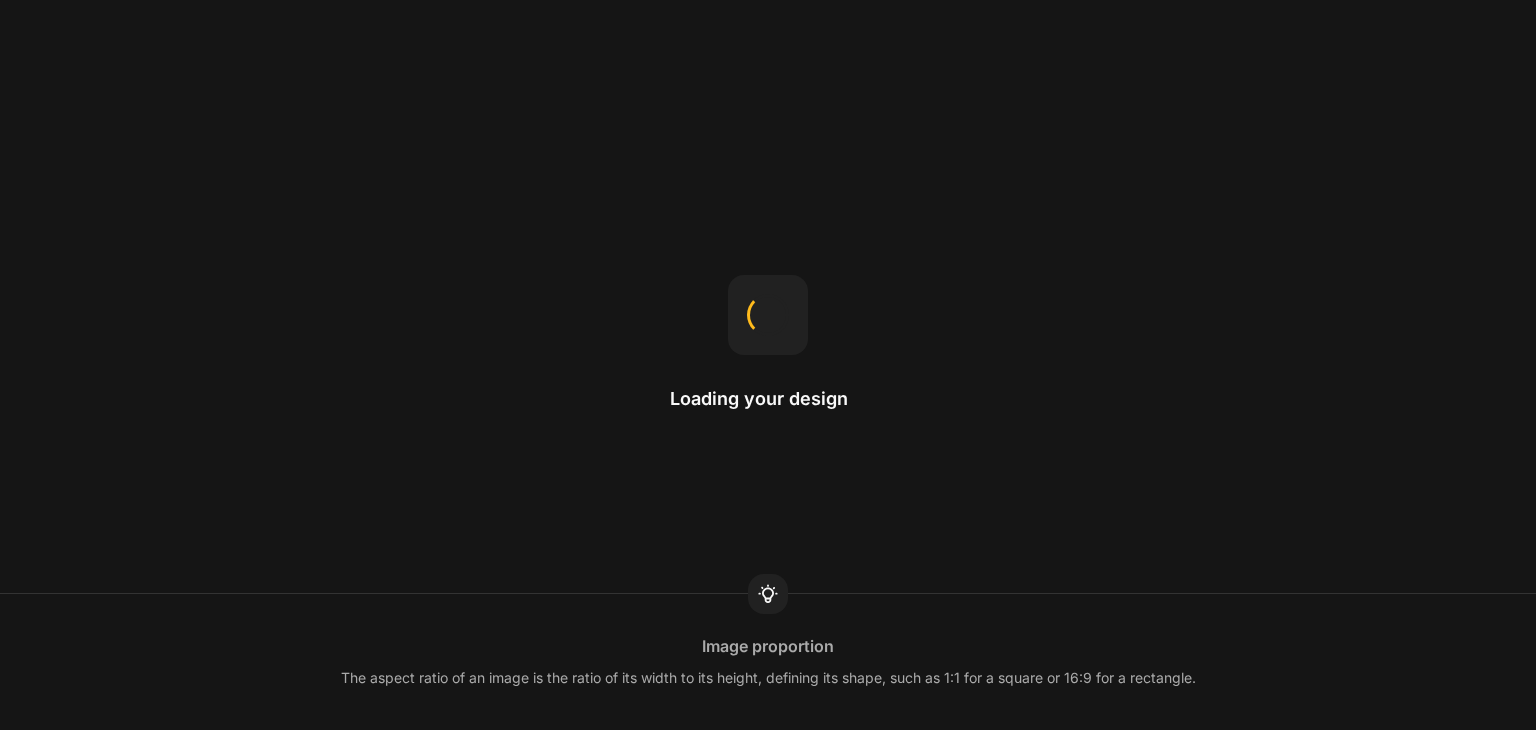 scroll, scrollTop: 0, scrollLeft: 0, axis: both 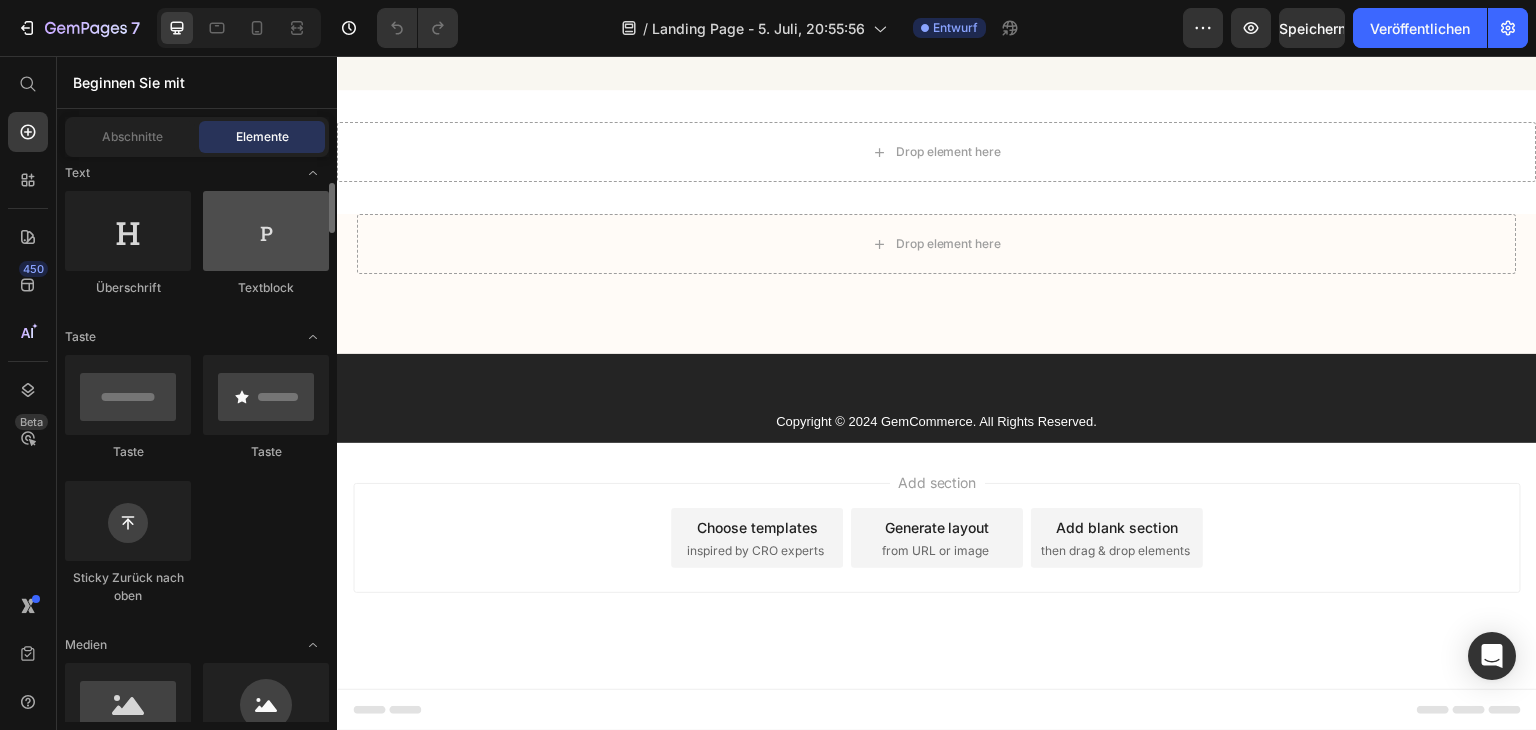 click at bounding box center (266, 231) 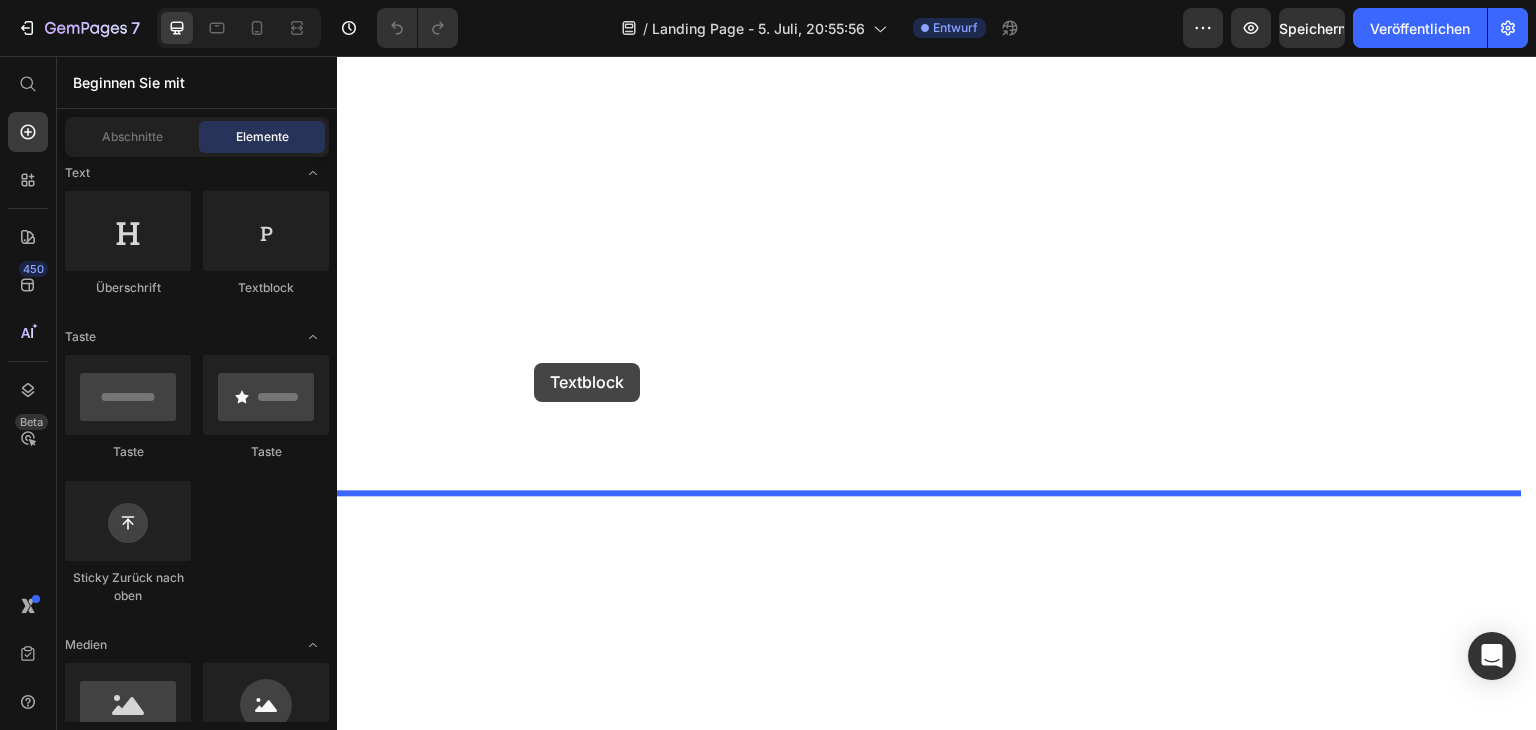 drag, startPoint x: 625, startPoint y: 304, endPoint x: 534, endPoint y: 363, distance: 108.45275 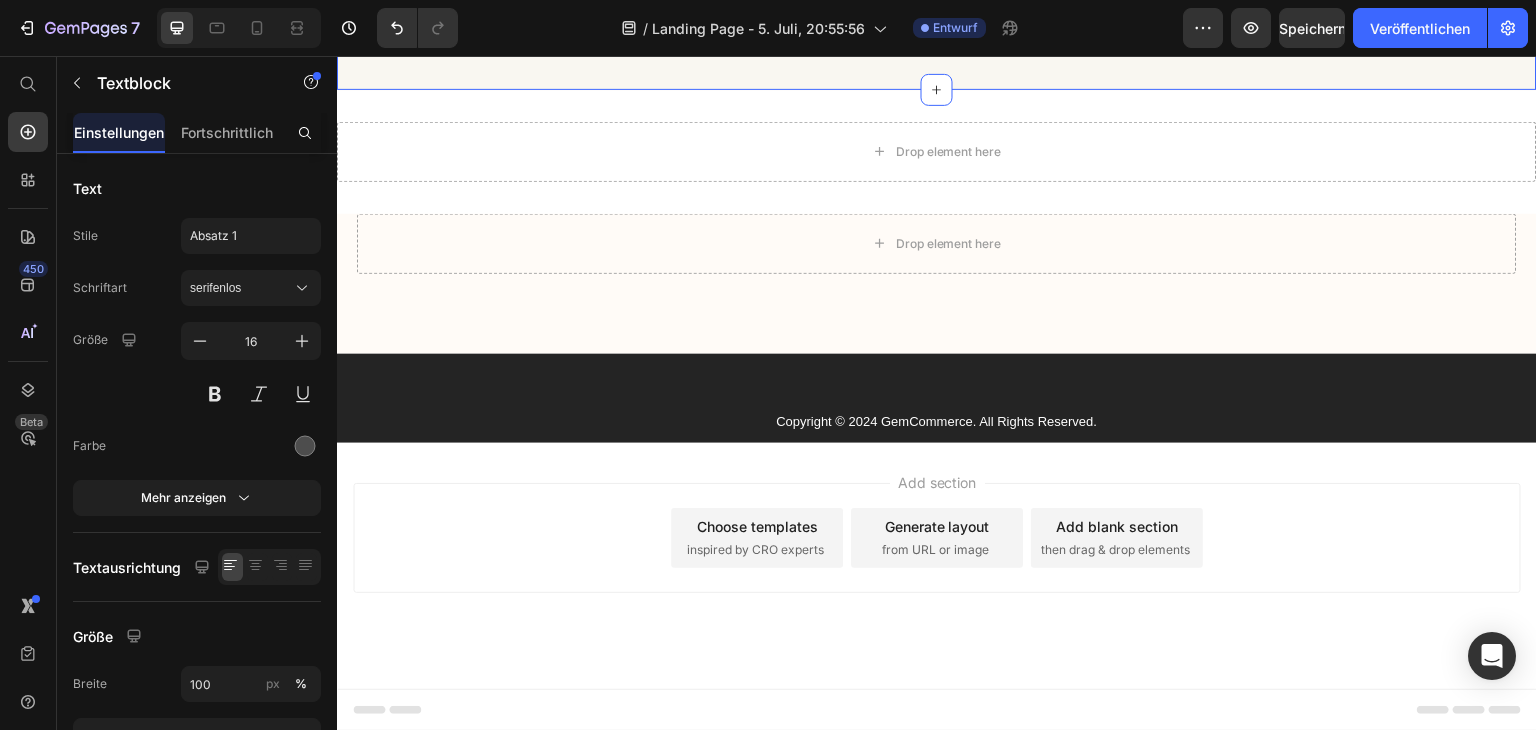 click on "„Als Bauarbeiter stehe ich den ganzen Tag auf den Beinen. Um 17 Uhr waren die Schmerzen so schlimm, dass ich kaum noch zu meinem Truck laufen konnte. Mein Arzt wollte mir Gabapentin verschreiben, aber ich hatte Angst vor den Nebenwirkungen. Der" at bounding box center (937, -12583) 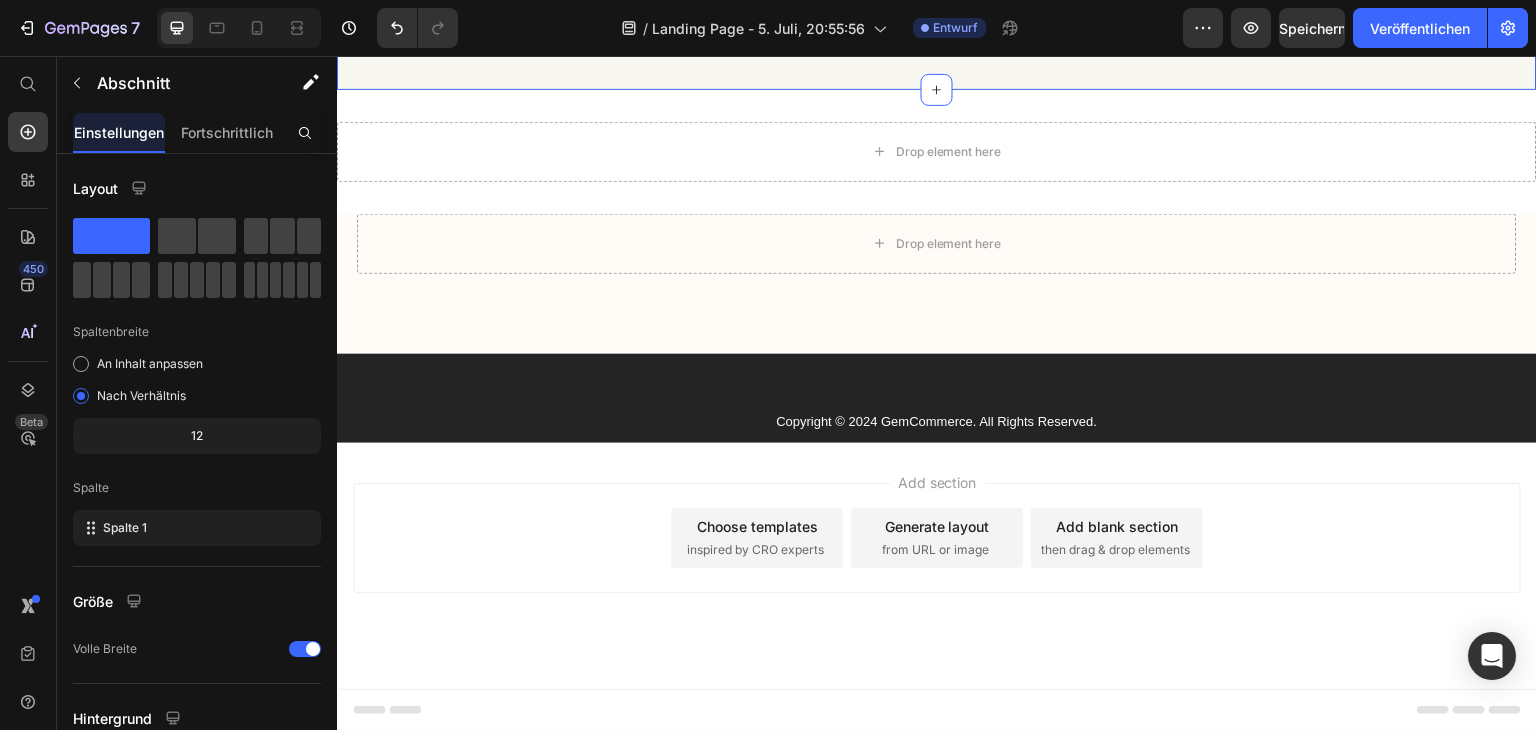 click on "„Als Bauarbeiter stehe ich den ganzen Tag auf den Beinen. Um 17 Uhr waren die Schmerzen so schlimm, dass ich kaum noch zu meinem Truck laufen konnte. Mein Arzt wollte mir Gabapentin verschreiben, aber ich hatte Angst vor den Nebenwirkungen. Der" at bounding box center (937, -12583) 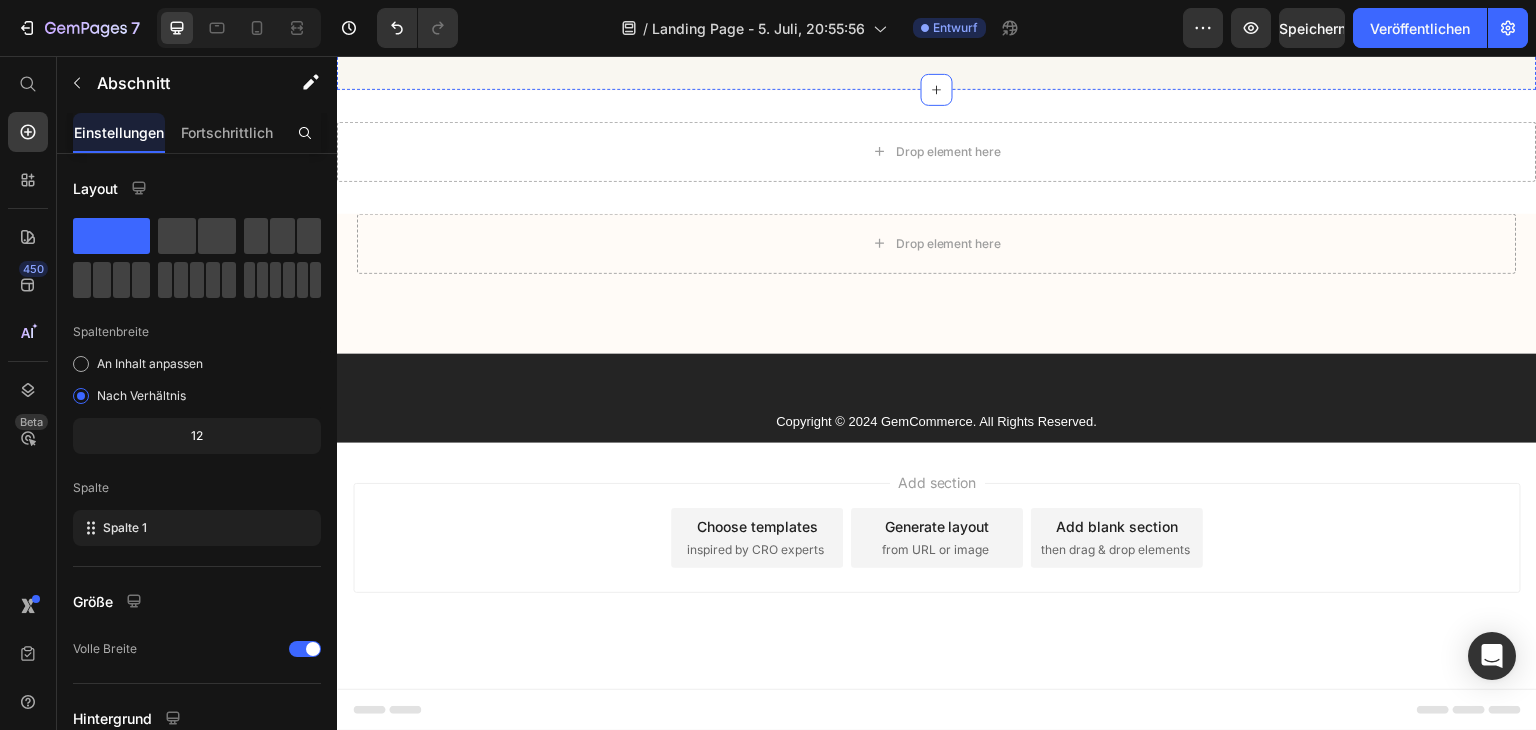 click on "Lorem ipsum dolor sit amet, consectetur adipiscing elit, sed do eiusmod tempor incididunt ut labore et dolore magna aliqua. Ut enim ad minim veniam, quis nostrud exercitation ullamco laboris nisi ut aliquip ex ea commodo consequat." at bounding box center (937, -430) 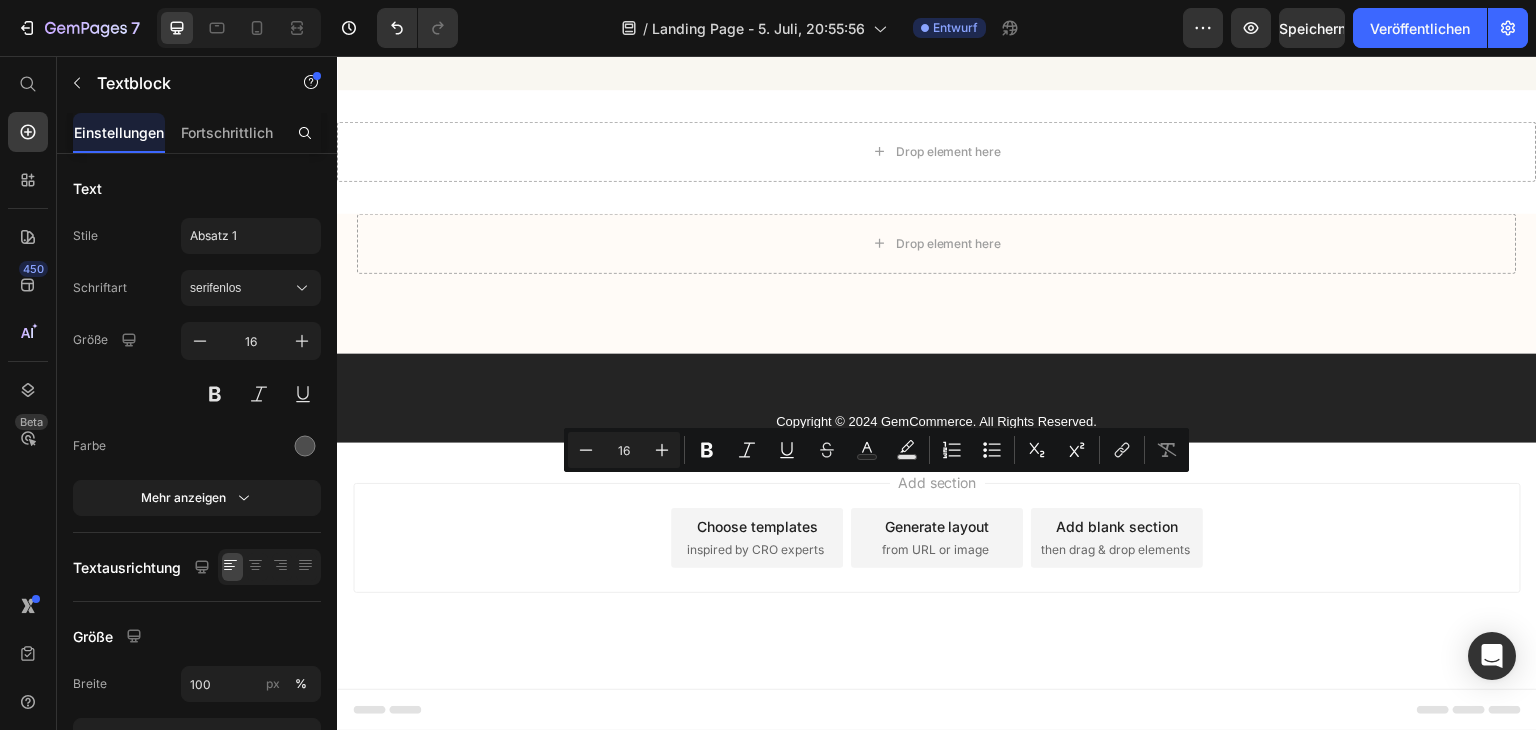 click on "Lorem ipsum dolor sit amet, consectetur adipiscing elit, sed do eiusmod tempor incididunt ut labore et dolore magna aliqua. Ut enim ad minim veniam, quis nostrud exercitation ullamco laboris nisi ut aliquip ex ea commodo consequat." at bounding box center (937, -430) 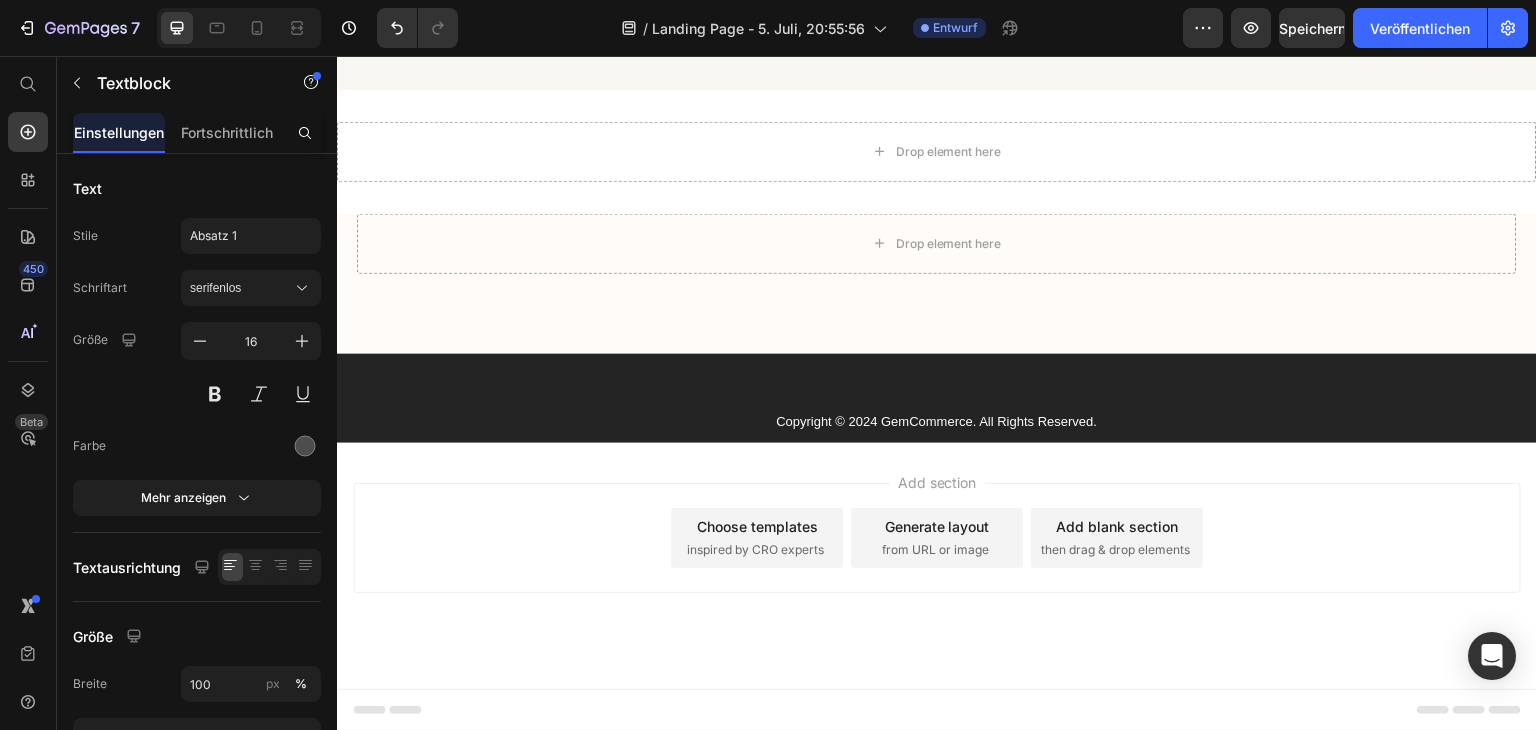 click on "Lorem ipsum dolor sit amet, consectetur adipiscing elit, sed do eiusmod tempor incididunt ut labore et dolore magna aliqua. Ut enim ad minim veniam, quis nostrud exercitation ullamco laboris nisi ut aliquip ex ea commodo consequat." at bounding box center (937, -430) 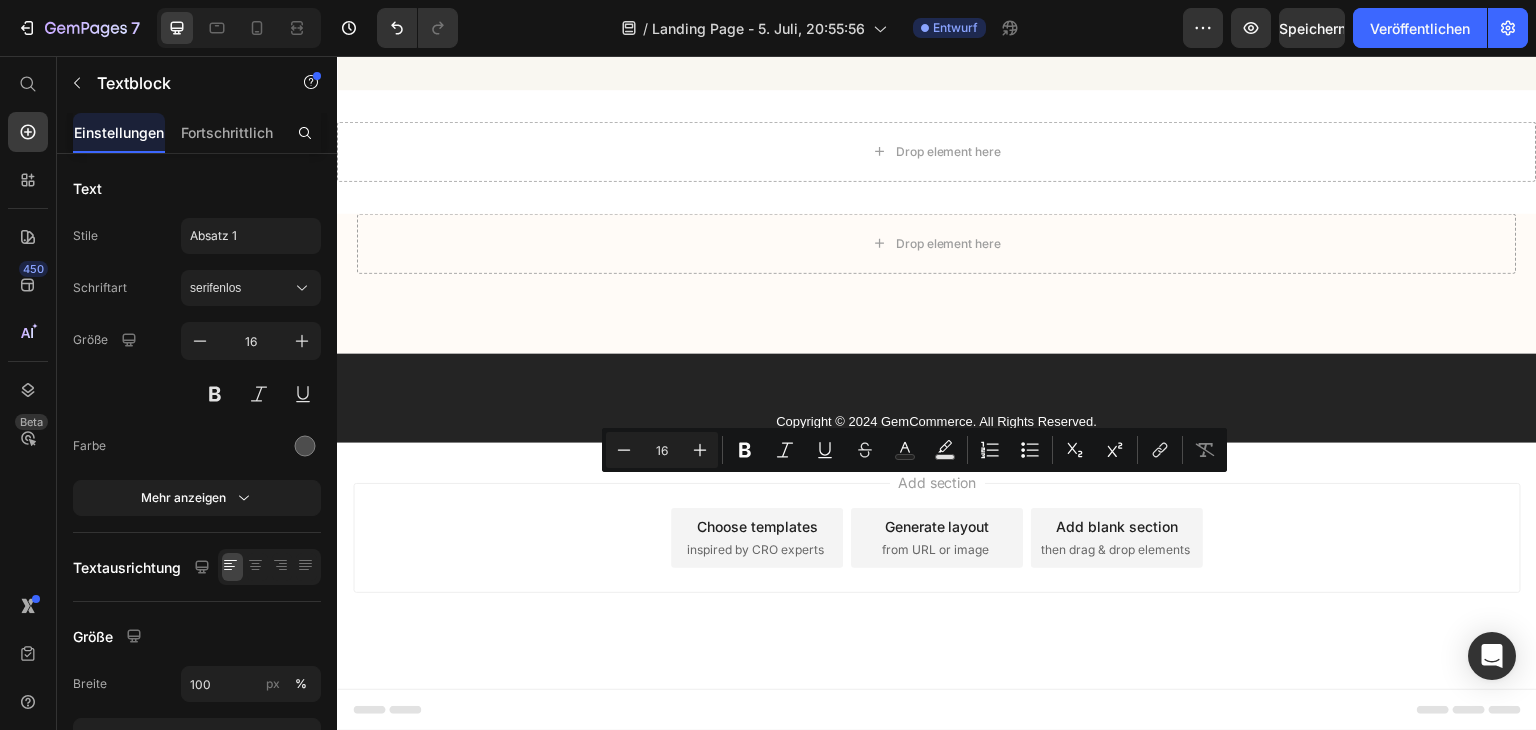 click on "Lorem ipsum dolor sit amet, consectetur adipiscing elit, sed do eiusmod tempor incididunt ut labore et dolore magna aliqua. Ut enim ad minim veniam, quis nostrud exercitation ullamco laboris nisi ut aliquip ex ea commodo consequat." at bounding box center (937, -430) 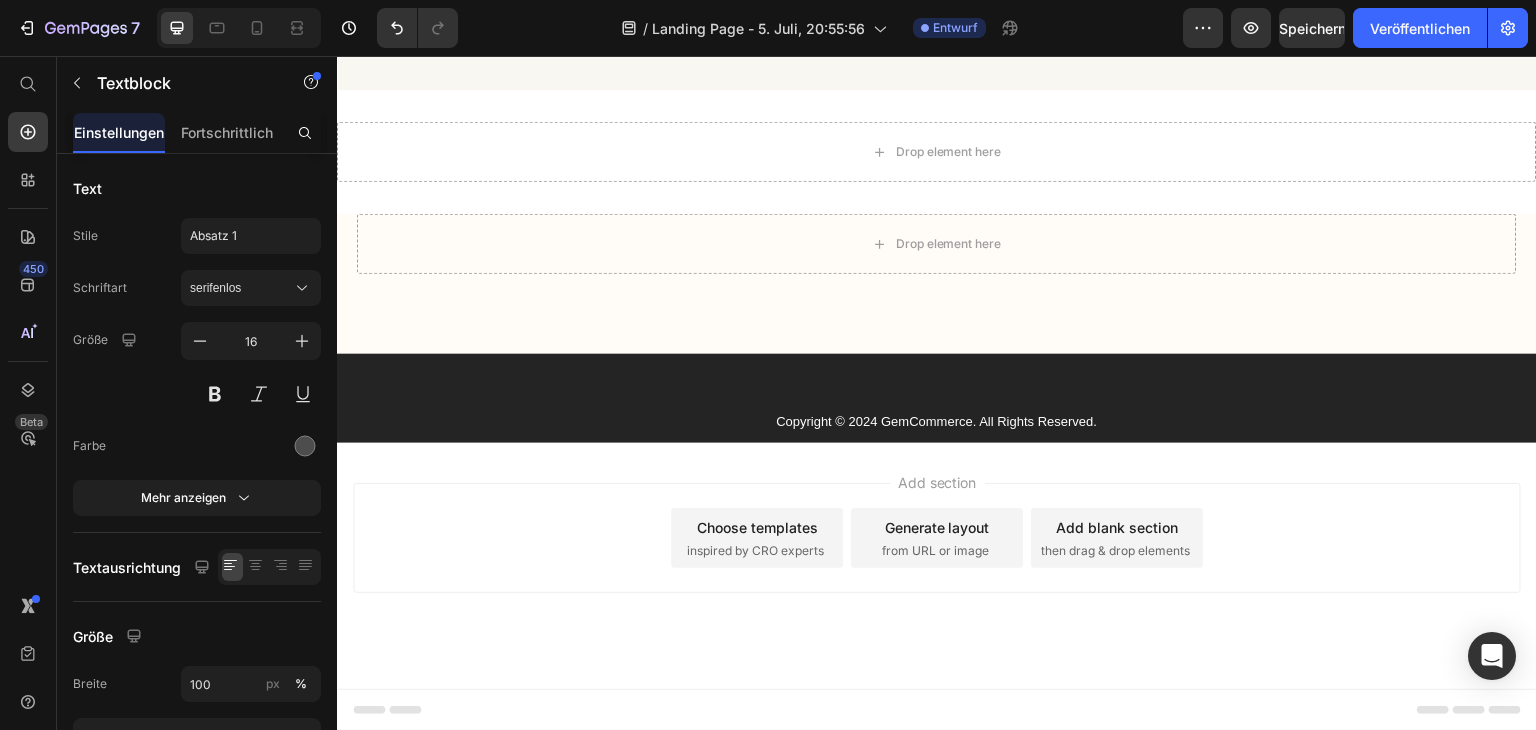 click at bounding box center [937, -416] 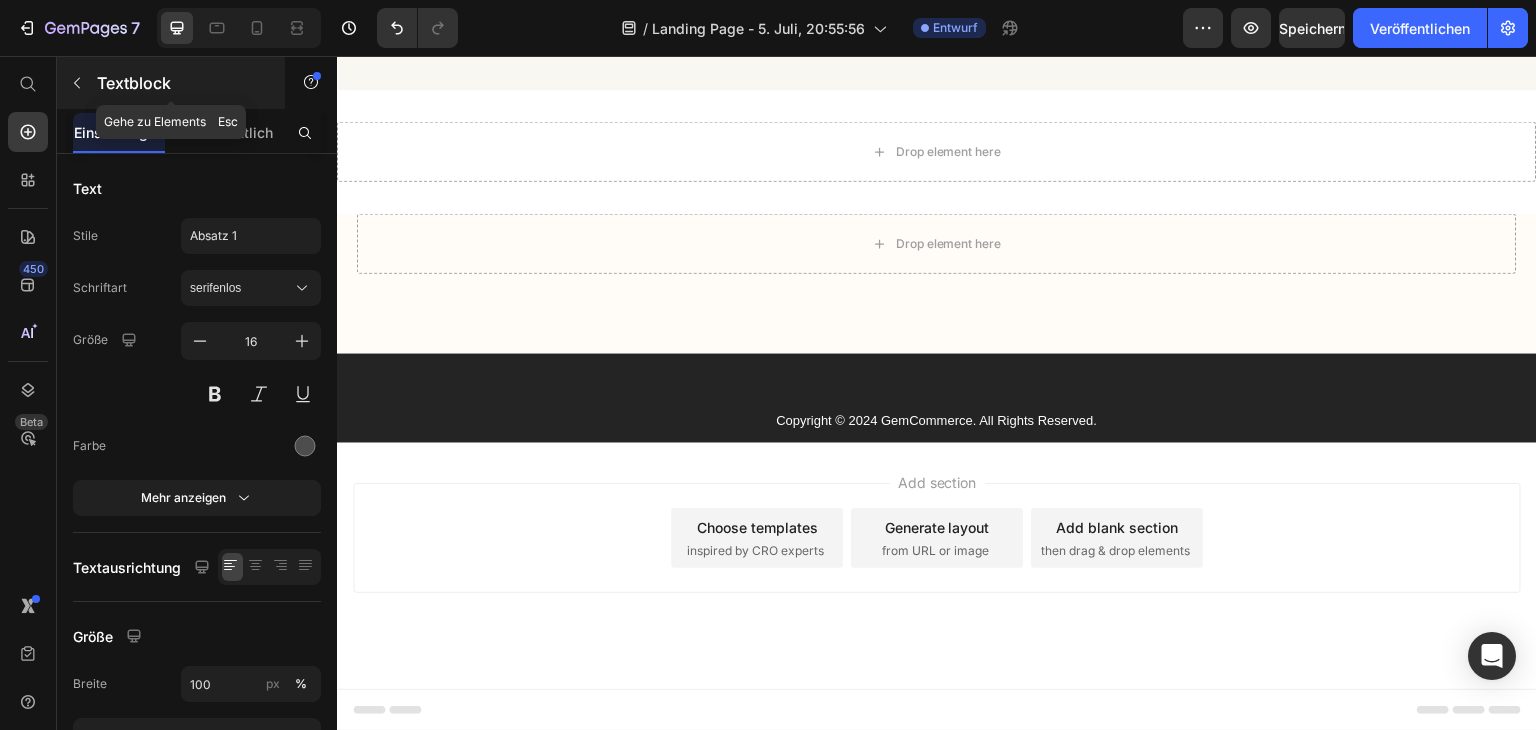 click 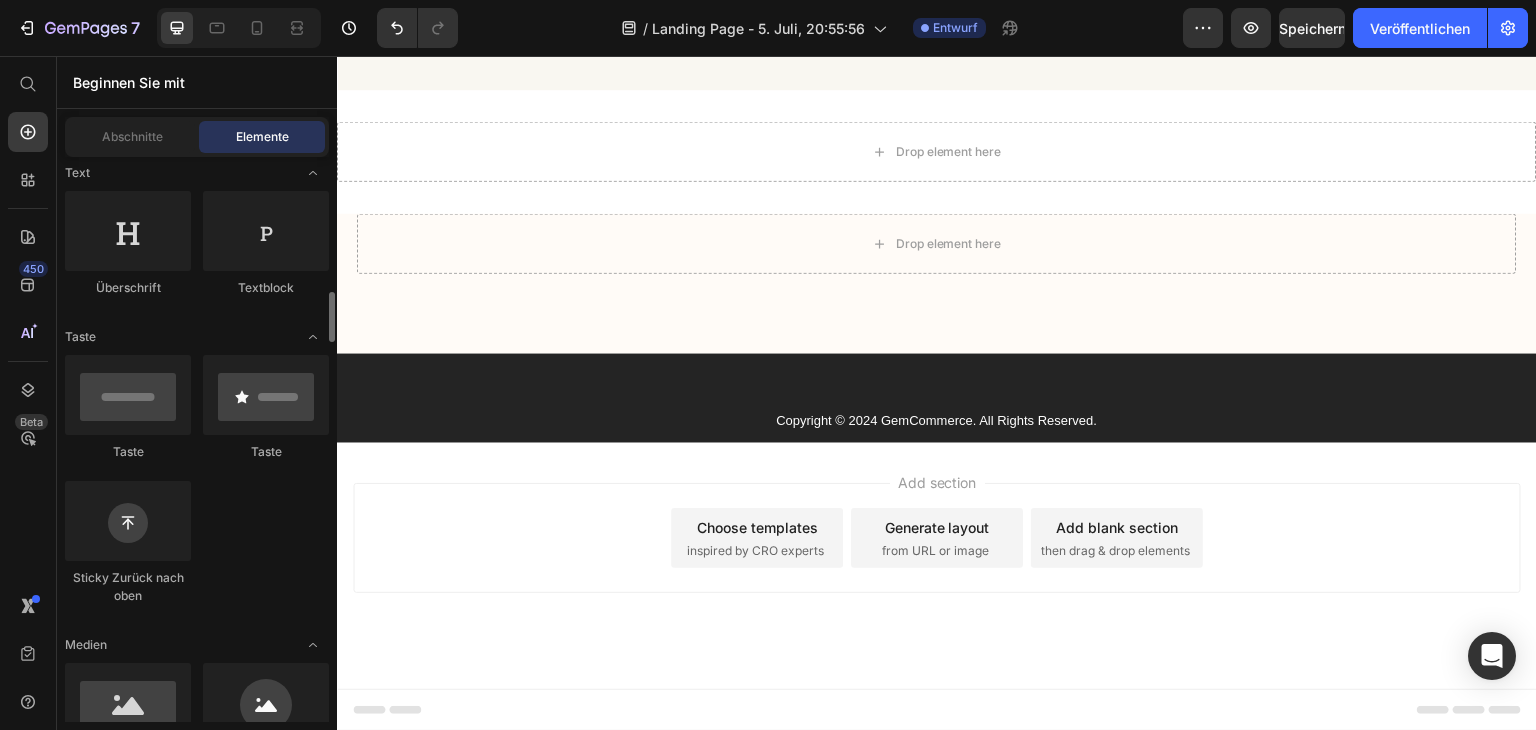 scroll, scrollTop: 400, scrollLeft: 0, axis: vertical 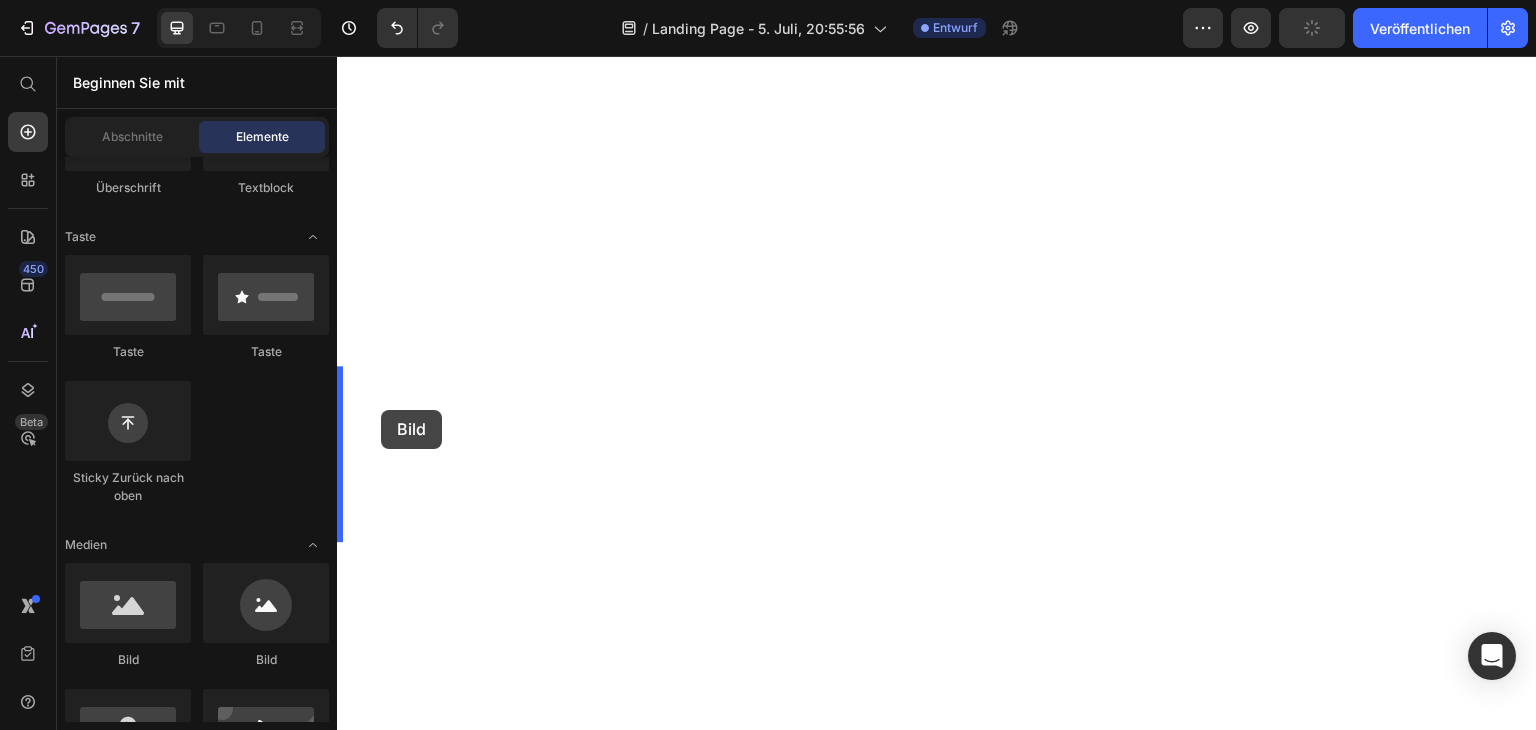 drag, startPoint x: 615, startPoint y: 661, endPoint x: 382, endPoint y: 410, distance: 342.4763 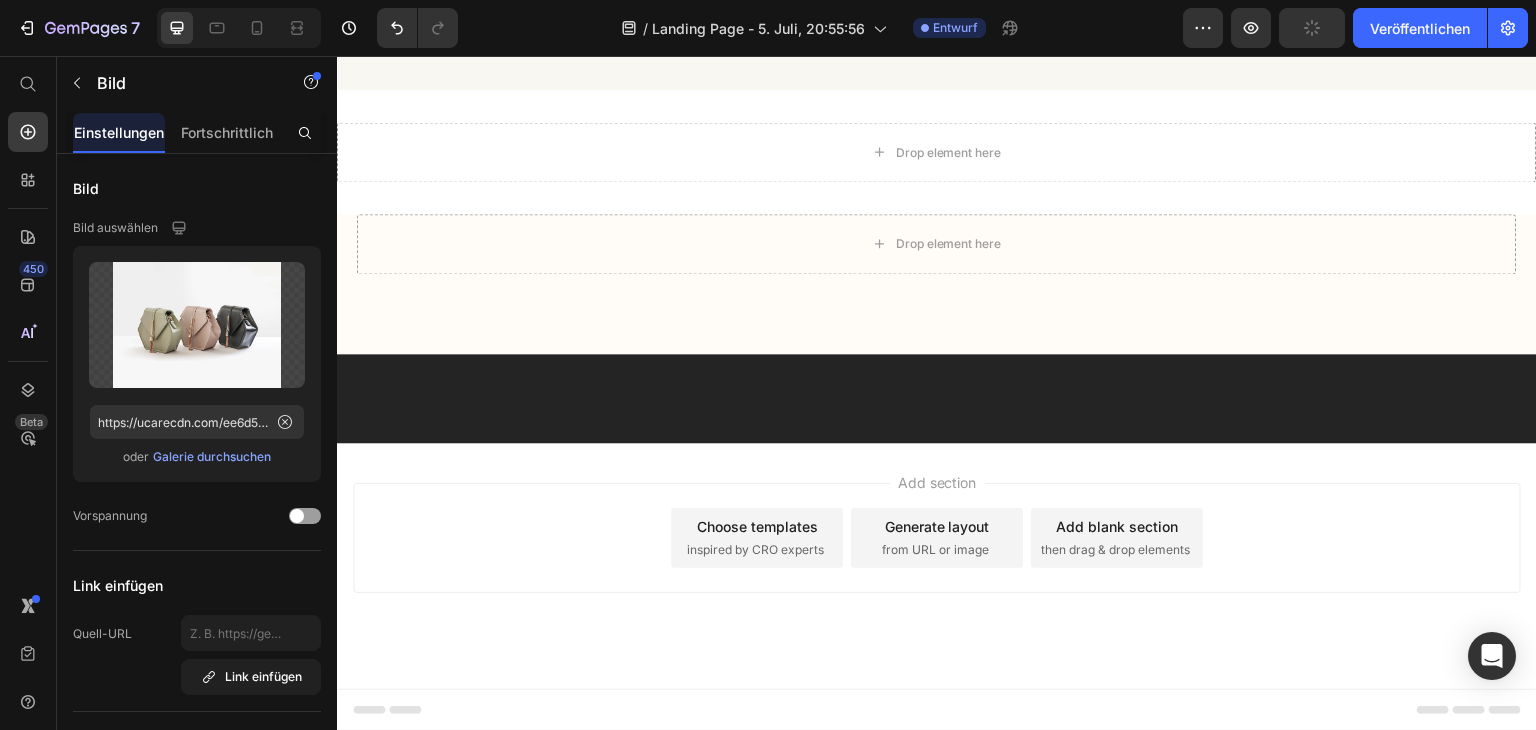 click 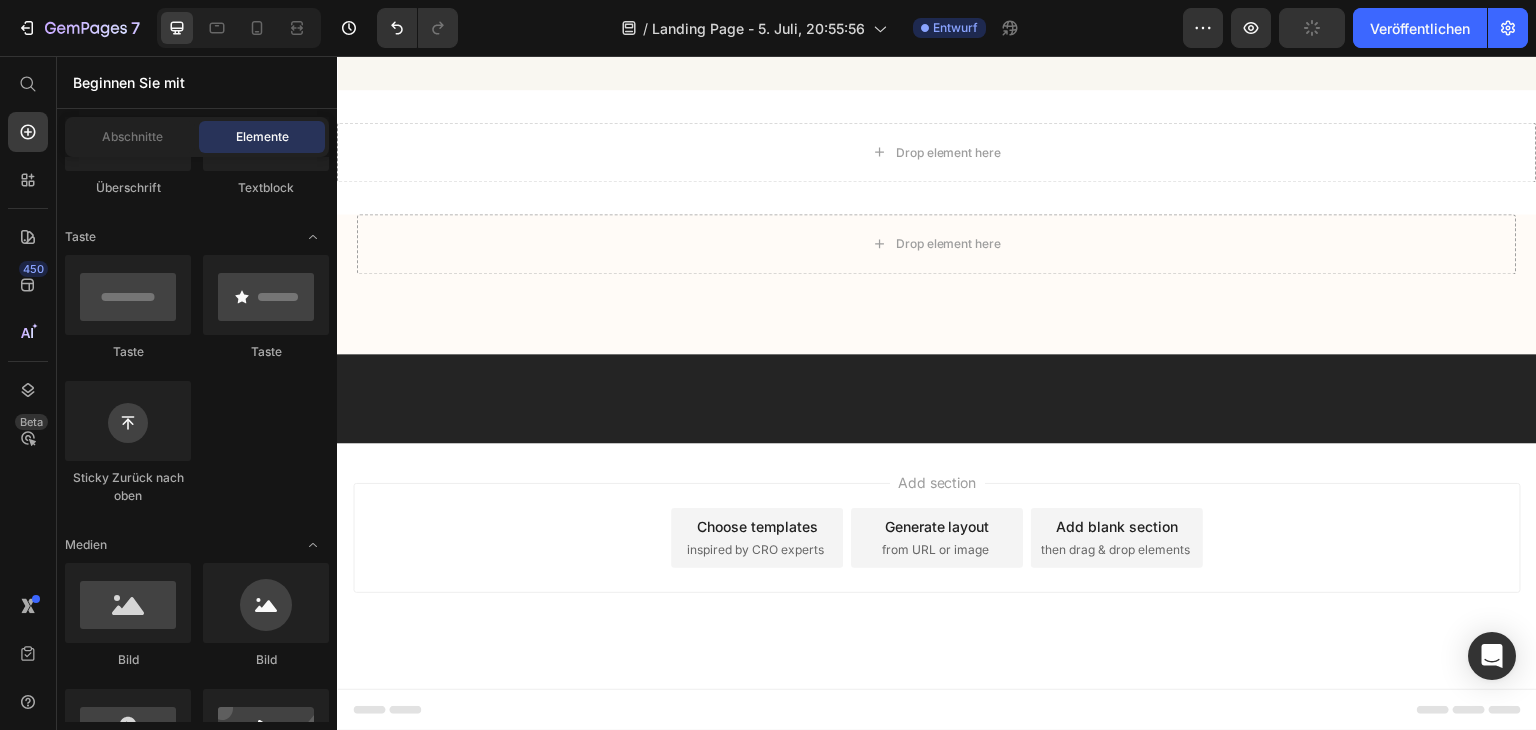 click on ""Ich laufe wieder wie früher!" Nach nur einer Woche Anwendung sind meine Schmerzen deutlich zurückgegangen. Ich nutze FußSegen™ jeden Abend – das tut so gut! – [NAME] [LAST], [AGE] – vor 2 Tagen" at bounding box center [1239, -747] 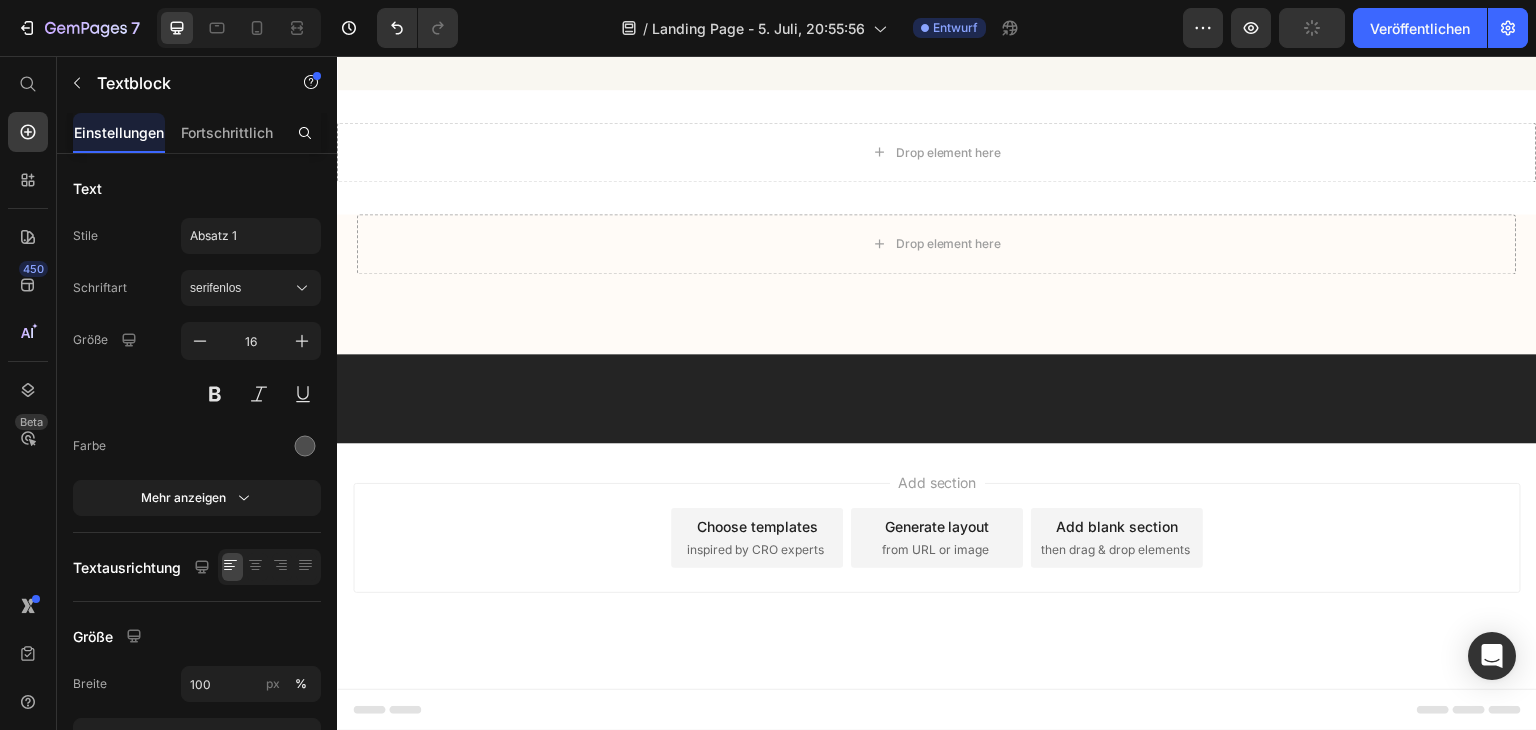 click 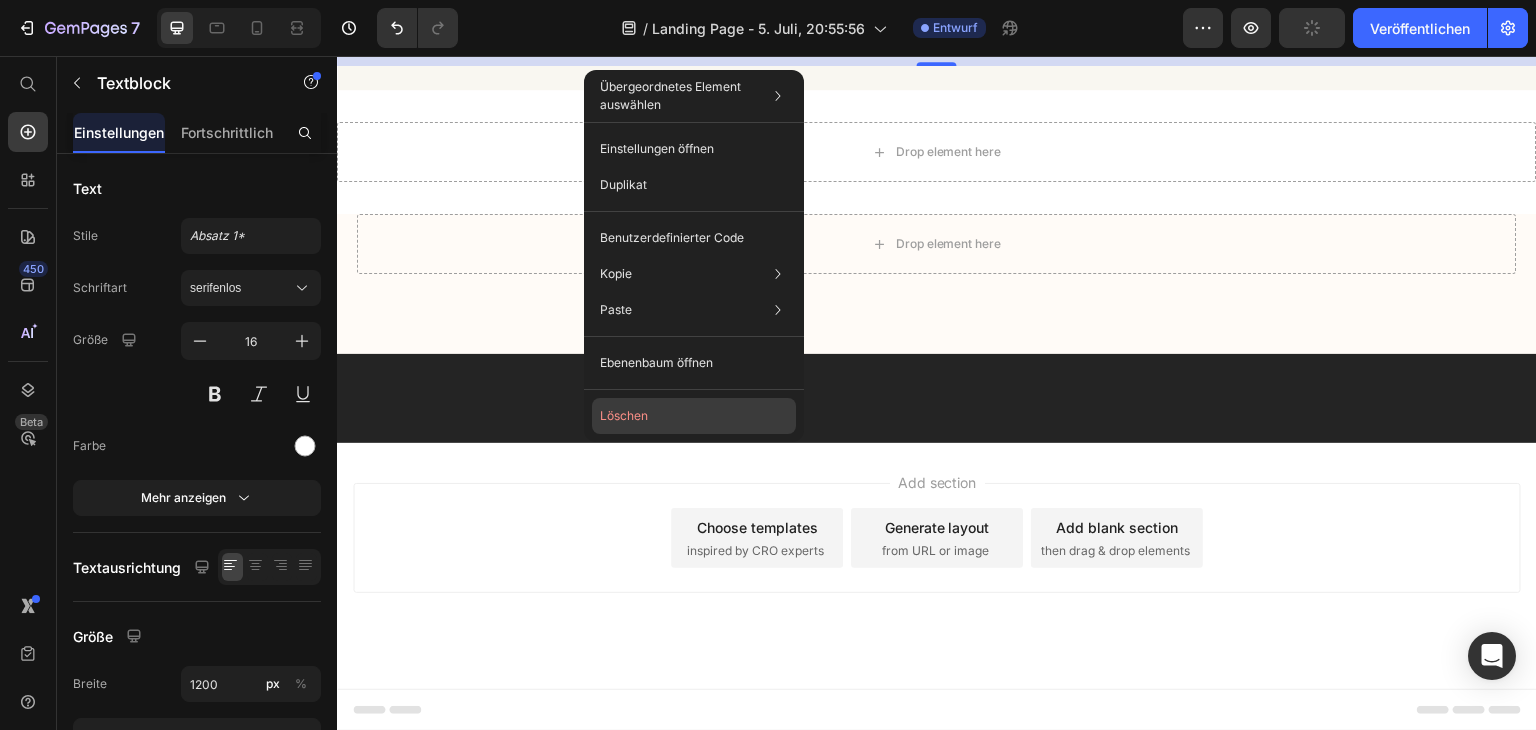 click on "Löschen" 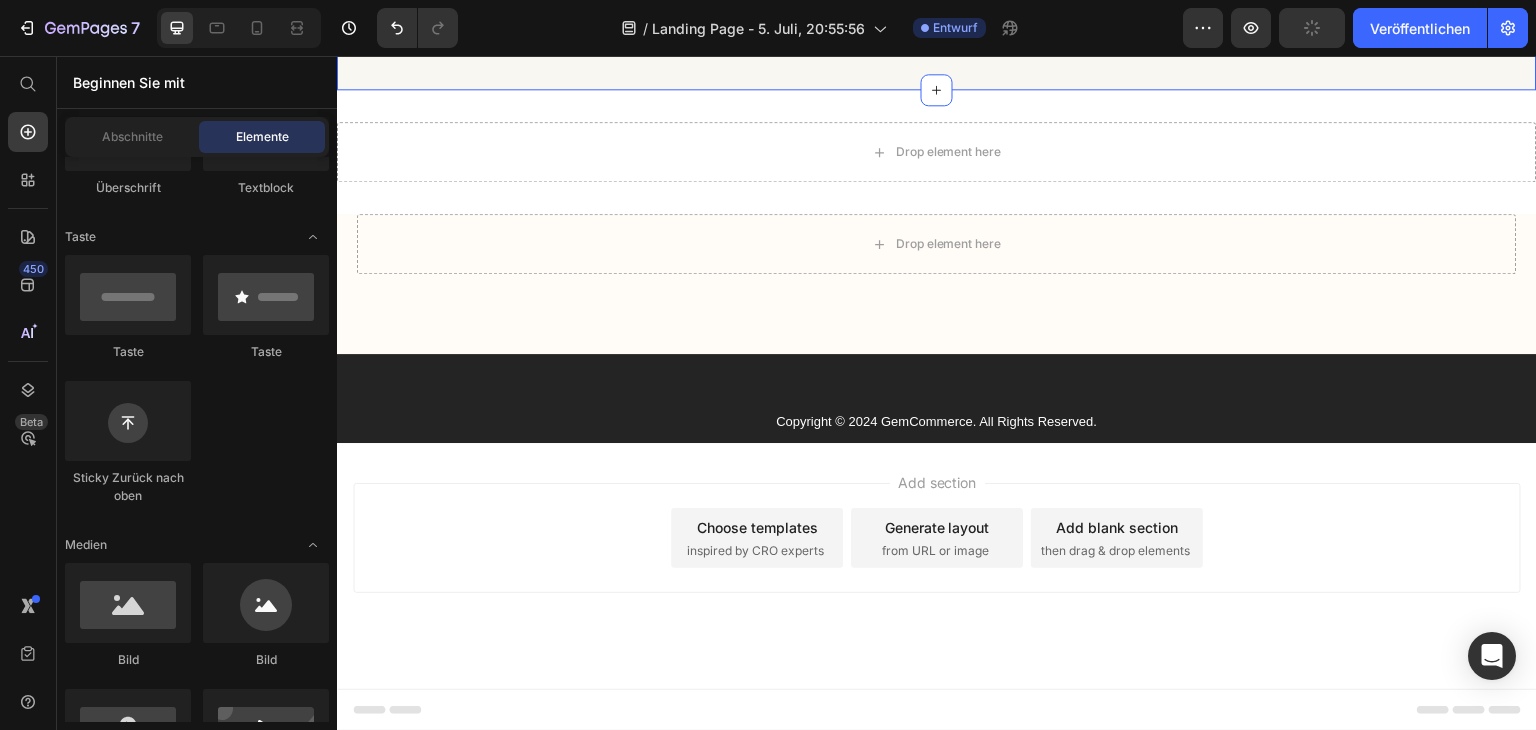 scroll, scrollTop: 29208, scrollLeft: 0, axis: vertical 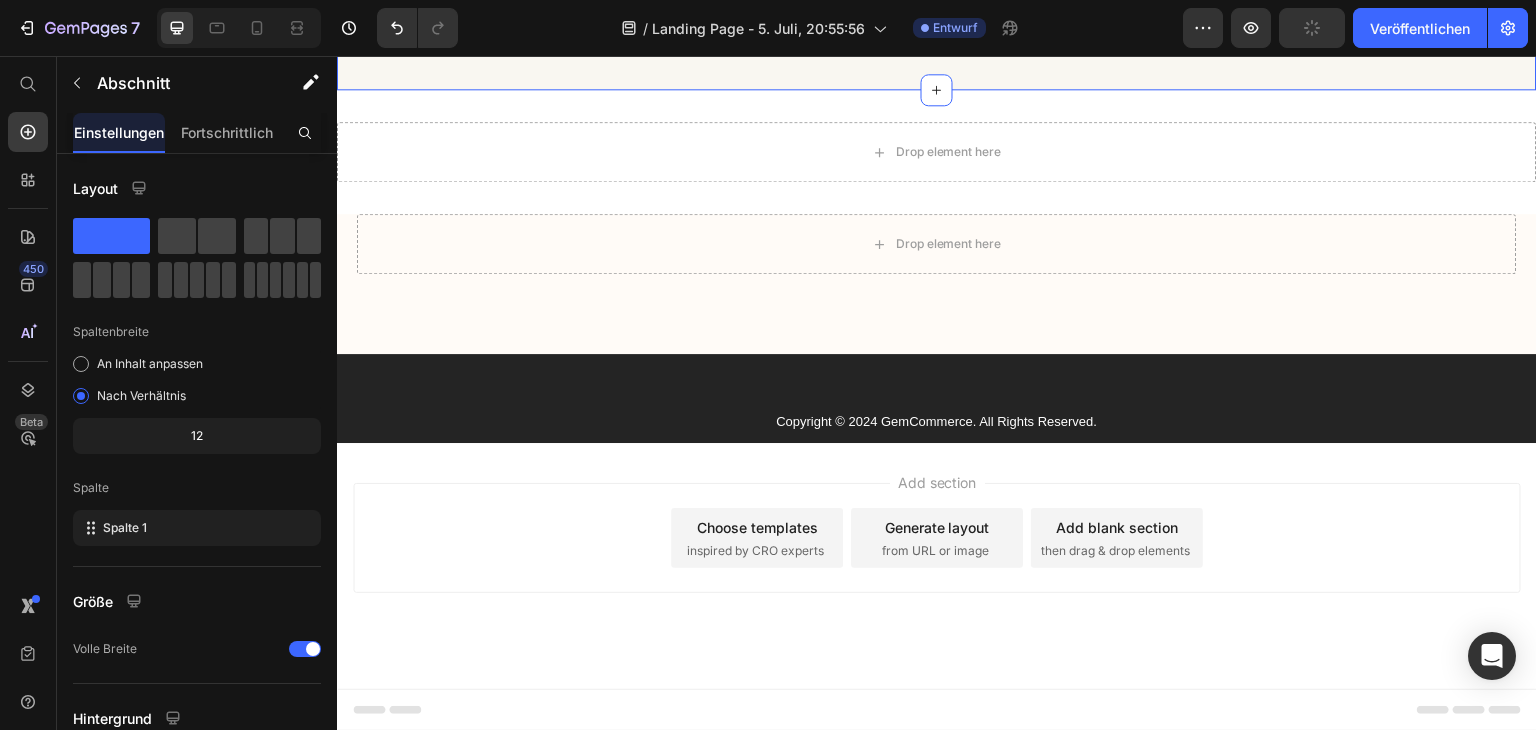 click on "„Als Bauarbeiter stehe ich den ganzen Tag auf den Beinen. Um 17 Uhr waren die Schmerzen so schlimm, dass ich kaum noch zu meinem Truck laufen konnte. Mein Arzt wollte mir Gabapentin verschreiben, aber ich hatte Angst vor den Nebenwirkungen. Der" at bounding box center [937, -12319] 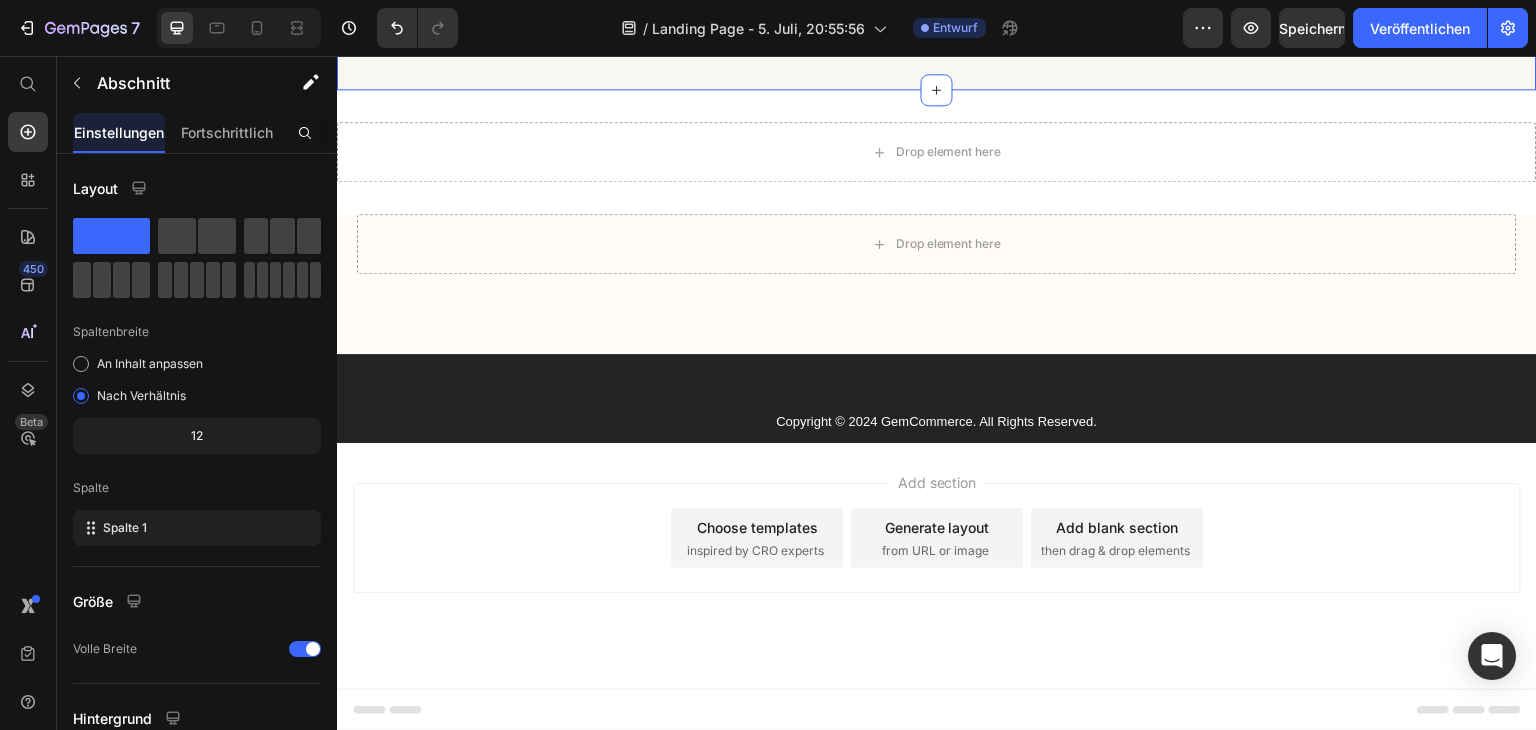 click on "90-Tage-Geld-zurück-Garantie" at bounding box center (614, -186) 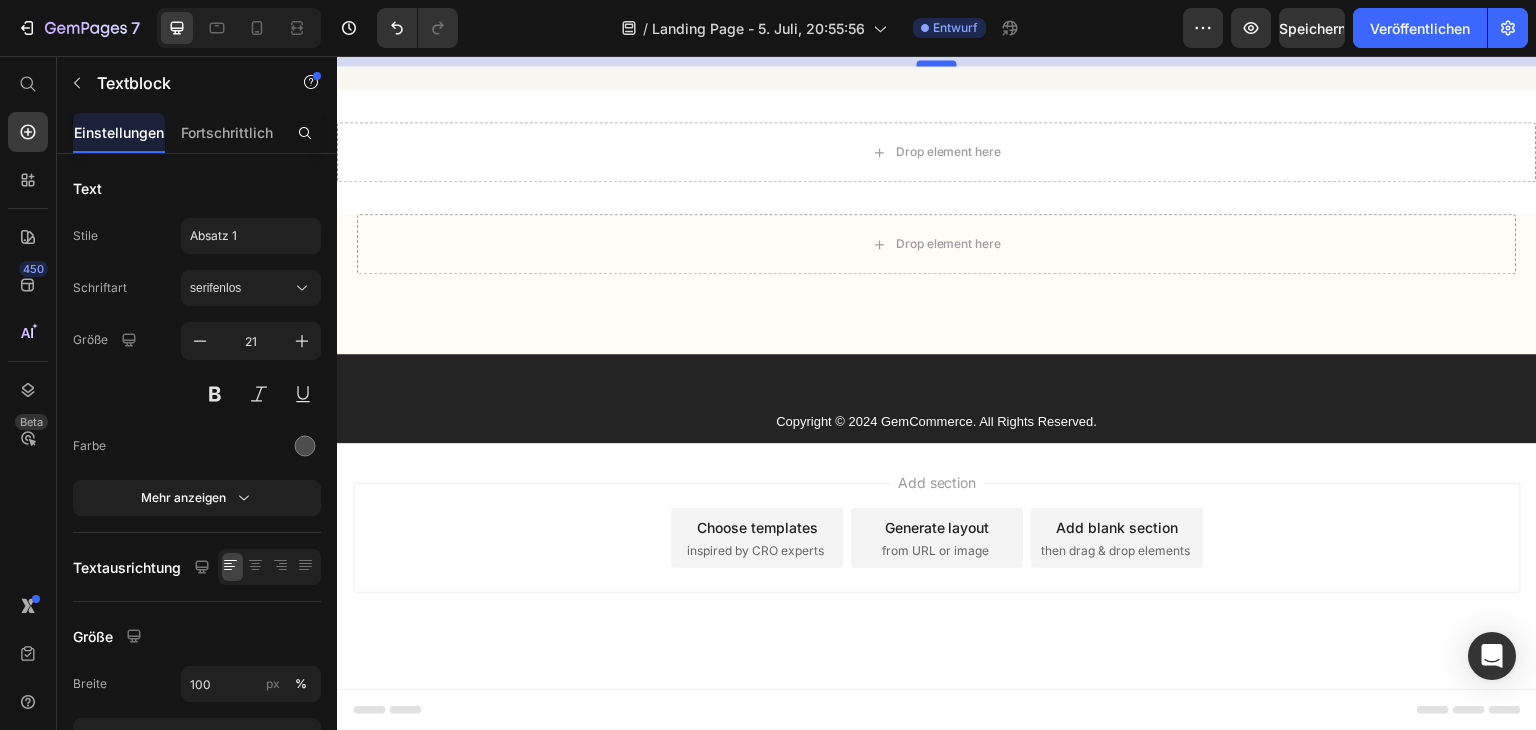 drag, startPoint x: 931, startPoint y: 463, endPoint x: 917, endPoint y: 301, distance: 162.6038 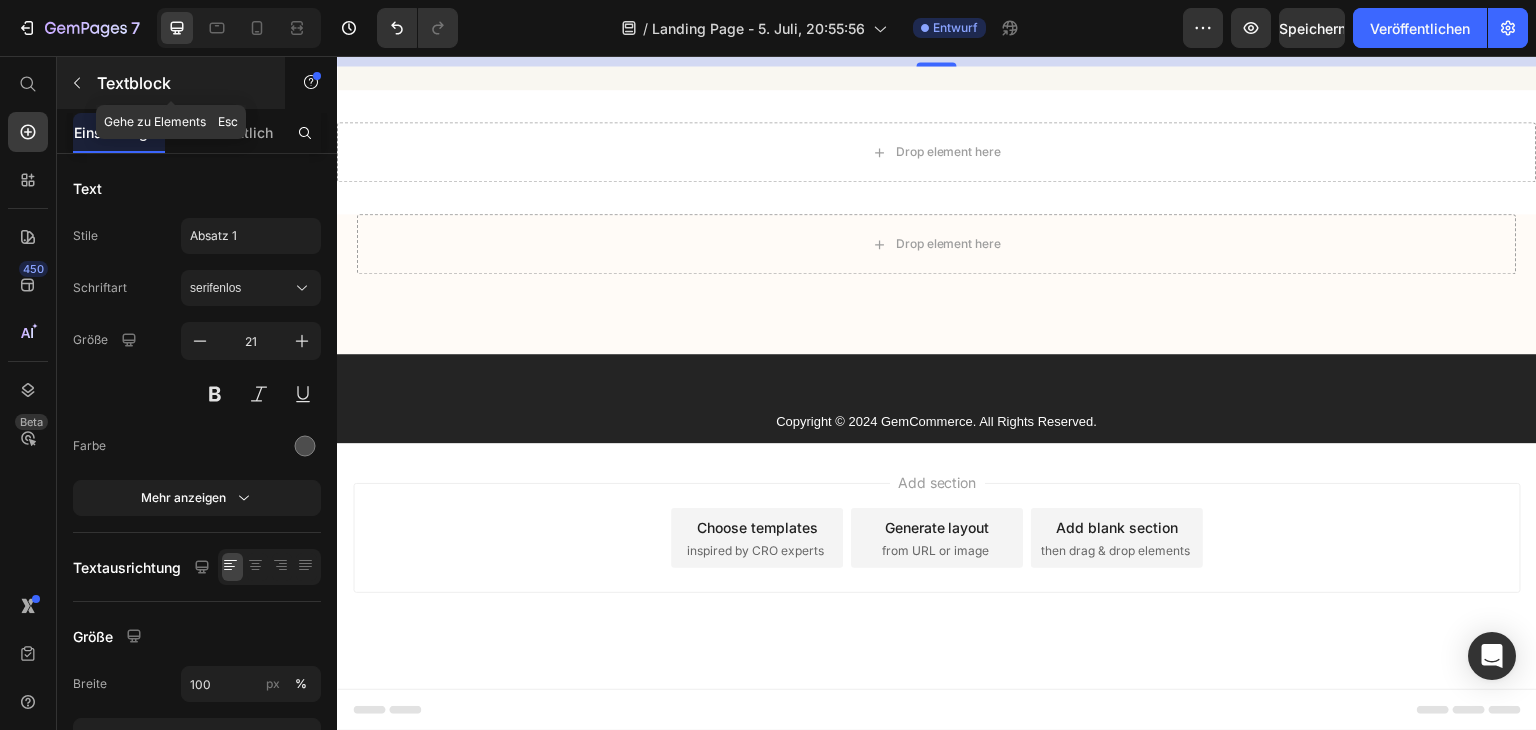 click on "Textblock" at bounding box center (134, 83) 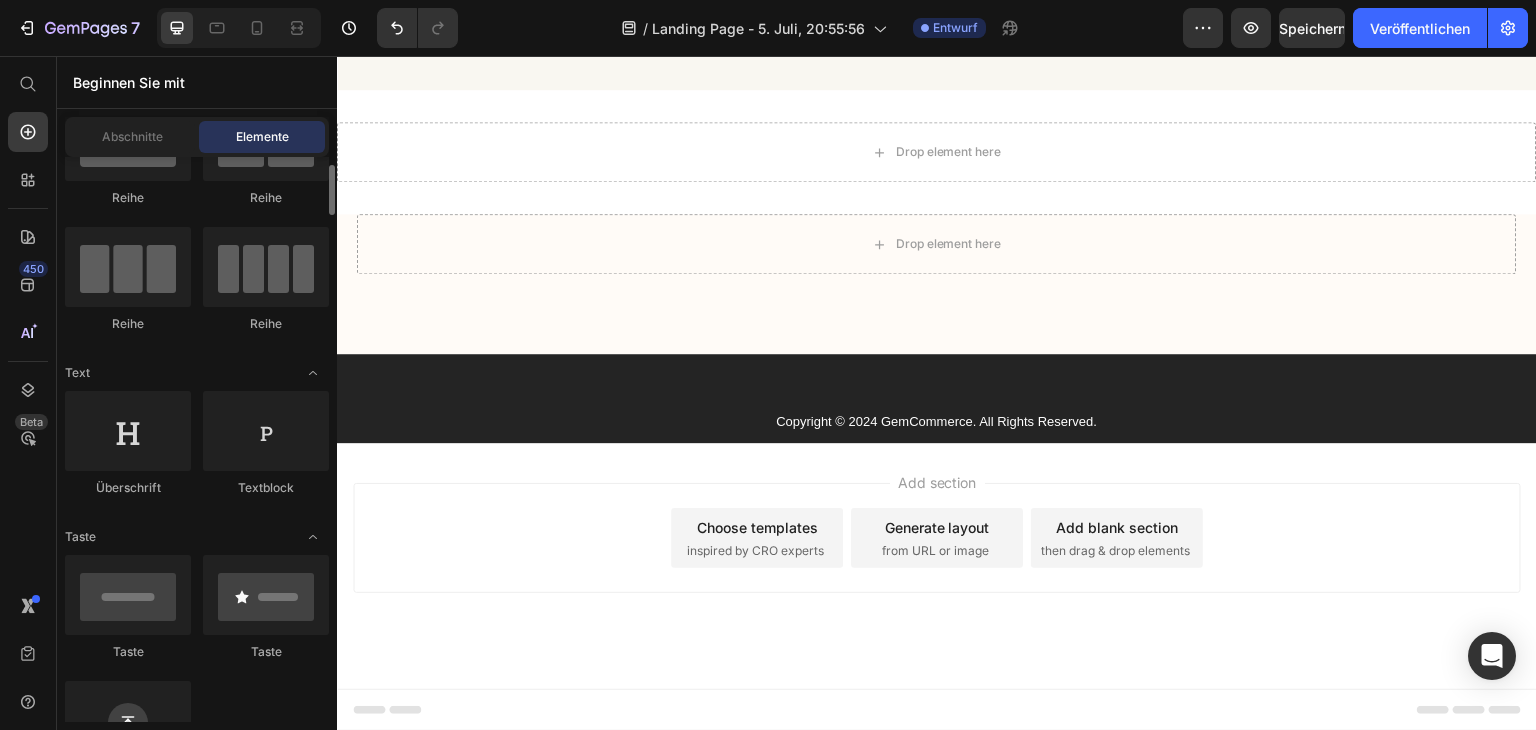 scroll, scrollTop: 0, scrollLeft: 0, axis: both 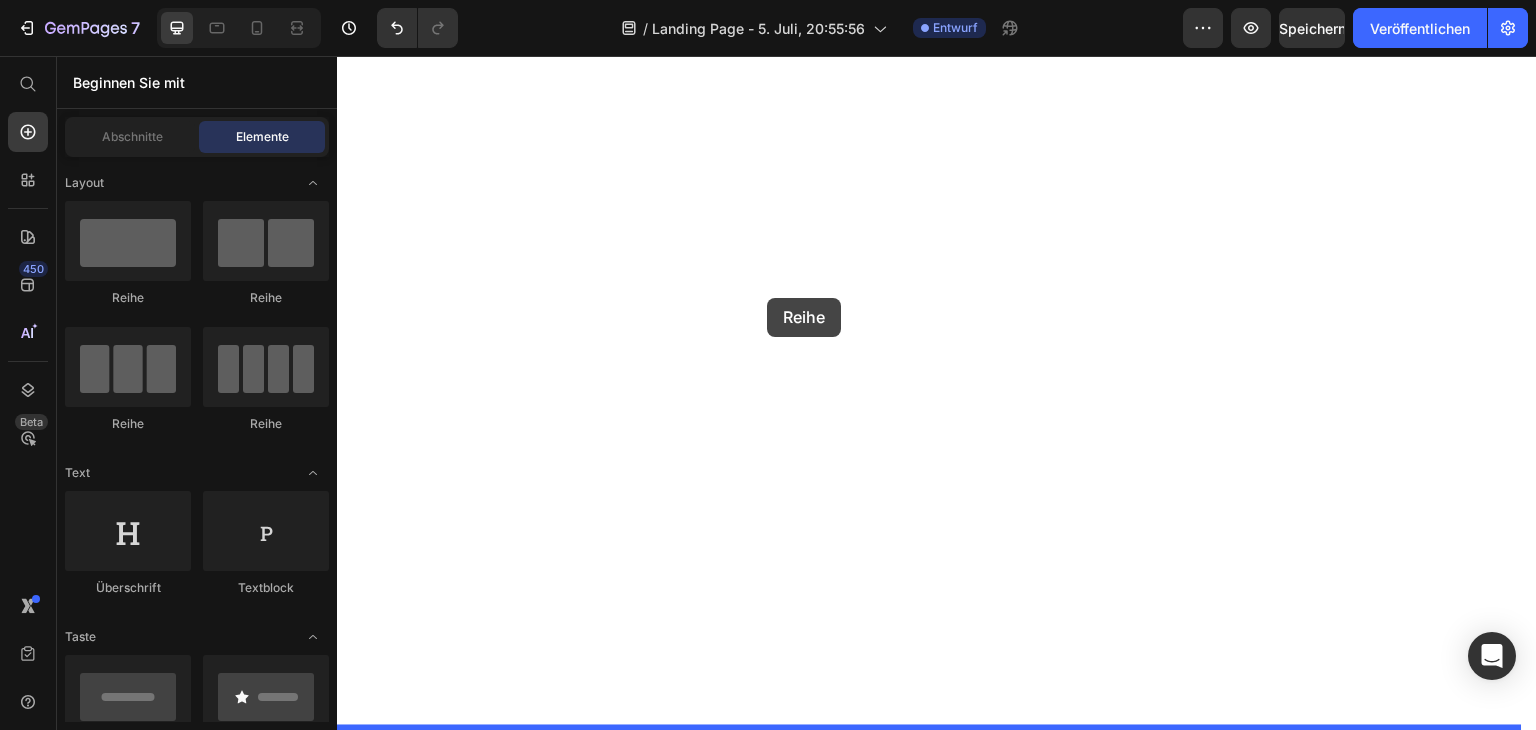 drag, startPoint x: 594, startPoint y: 309, endPoint x: 767, endPoint y: 298, distance: 173.34937 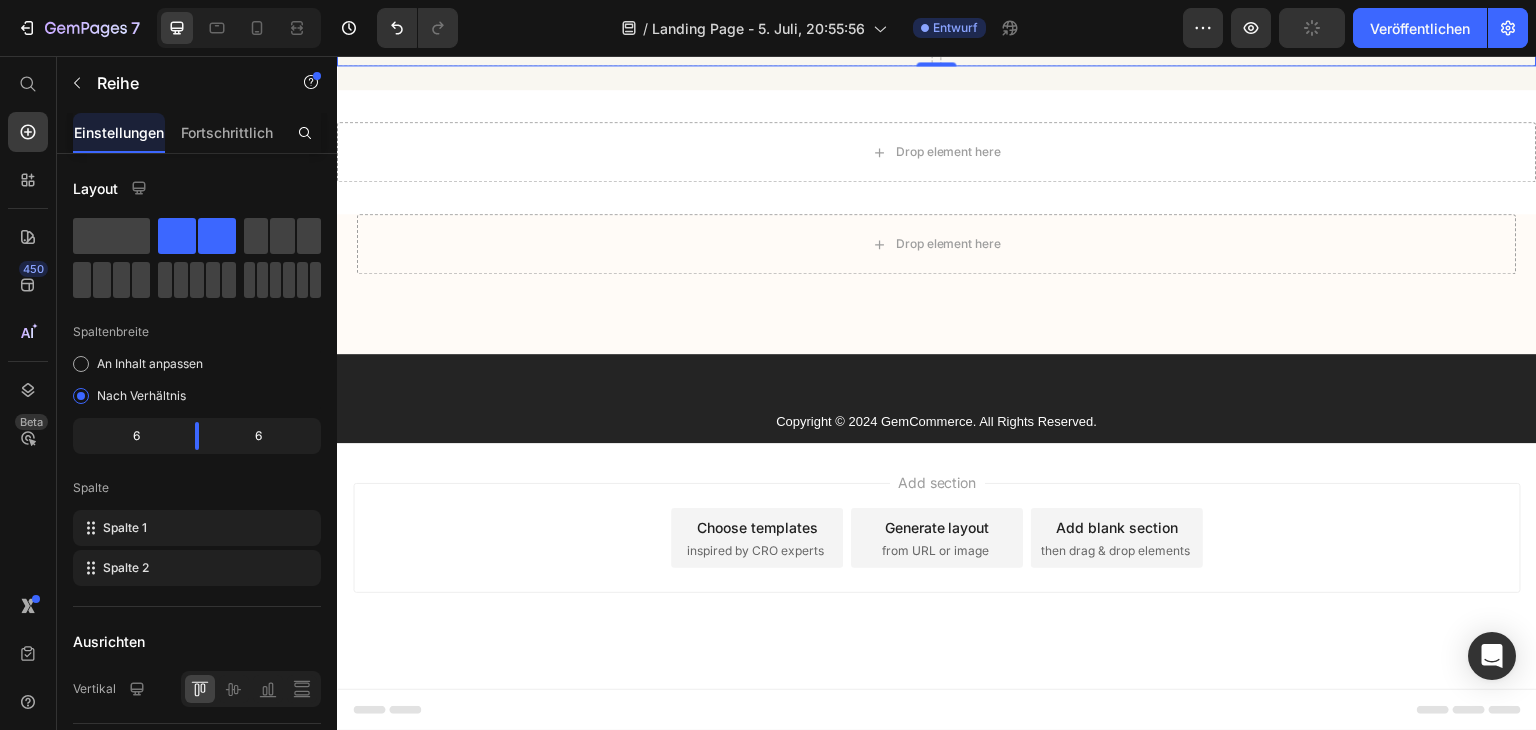 click on "Drop element here" at bounding box center (647, 36) 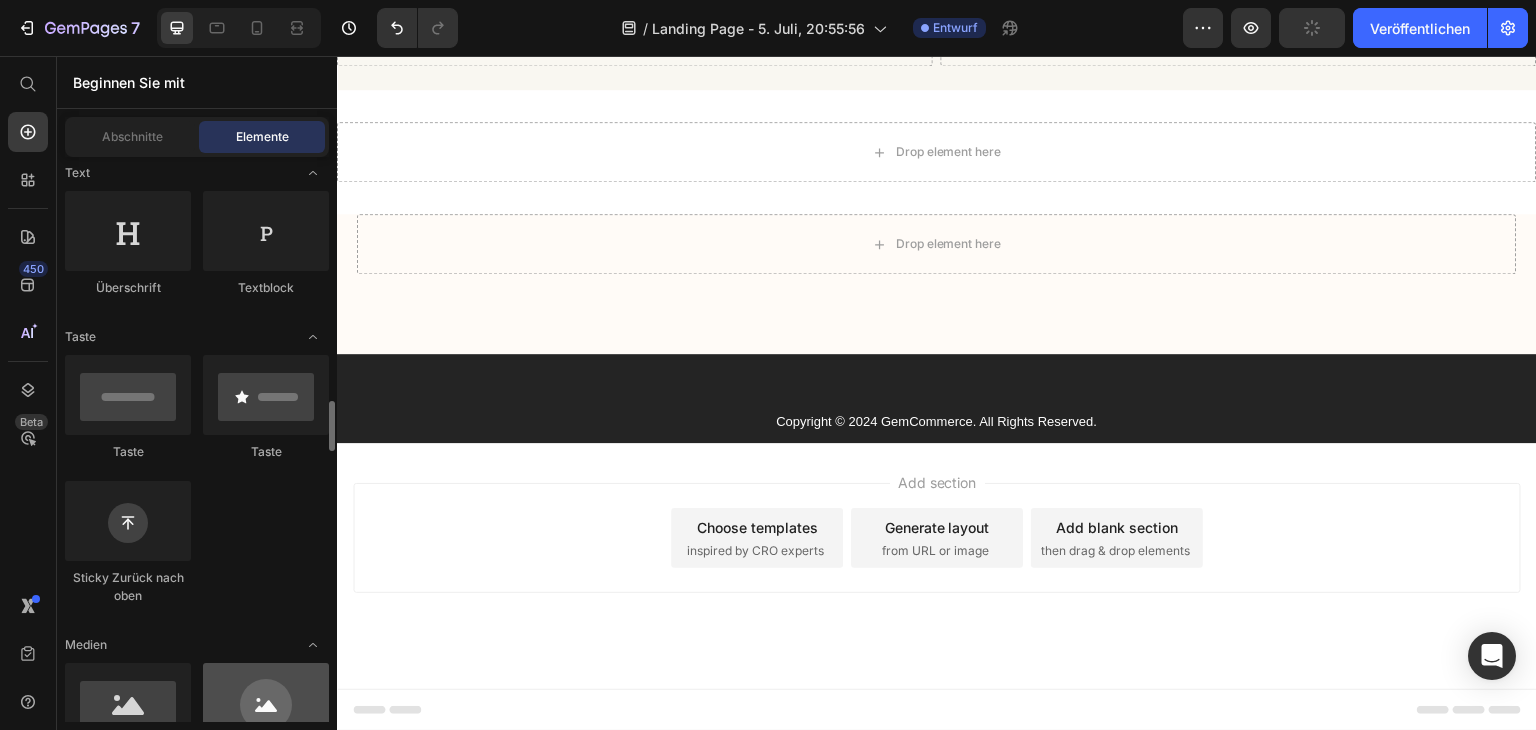 scroll, scrollTop: 500, scrollLeft: 0, axis: vertical 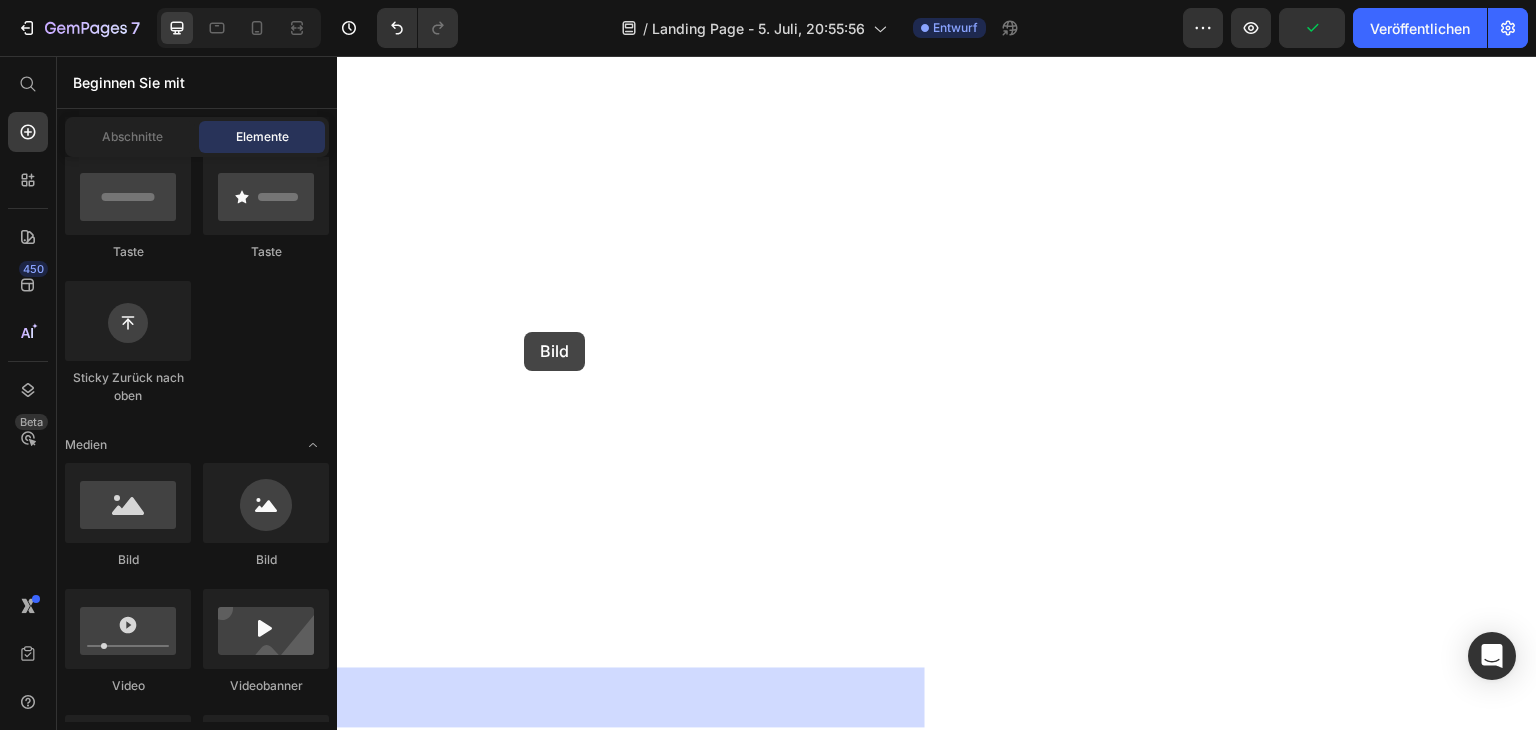 drag, startPoint x: 597, startPoint y: 581, endPoint x: 524, endPoint y: 332, distance: 259.48026 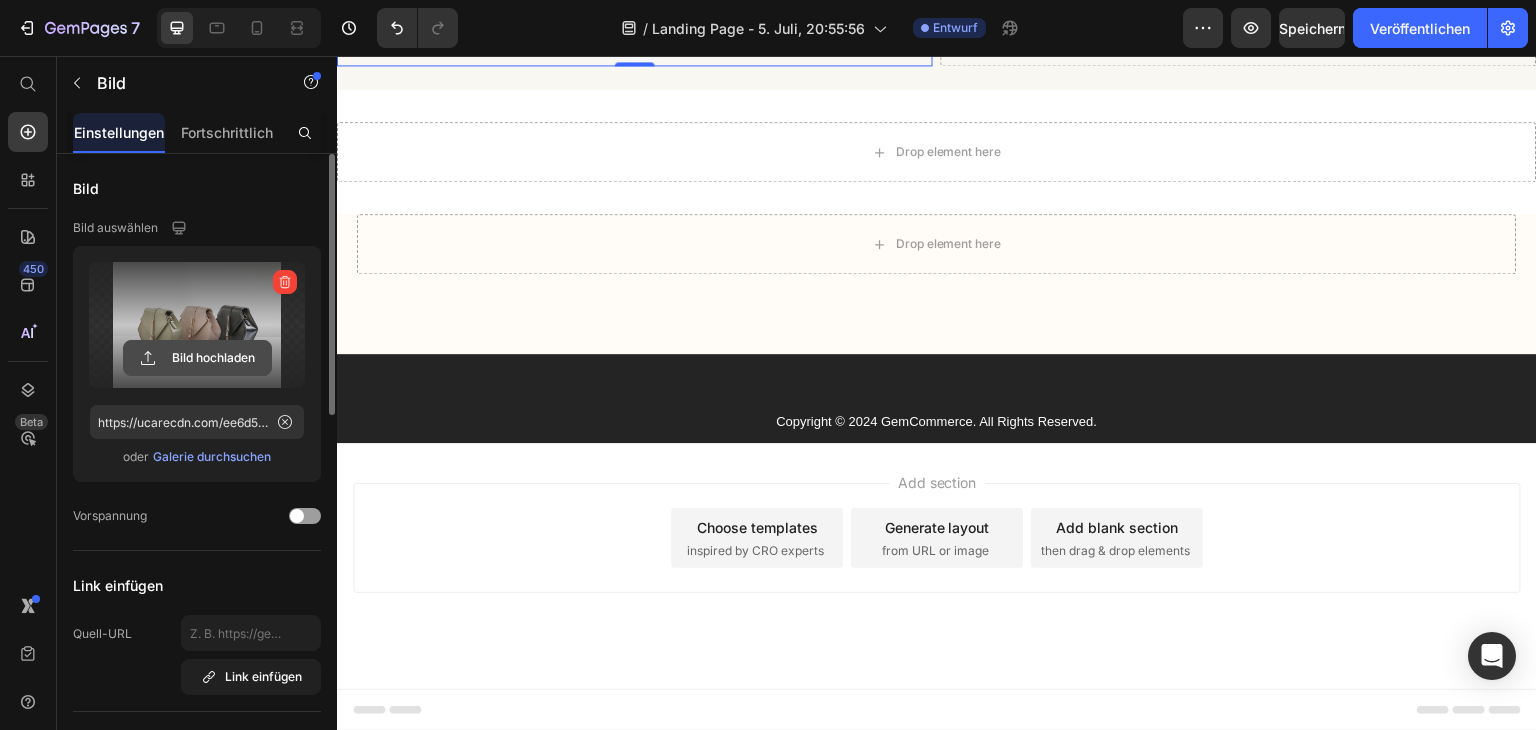 click 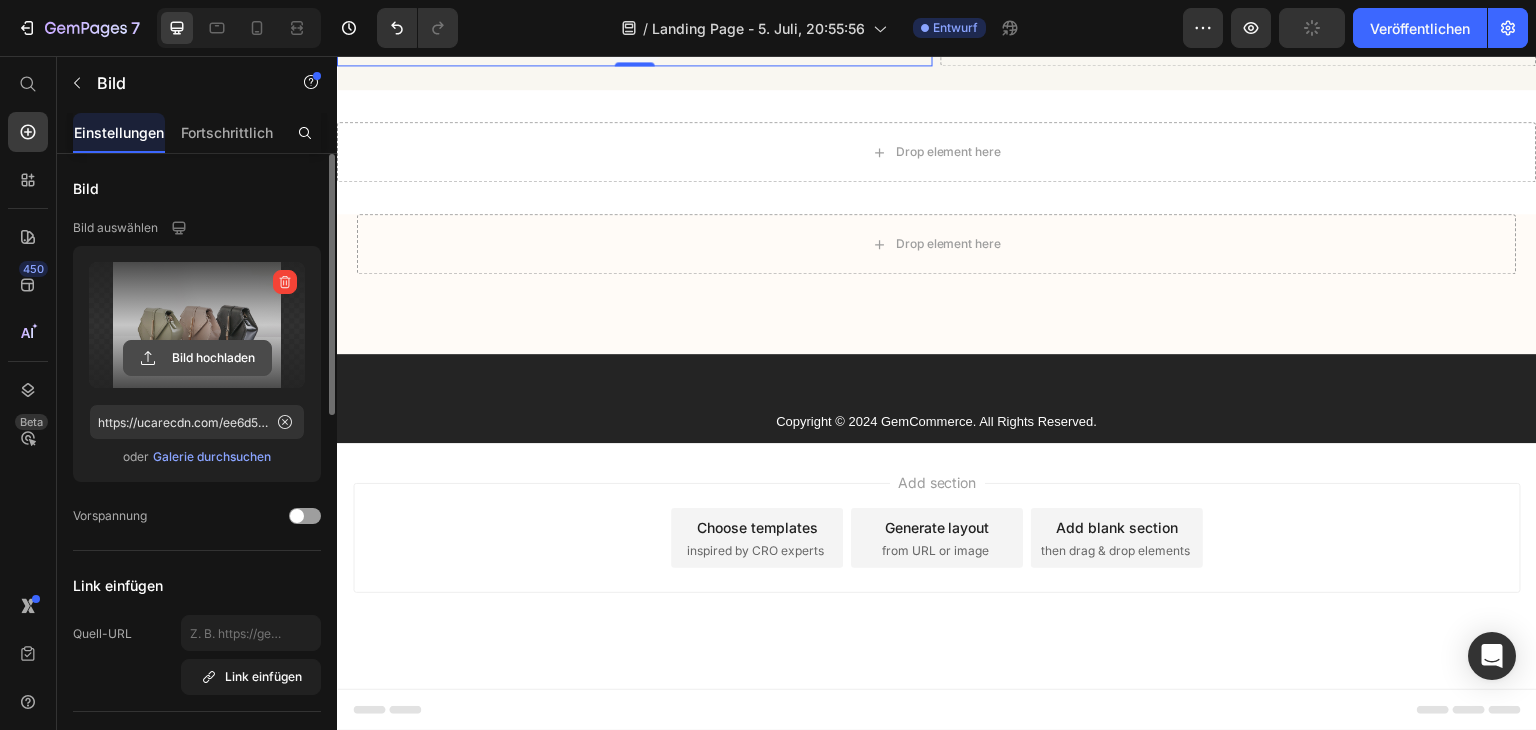 click 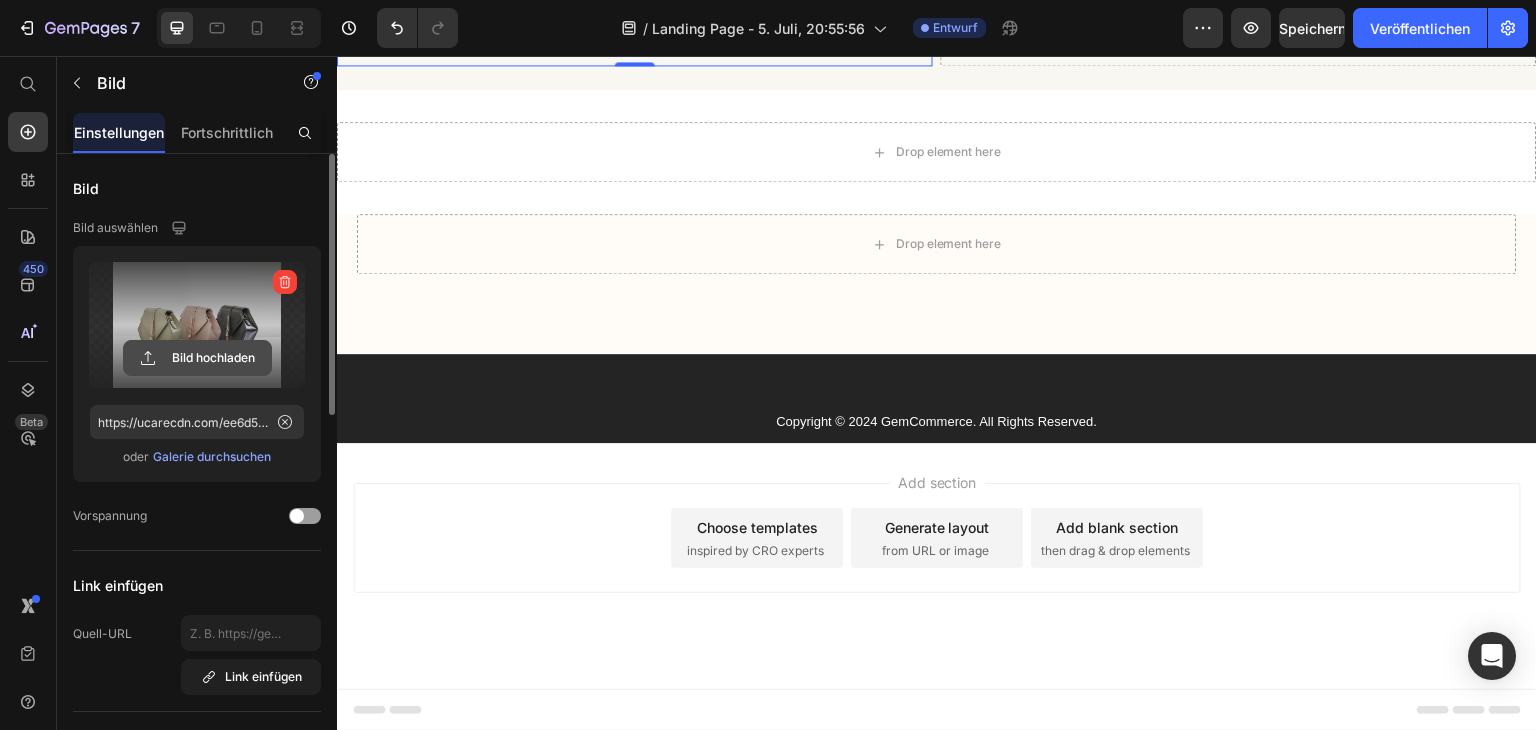 click 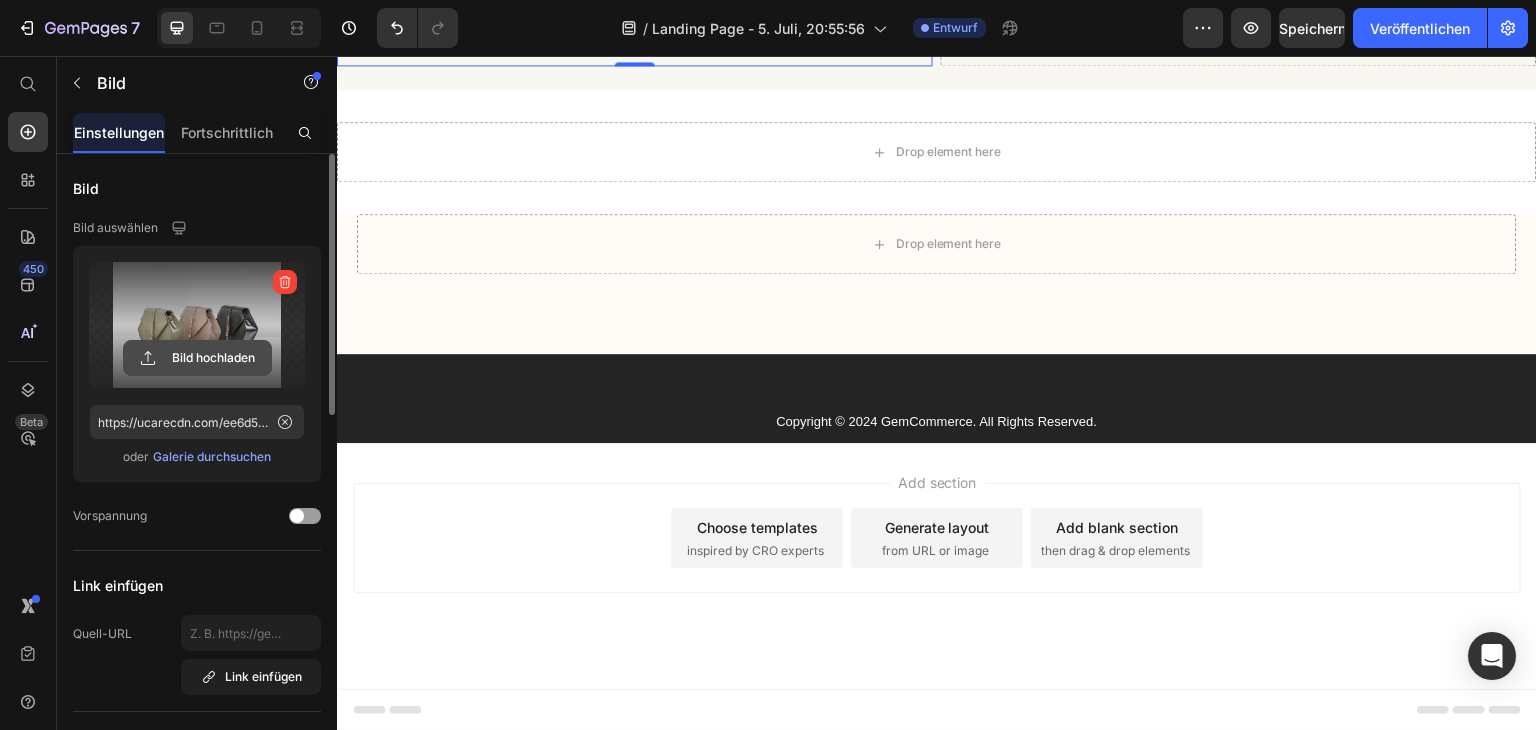 click 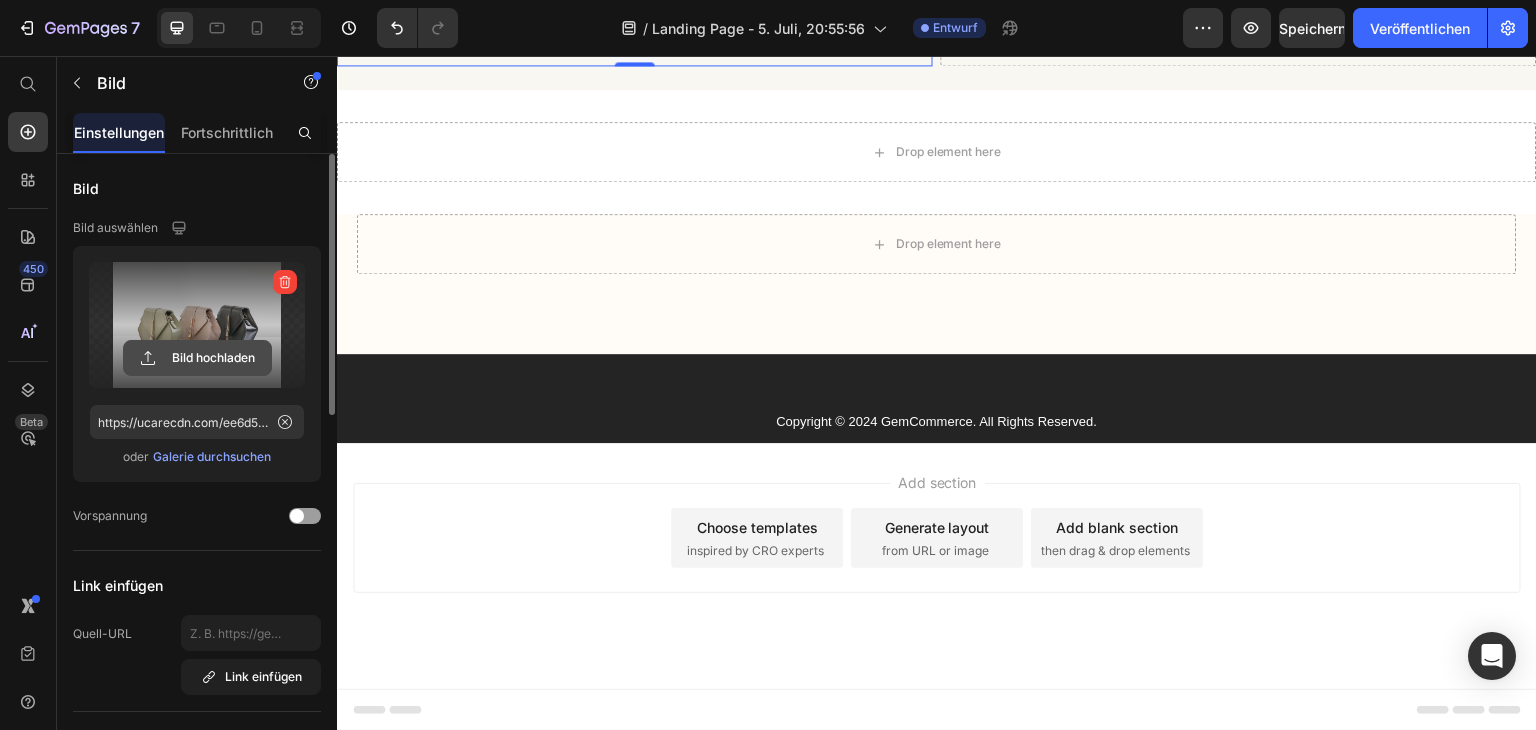click 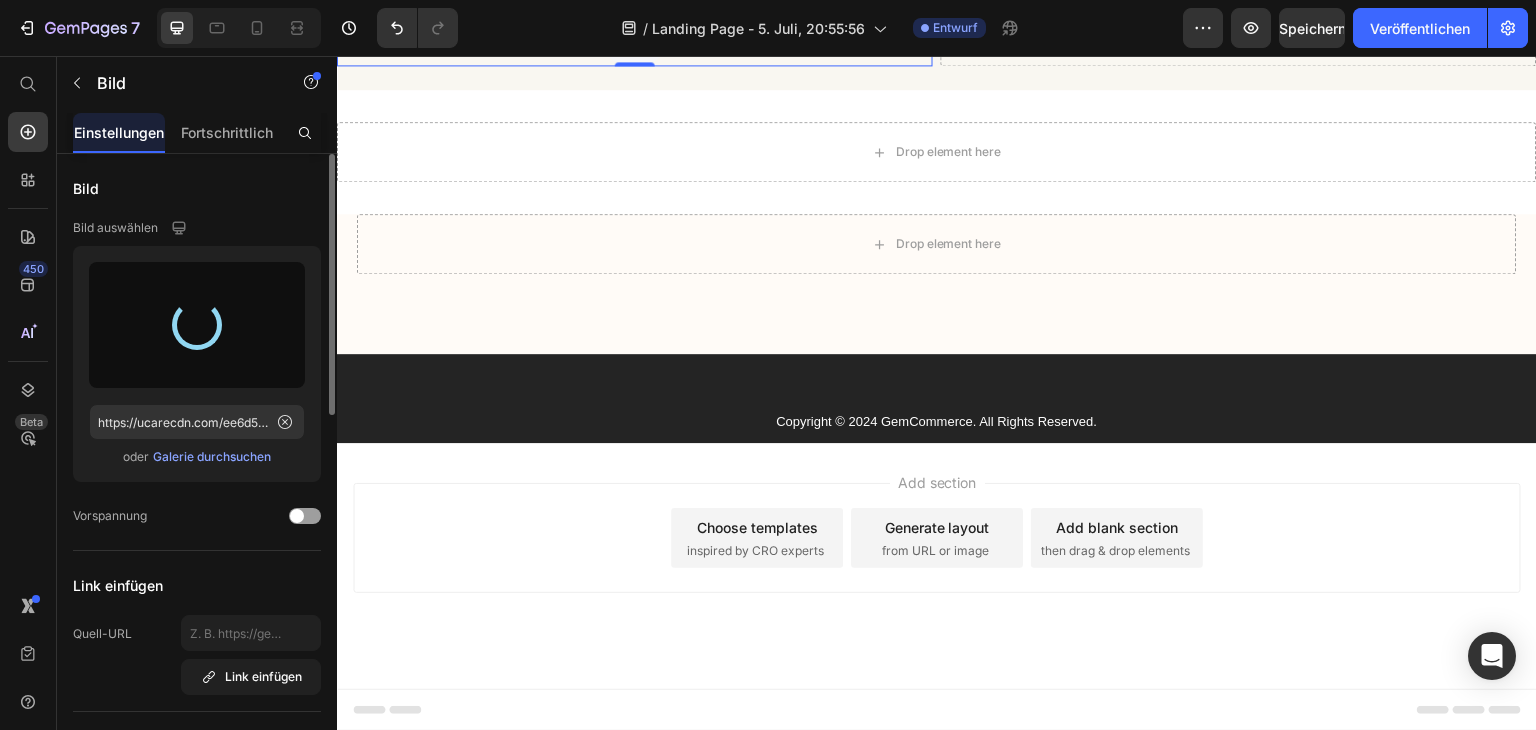 type on "https://cdn.shopify.com/s/files/1/0906/6643/4884/files/gempages_571823513191580544-d68e73d5-7f97-49f8-92fd-2e057f669034.png" 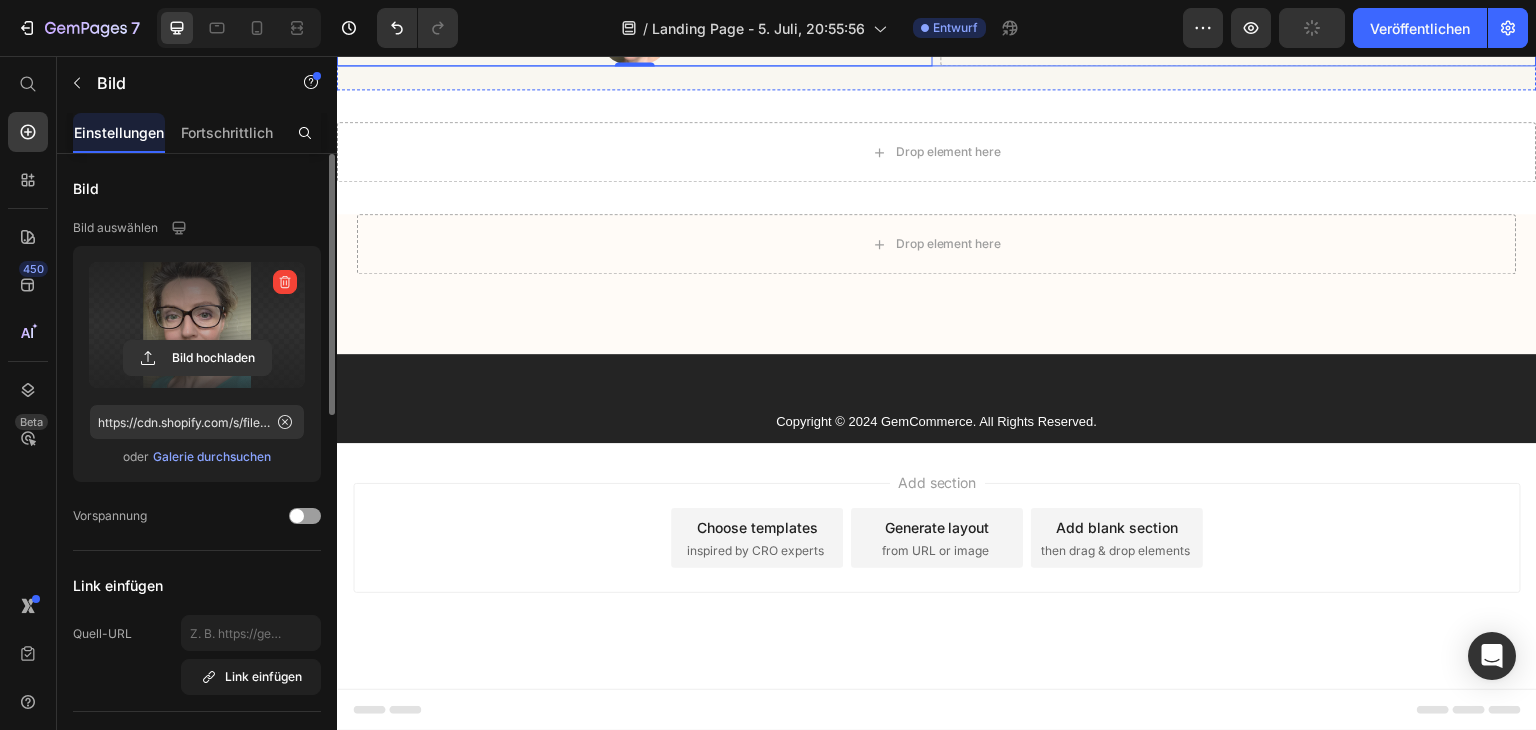 click on "Drop element here" at bounding box center [1239, 26] 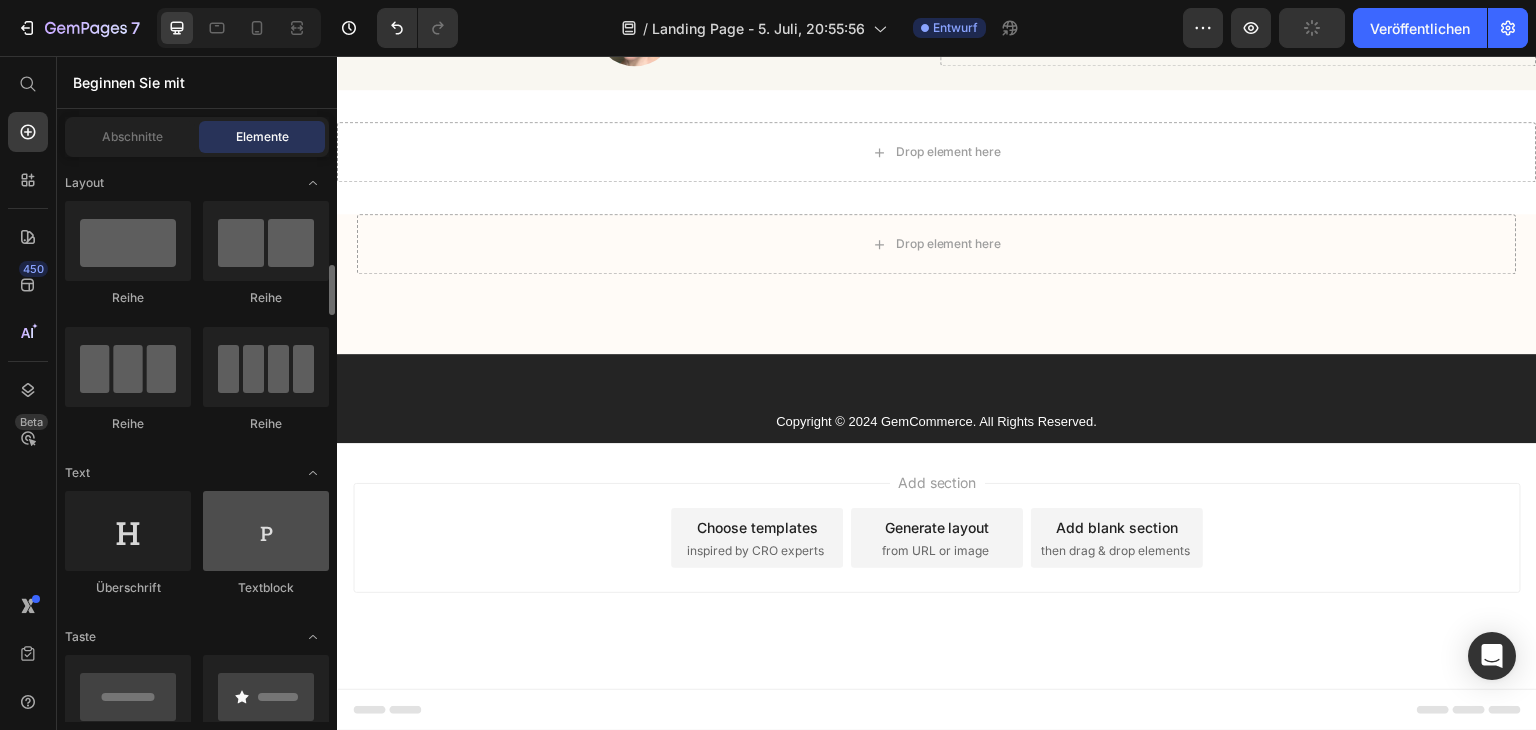 scroll, scrollTop: 100, scrollLeft: 0, axis: vertical 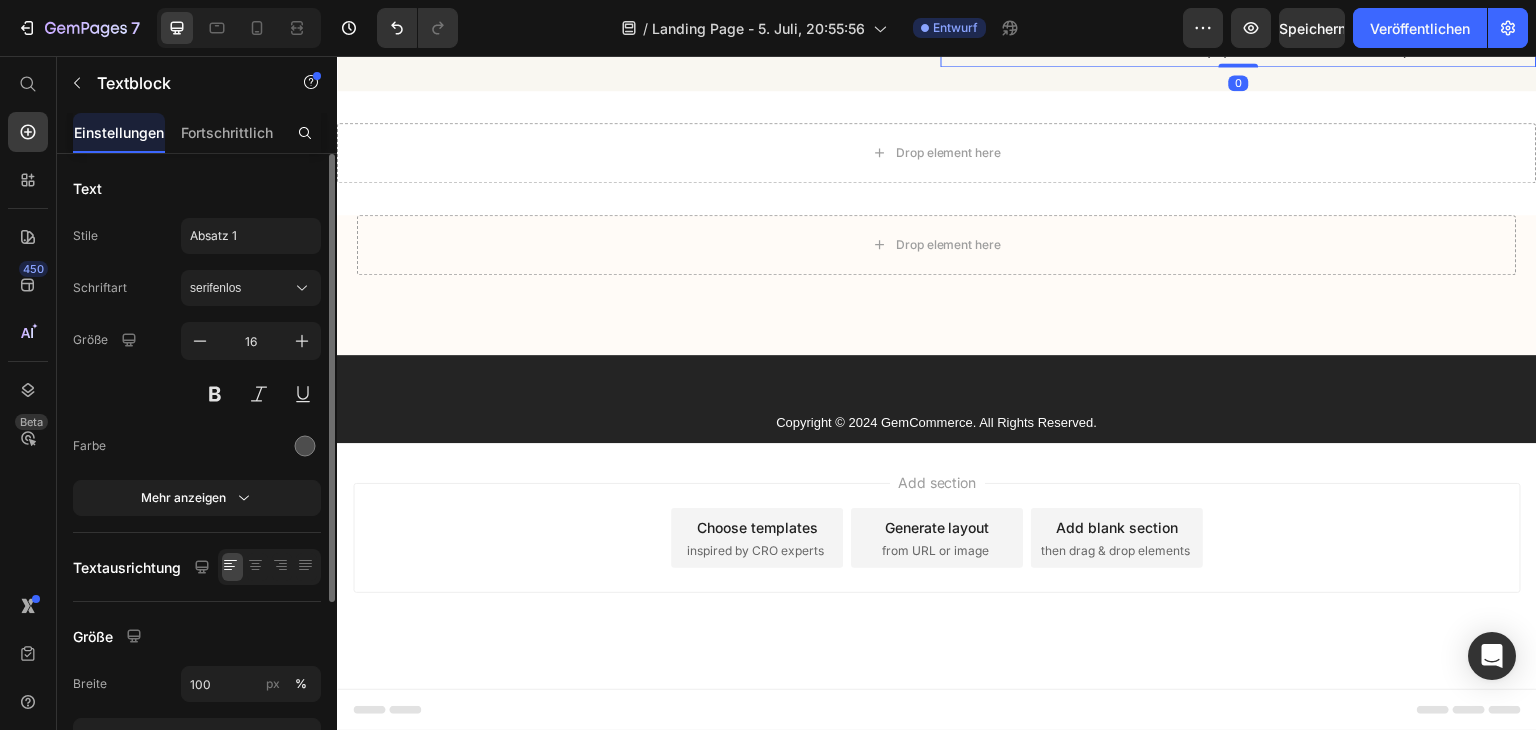 click on "Lorem ipsum dolor sit amet, consectetur adipiscing elit, sed do eiusmod tempor incididunt ut labore et dolore magna aliqua. Ut enim ad minim veniam, quis nostrud exercitation ullamco laboris nisi ut aliquip ex ea commodo consequat." at bounding box center (1239, 21) 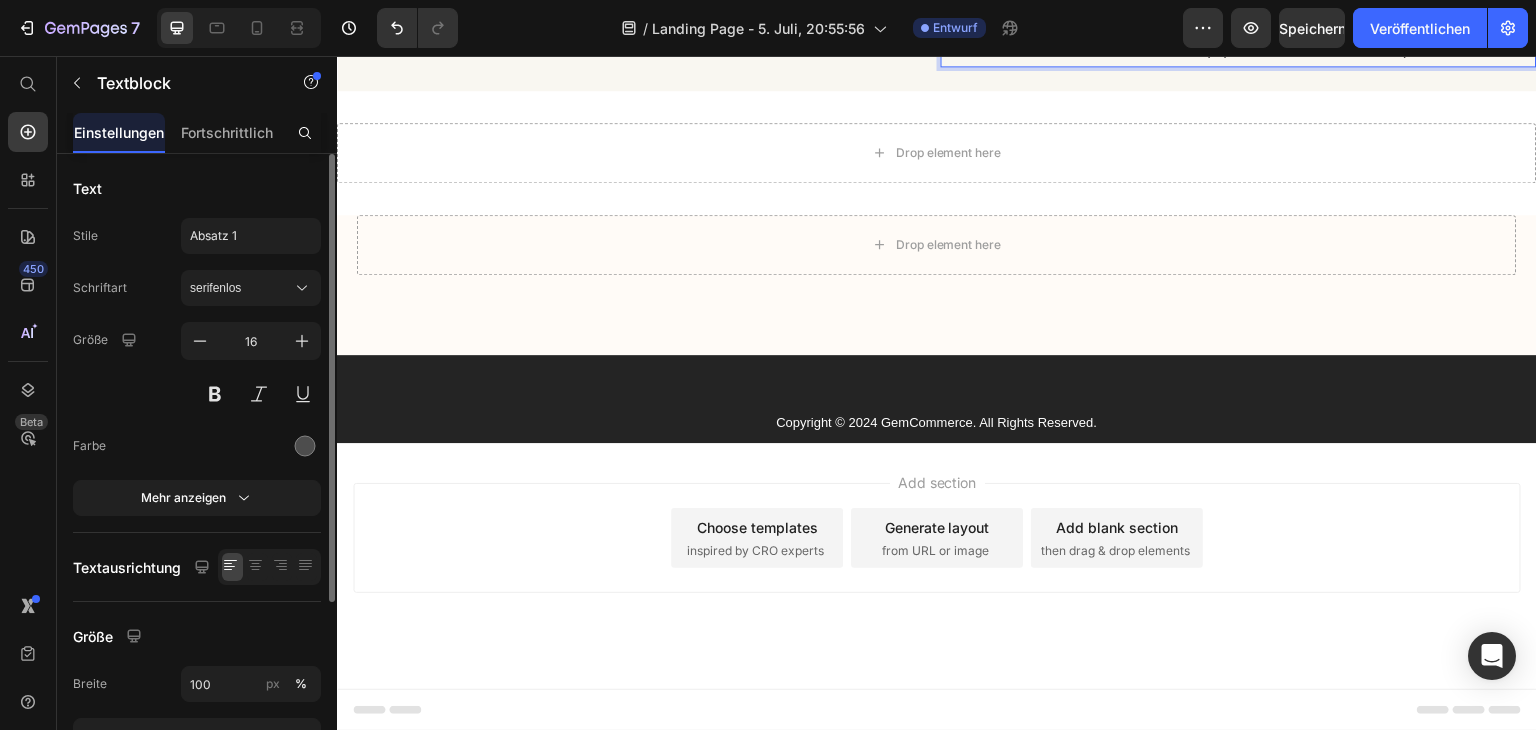 click on "Lorem ipsum dolor sit amet, consectetur adipiscing elit, sed do eiusmod tempor incididunt ut labore et dolore magna aliqua. Ut enim ad minim veniam, quis nostrud exercitation ullamco laboris nisi ut aliquip ex ea commodo consequat." at bounding box center [1239, 21] 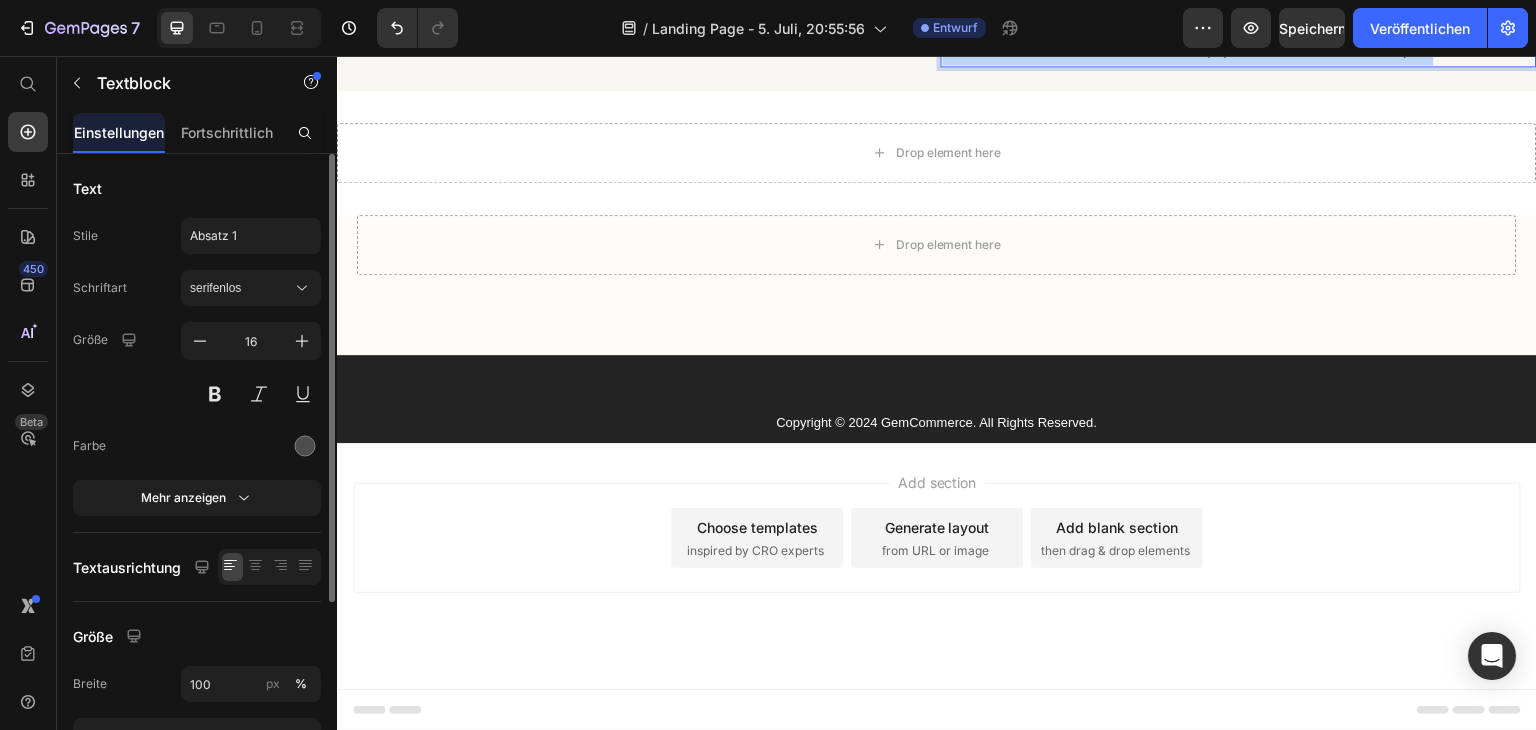 click on "Lorem ipsum dolor sit amet, consectetur adipiscing elit, sed do eiusmod tempor incididunt ut labore et dolore magna aliqua. Ut enim ad minim veniam, quis nostrud exercitation ullamco laboris nisi ut aliquip ex ea commodo consequat." at bounding box center (1239, 21) 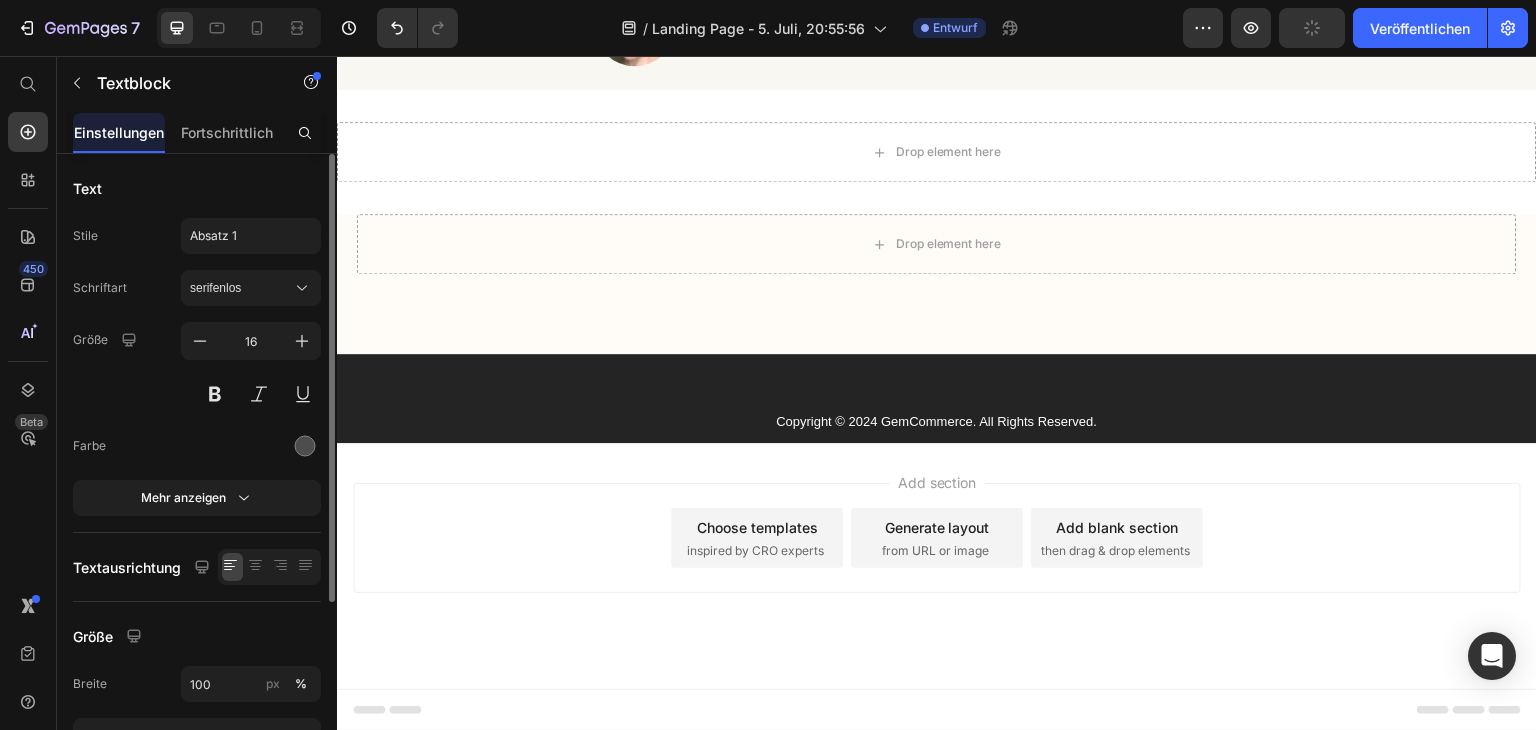 click at bounding box center [1239, 2] 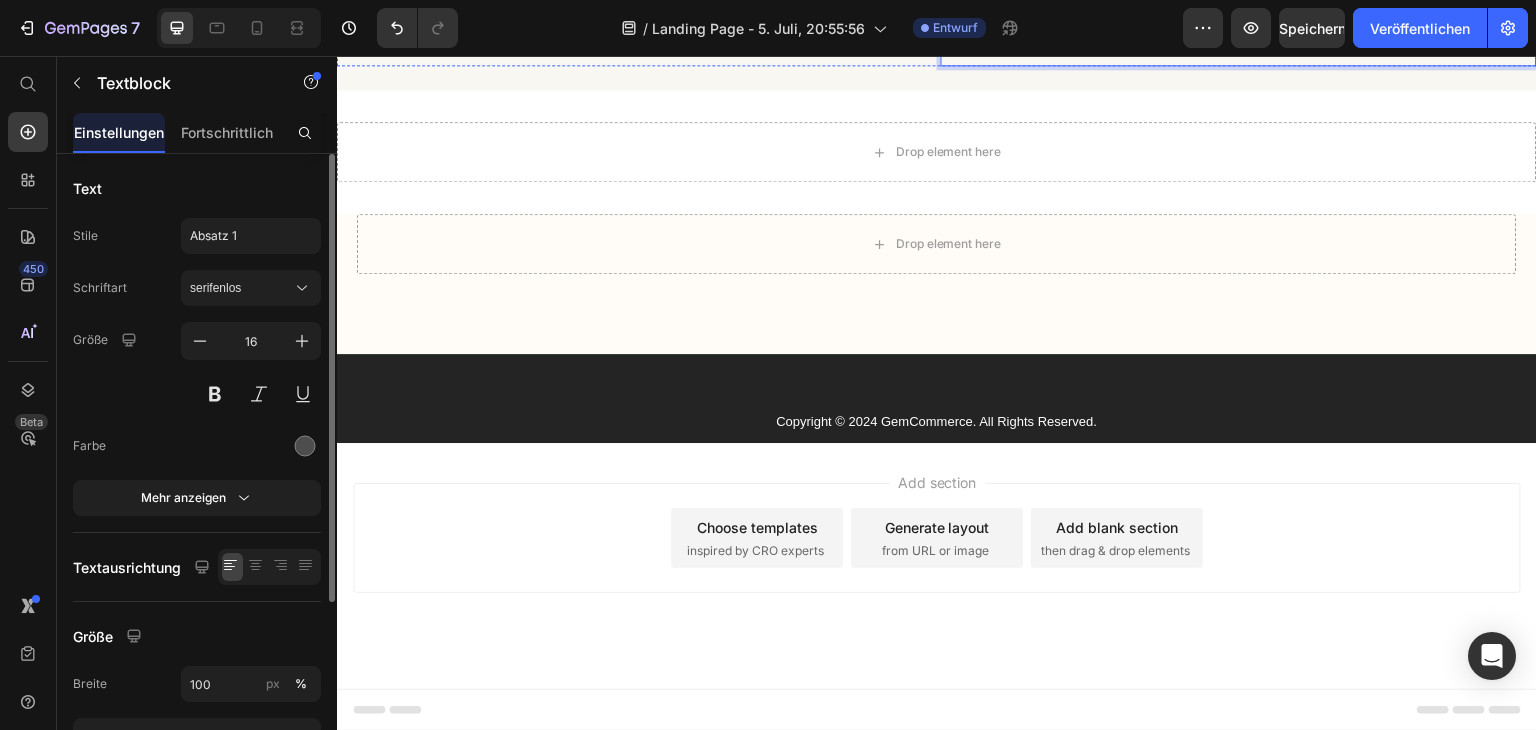 click at bounding box center [635, -42] 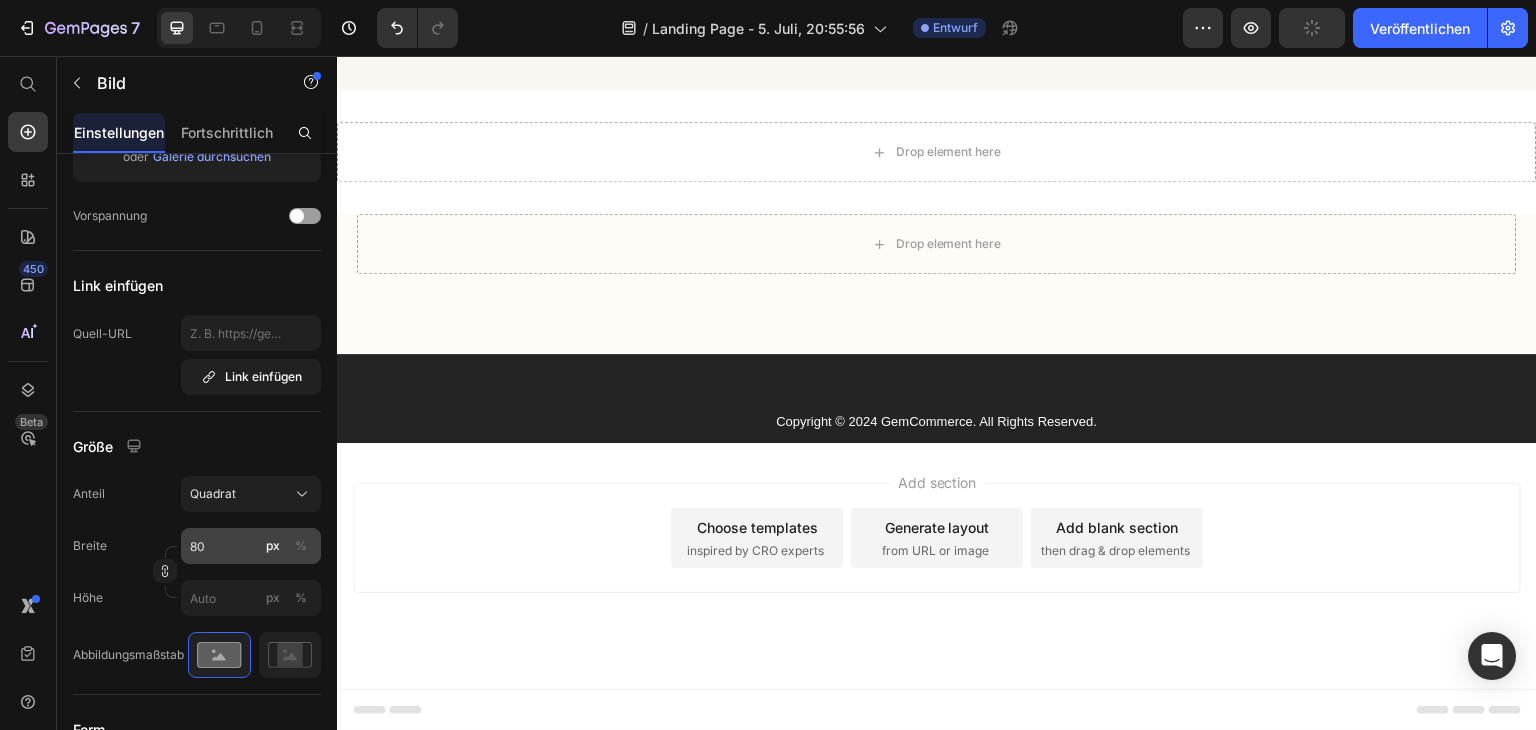 scroll, scrollTop: 700, scrollLeft: 0, axis: vertical 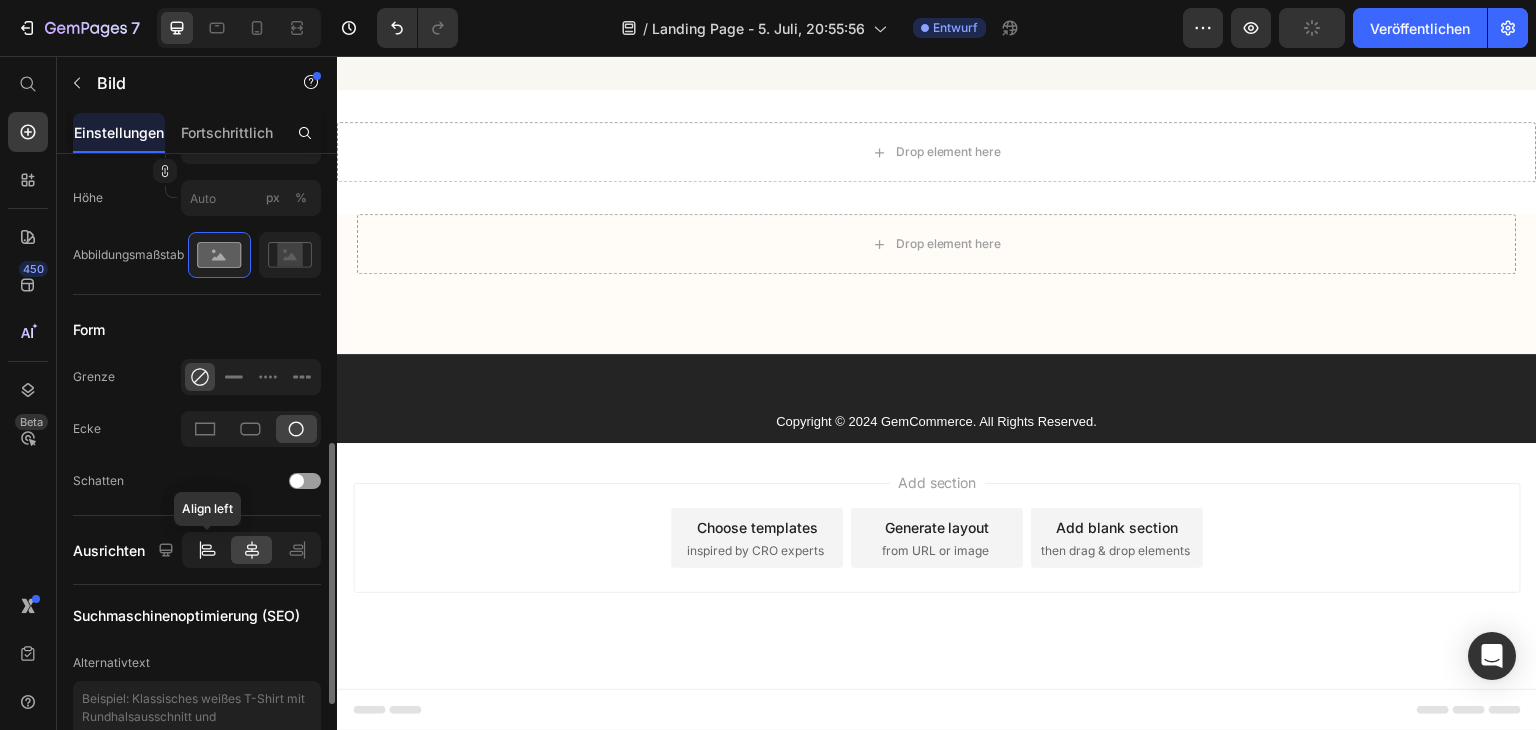 click 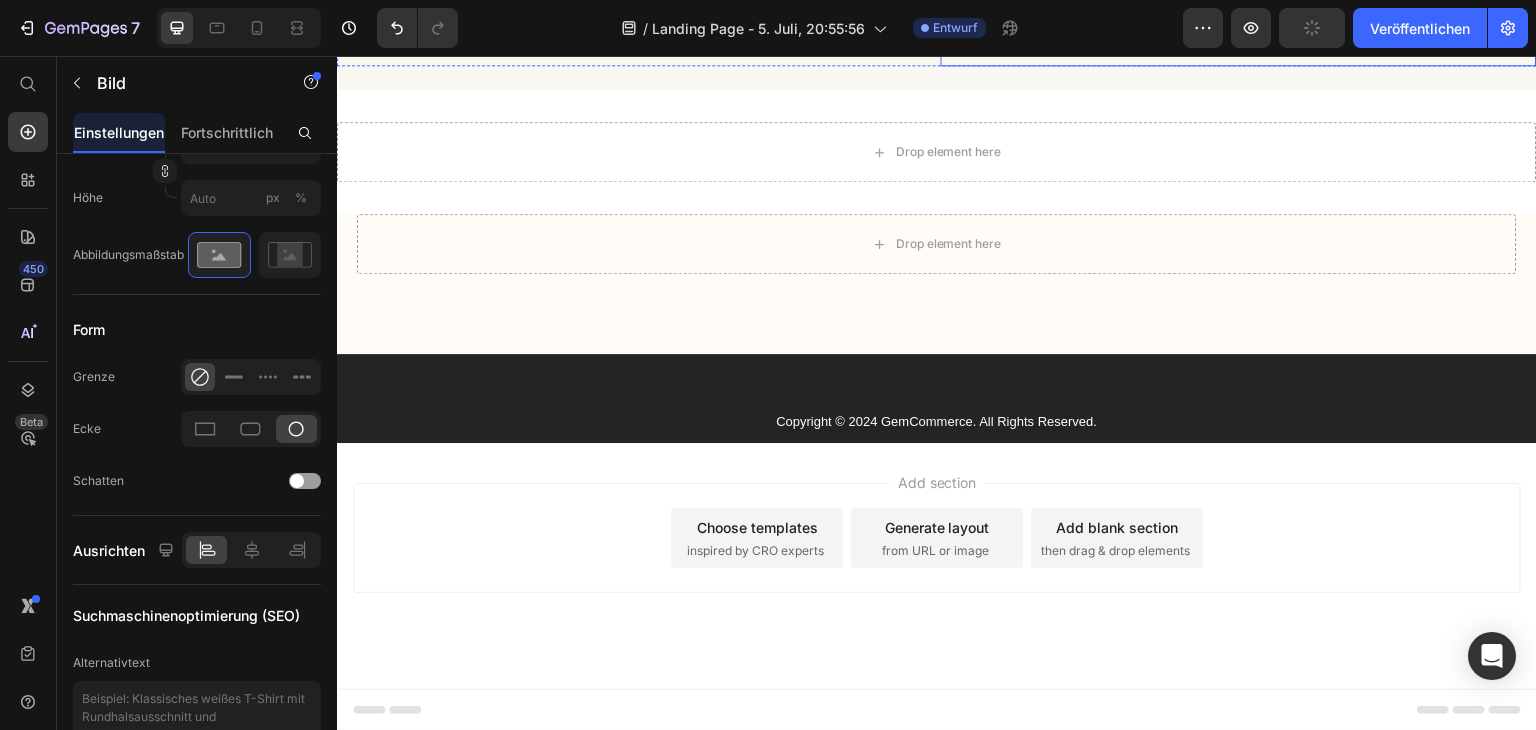 click on ""Ich laufe wieder wie früher!" Nach nur einer Woche Anwendung sind meine Schmerzen deutlich zurückgegangen. Ich nutze FußSegen™ jeden Abend – das tut so gut! – [NAME] [LAST], [AGE] – vor 2 Tagen" at bounding box center (1239, 6) 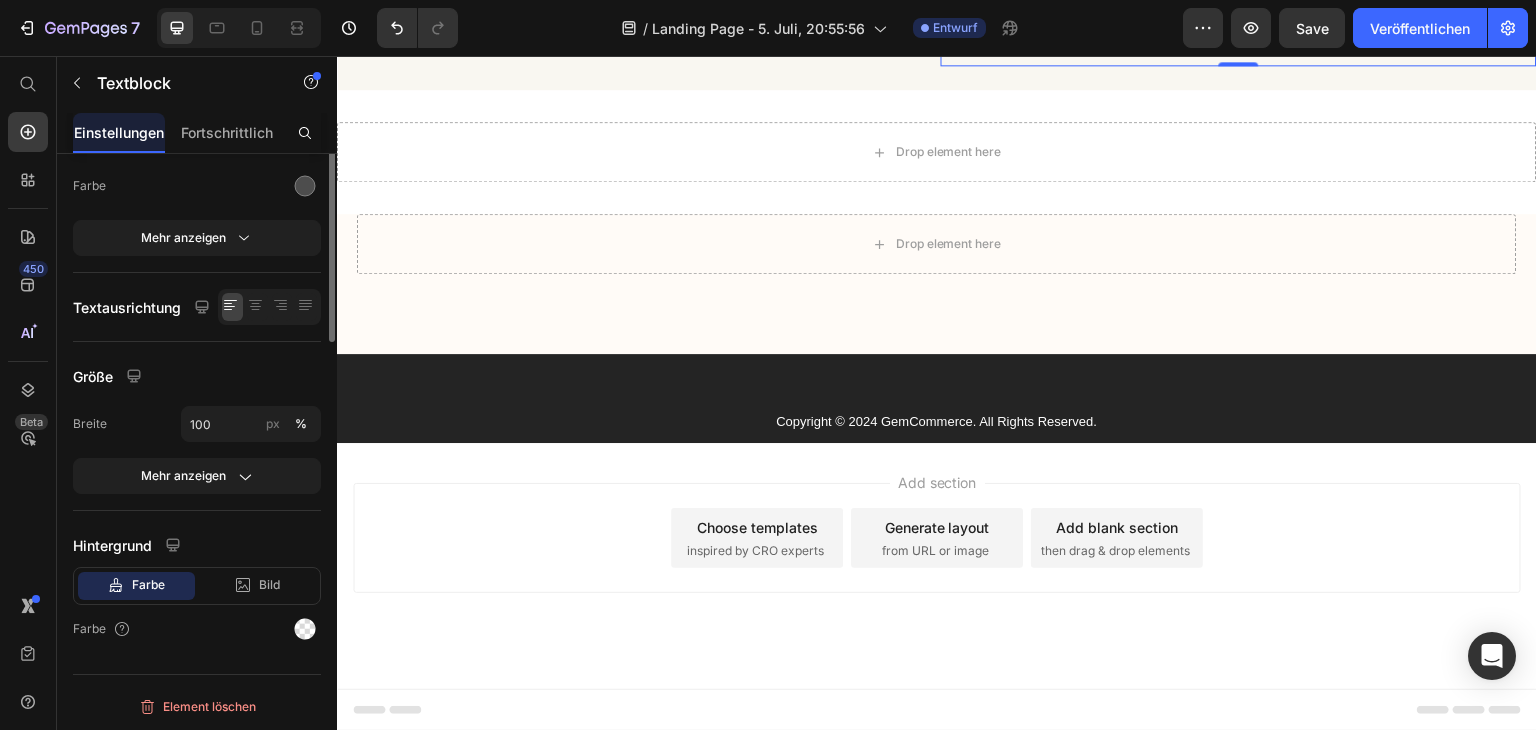 scroll, scrollTop: 0, scrollLeft: 0, axis: both 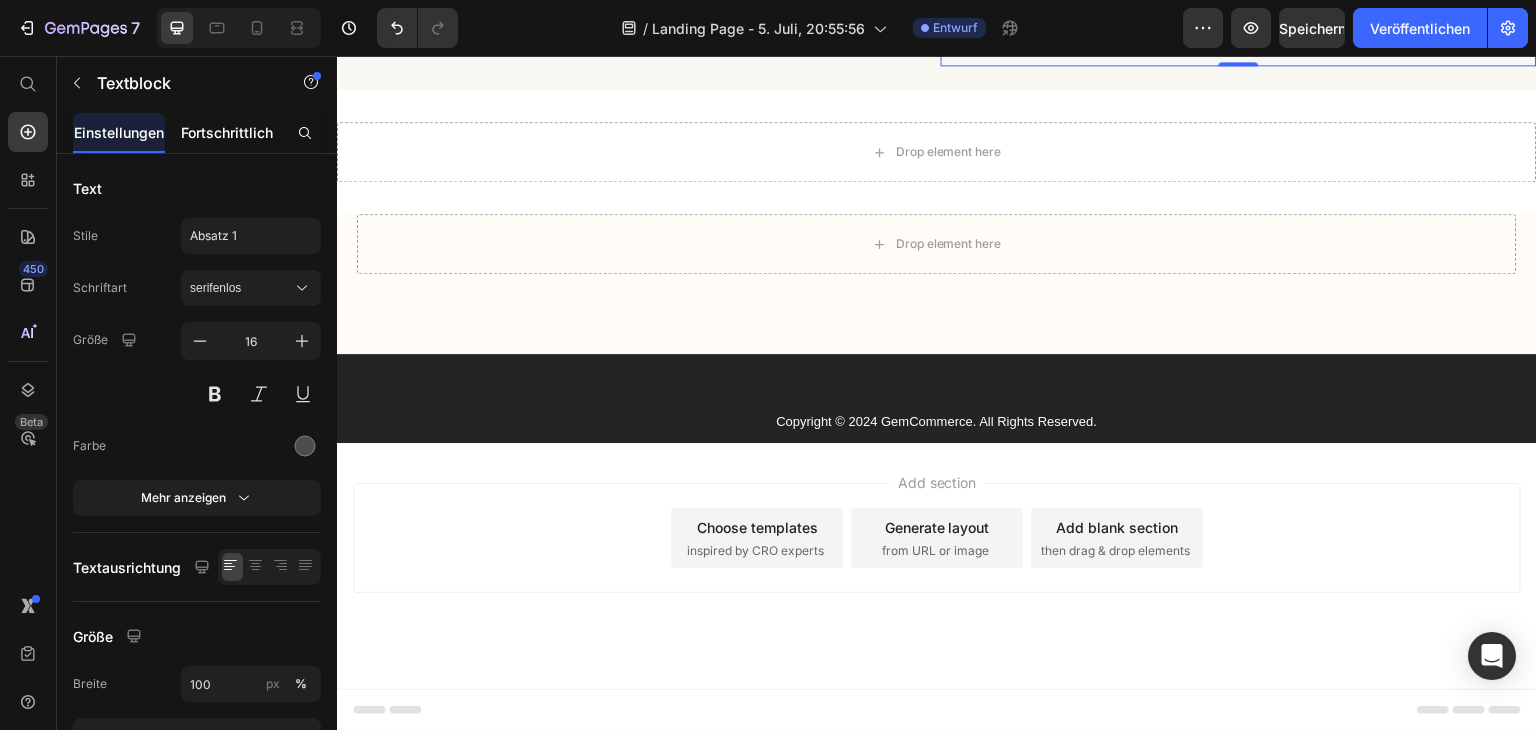 click on "Fortschrittlich" at bounding box center (227, 132) 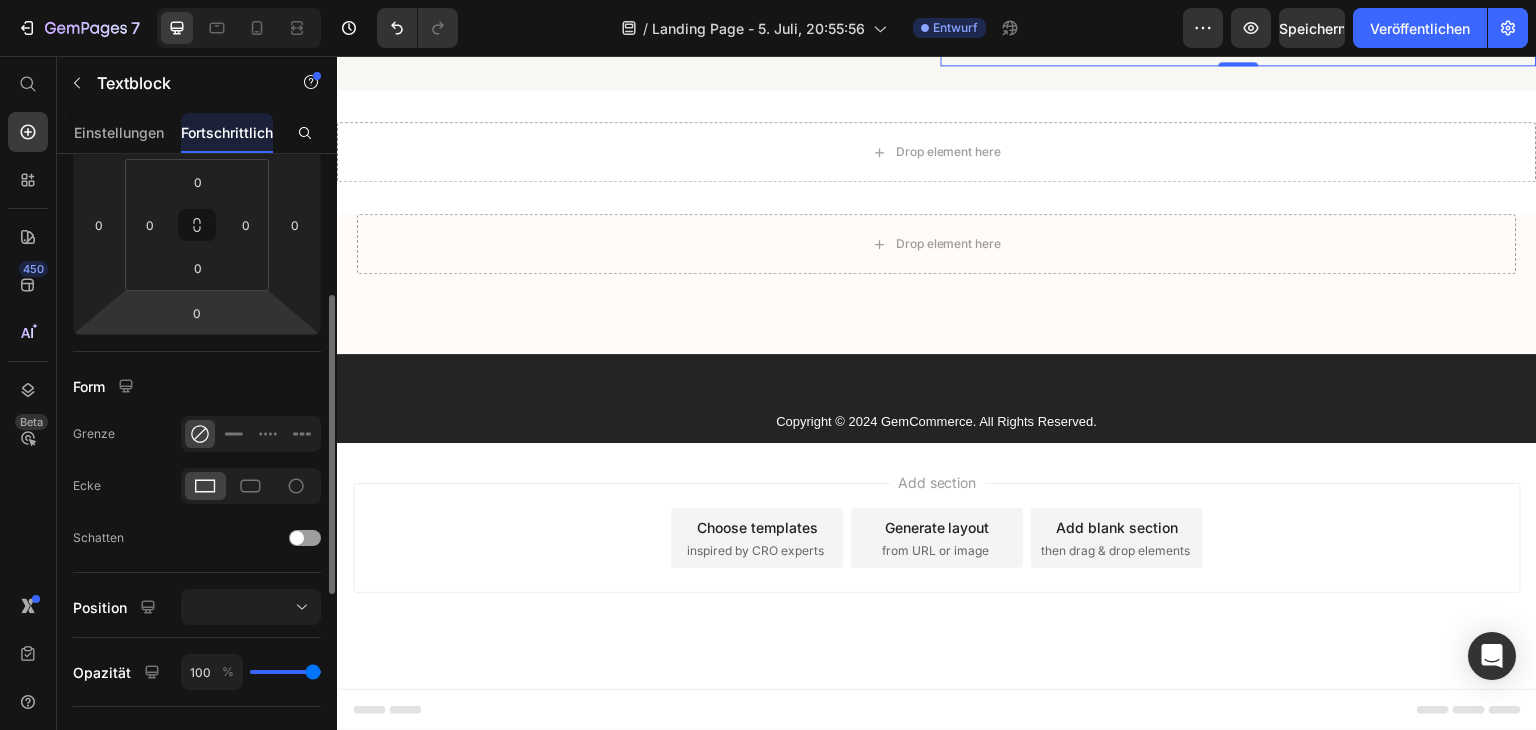 scroll, scrollTop: 500, scrollLeft: 0, axis: vertical 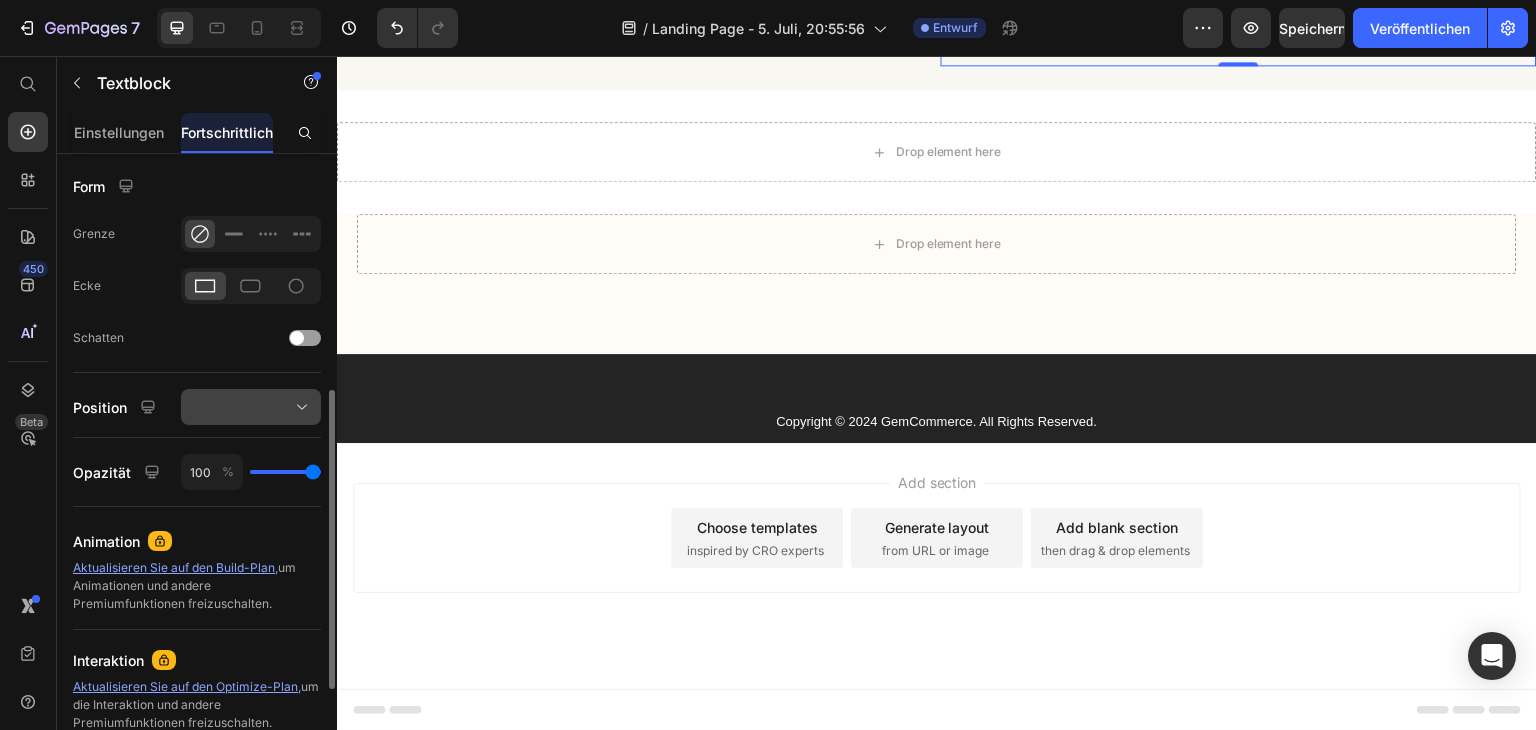 click at bounding box center (251, 407) 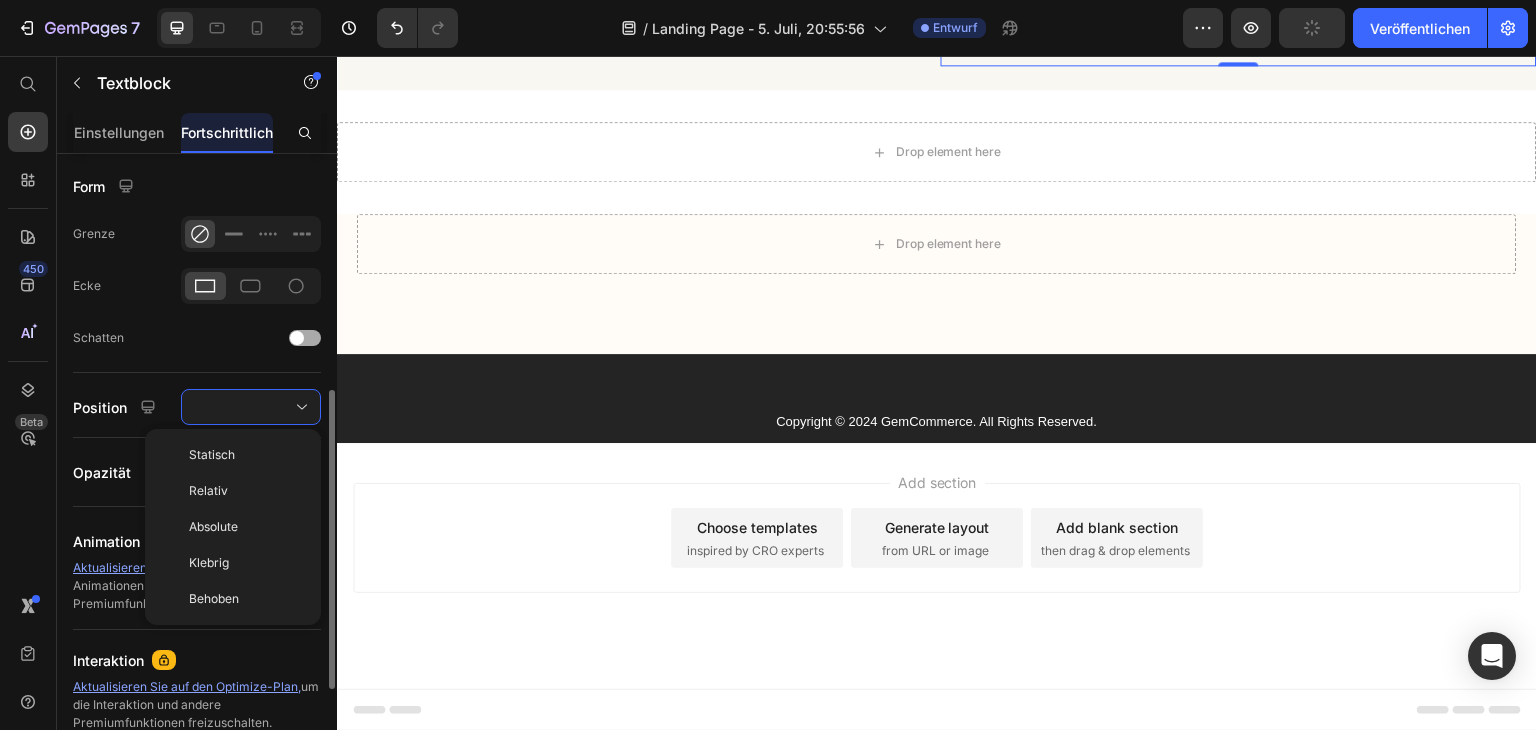 click on "Schatten" 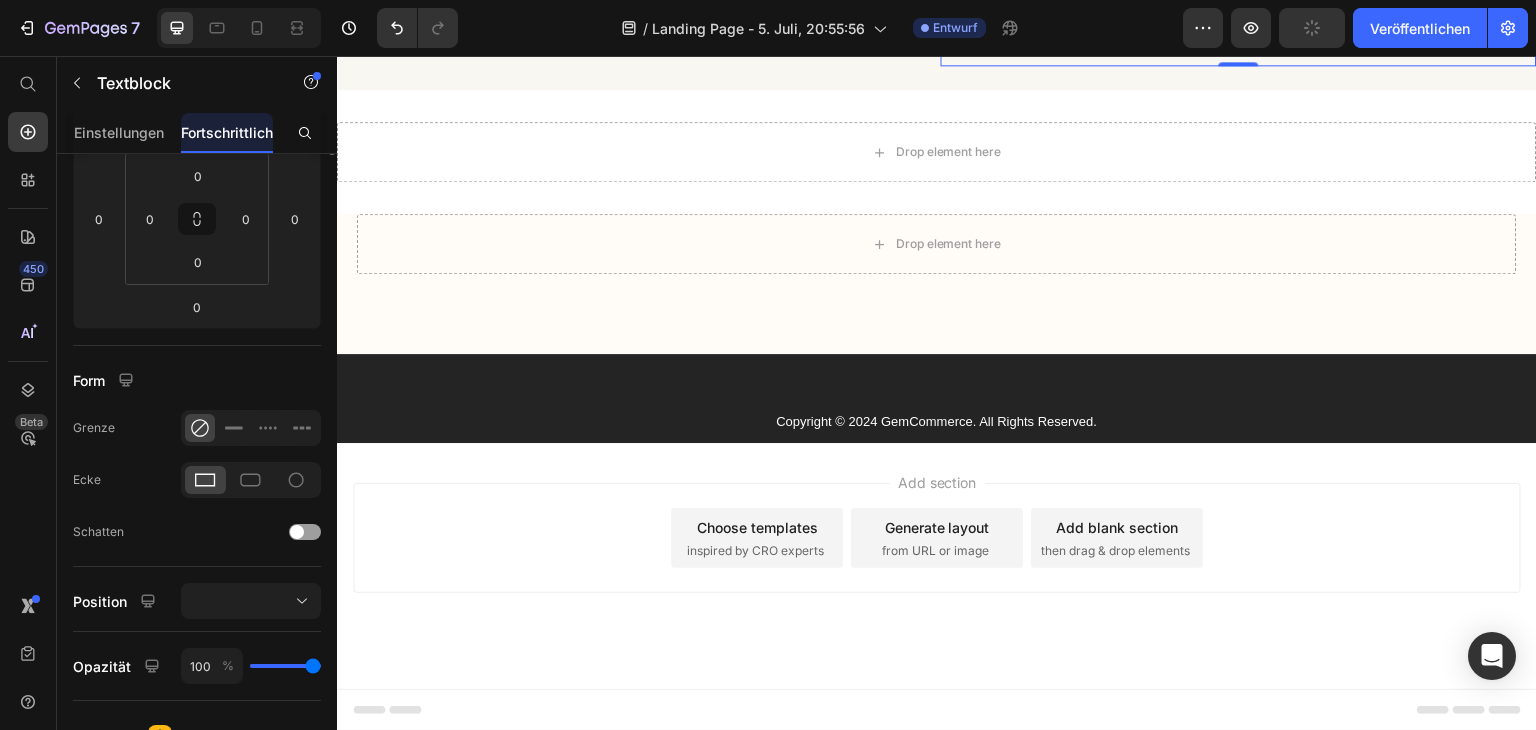 scroll, scrollTop: 6, scrollLeft: 0, axis: vertical 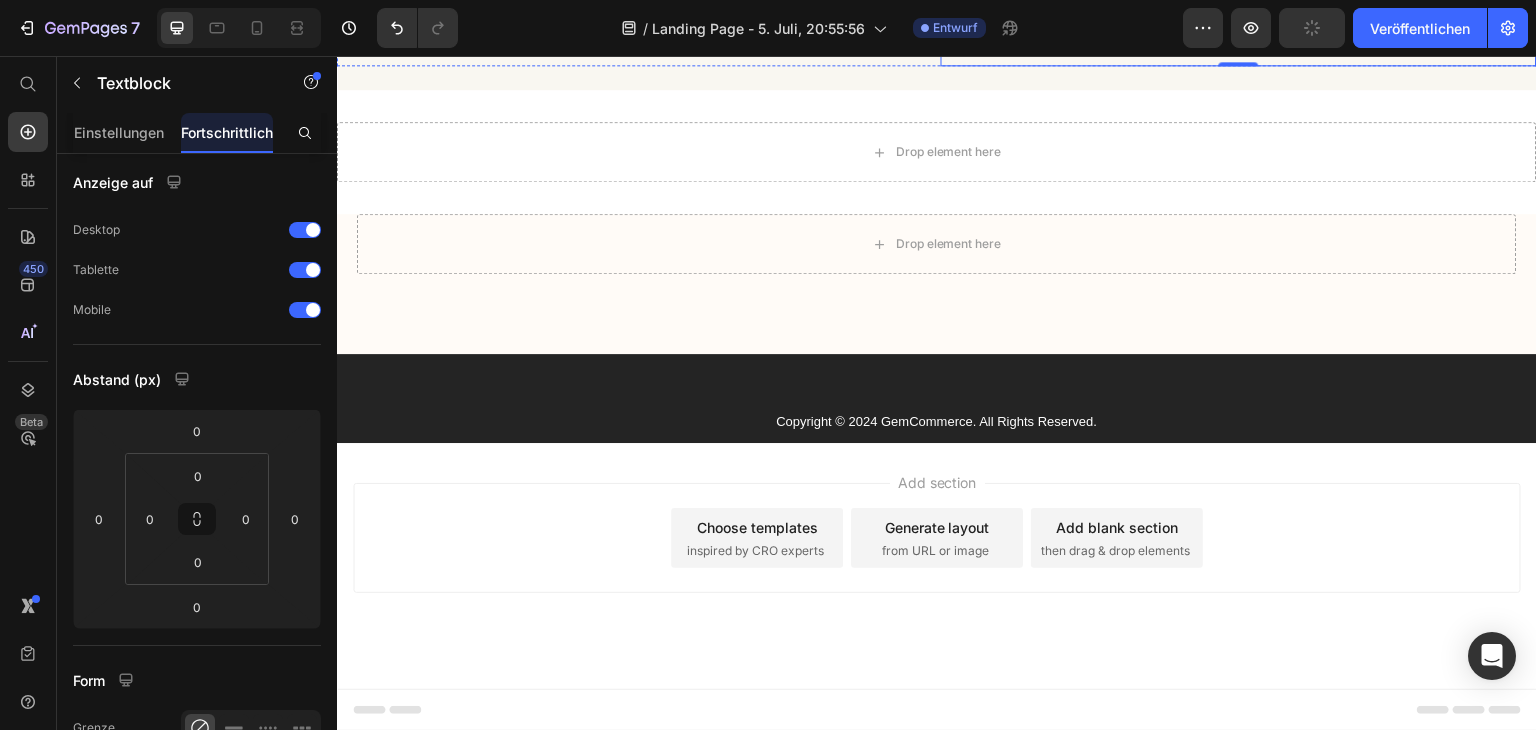 click at bounding box center (635, -42) 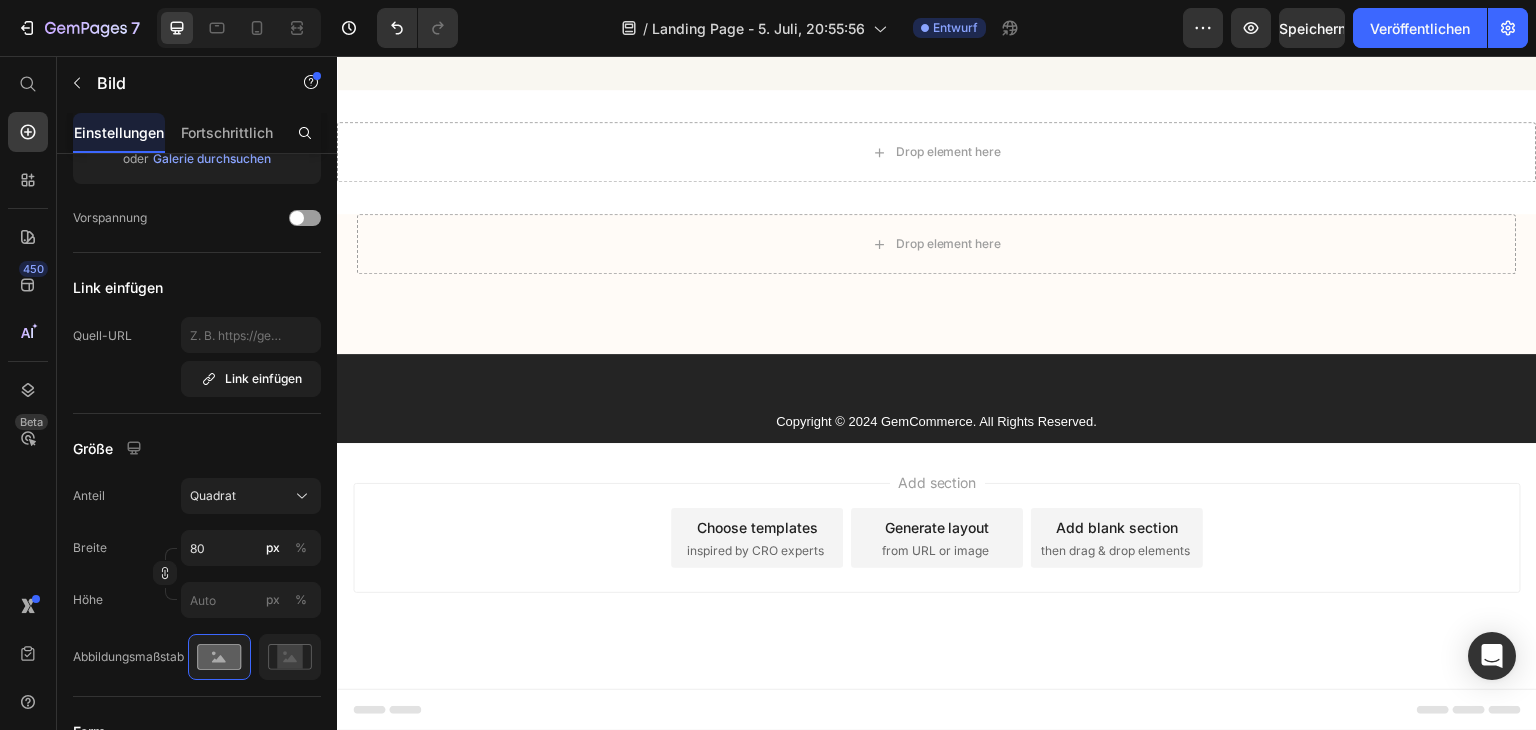 scroll, scrollTop: 0, scrollLeft: 0, axis: both 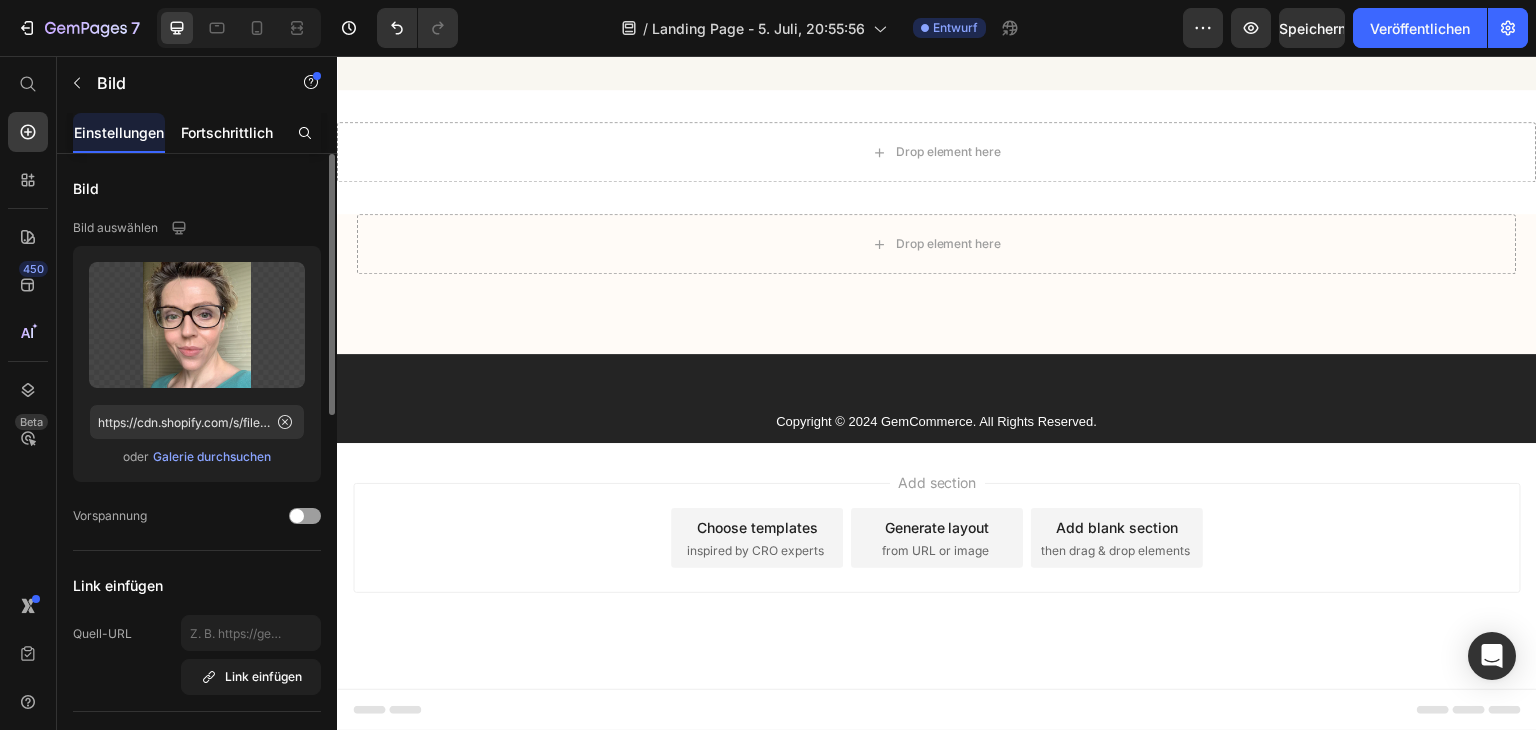 drag, startPoint x: 276, startPoint y: 109, endPoint x: 269, endPoint y: 118, distance: 11.401754 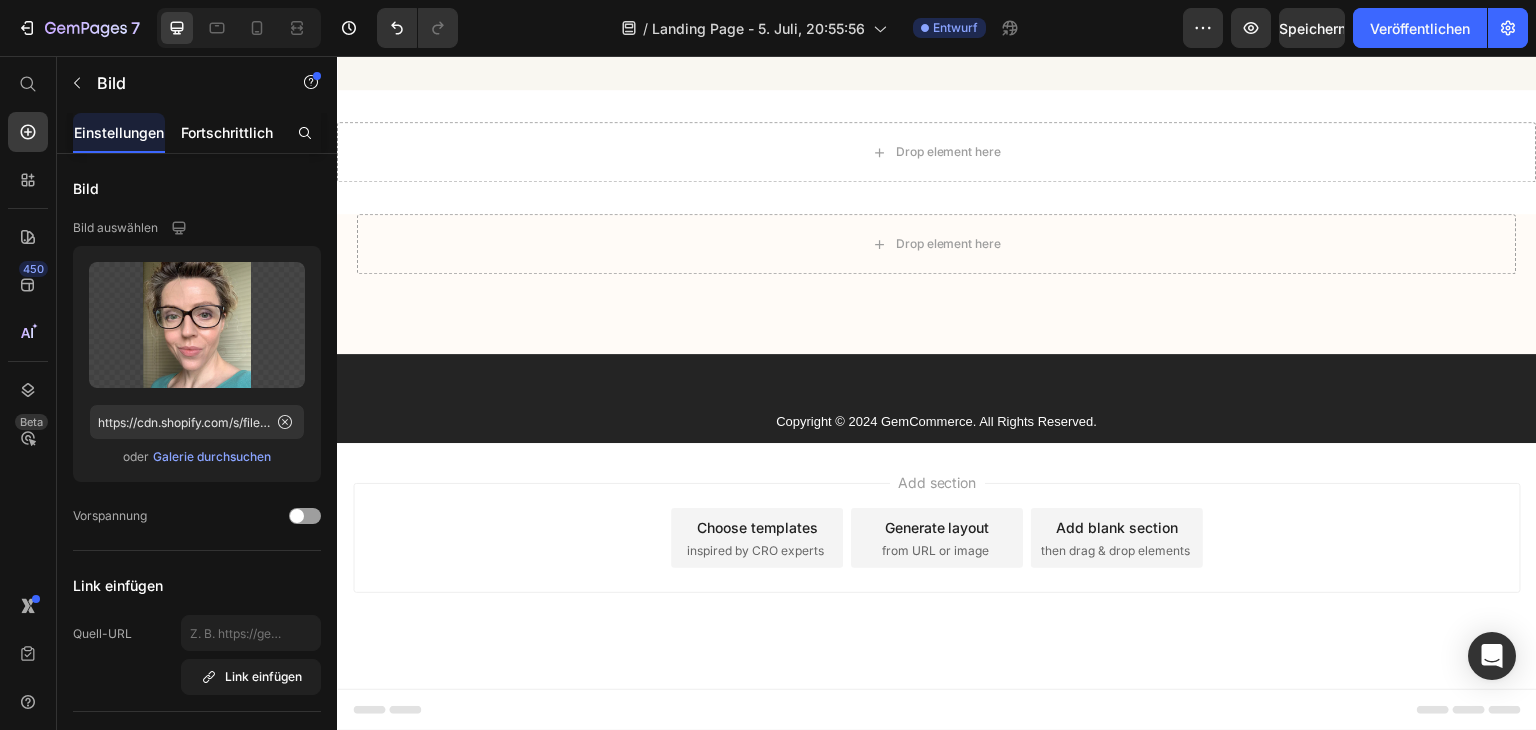 click on "Fortschrittlich" at bounding box center [227, 132] 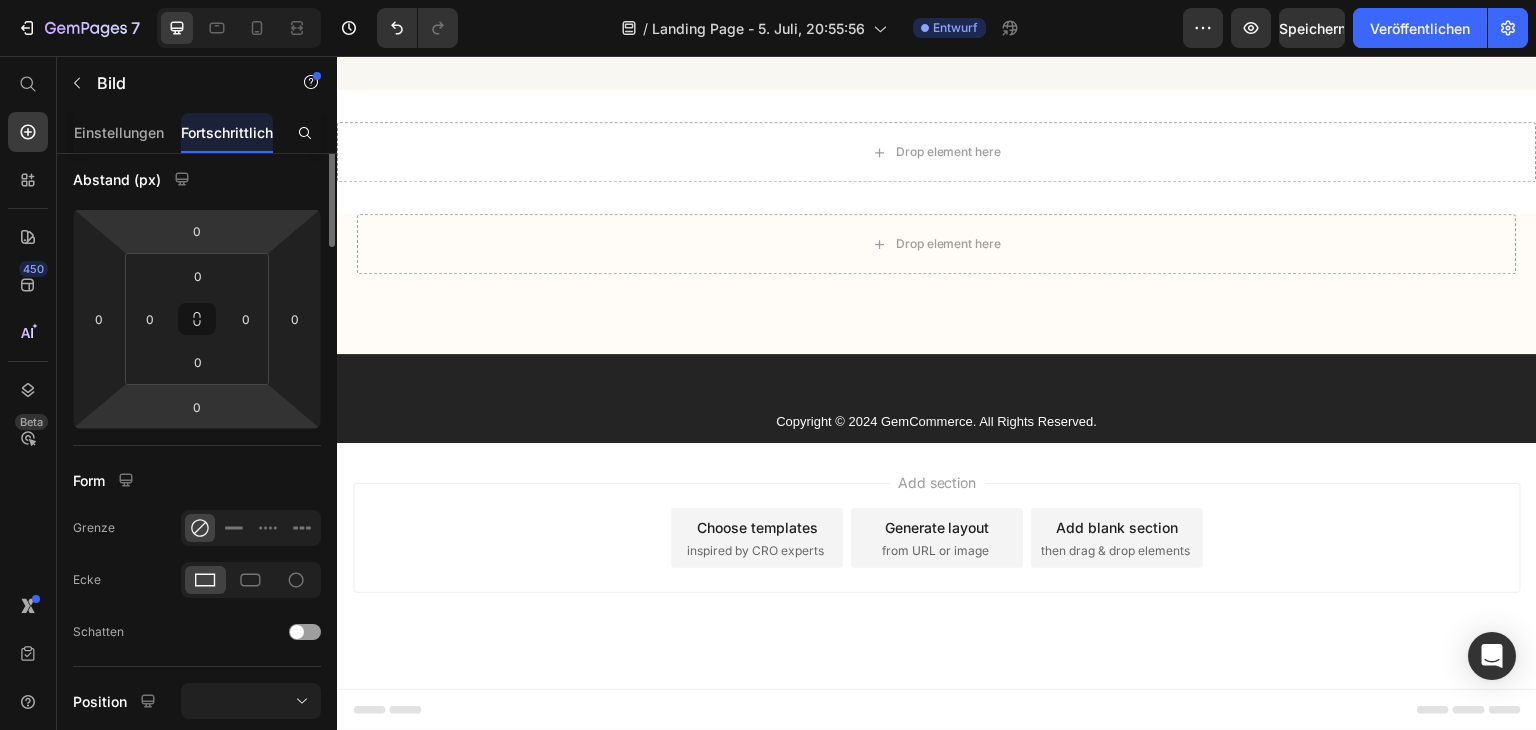 scroll, scrollTop: 0, scrollLeft: 0, axis: both 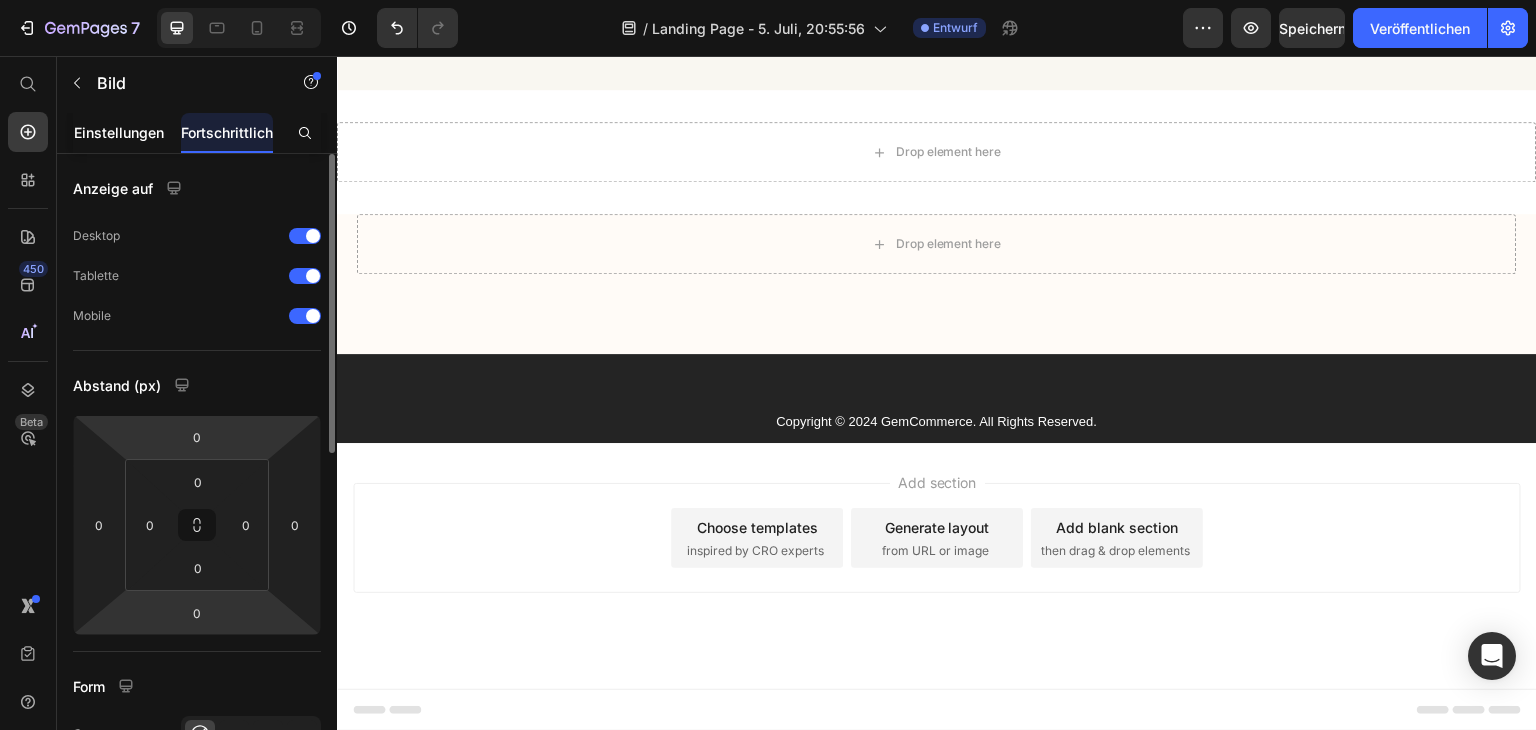 click on "Einstellungen" at bounding box center (119, 132) 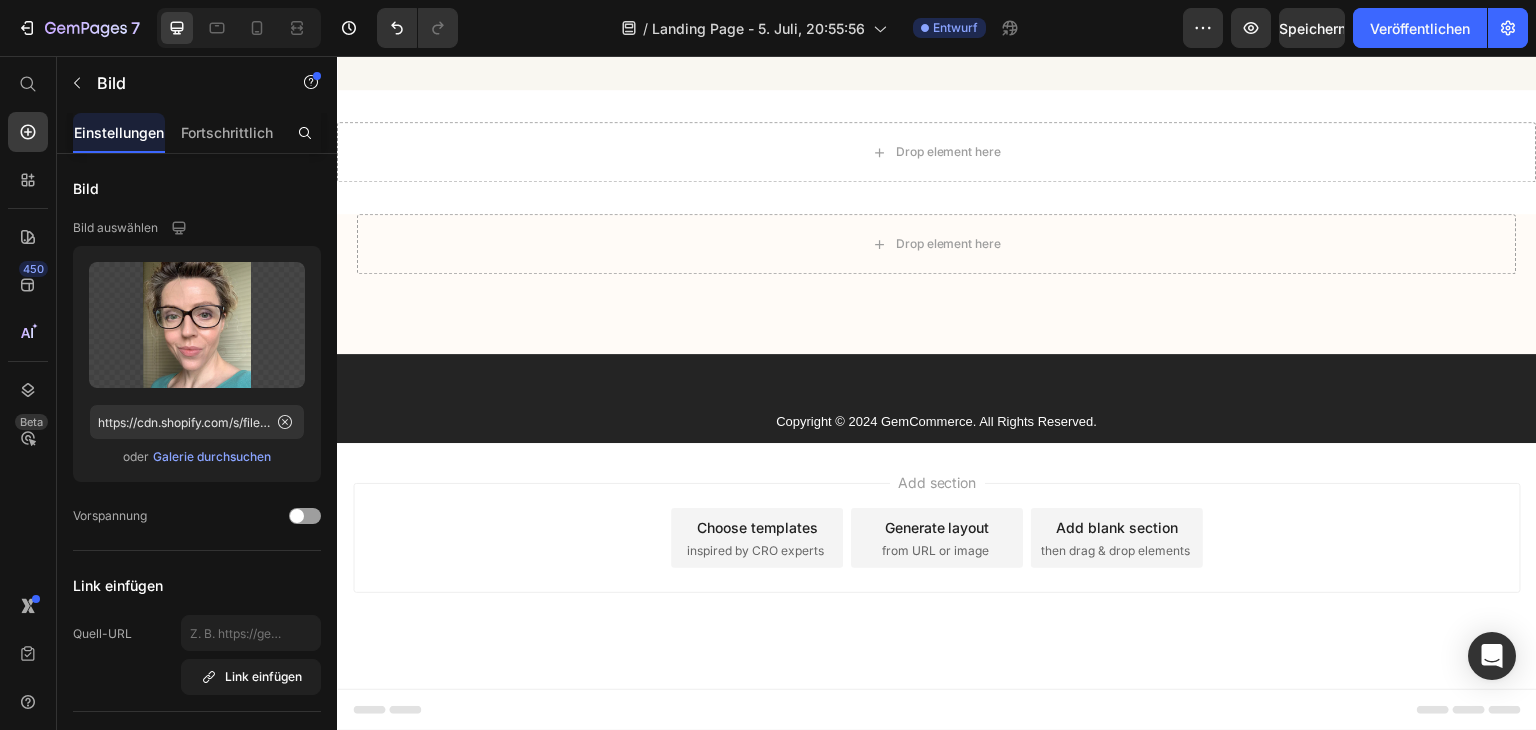click at bounding box center (635, -42) 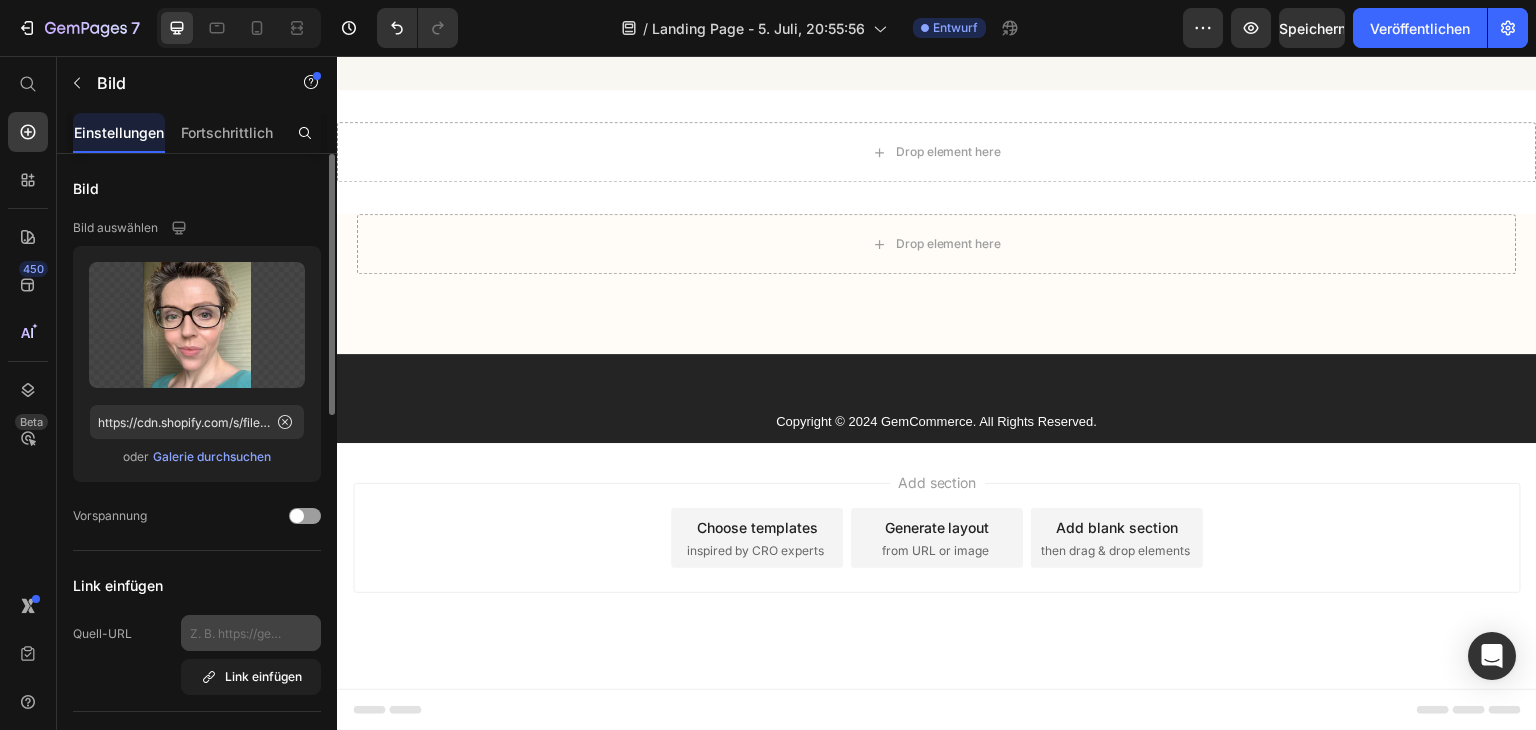scroll, scrollTop: 200, scrollLeft: 0, axis: vertical 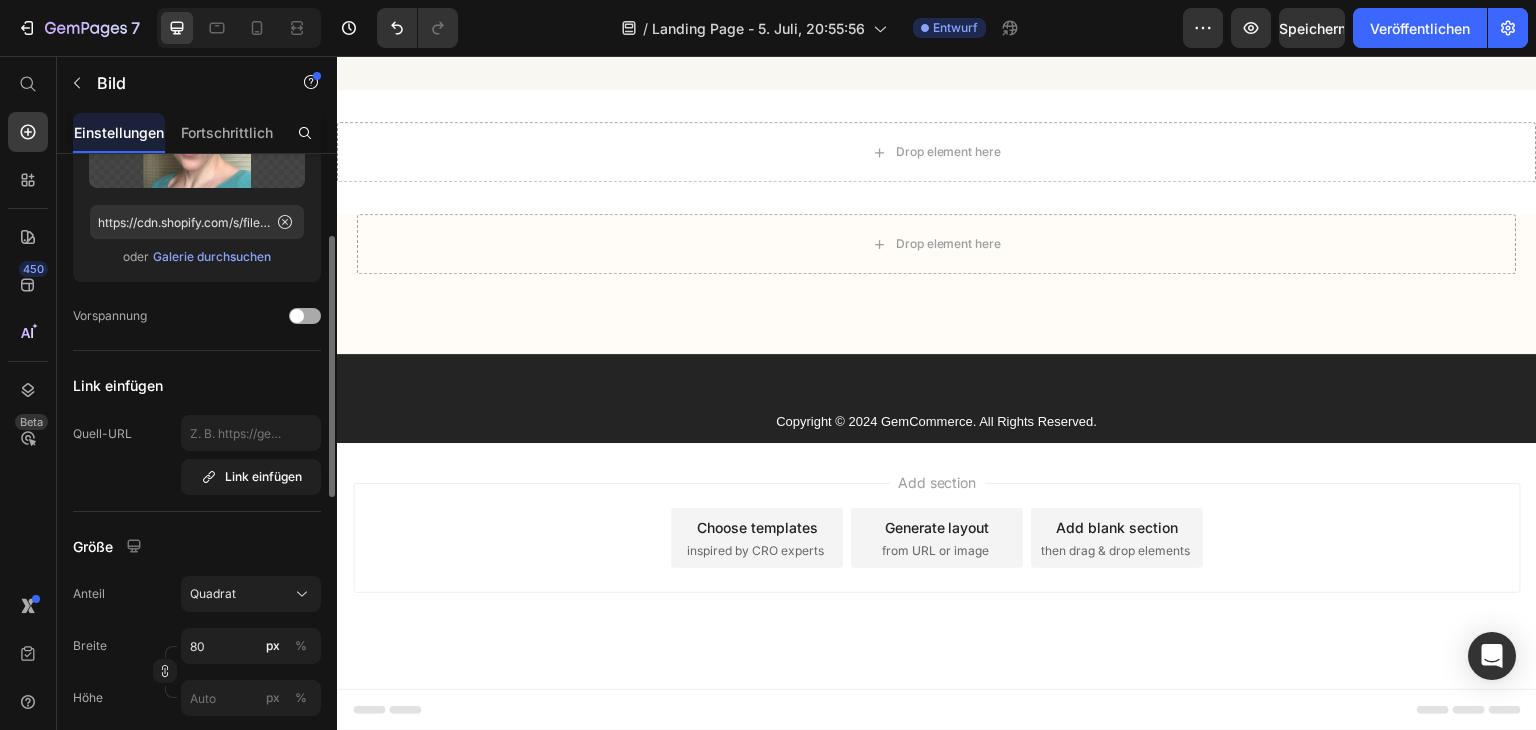 click at bounding box center [305, 316] 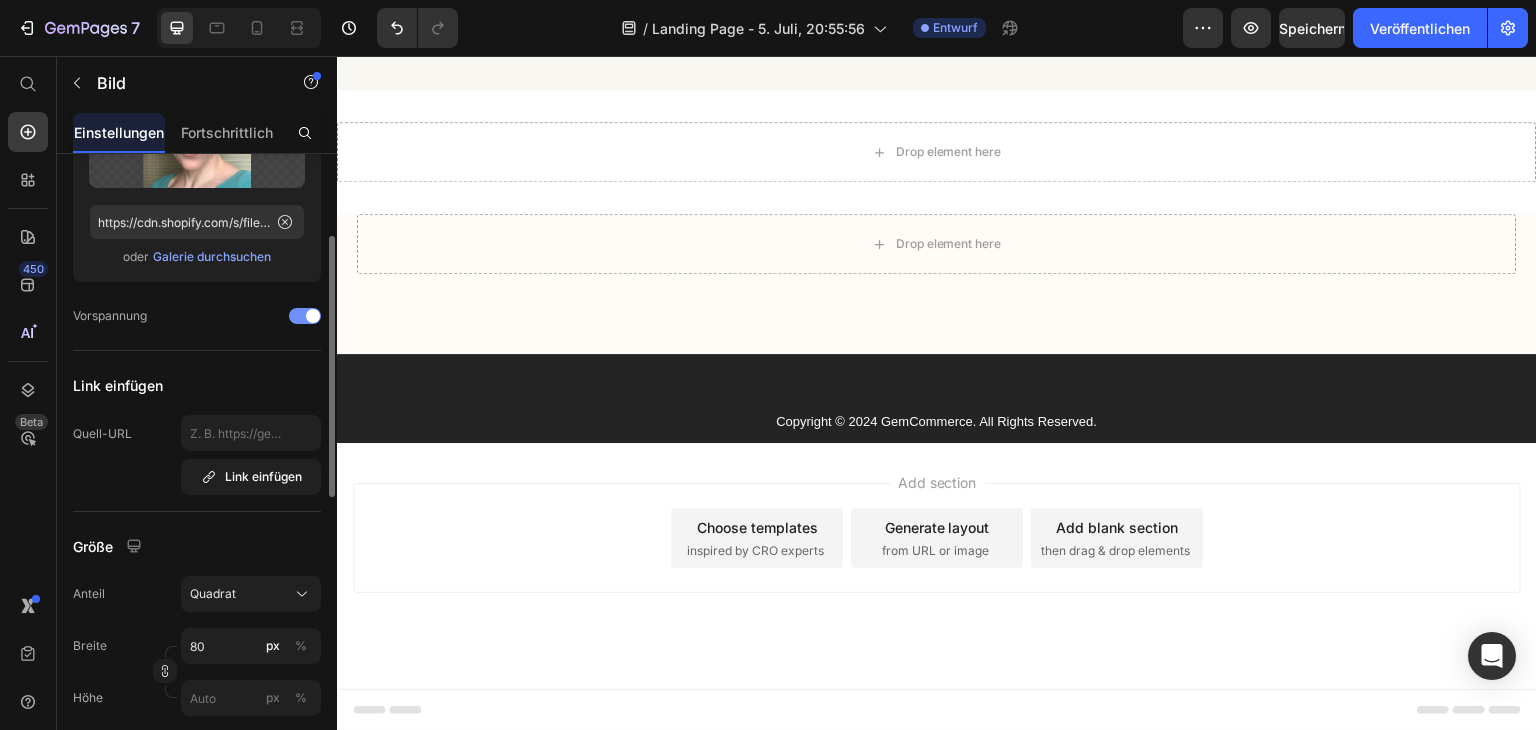 click at bounding box center [305, 316] 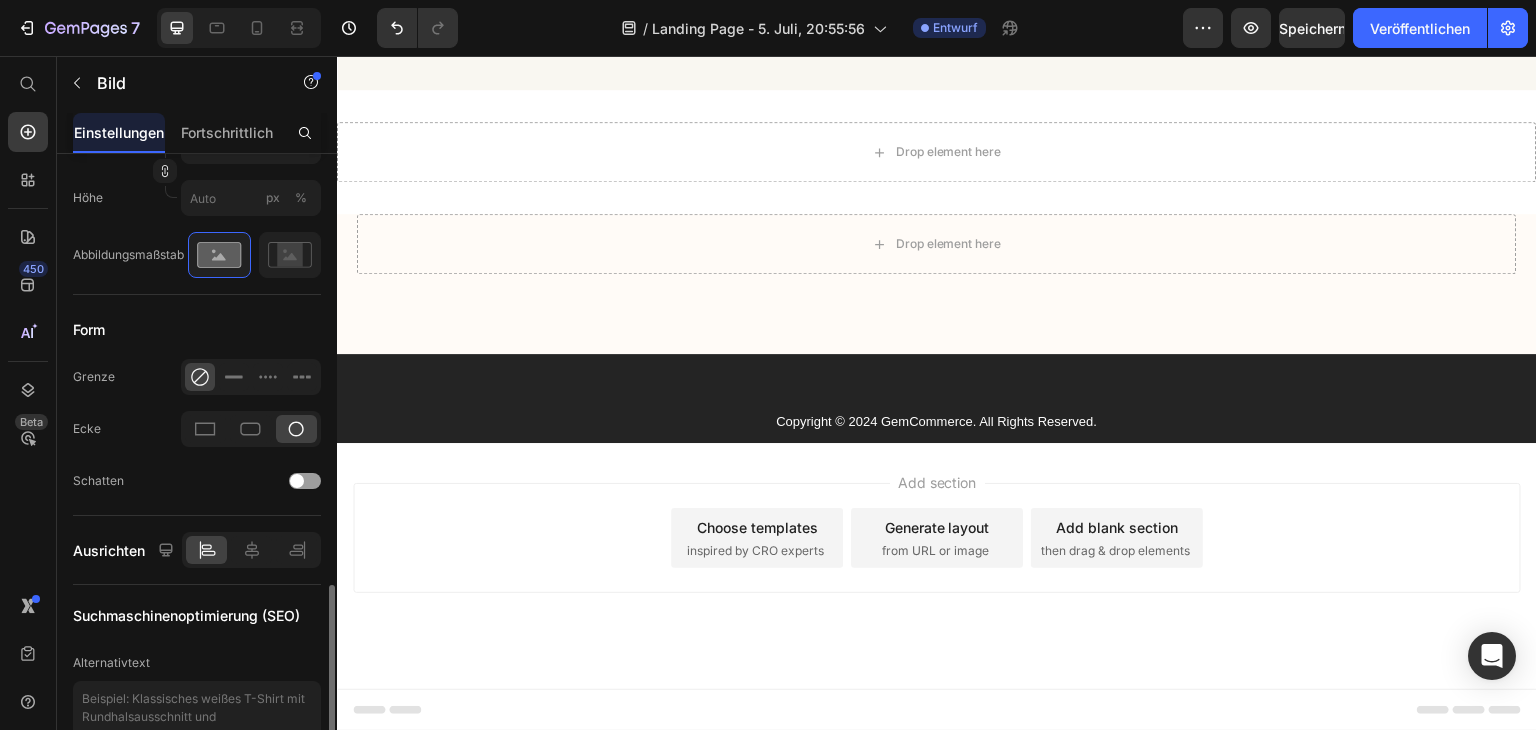 scroll, scrollTop: 898, scrollLeft: 0, axis: vertical 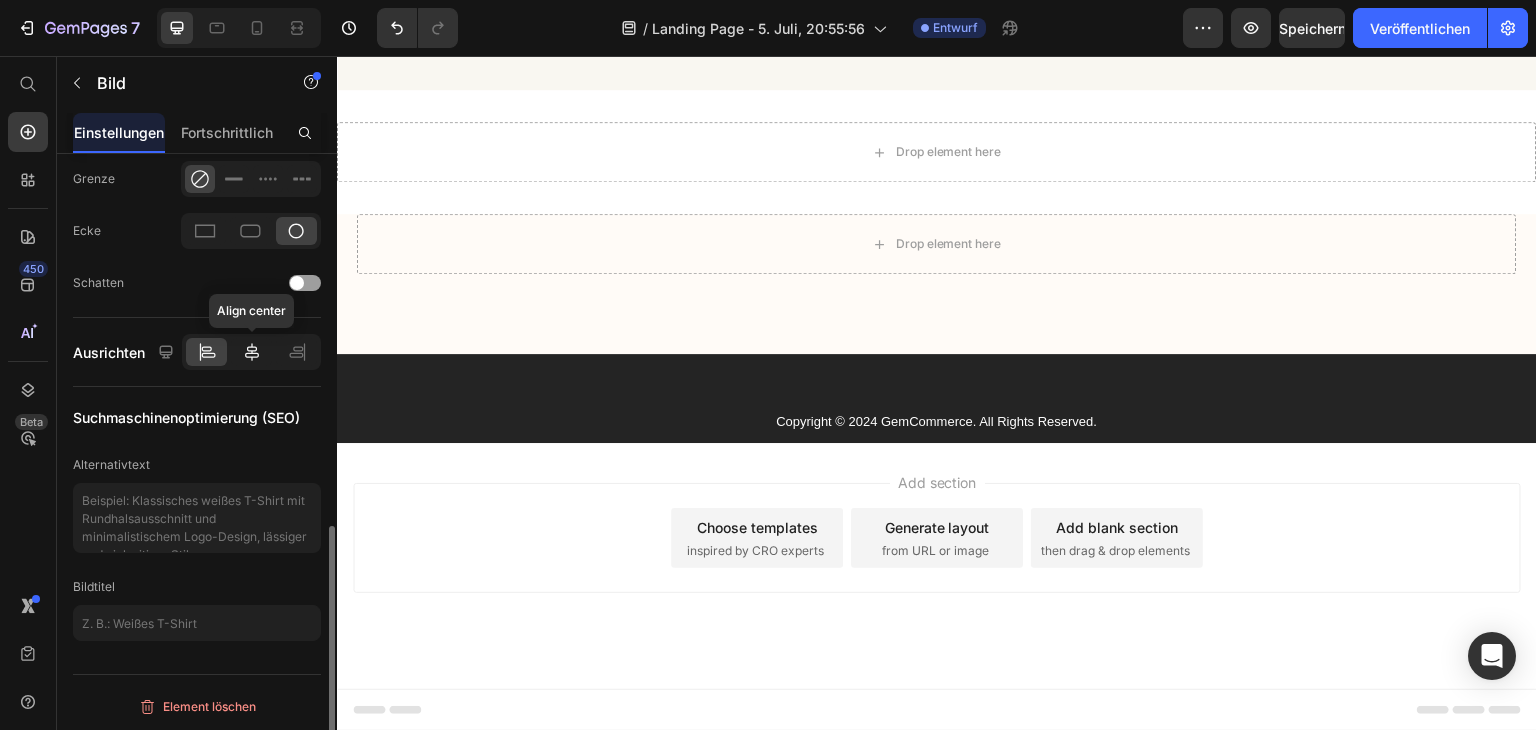 click 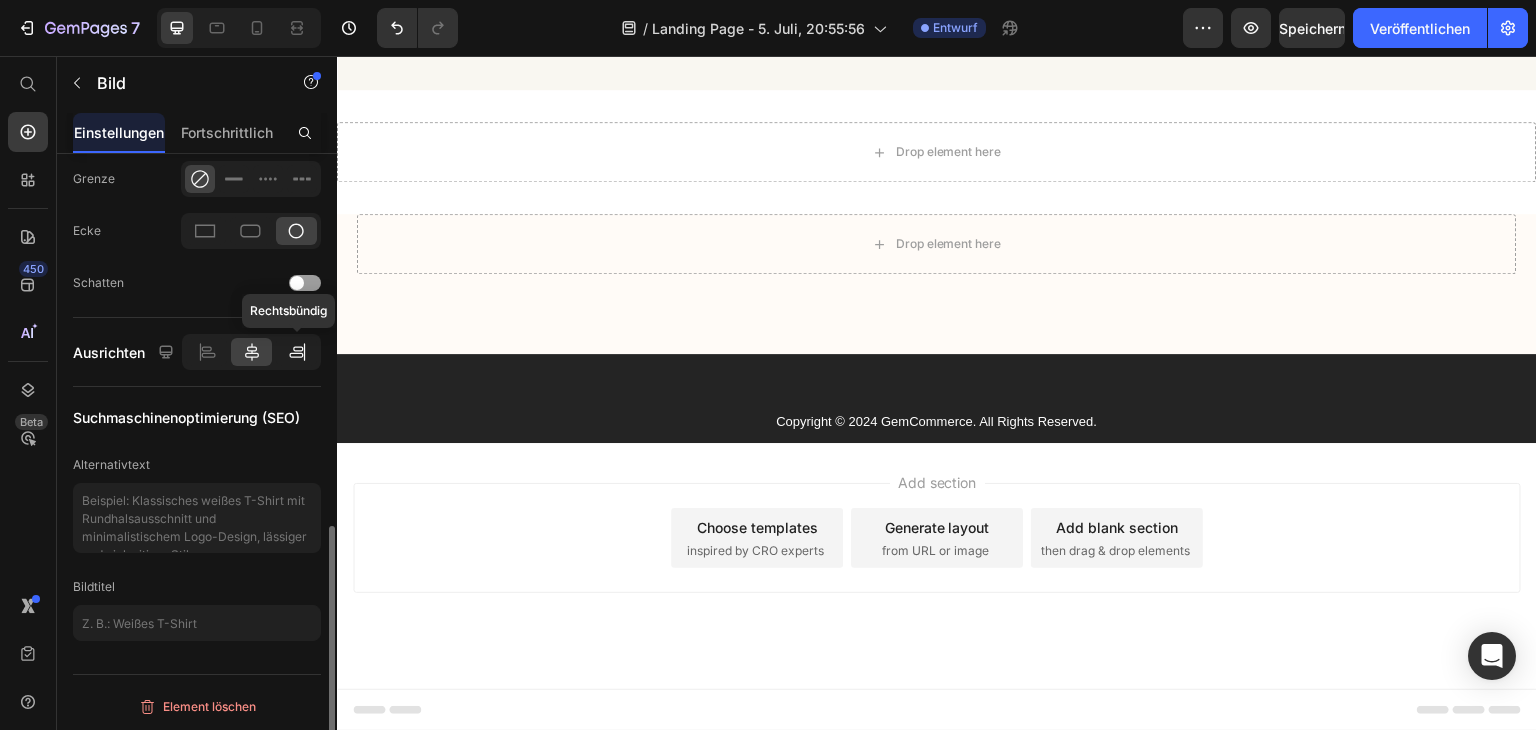 click 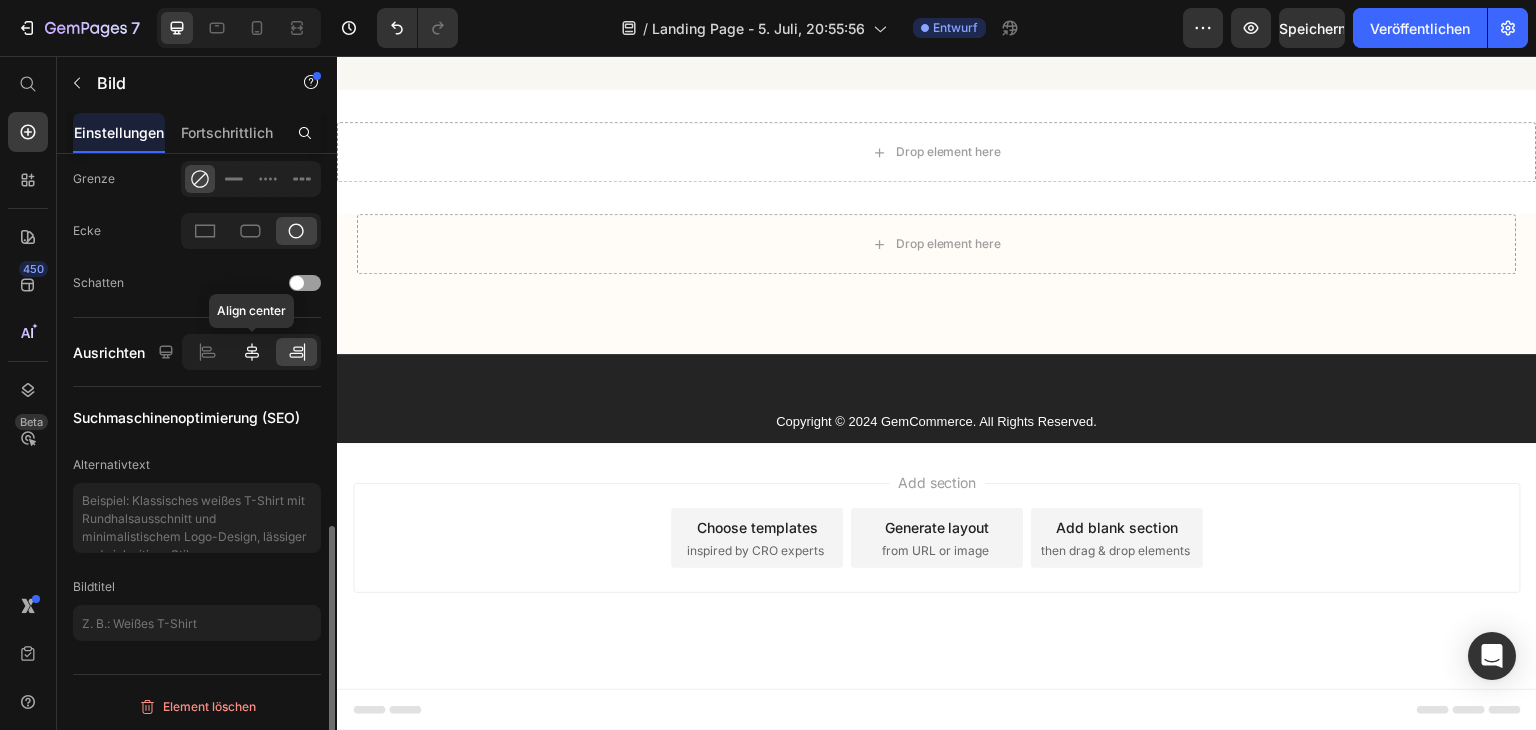 click 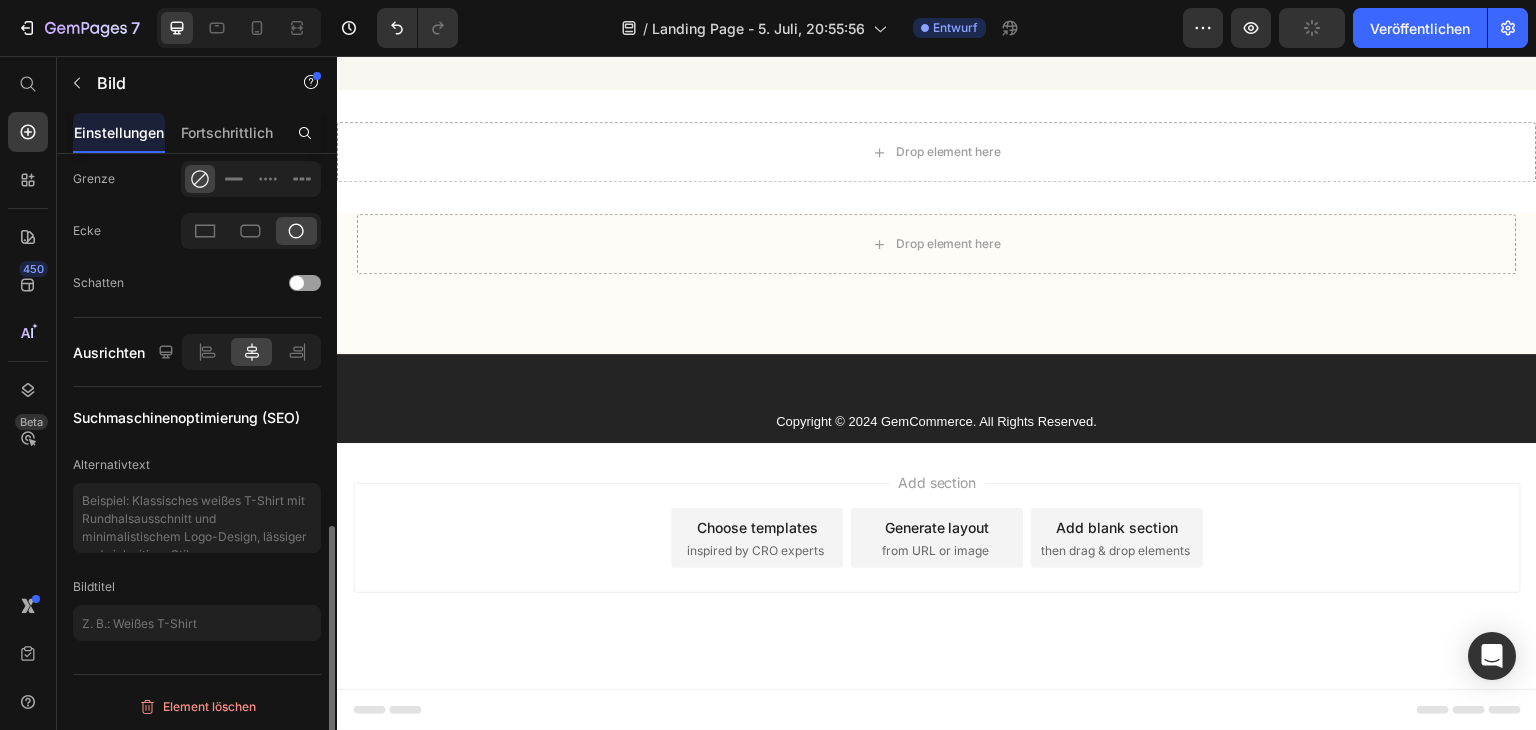 click on "Ausrichten" at bounding box center (109, 352) 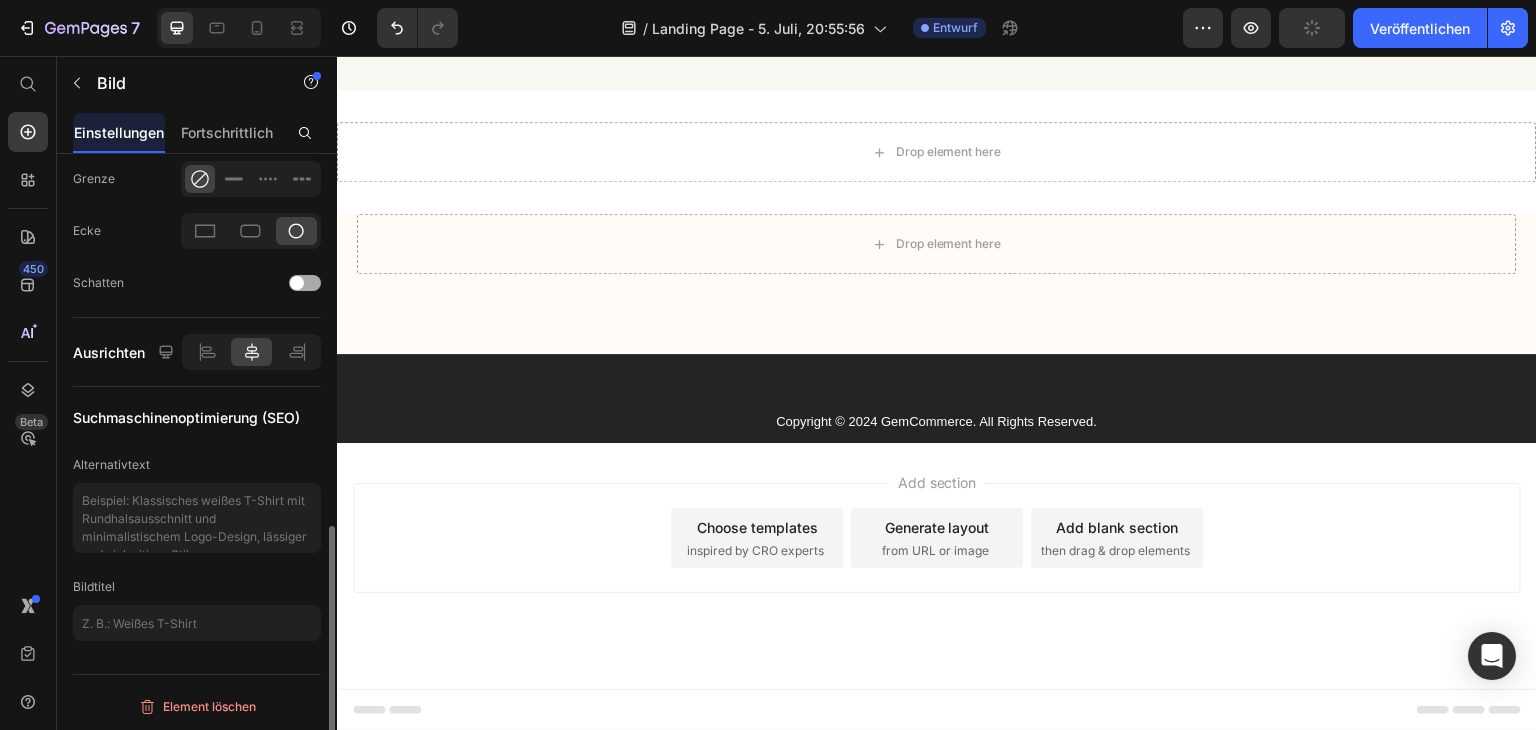 scroll, scrollTop: 798, scrollLeft: 0, axis: vertical 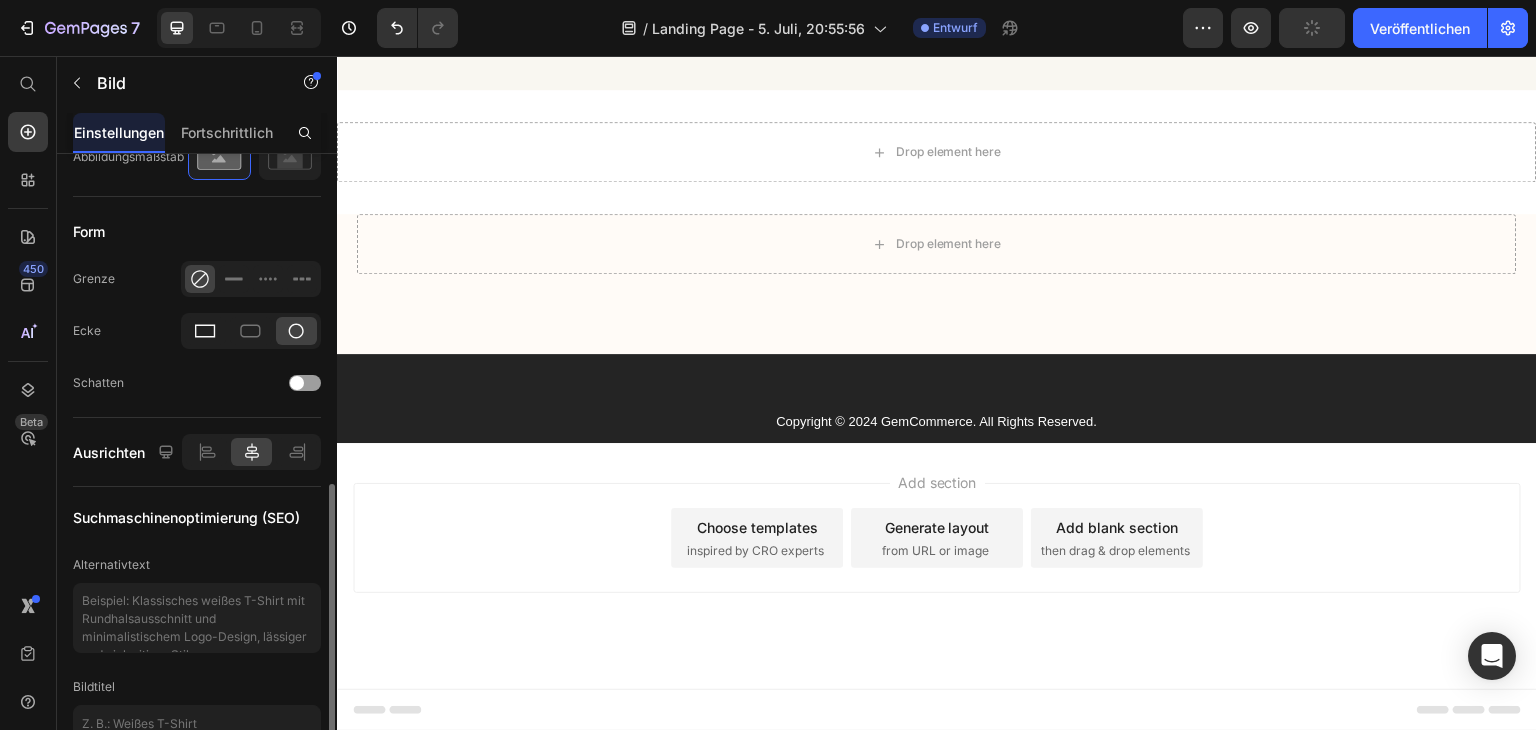 click 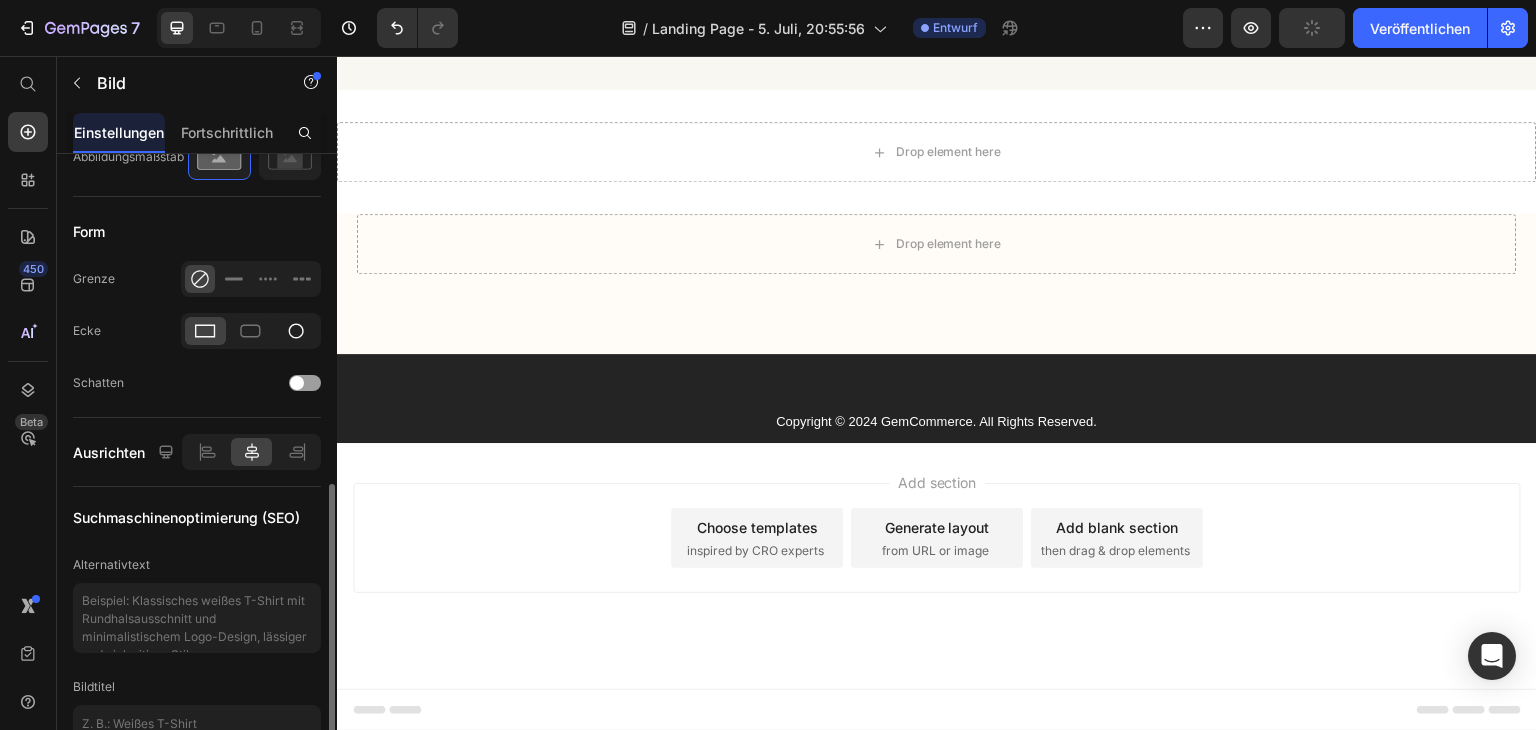 click 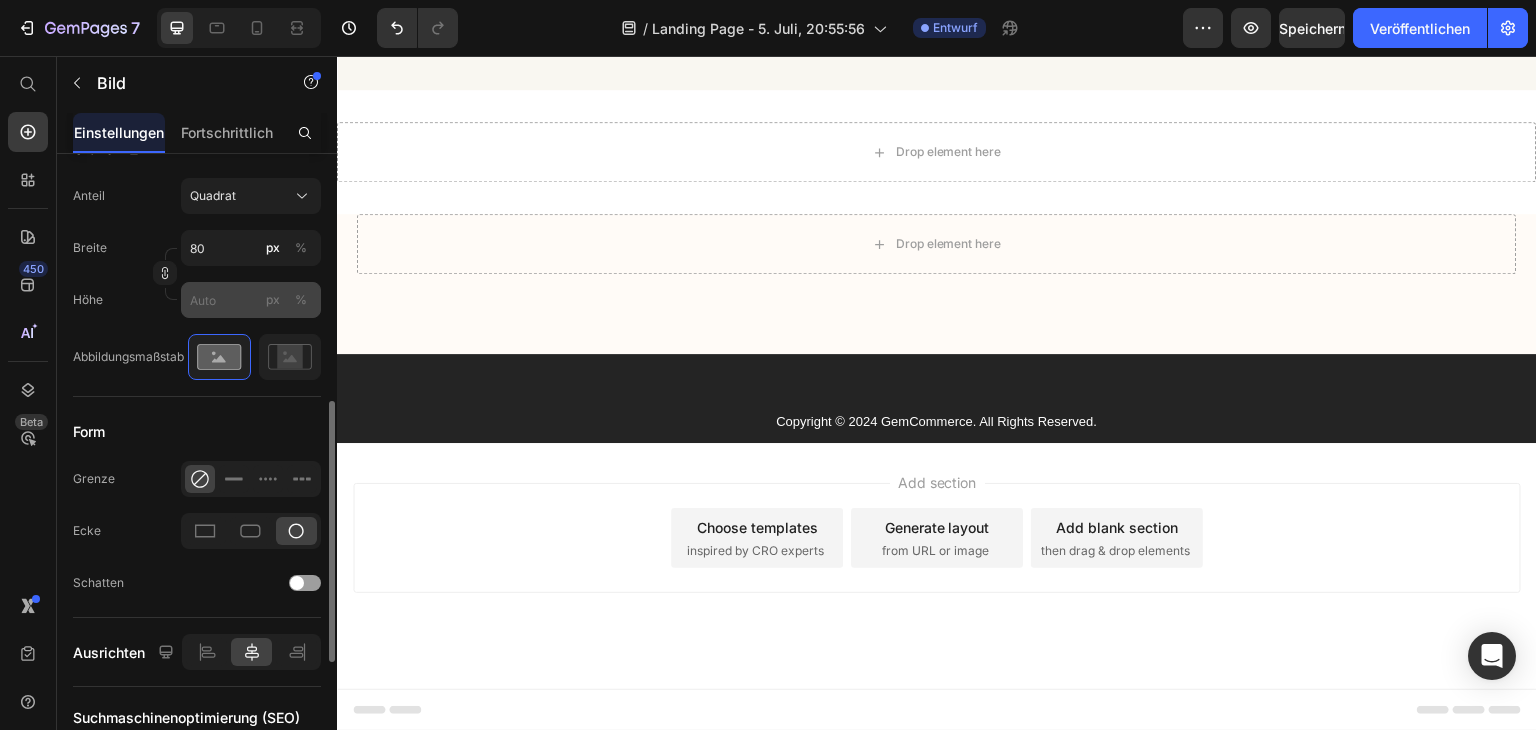 scroll, scrollTop: 498, scrollLeft: 0, axis: vertical 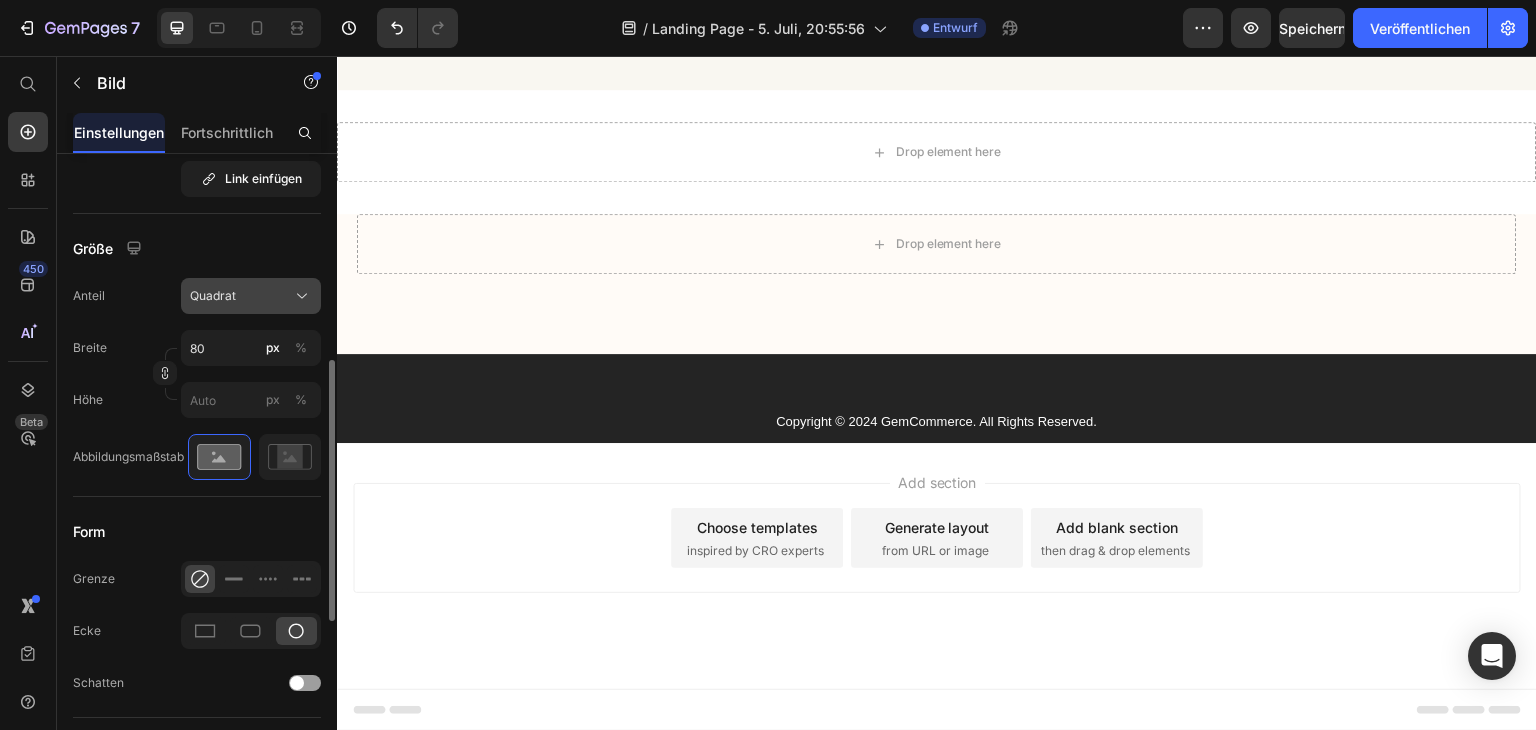click on "Quadrat" 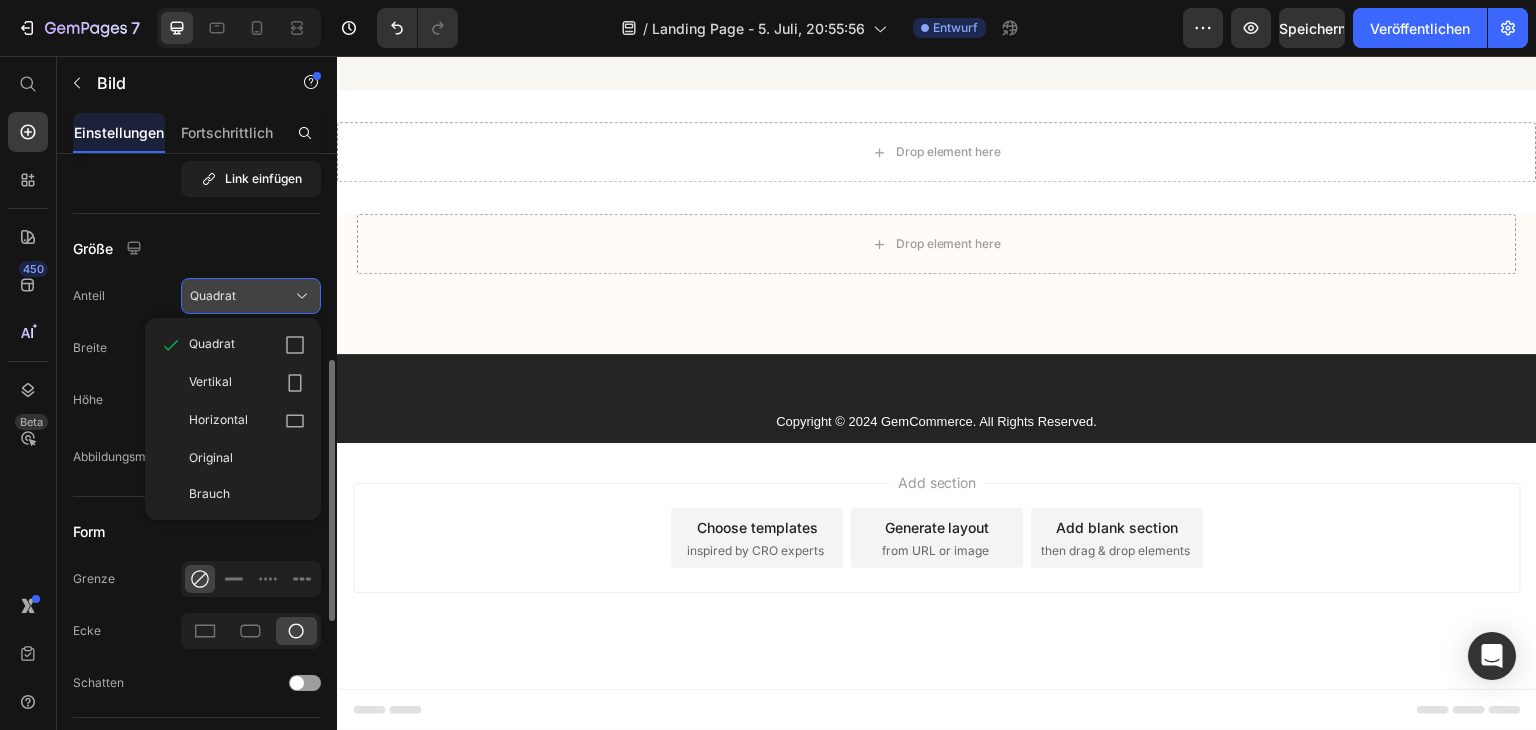click on "Quadrat" 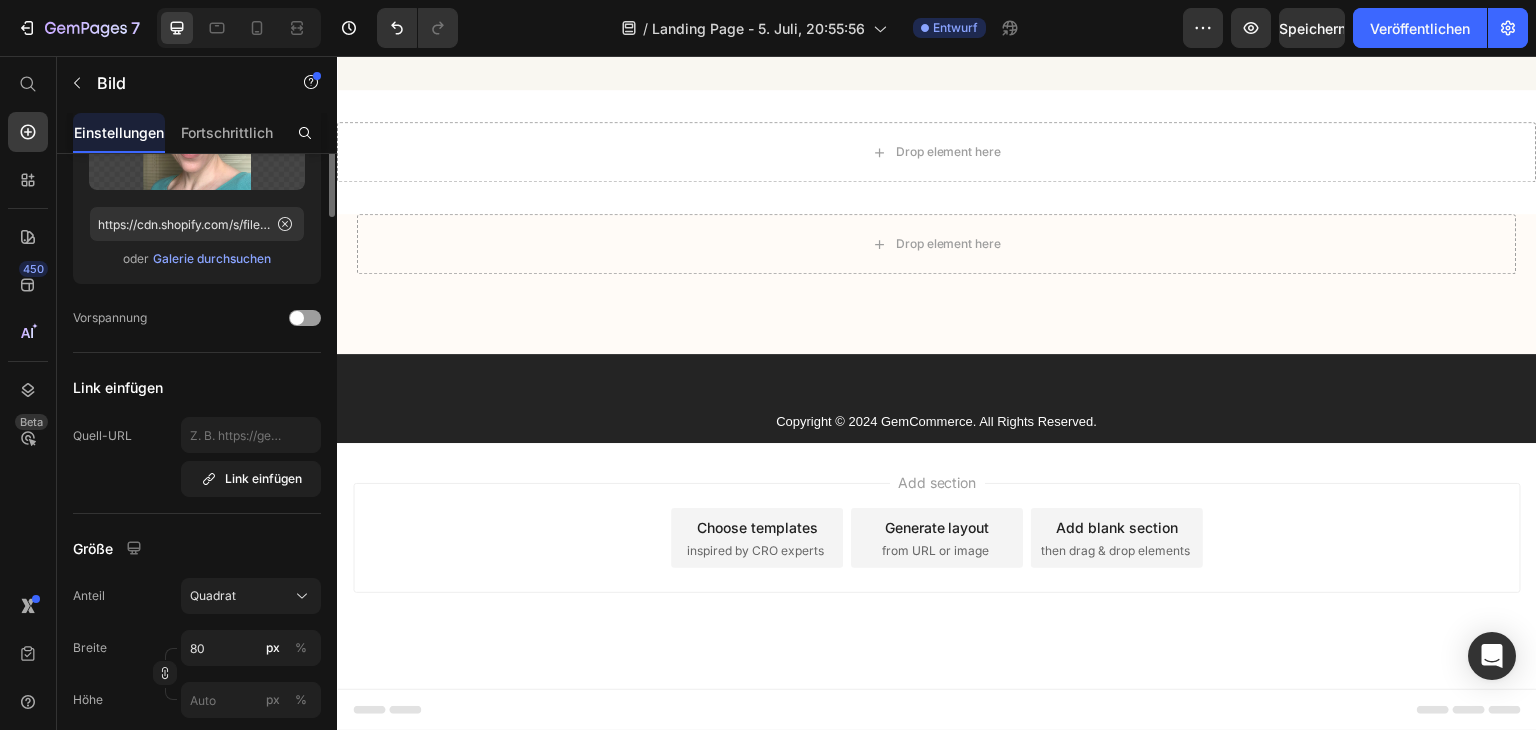 scroll, scrollTop: 0, scrollLeft: 0, axis: both 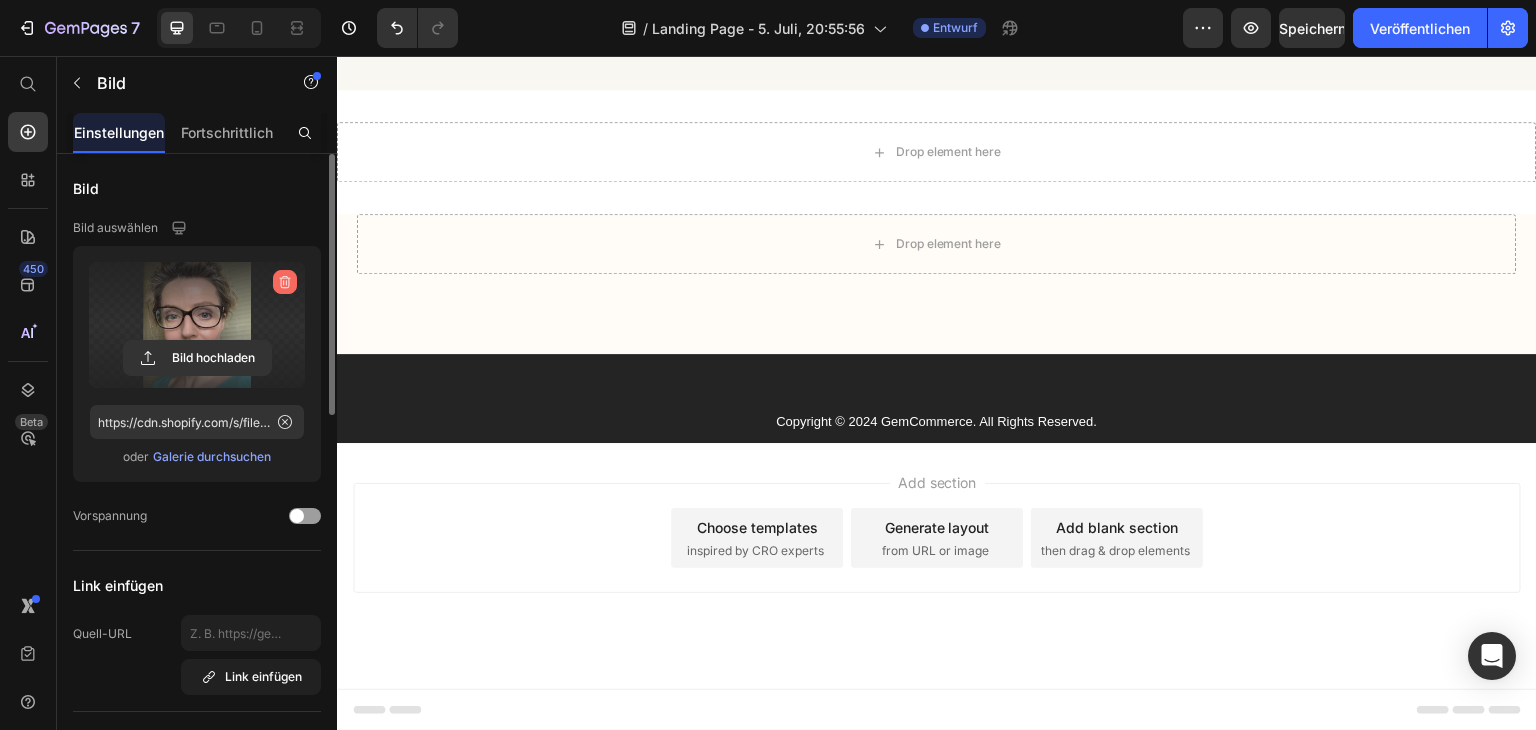 click 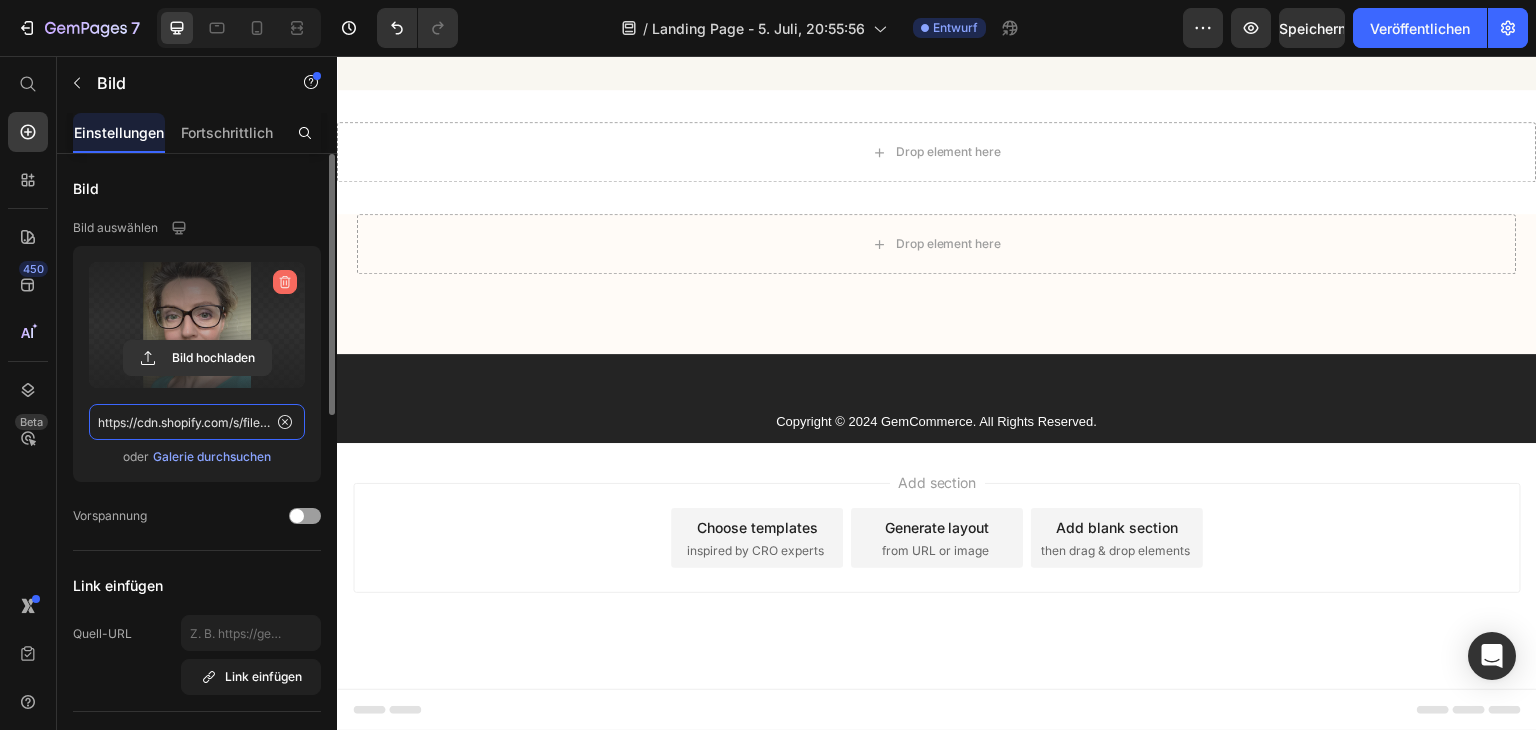 type 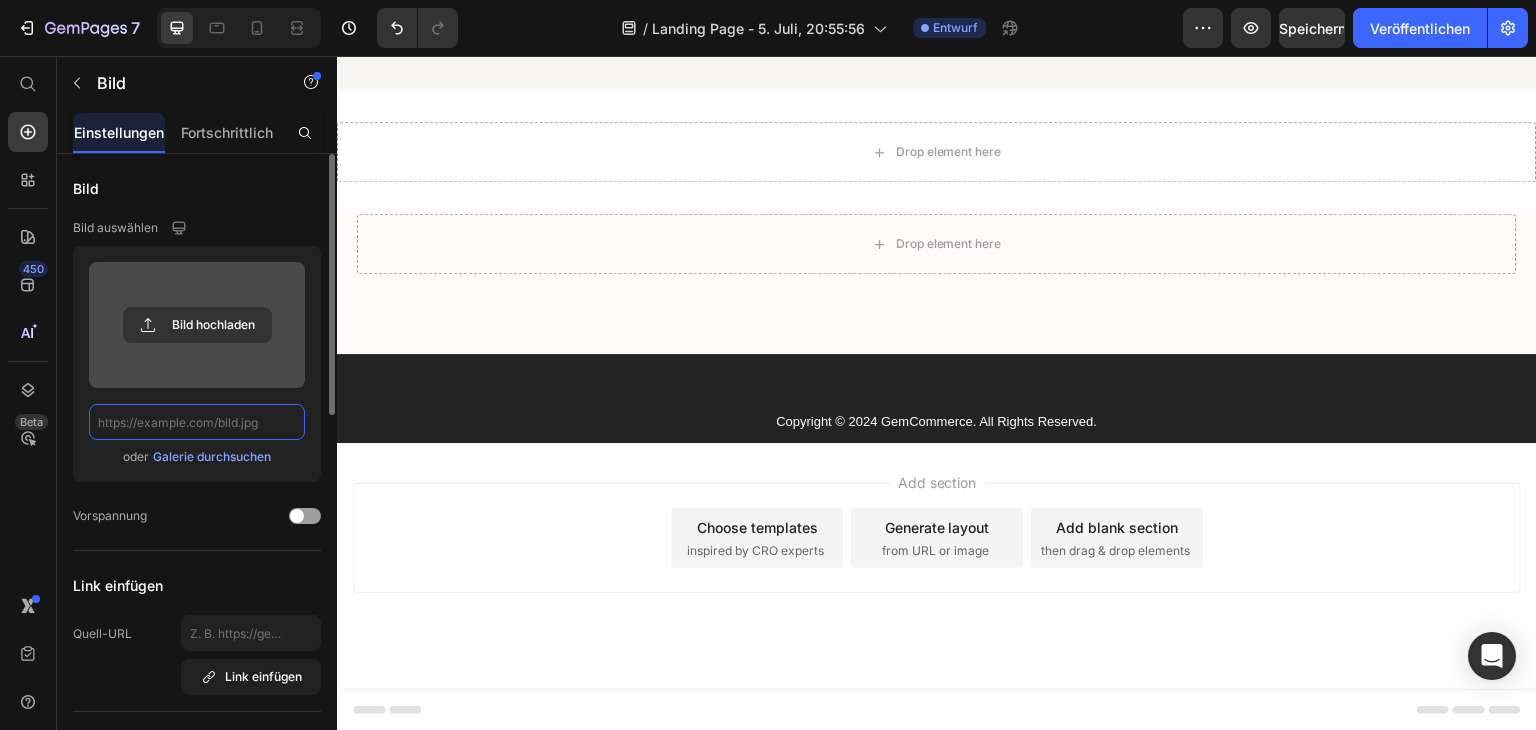 scroll, scrollTop: 0, scrollLeft: 0, axis: both 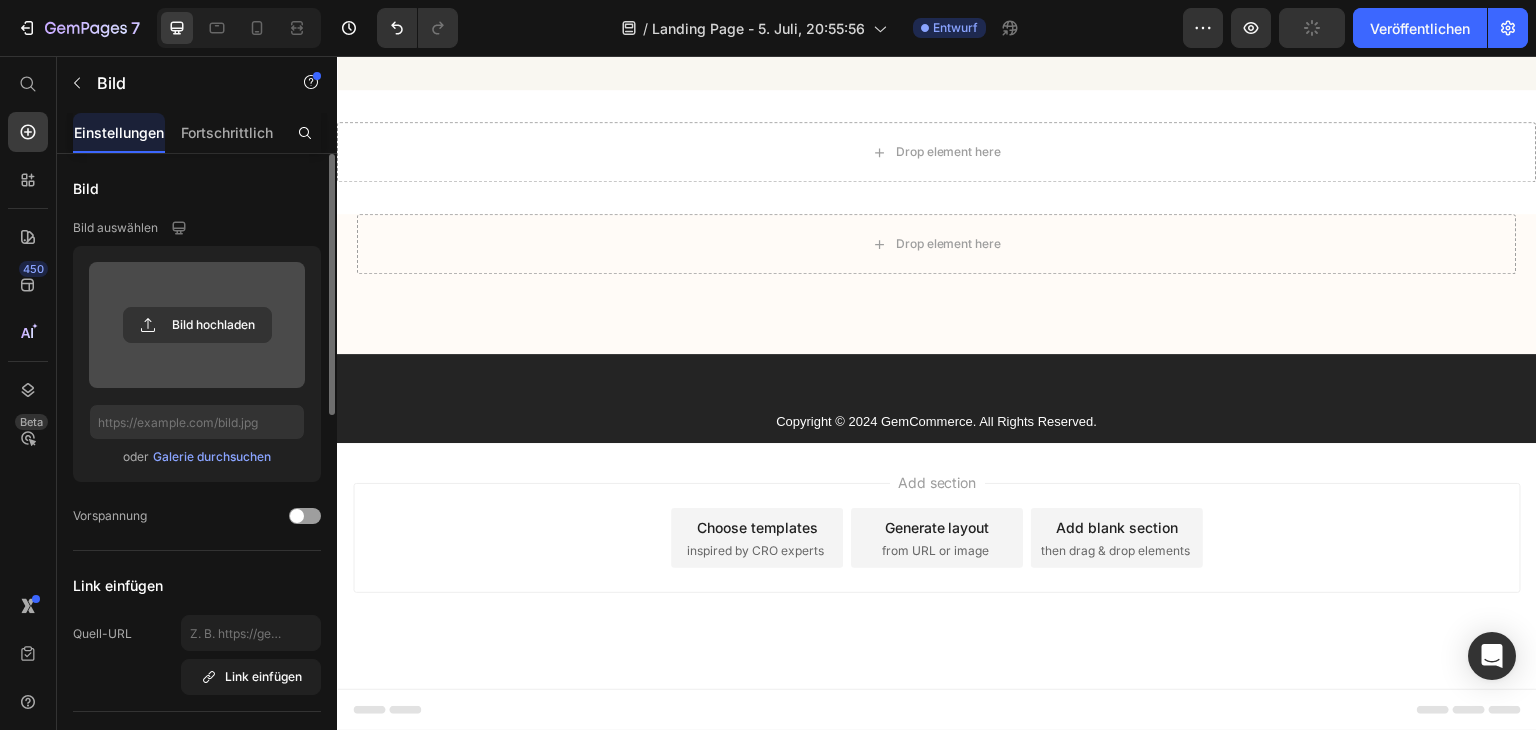 click 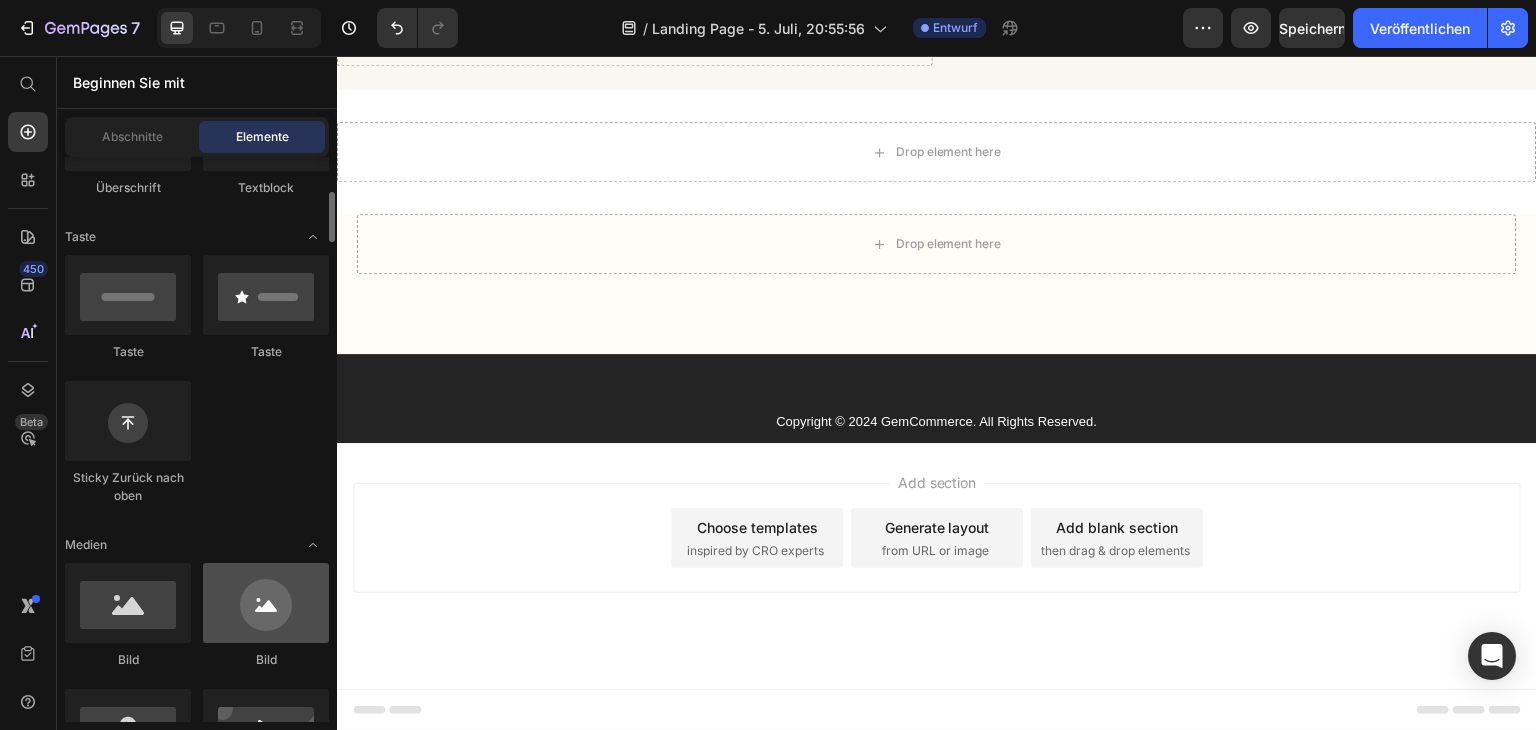 scroll, scrollTop: 500, scrollLeft: 0, axis: vertical 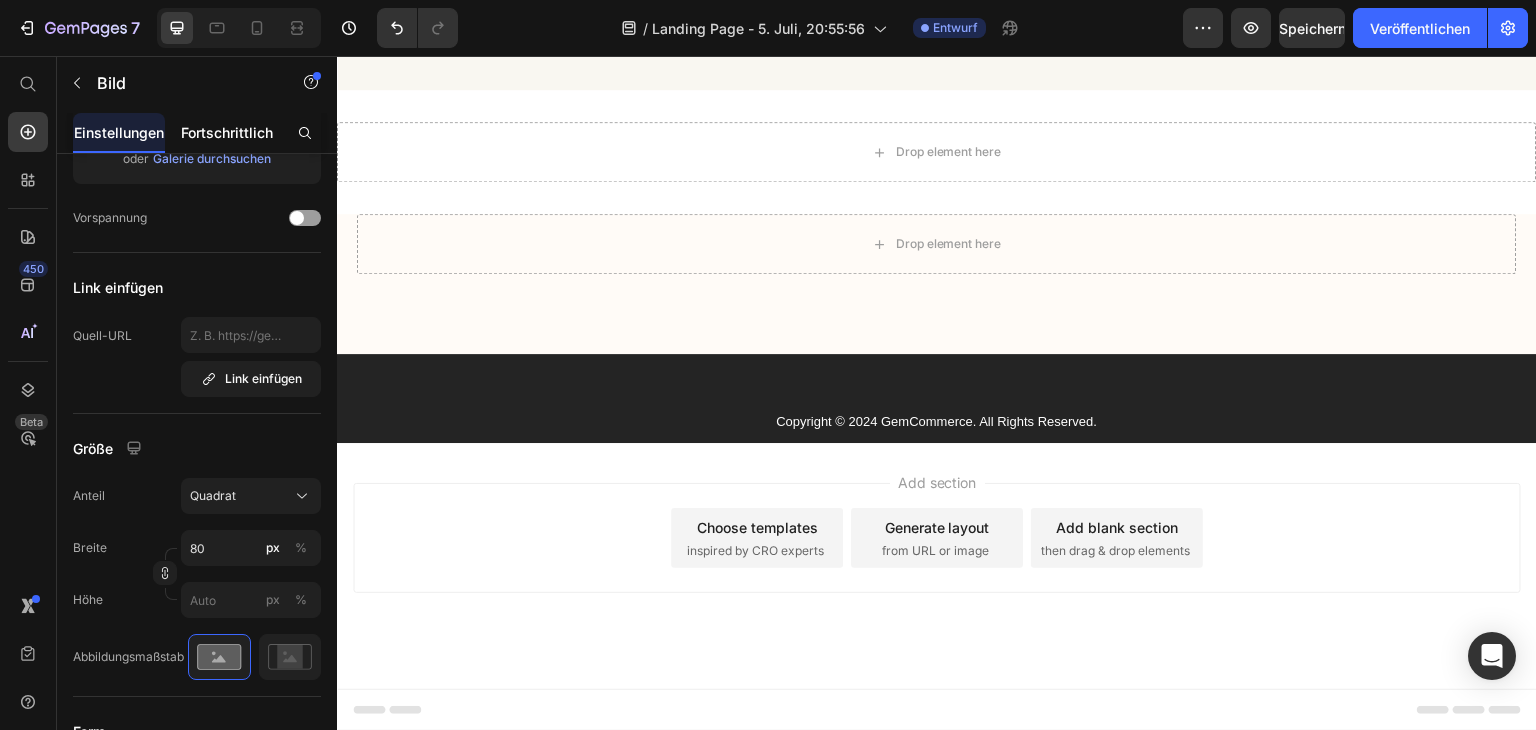 click on "Fortschrittlich" at bounding box center (227, 132) 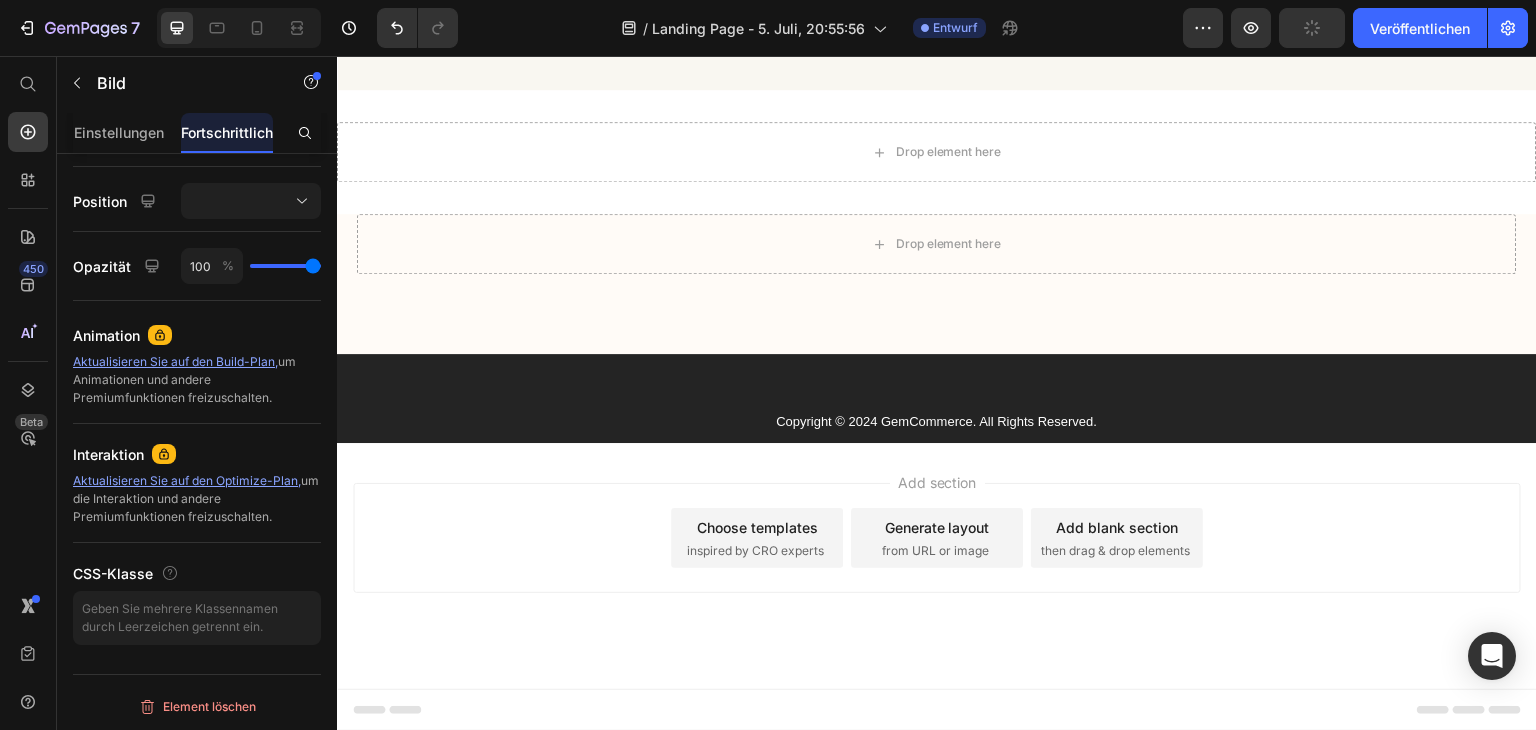 scroll, scrollTop: 106, scrollLeft: 0, axis: vertical 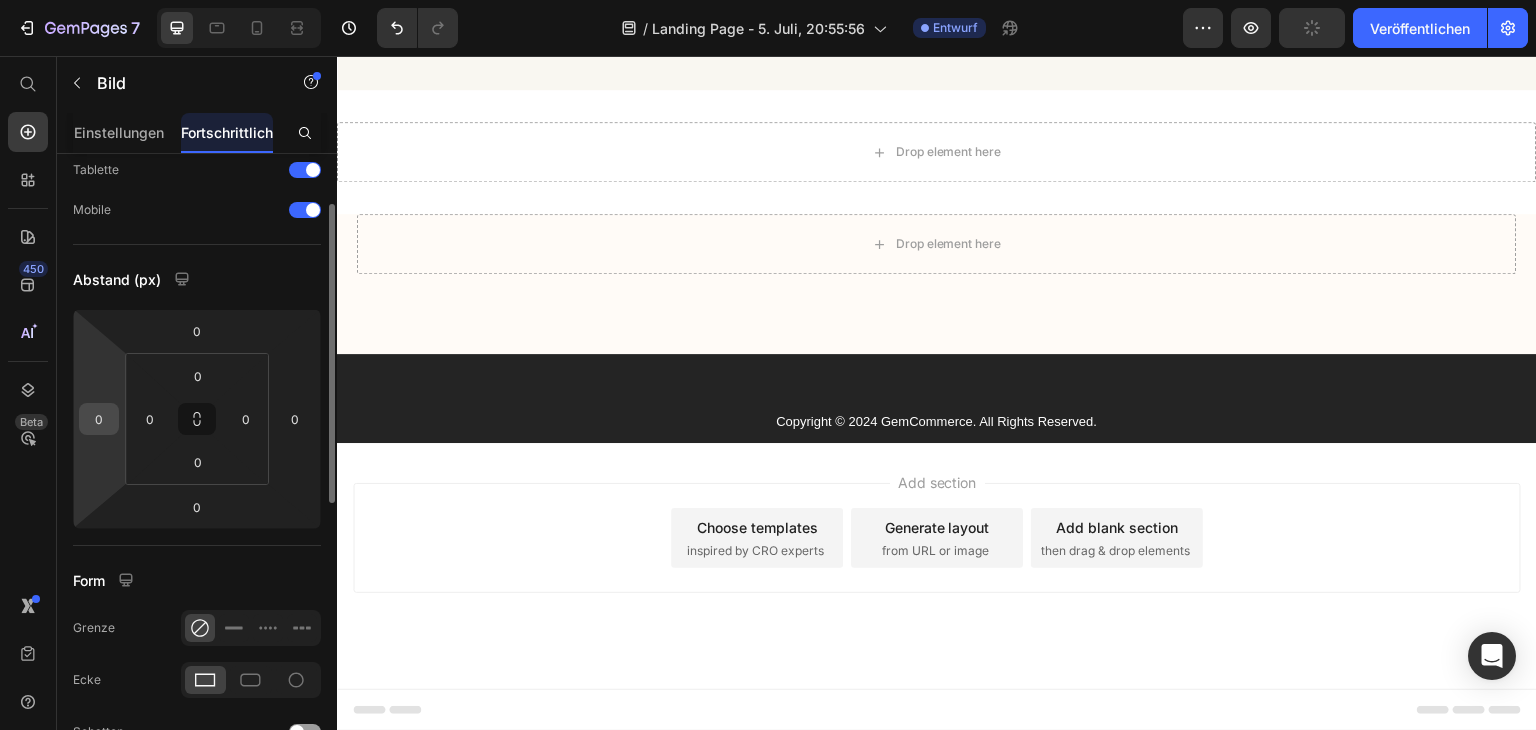 click on "0" at bounding box center [99, 419] 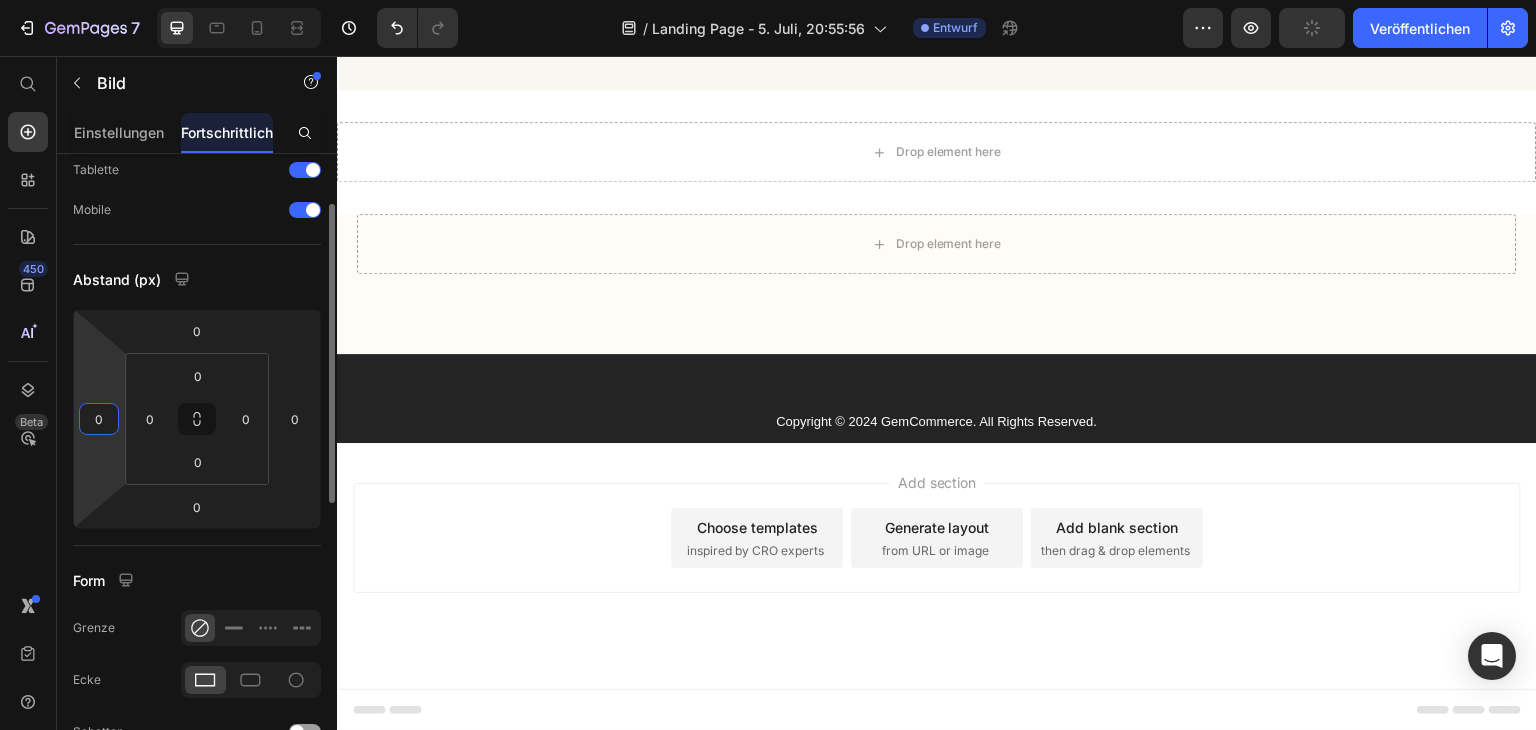 click on "0" at bounding box center [99, 419] 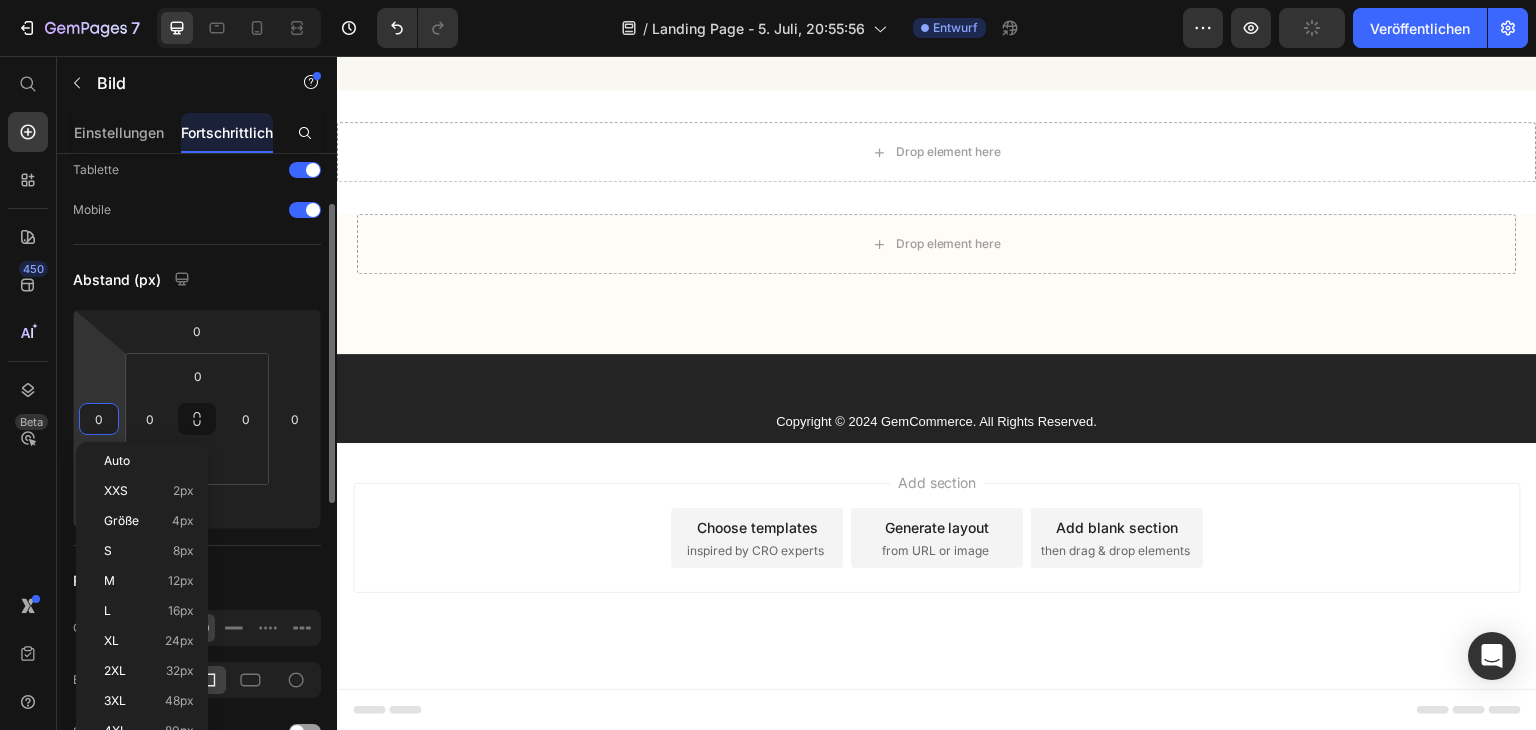 click on "Abstand (px)" at bounding box center [117, 279] 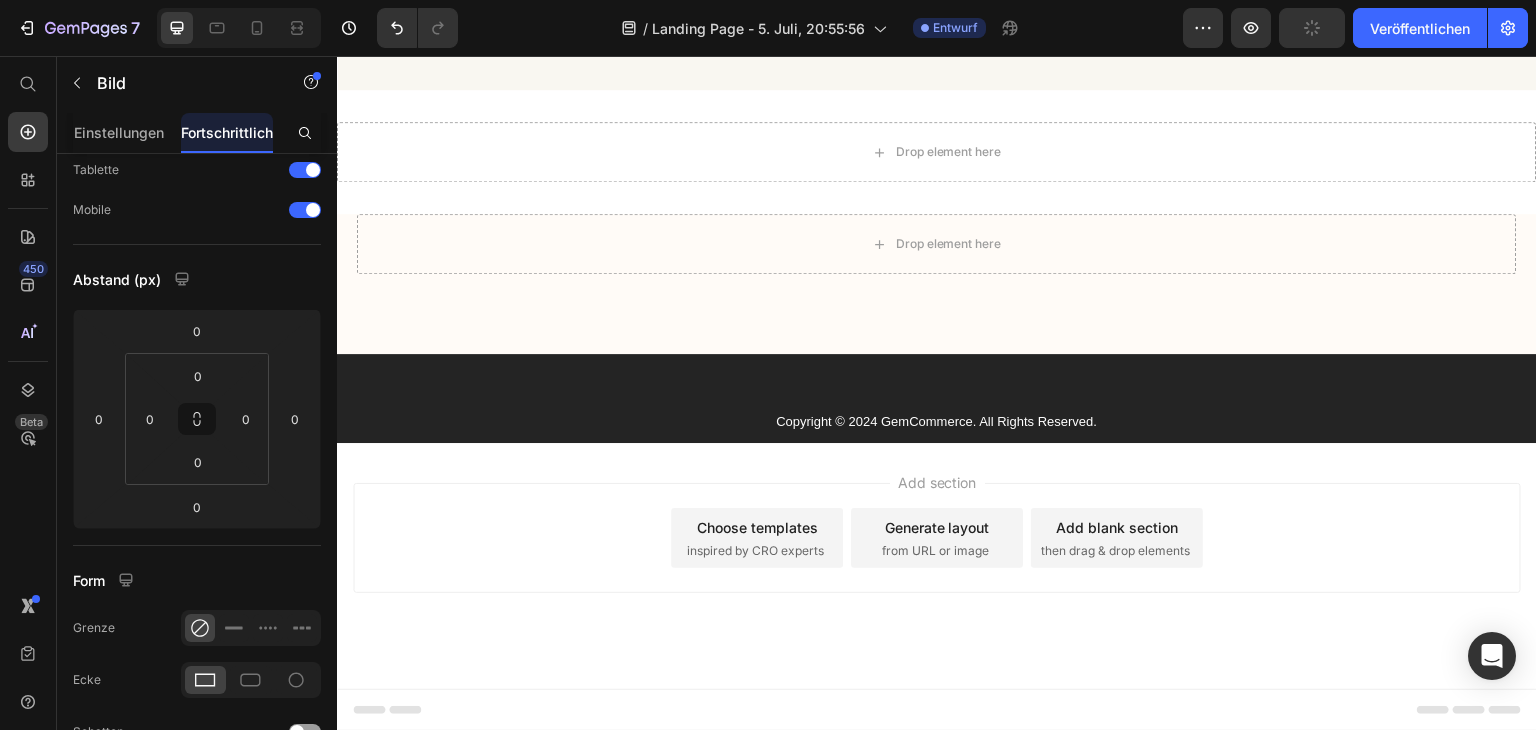 click at bounding box center (635, -42) 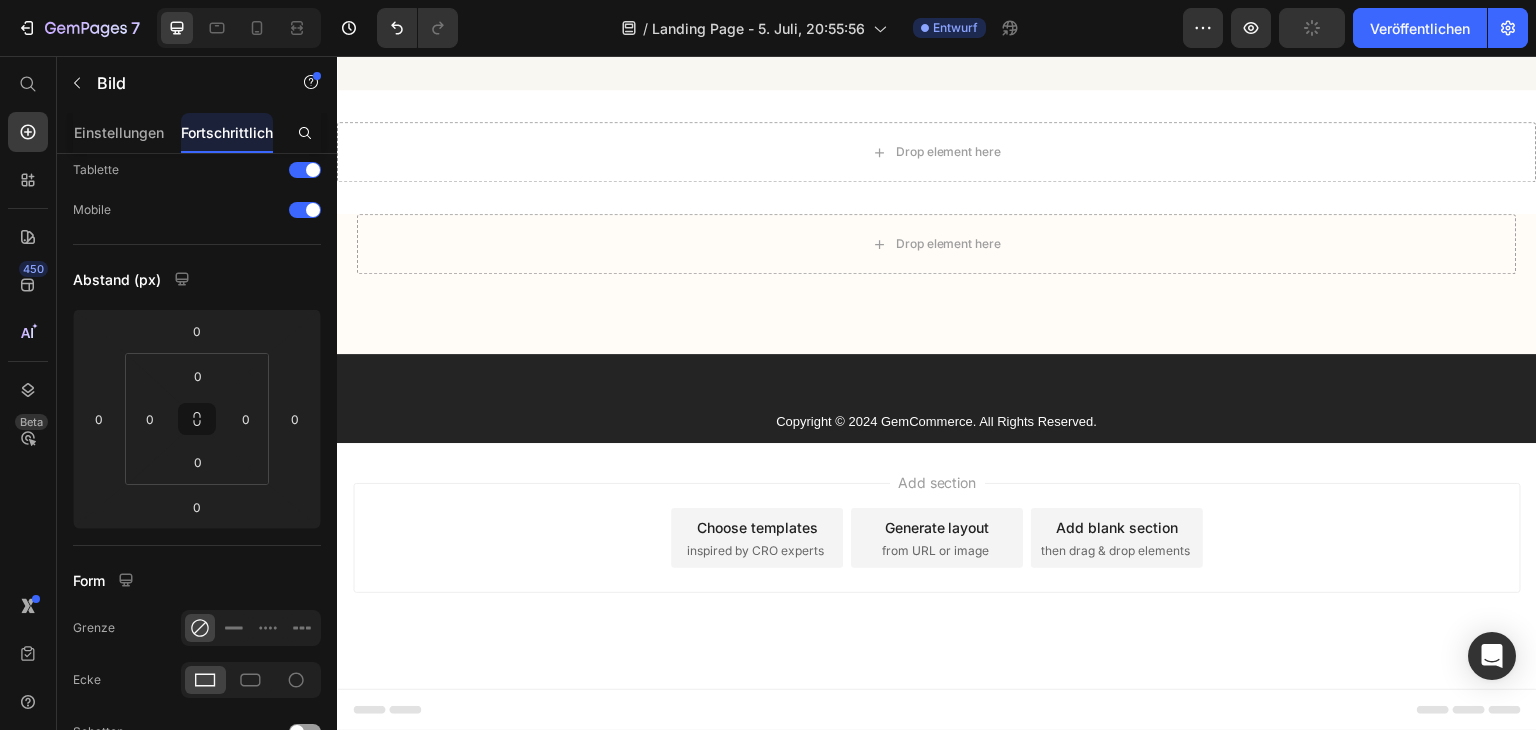 click at bounding box center (635, -42) 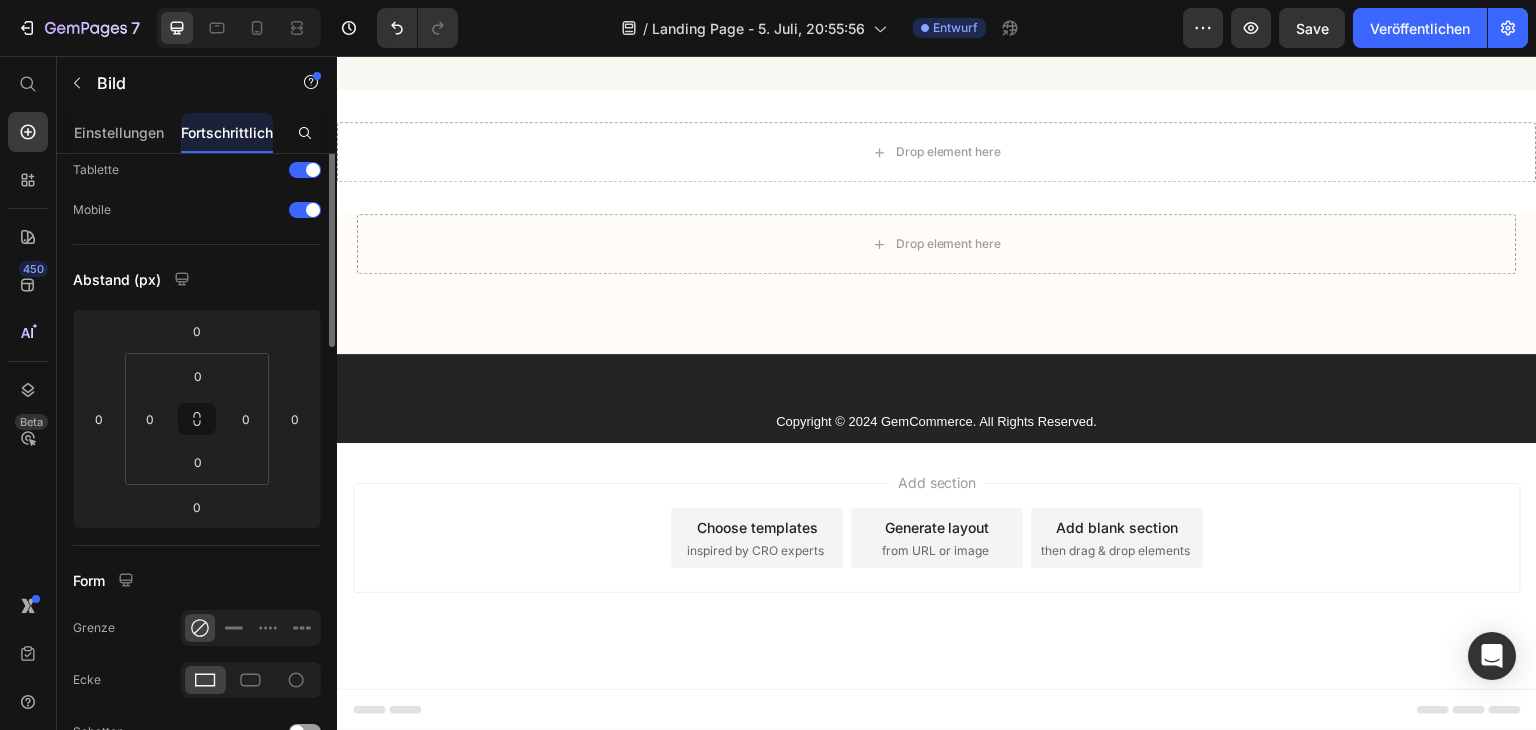 scroll, scrollTop: 0, scrollLeft: 0, axis: both 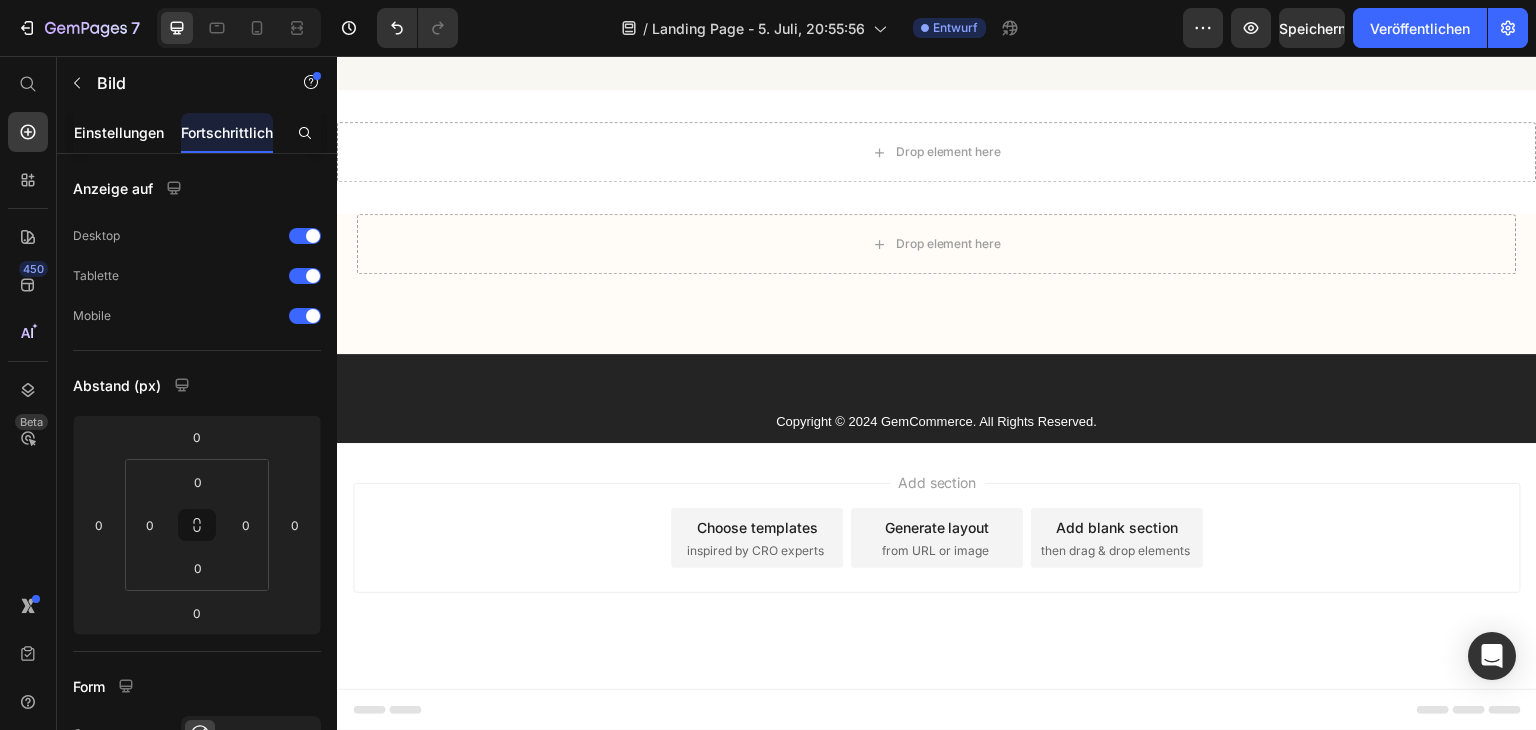 click on "Einstellungen" at bounding box center [119, 132] 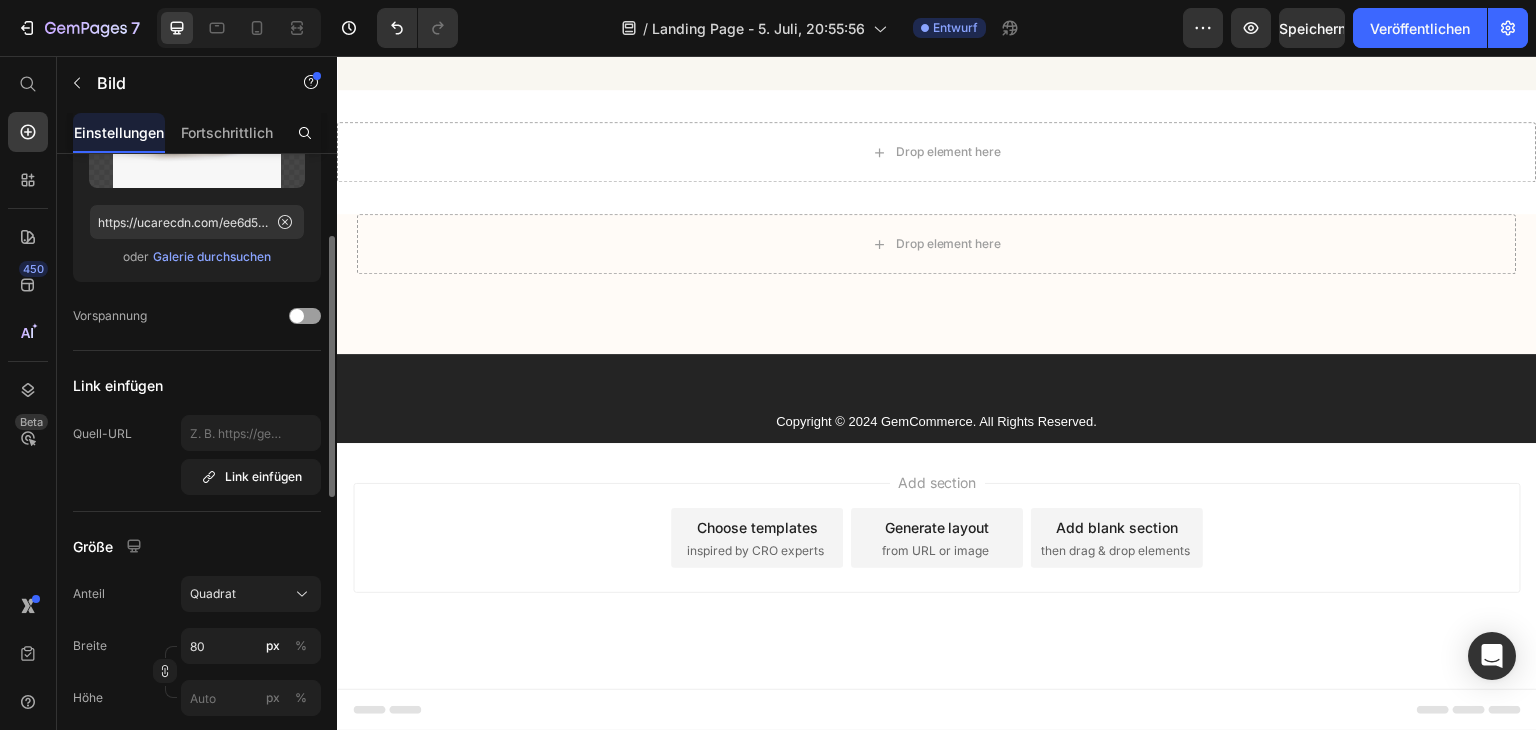 scroll, scrollTop: 600, scrollLeft: 0, axis: vertical 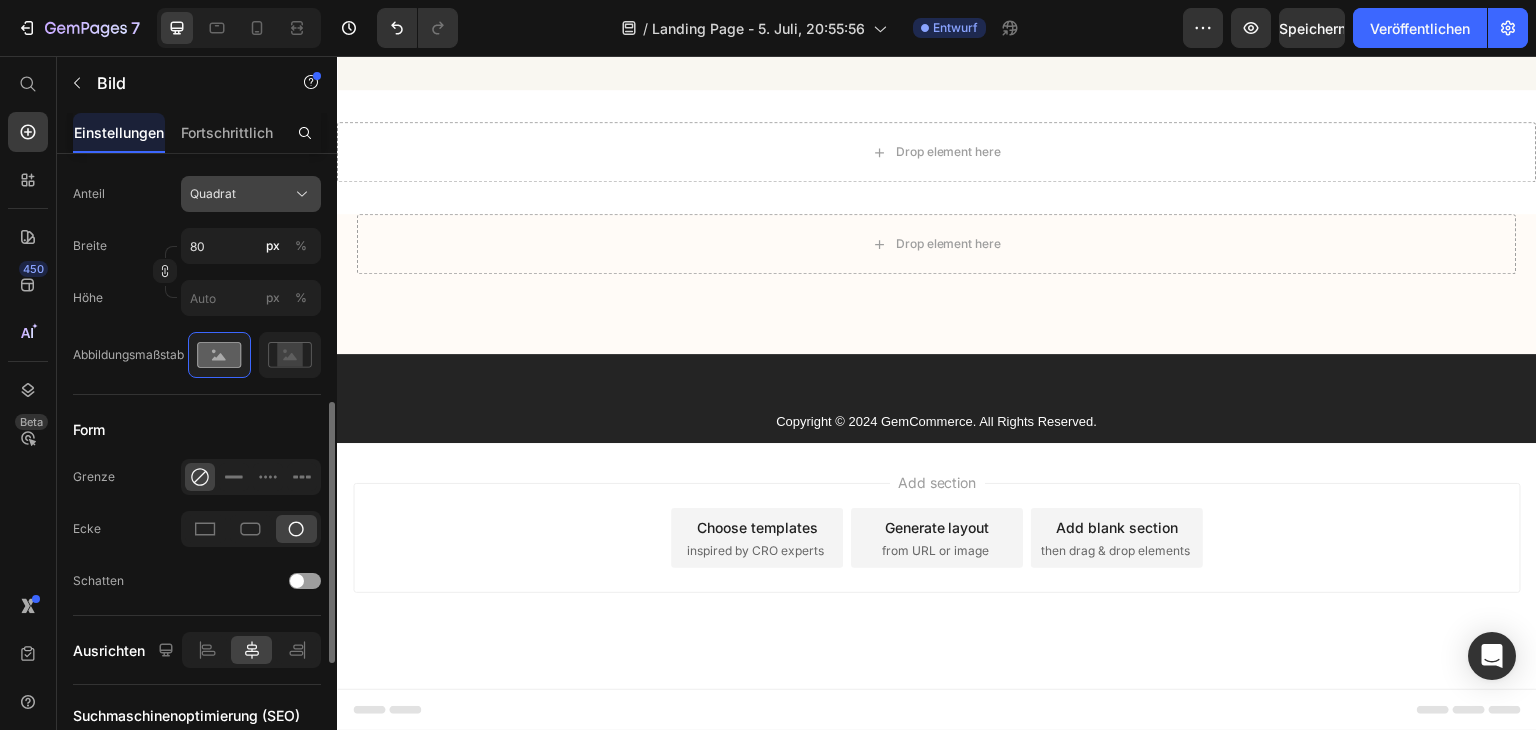 click on "Quadrat" 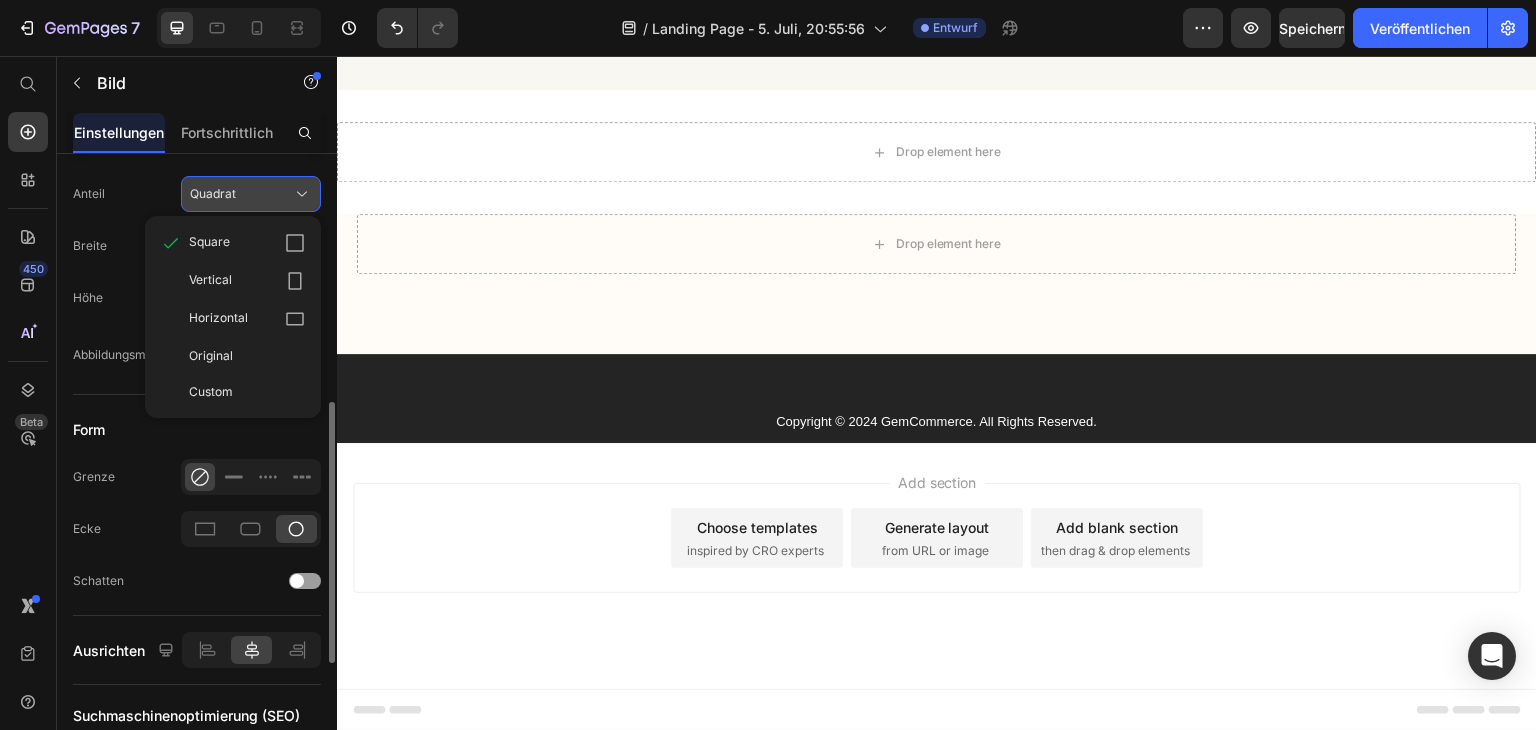 click on "Quadrat" 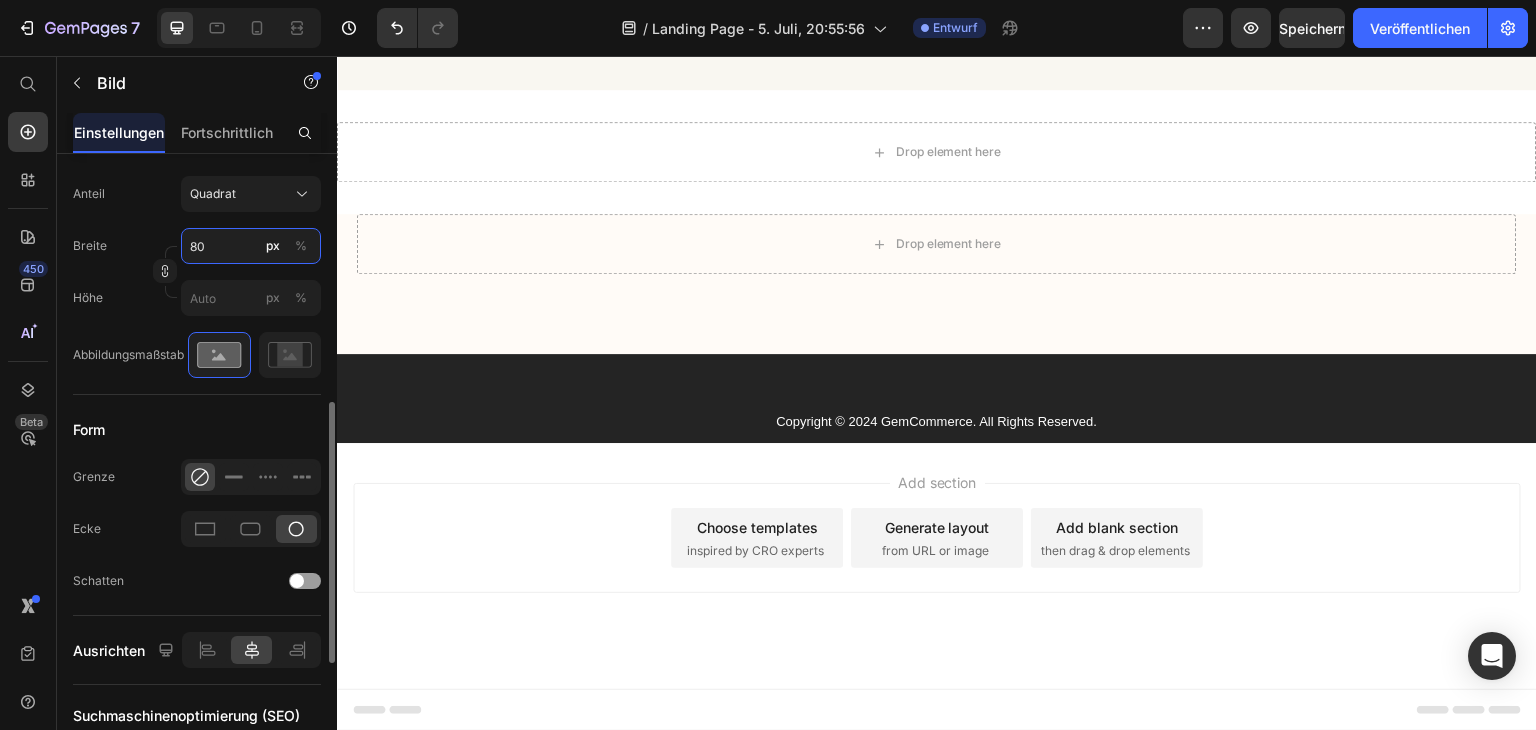 click on "80" at bounding box center [251, 246] 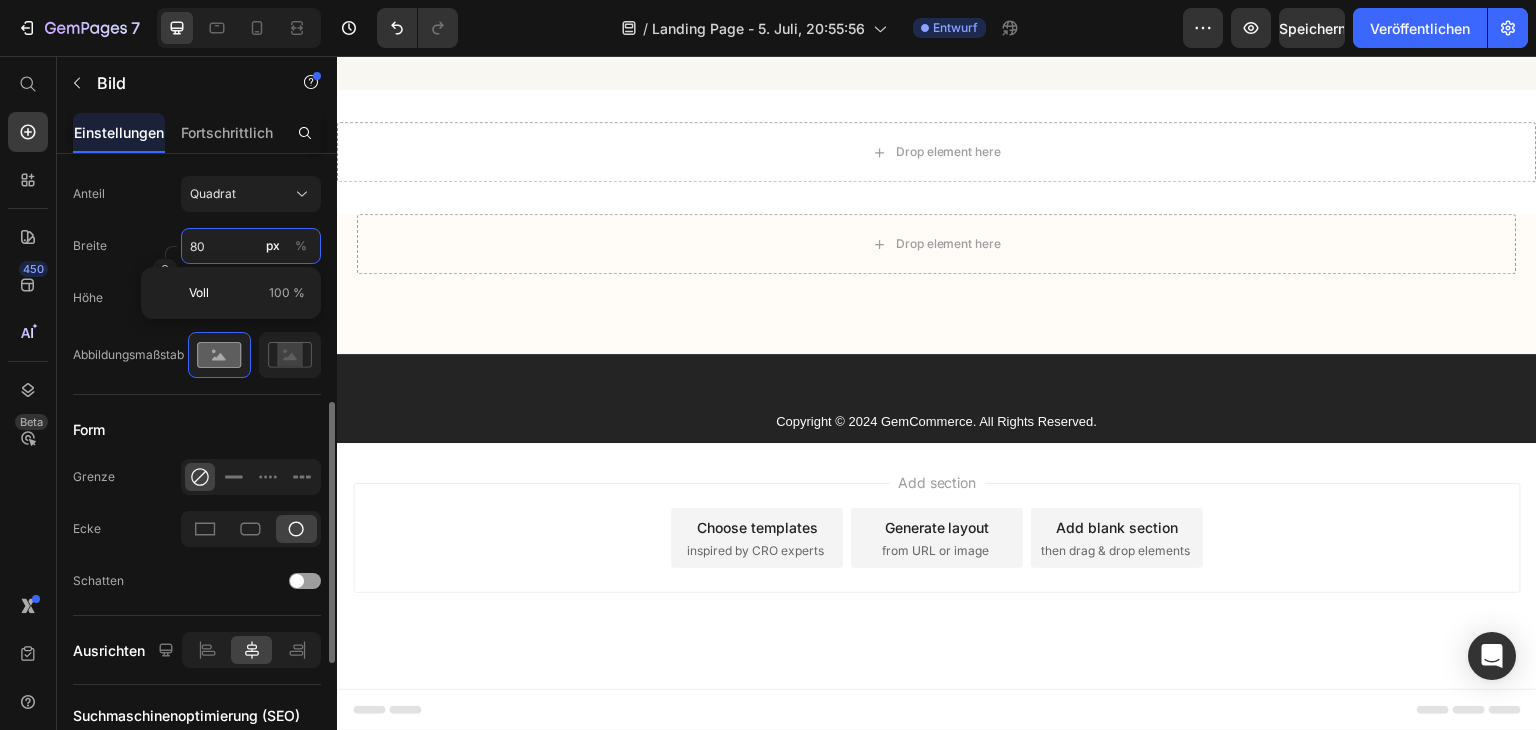 click on "80" at bounding box center (251, 246) 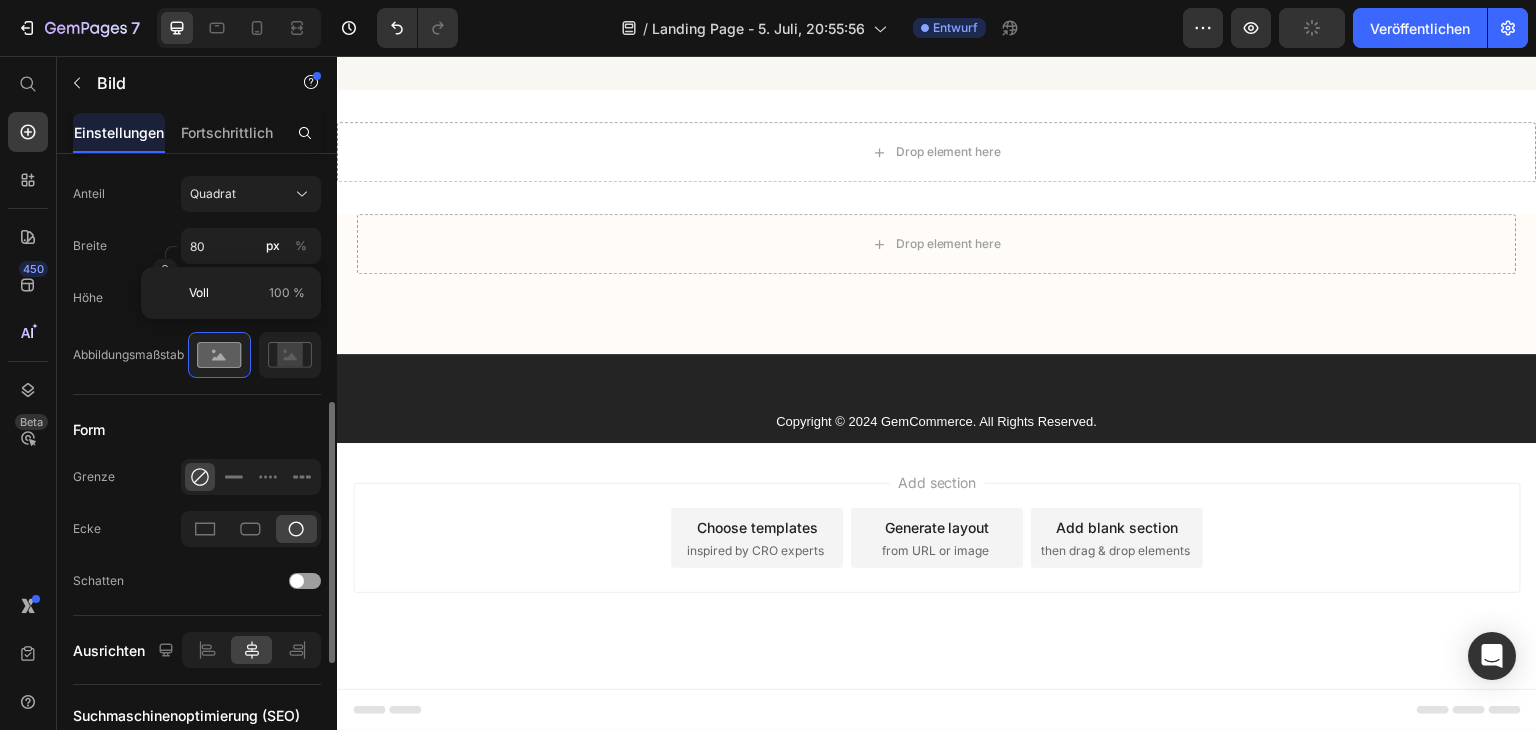 click on "Form" at bounding box center (197, 429) 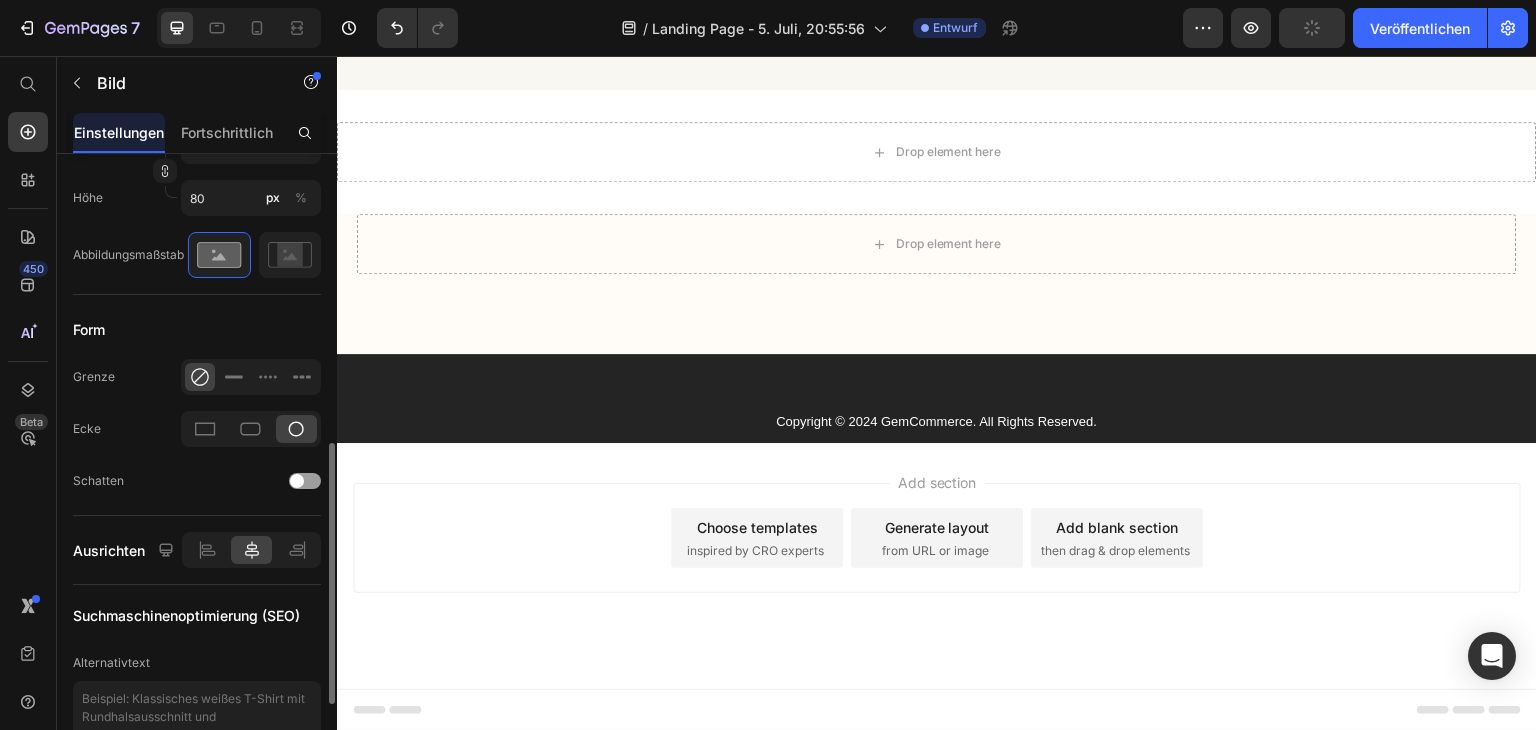 scroll, scrollTop: 898, scrollLeft: 0, axis: vertical 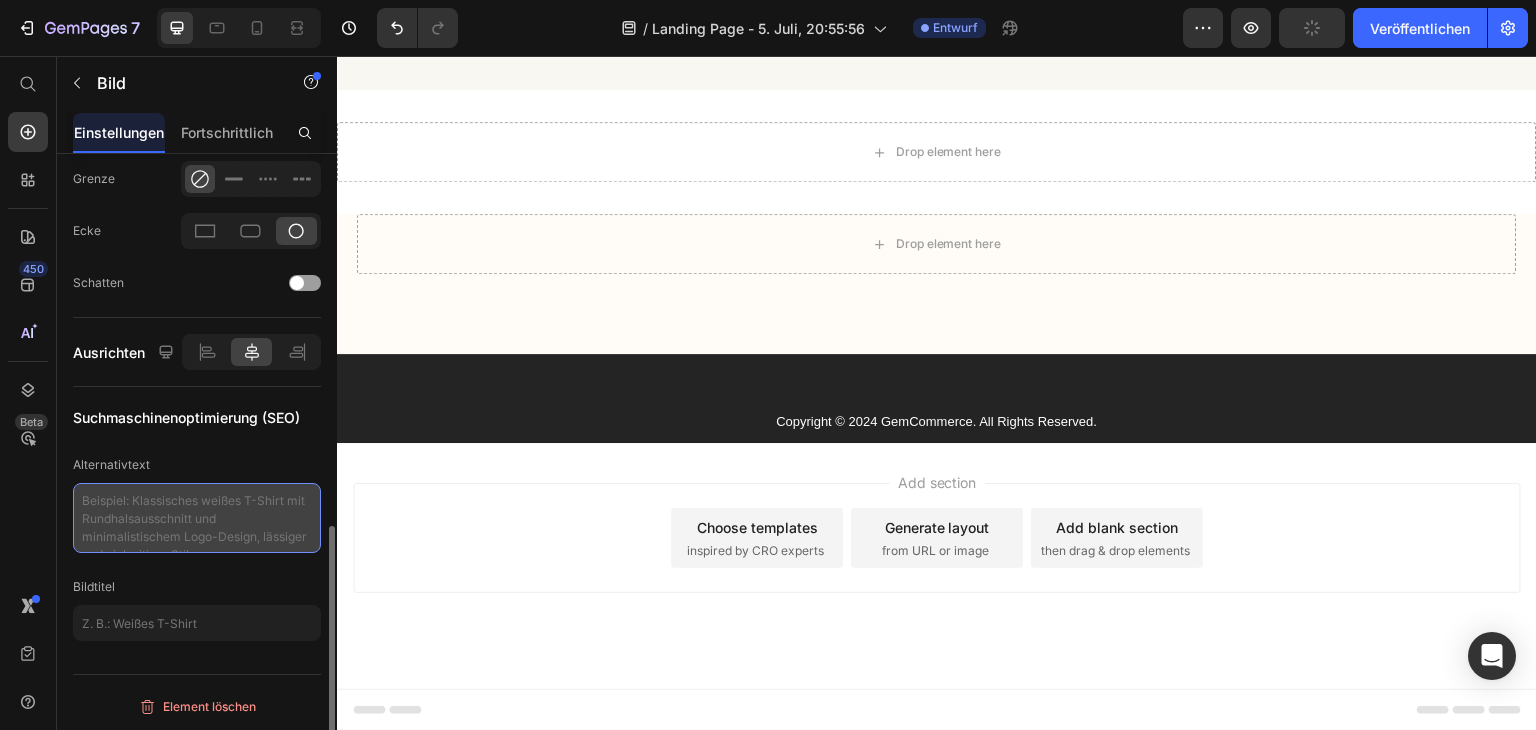 click at bounding box center [197, 518] 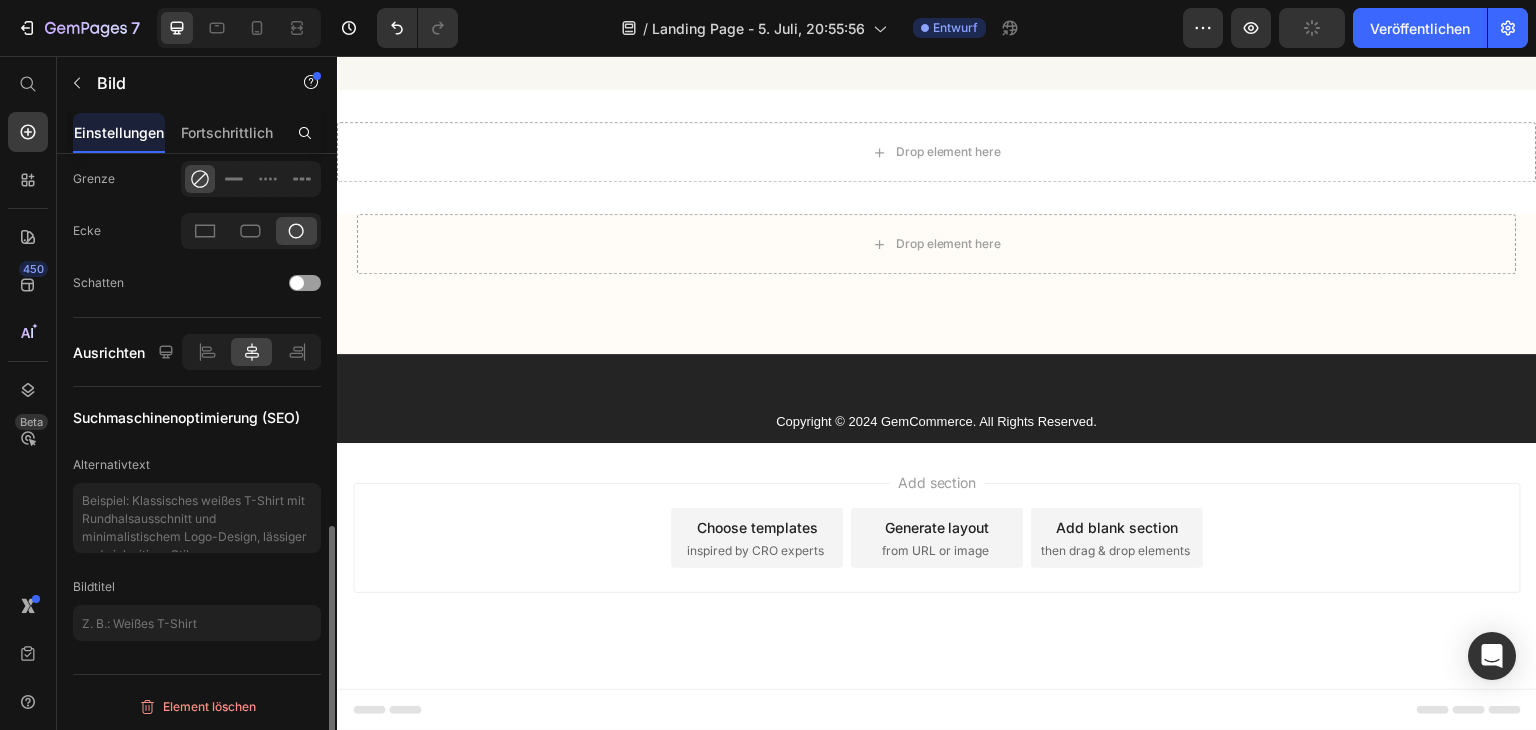 click on "Suchmaschinenoptimierung (SEO)" at bounding box center [186, 417] 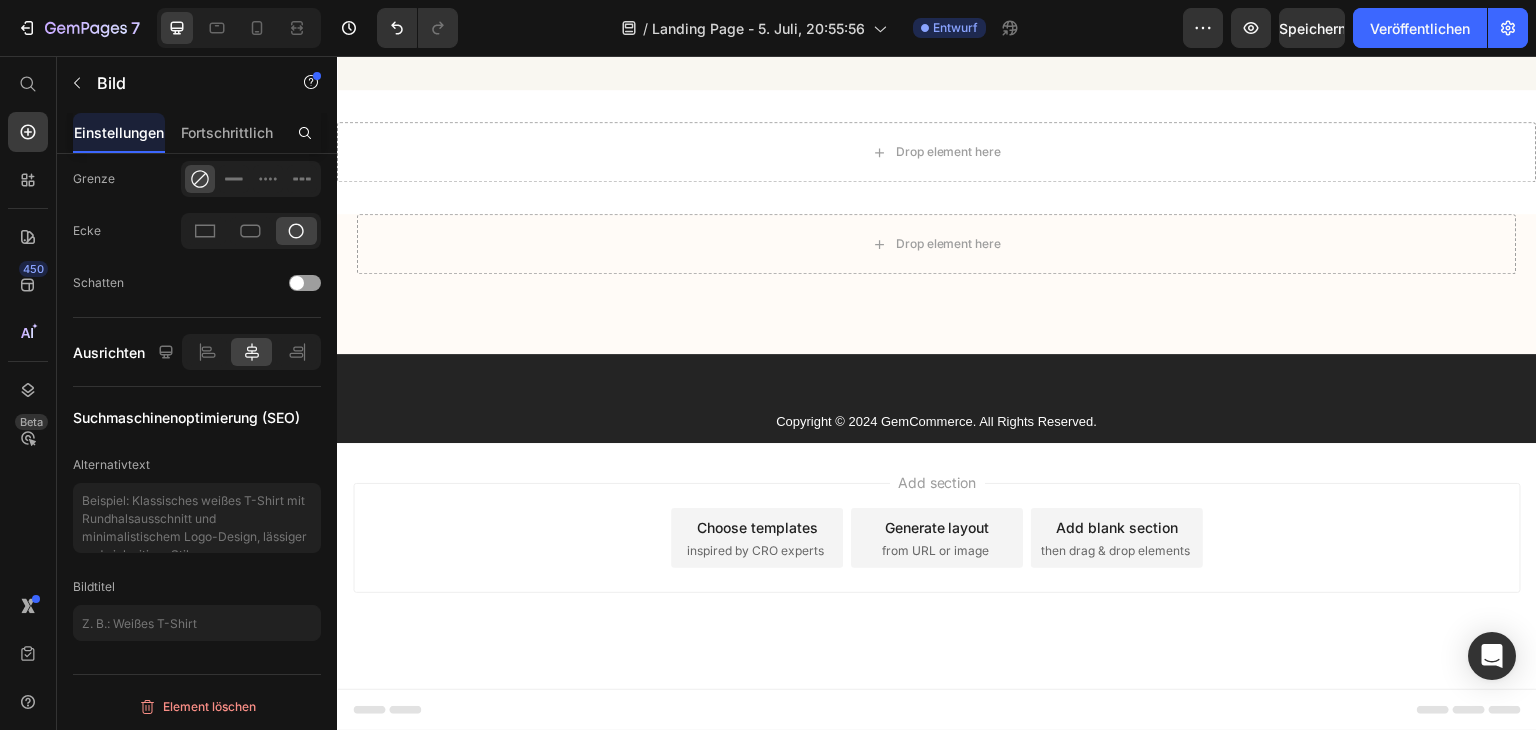 click 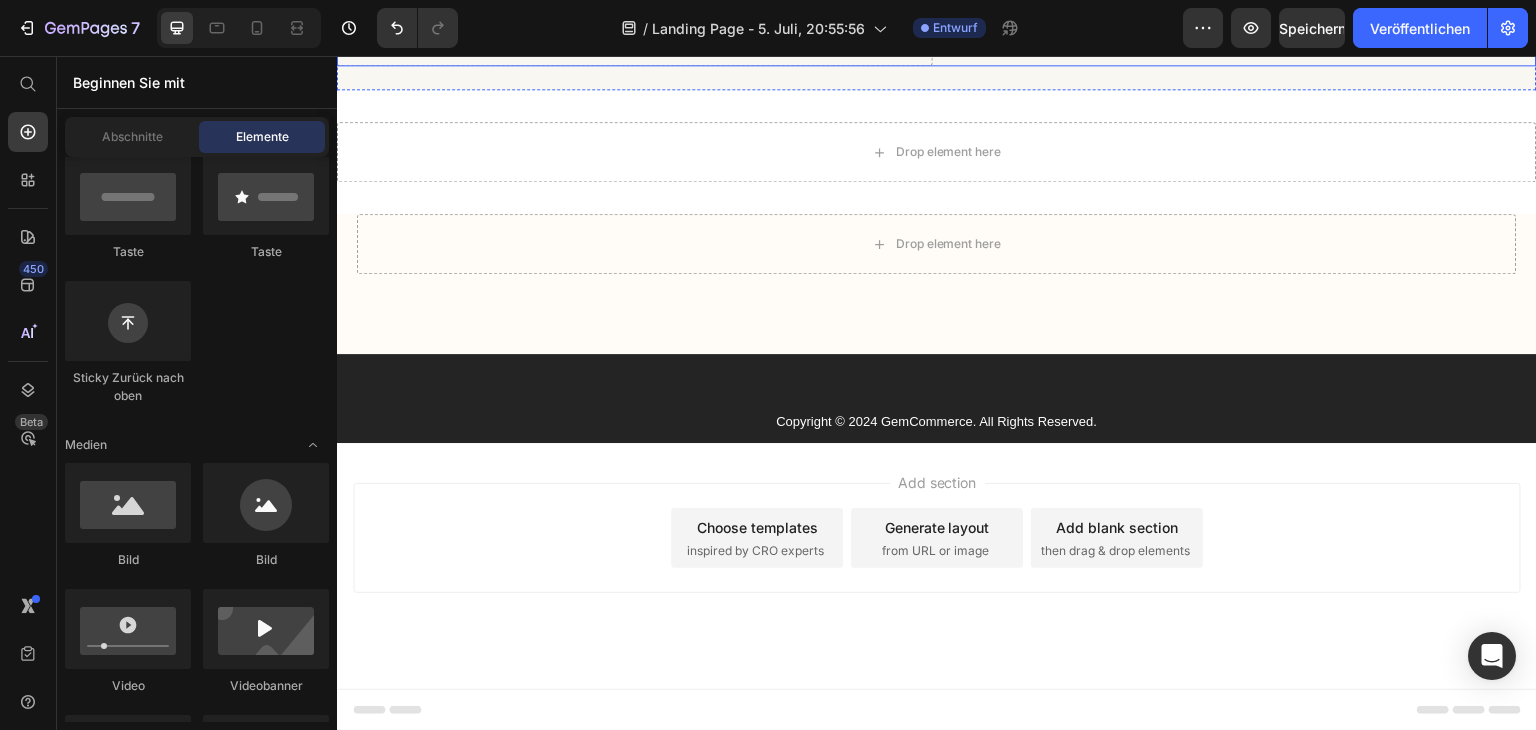 click on "Drop element here" at bounding box center (635, -8) 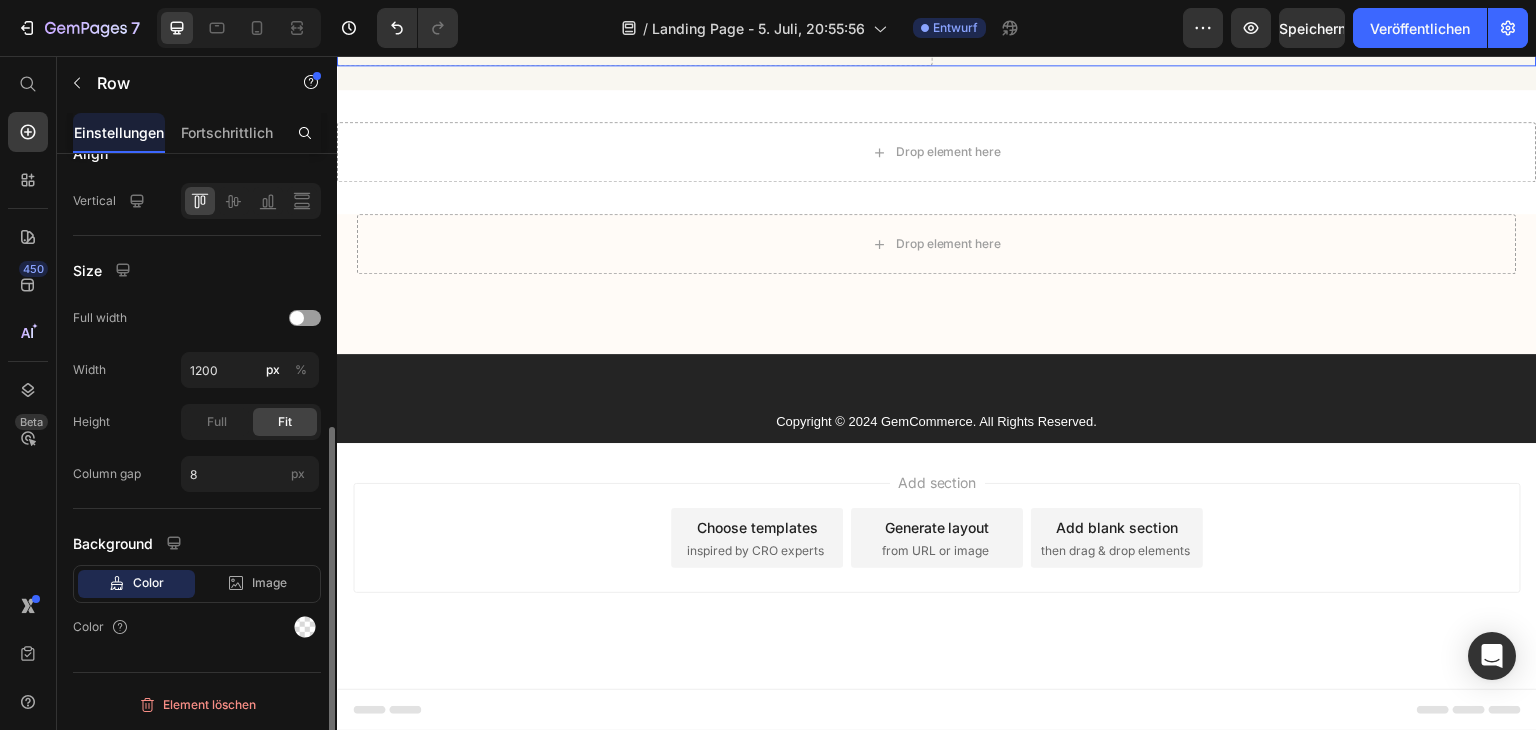 scroll, scrollTop: 0, scrollLeft: 0, axis: both 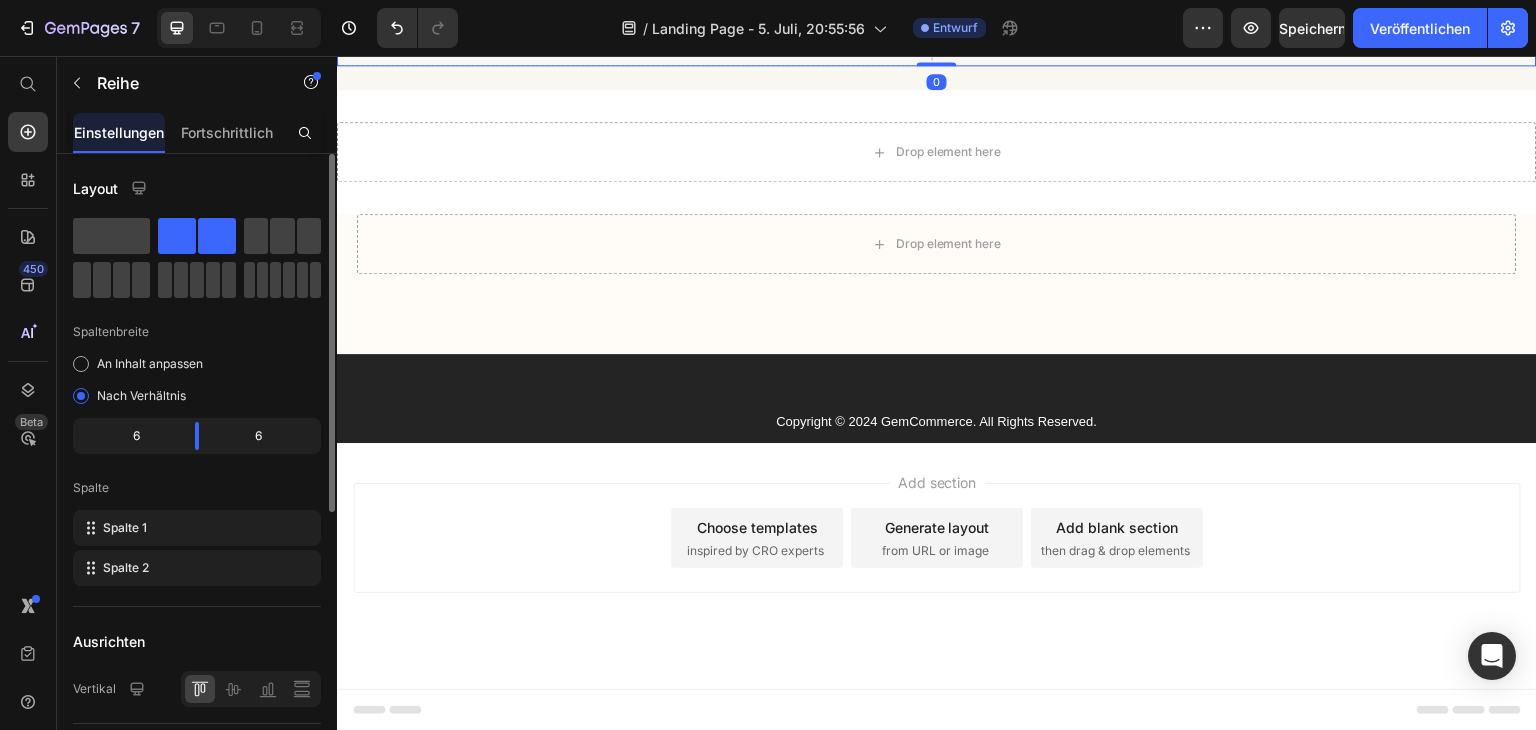 click 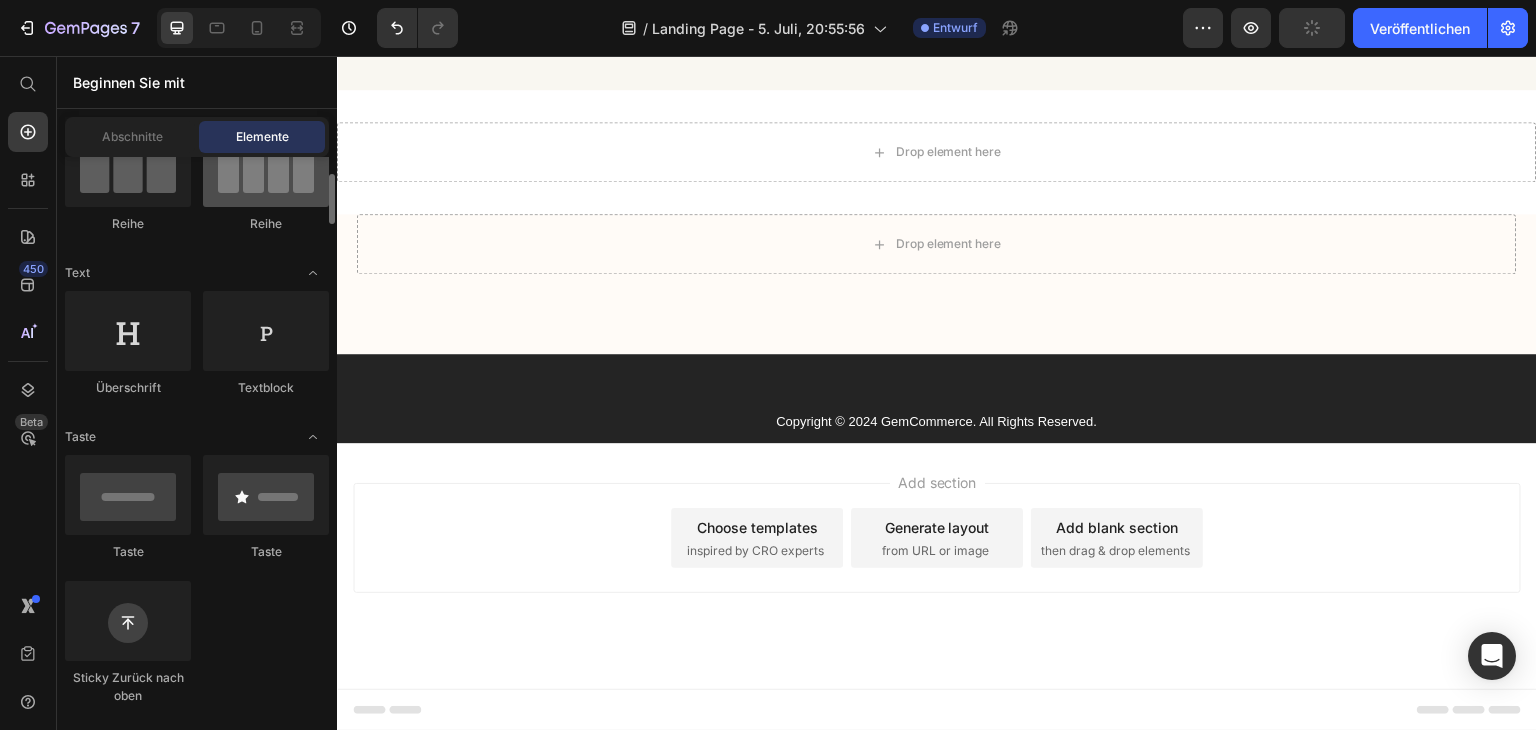 scroll, scrollTop: 0, scrollLeft: 0, axis: both 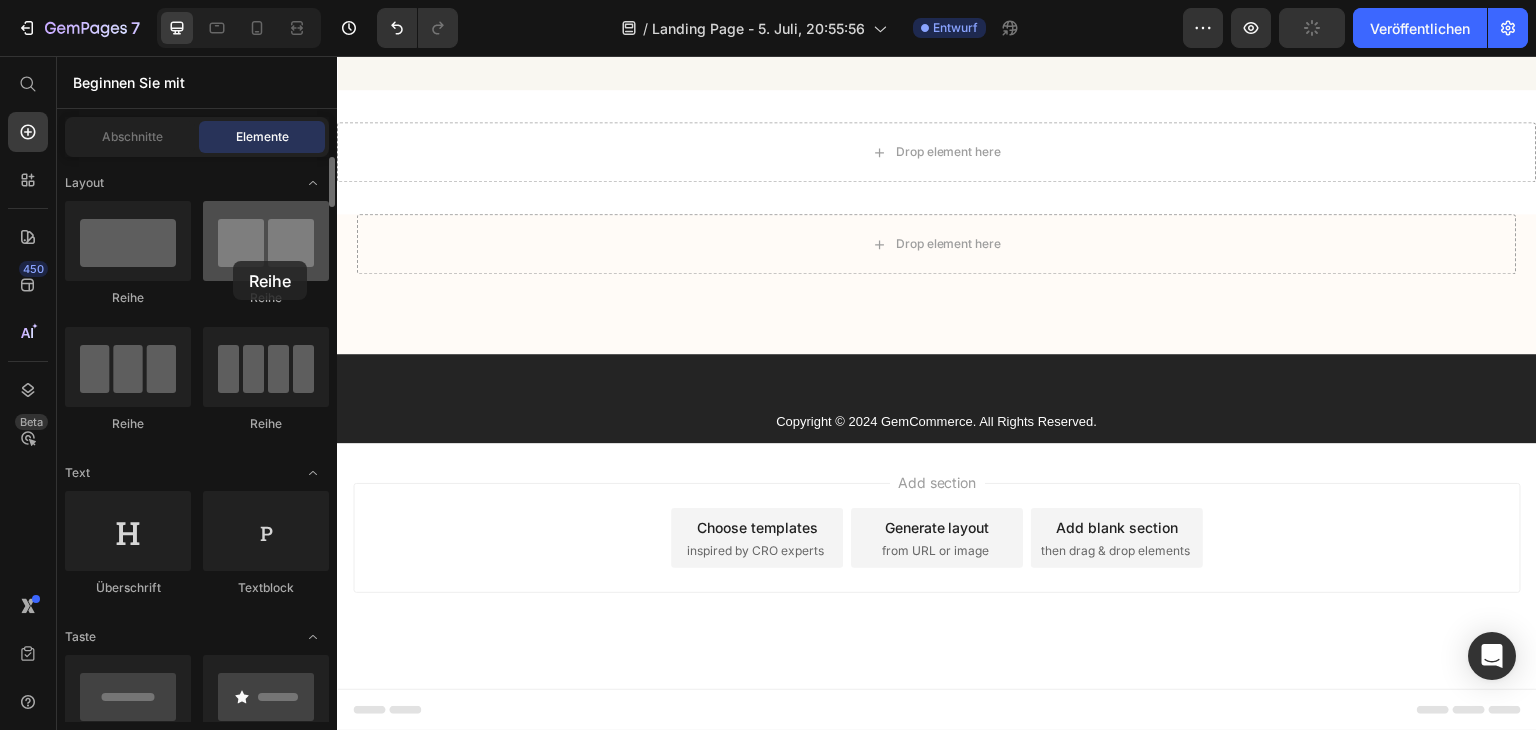drag, startPoint x: 246, startPoint y: 256, endPoint x: 233, endPoint y: 261, distance: 13.928389 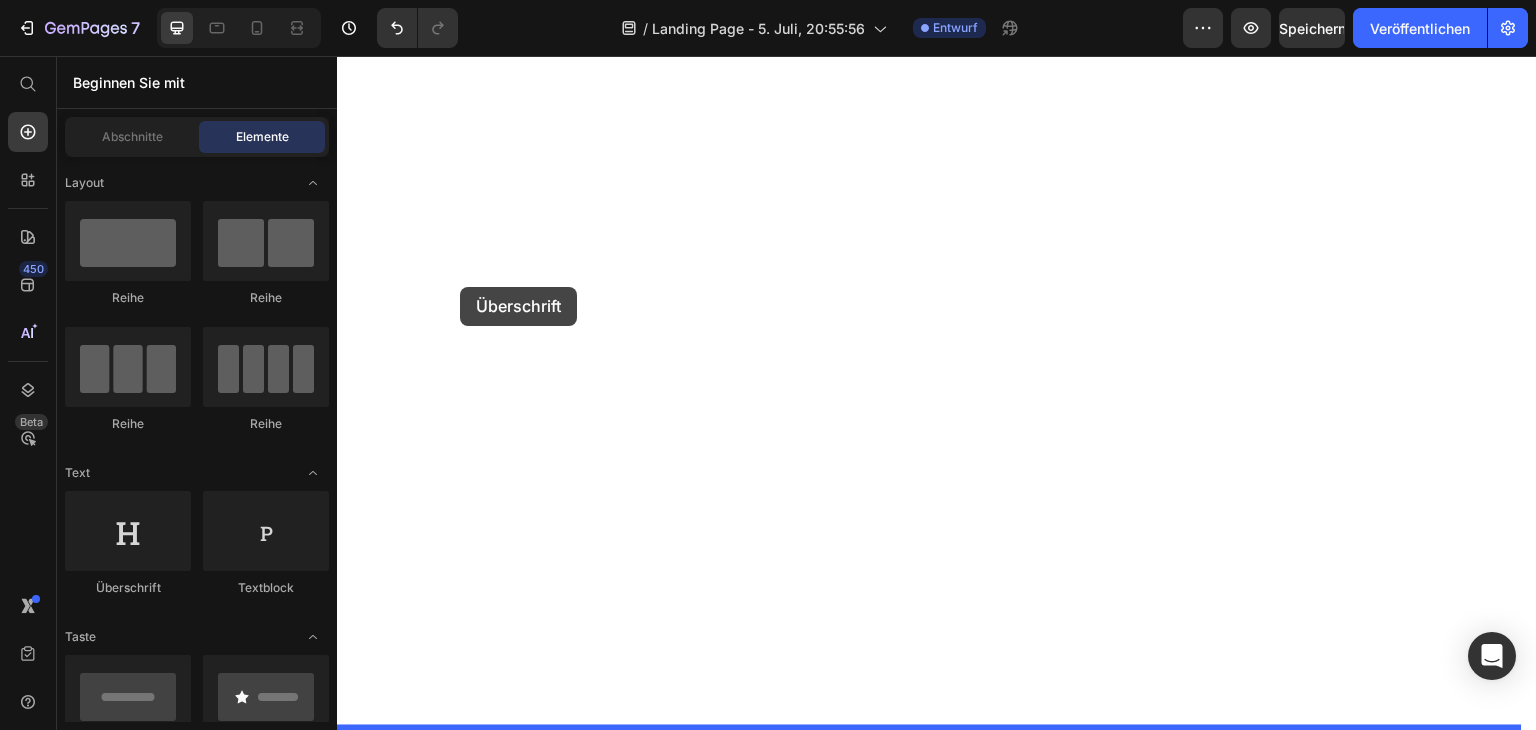 drag, startPoint x: 503, startPoint y: 571, endPoint x: 460, endPoint y: 287, distance: 287.23685 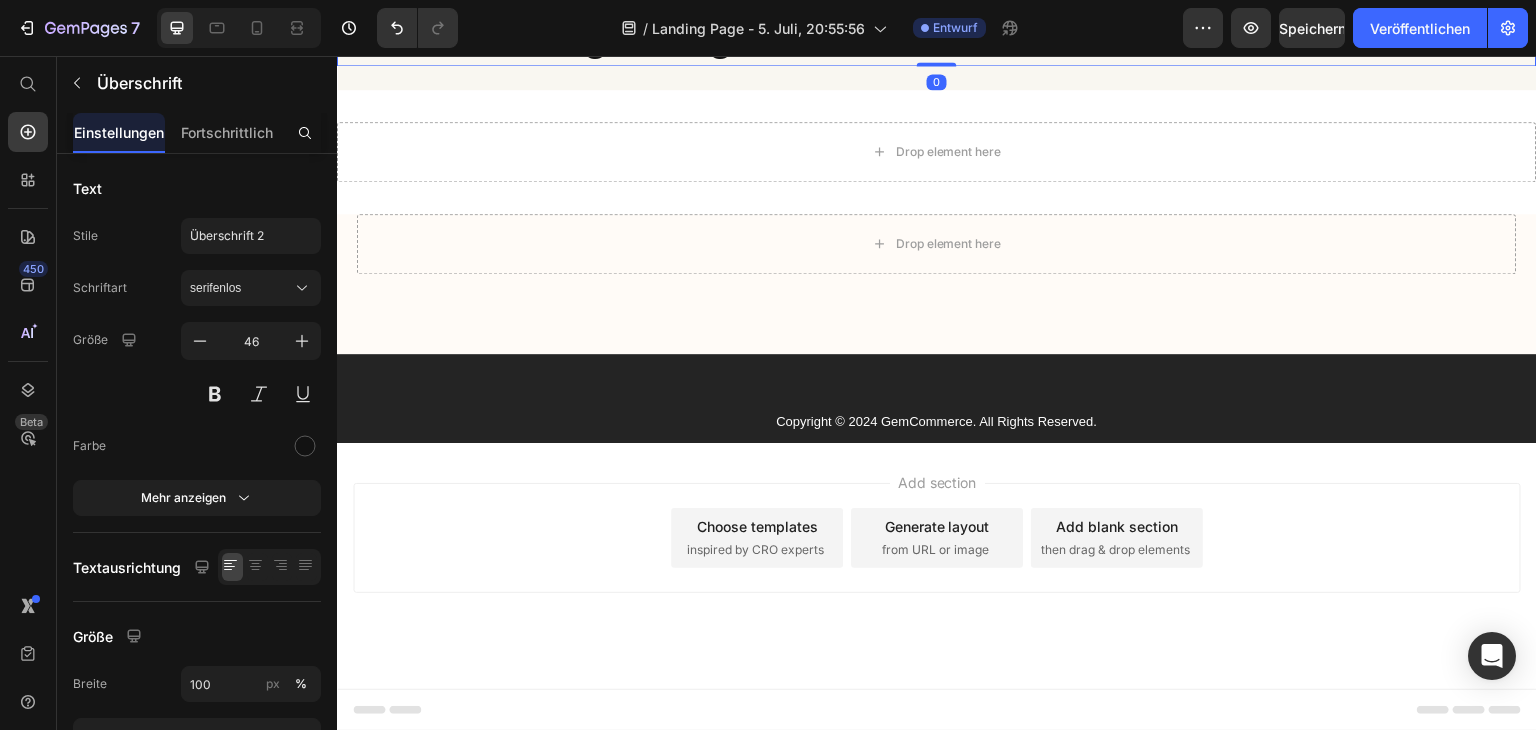click on "Your heading text goes here" at bounding box center [937, 34] 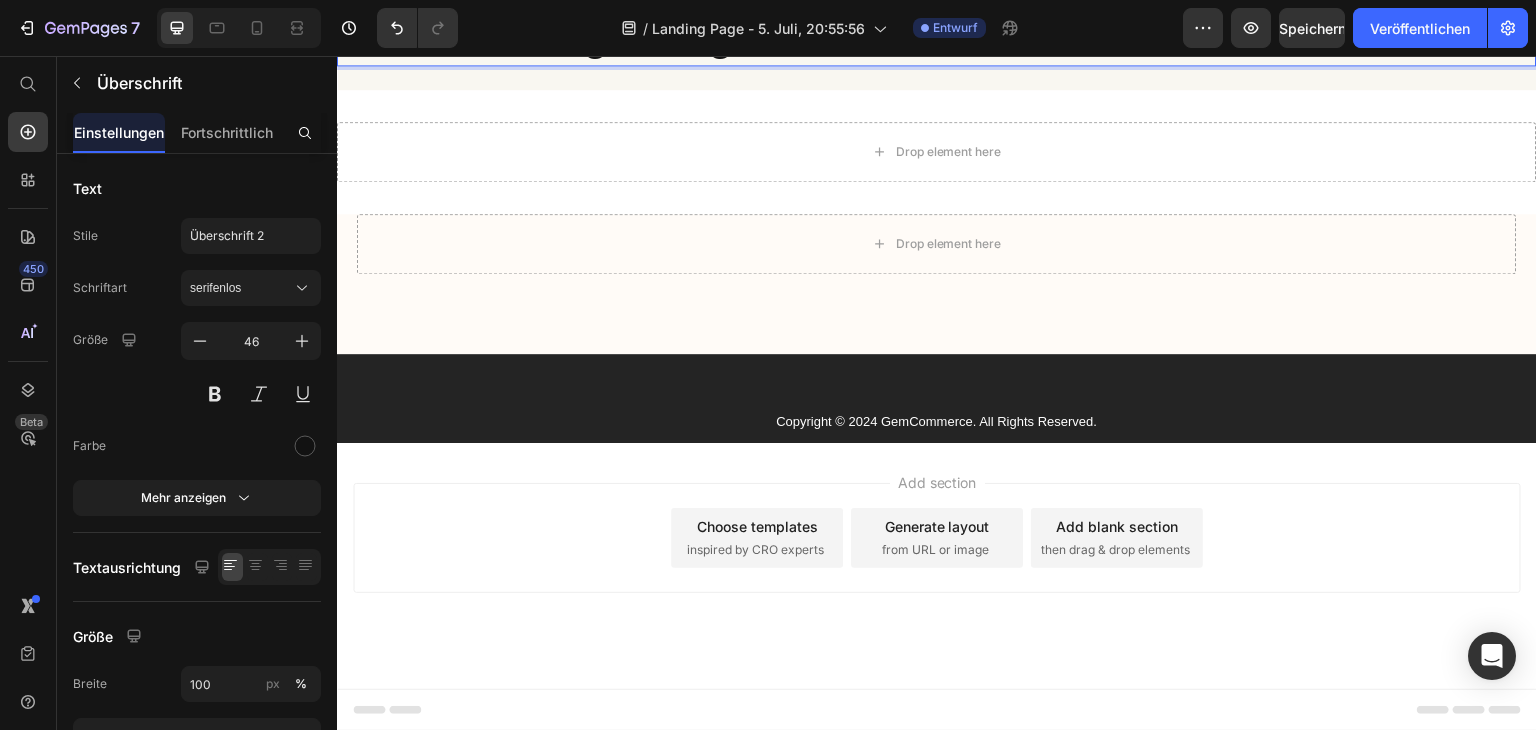 click on "Your heading text goes here" at bounding box center (937, 34) 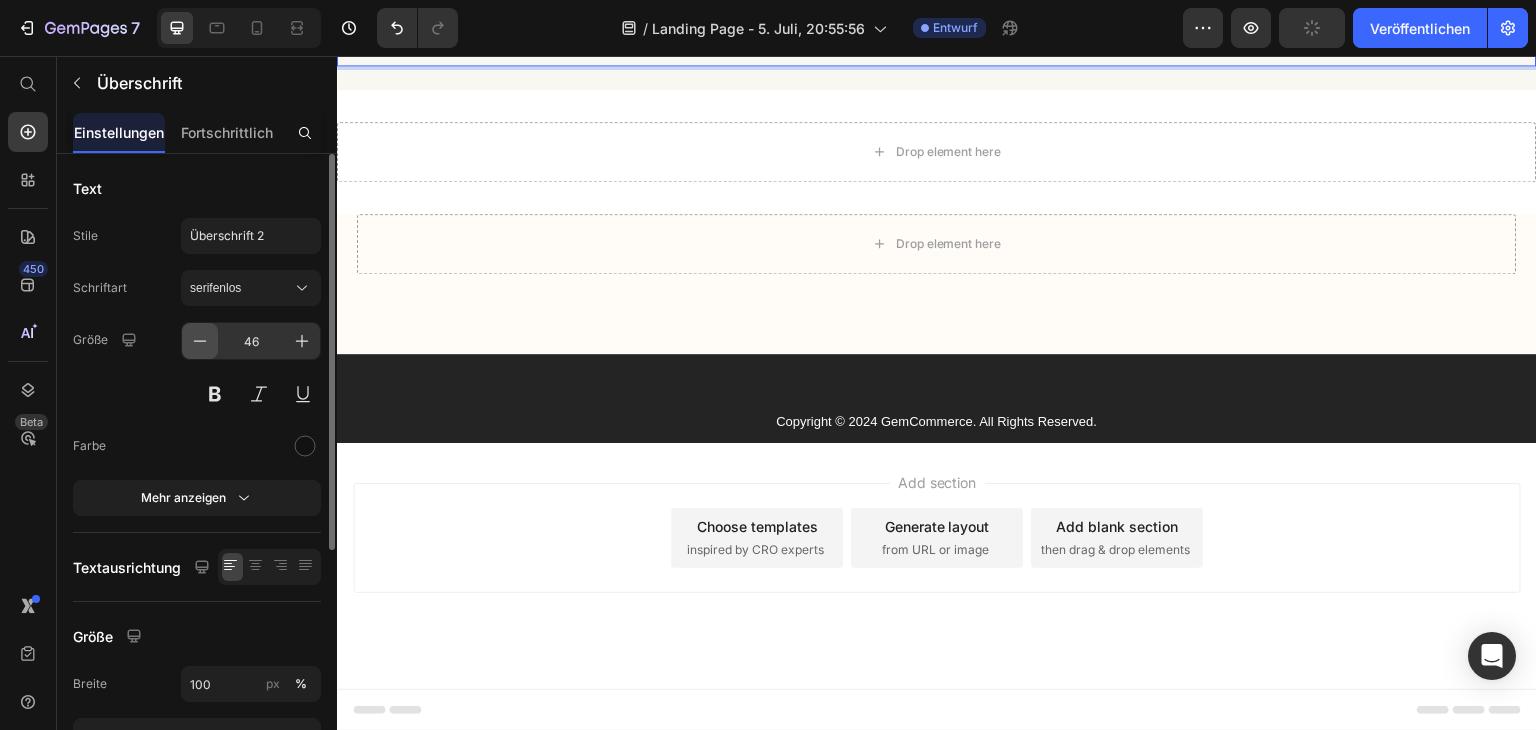 click 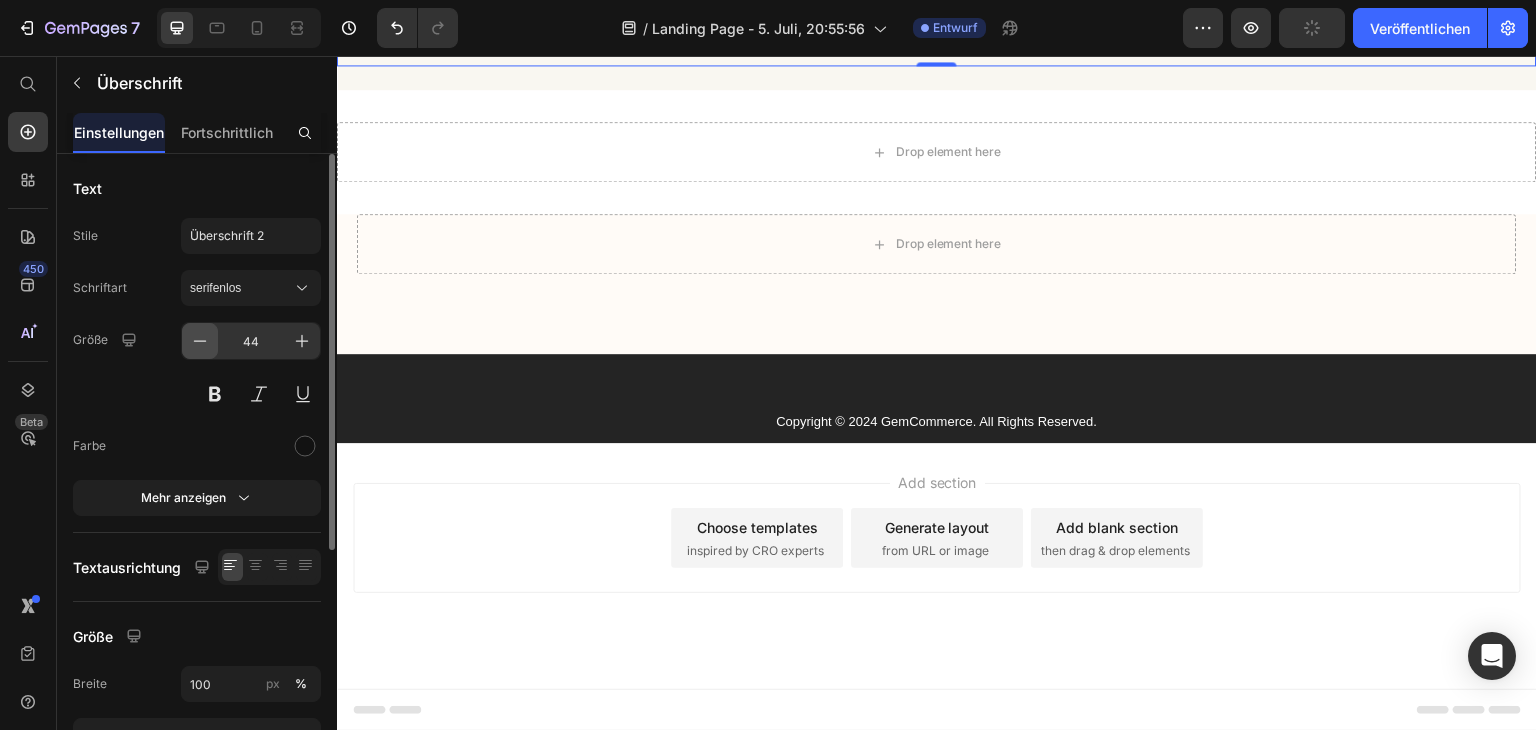 click 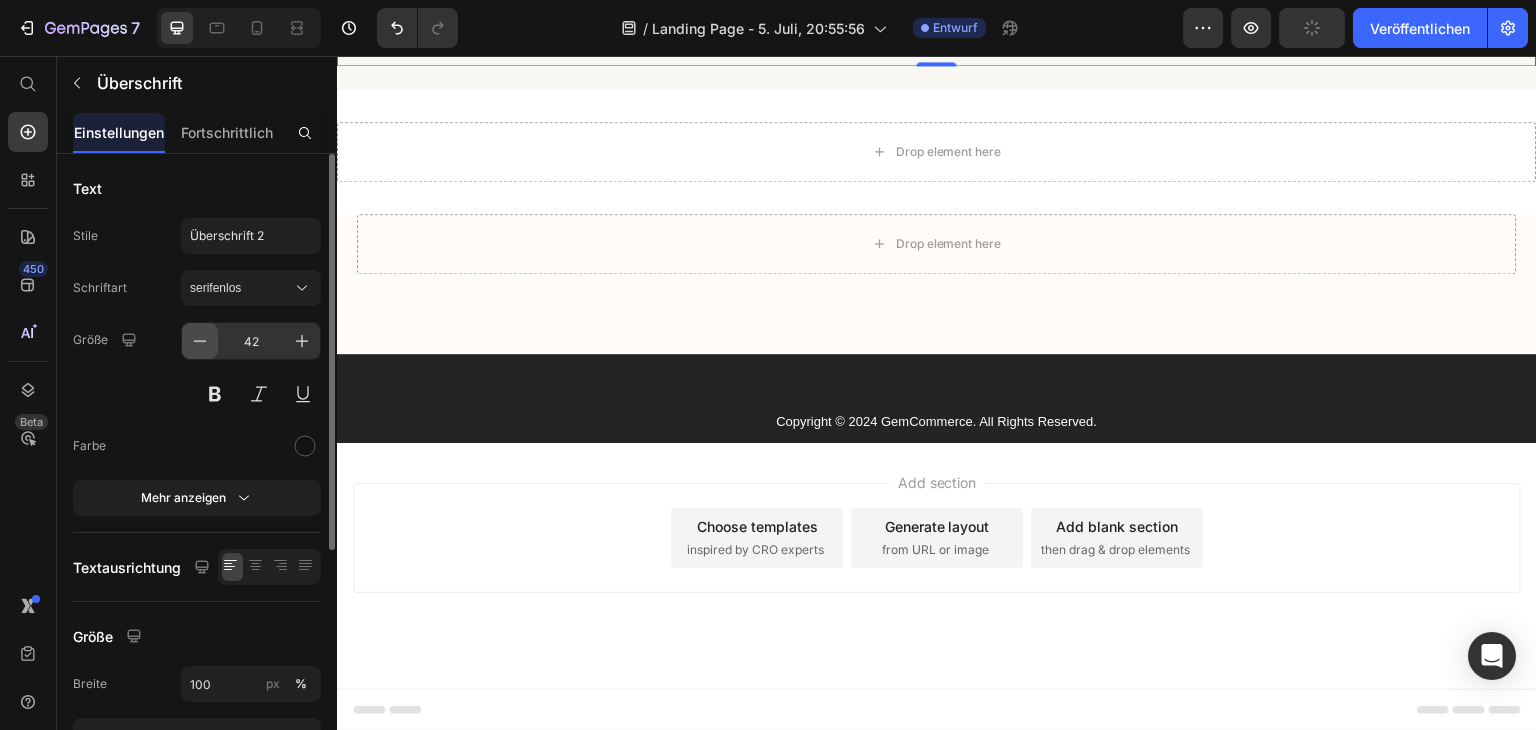 click 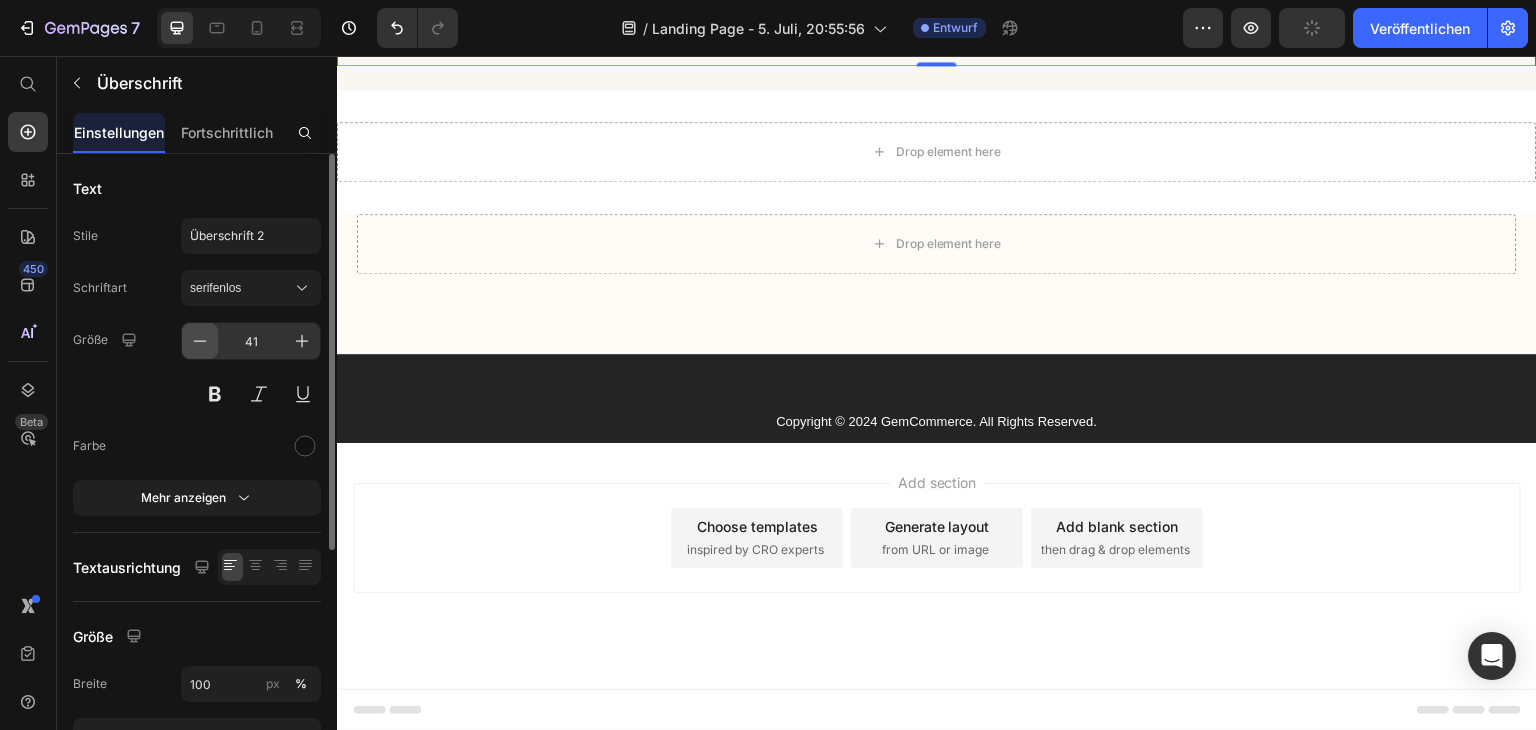 click 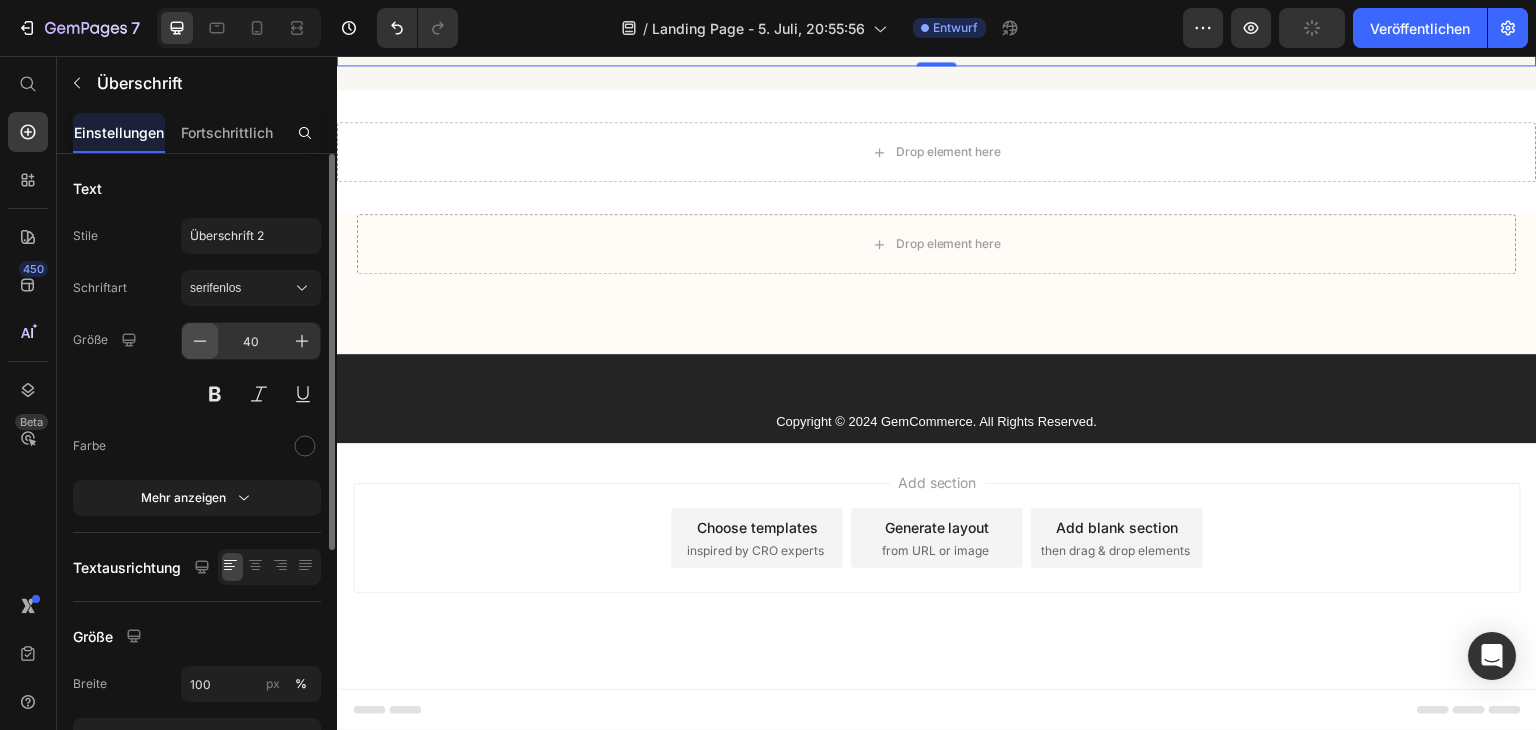 click 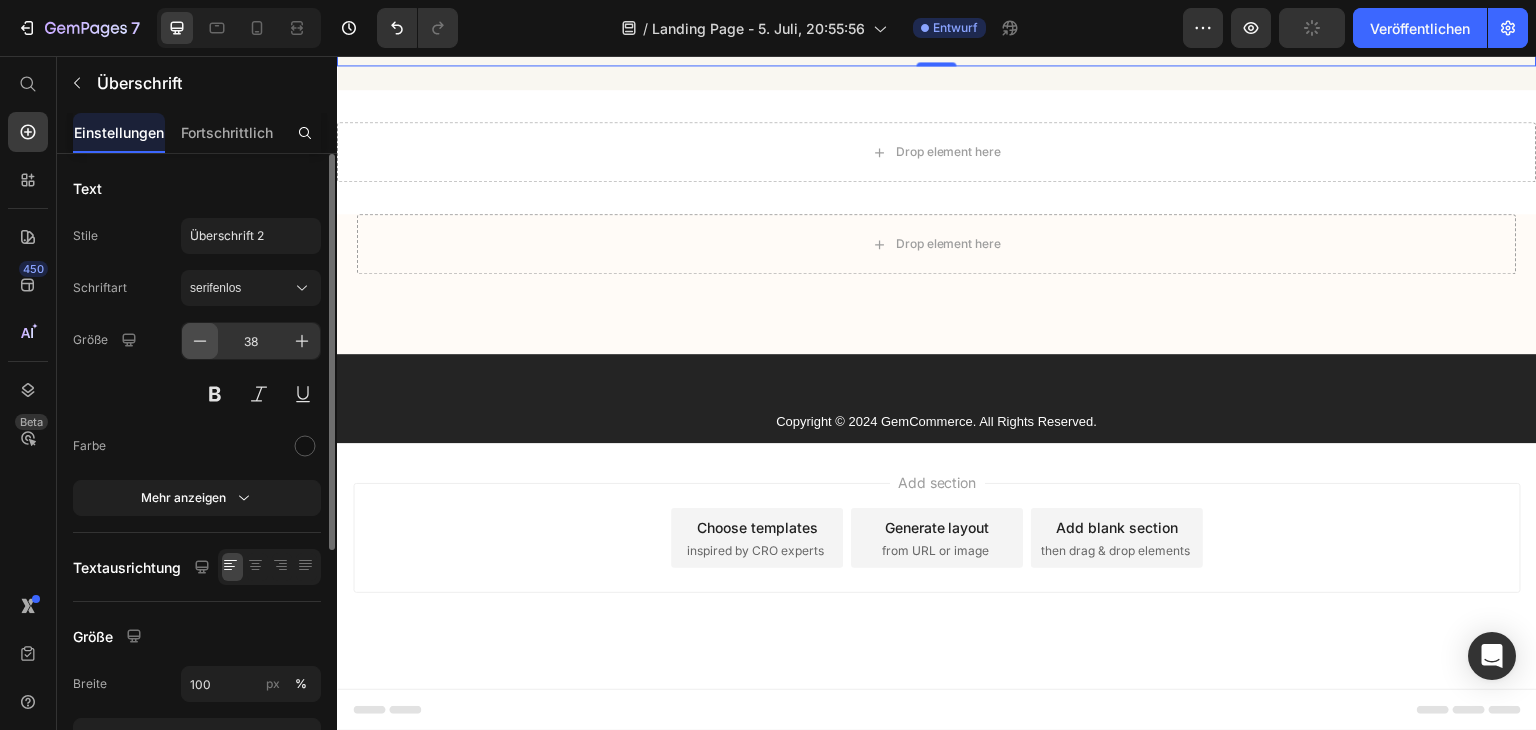 click 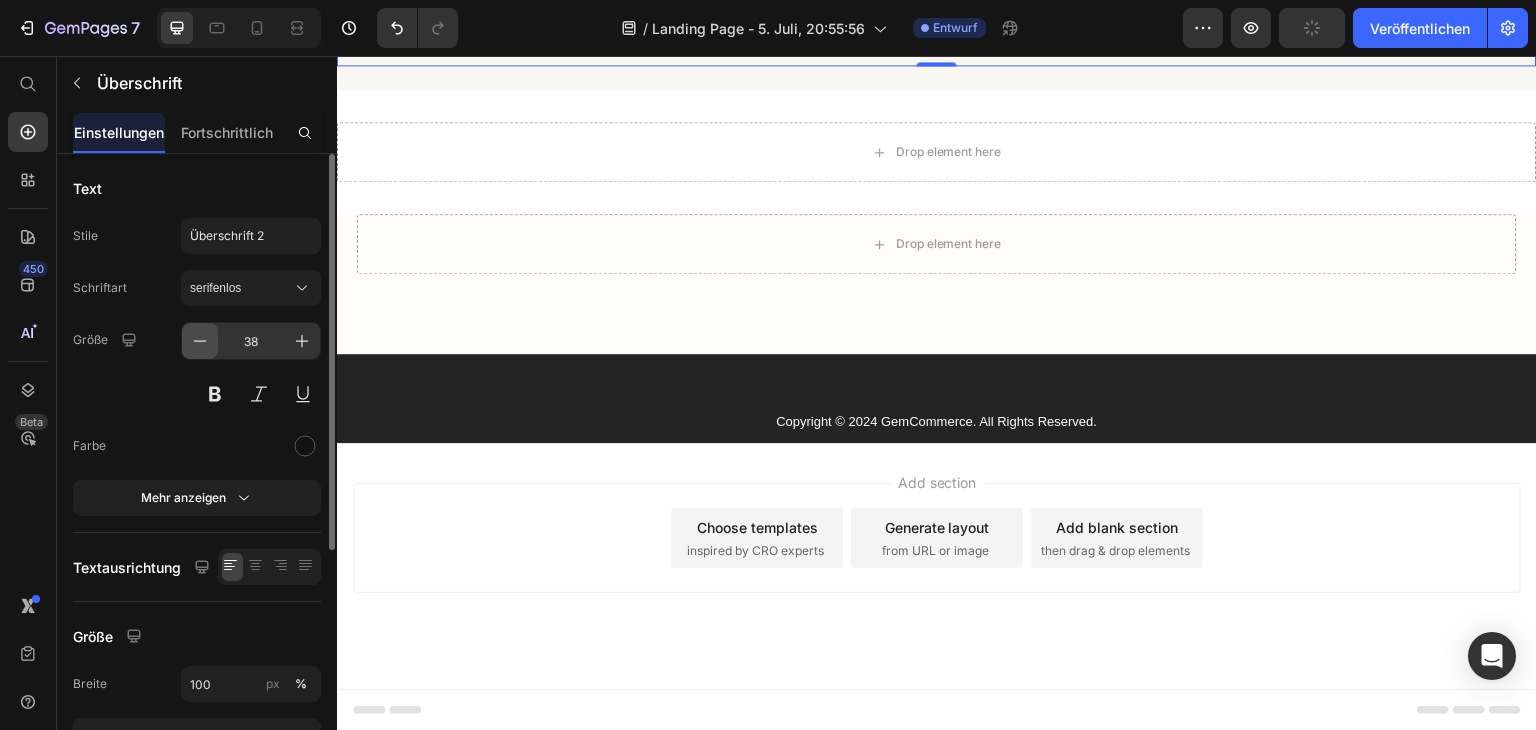 click 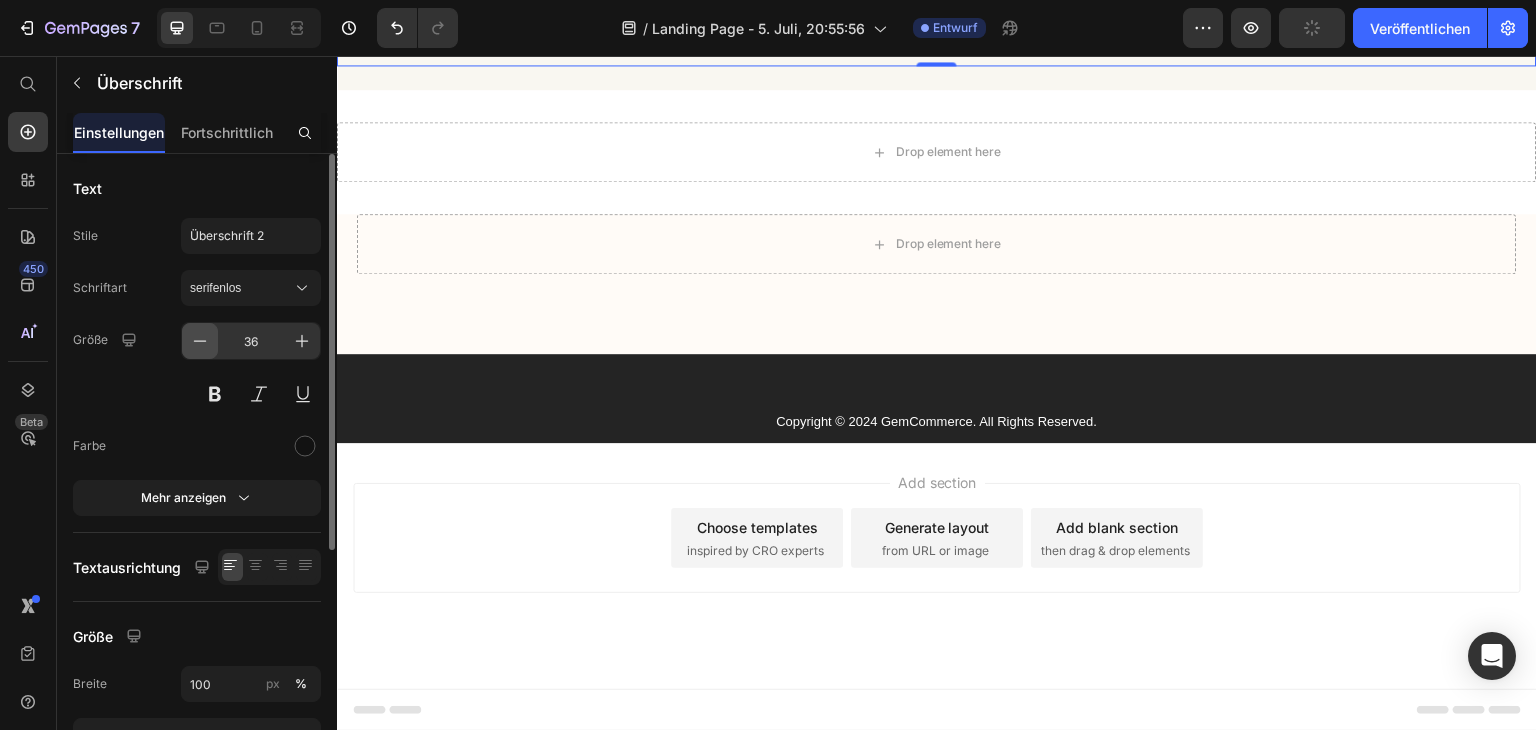 click 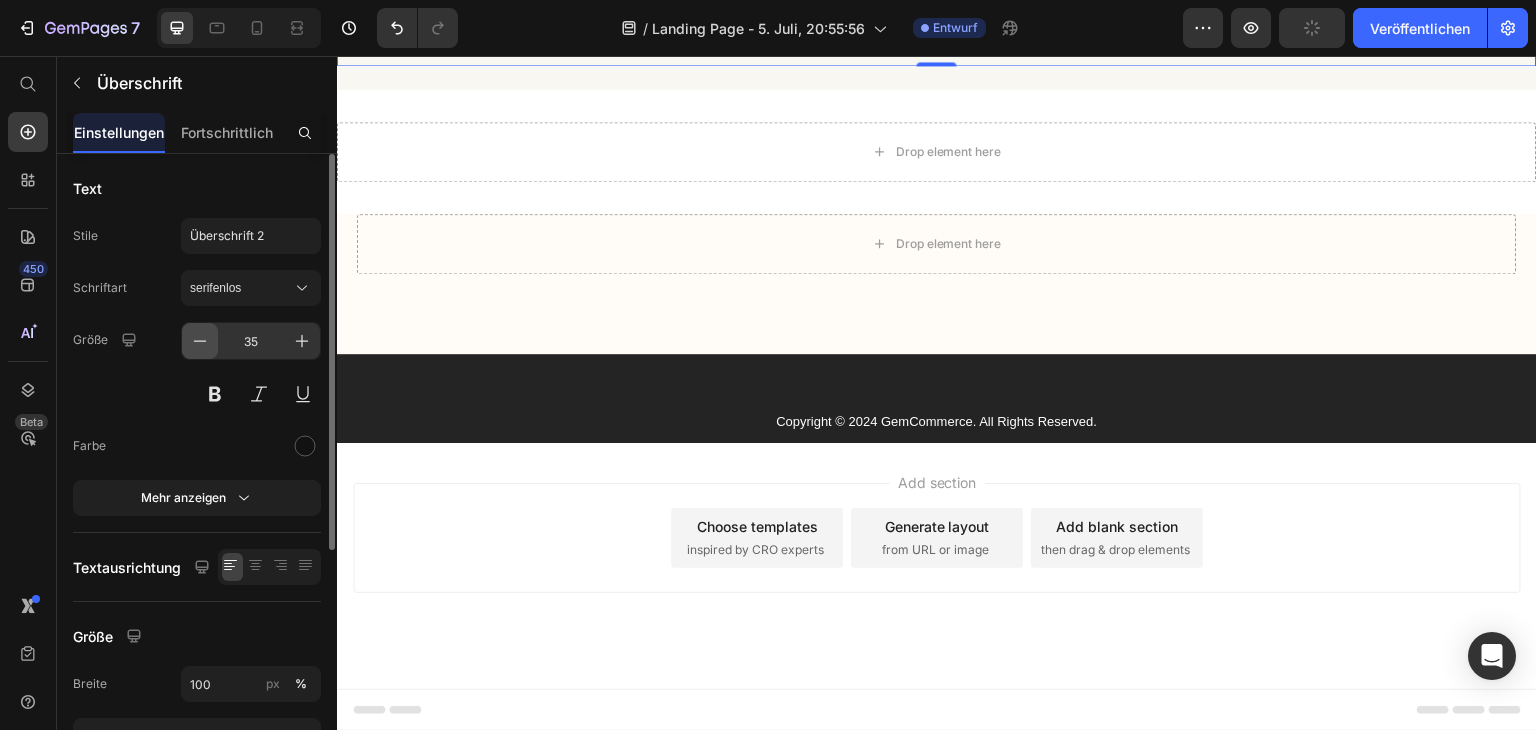 click 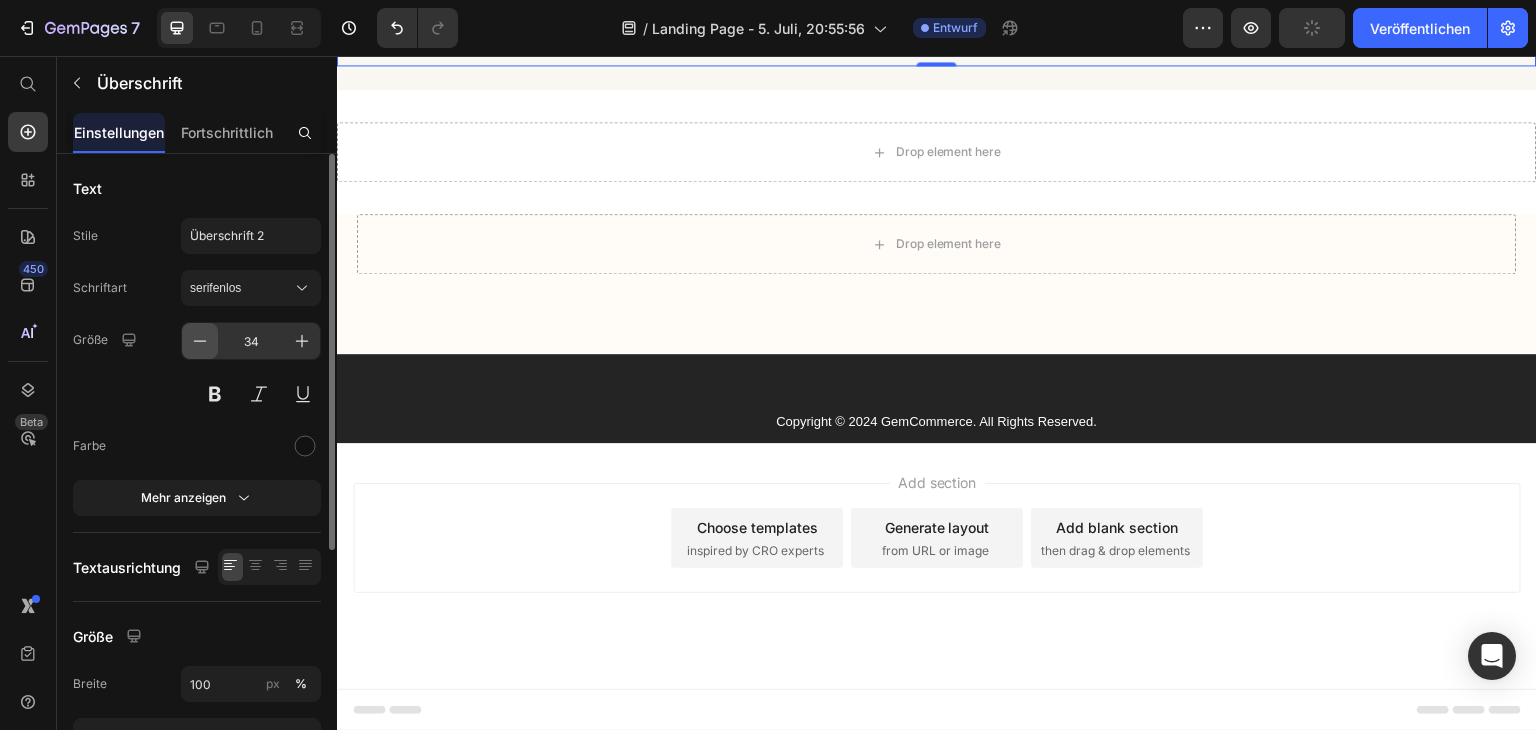 click 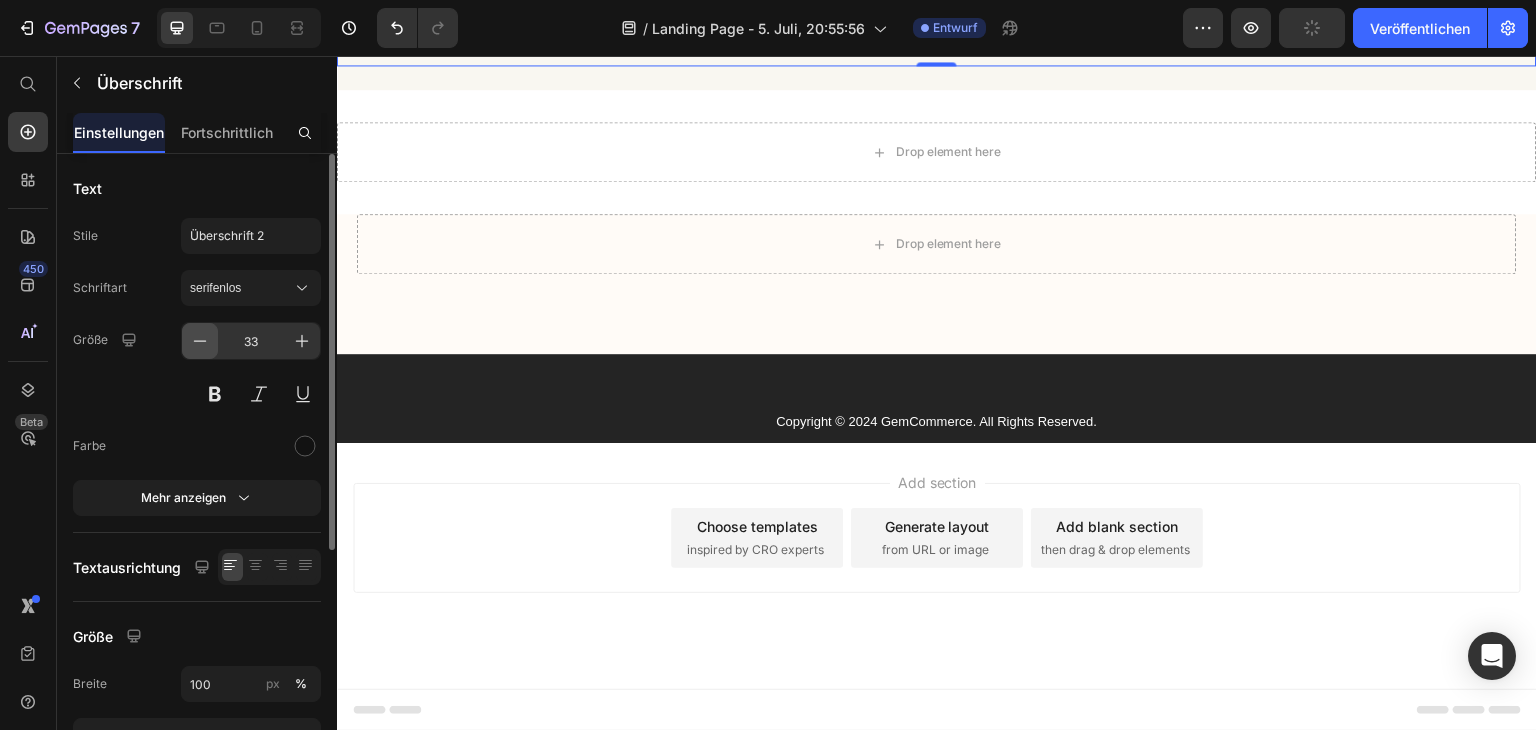 click 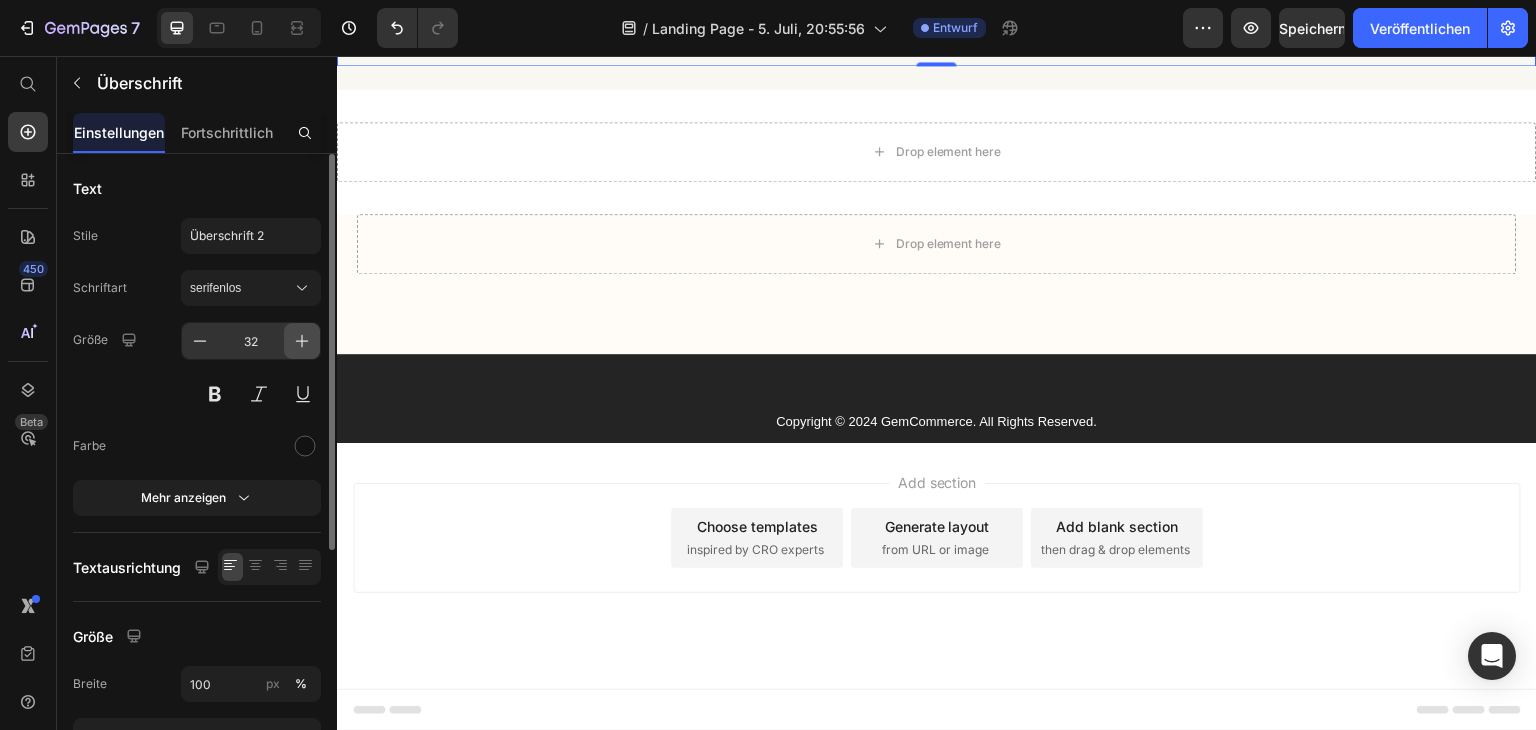 click 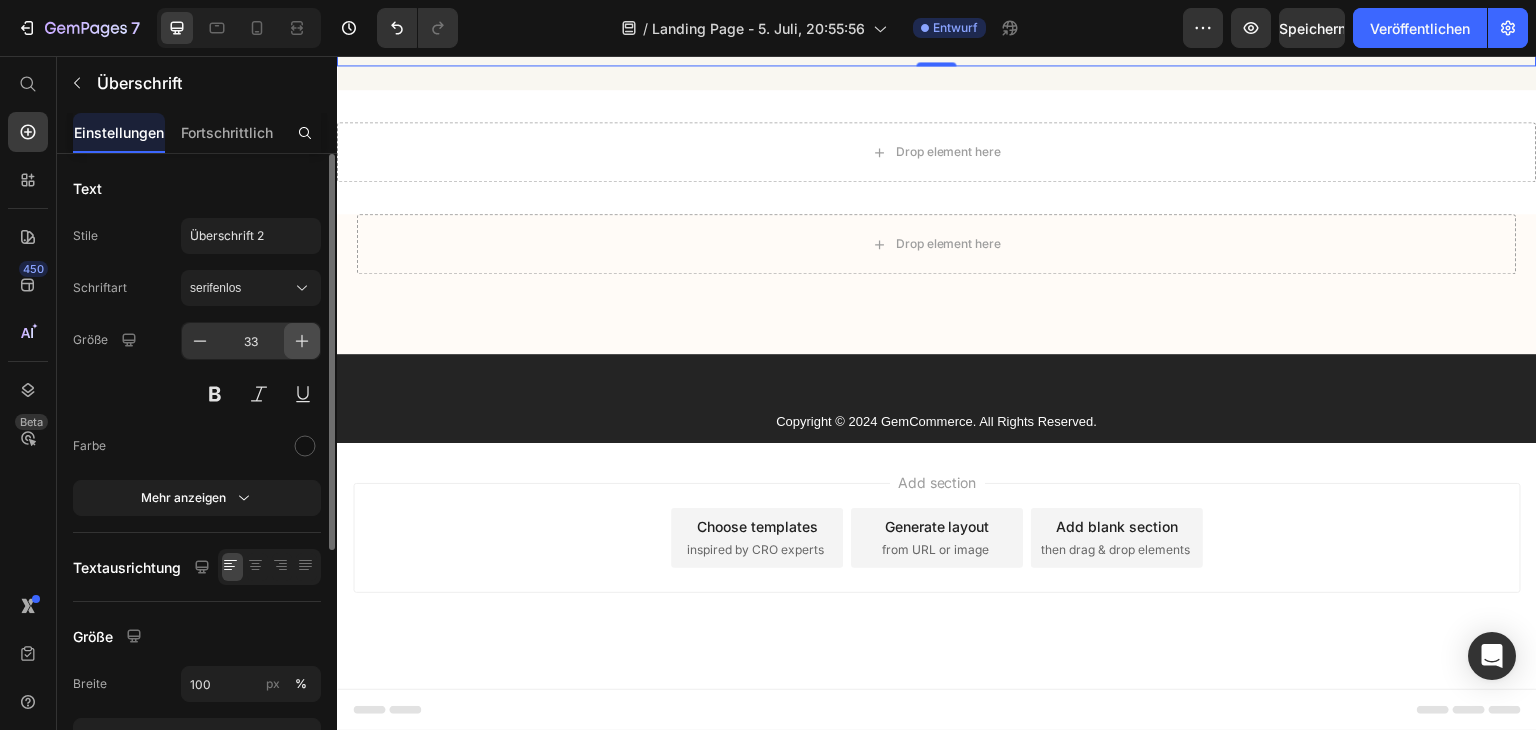 click 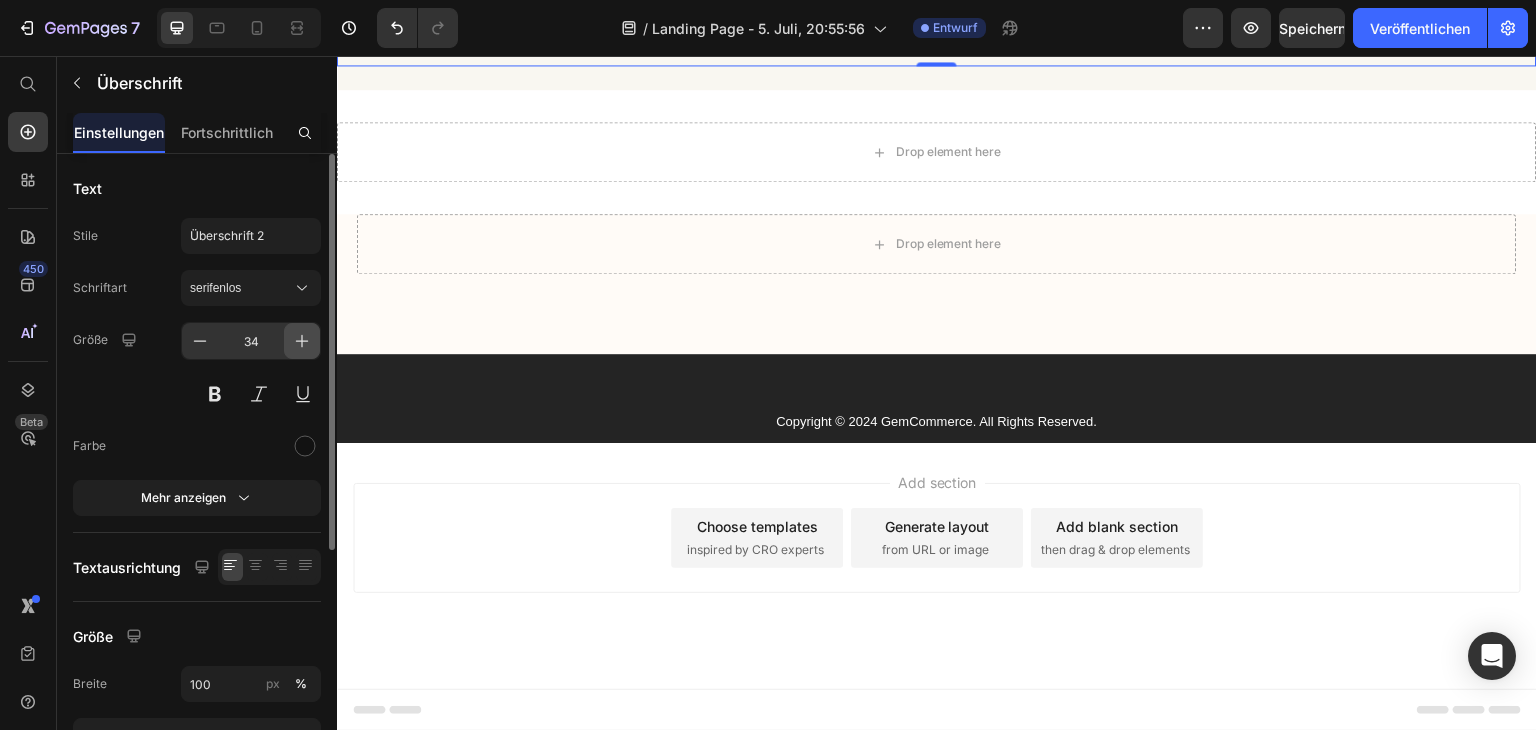click 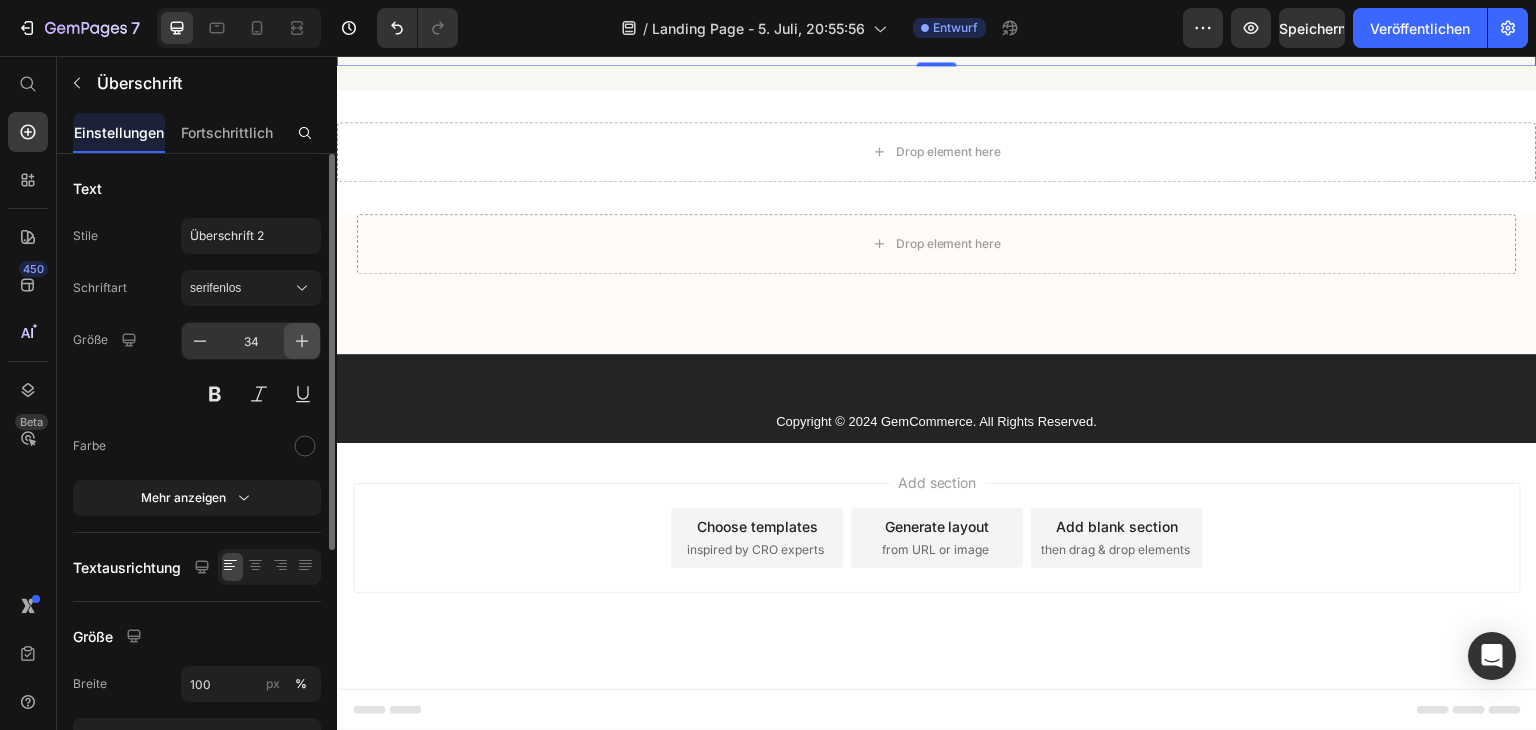 type on "35" 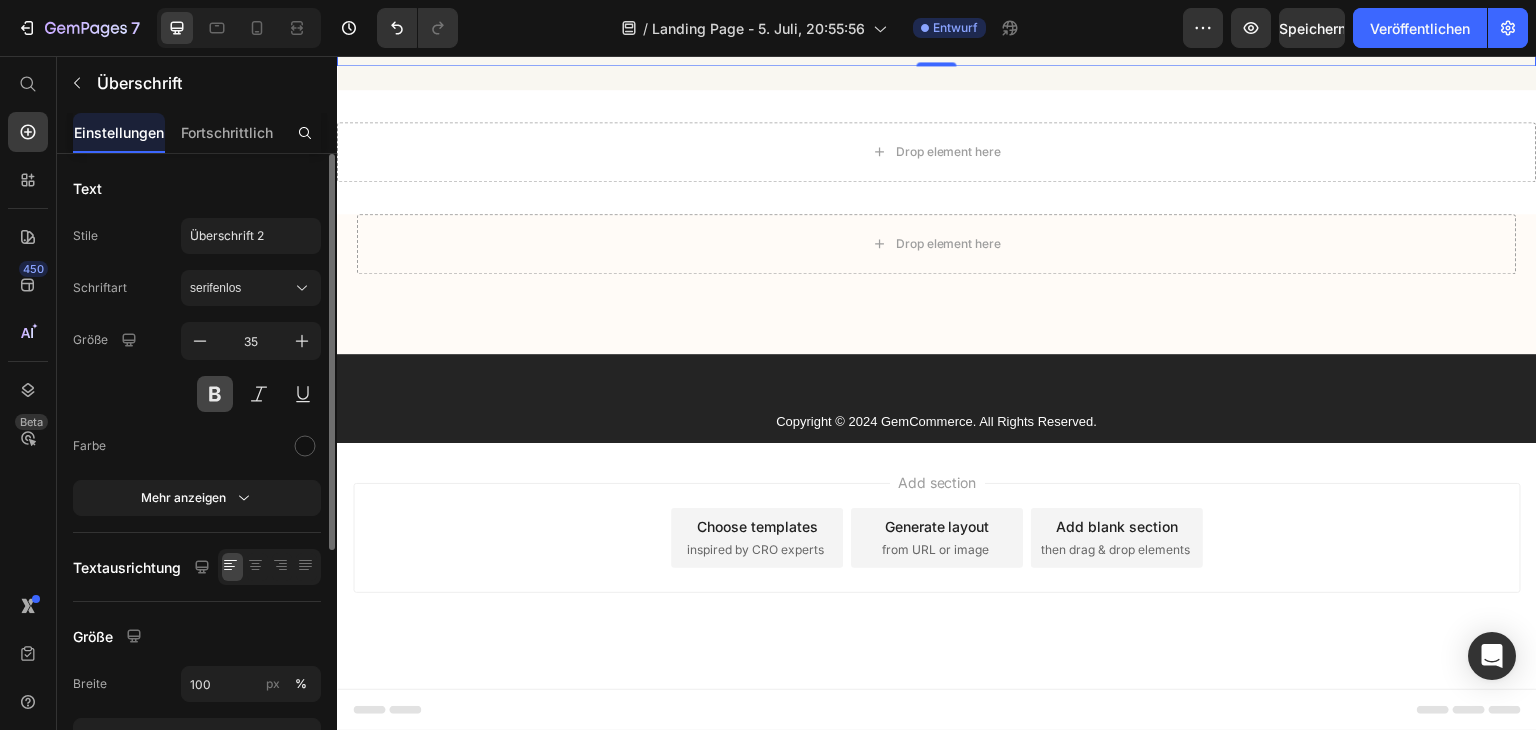 click at bounding box center (215, 394) 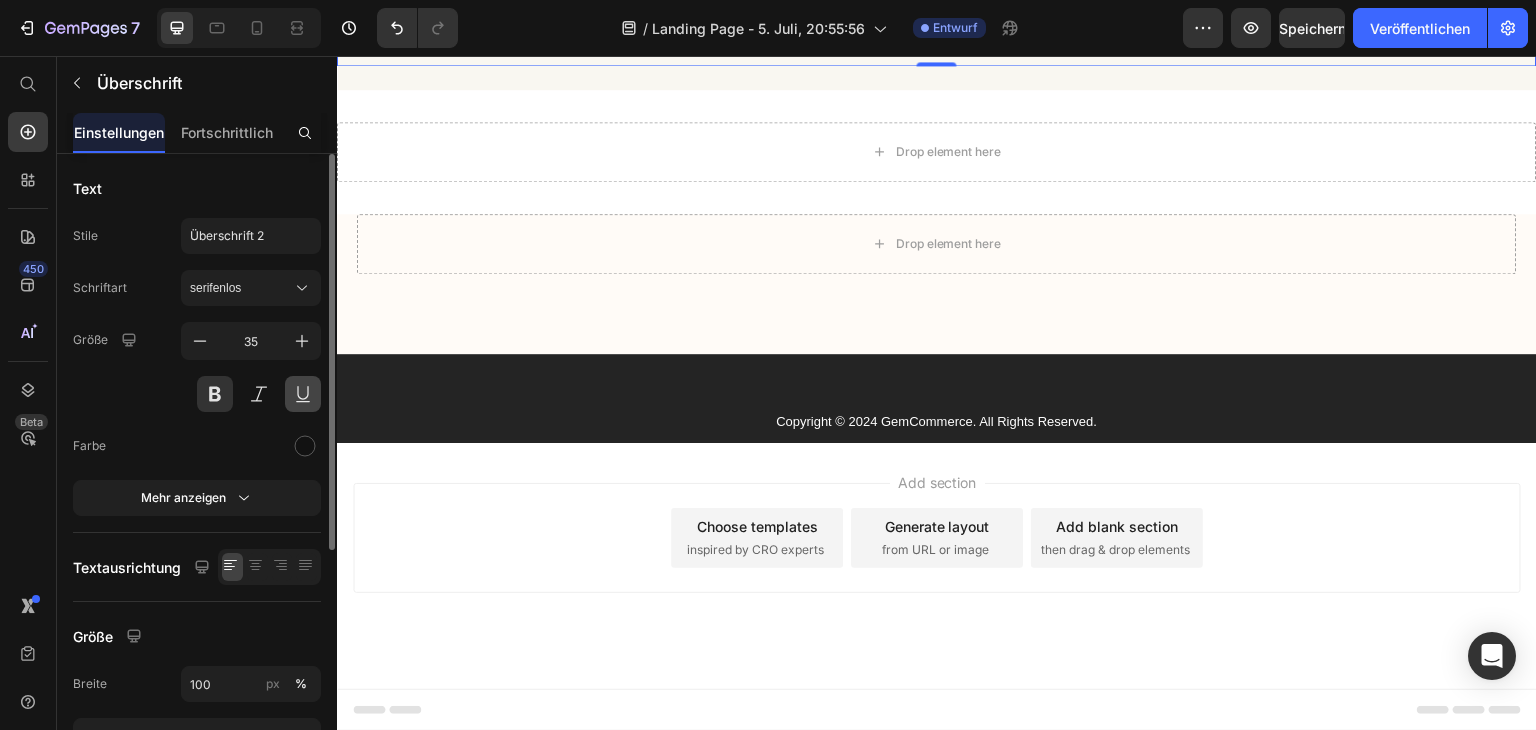 click at bounding box center (303, 394) 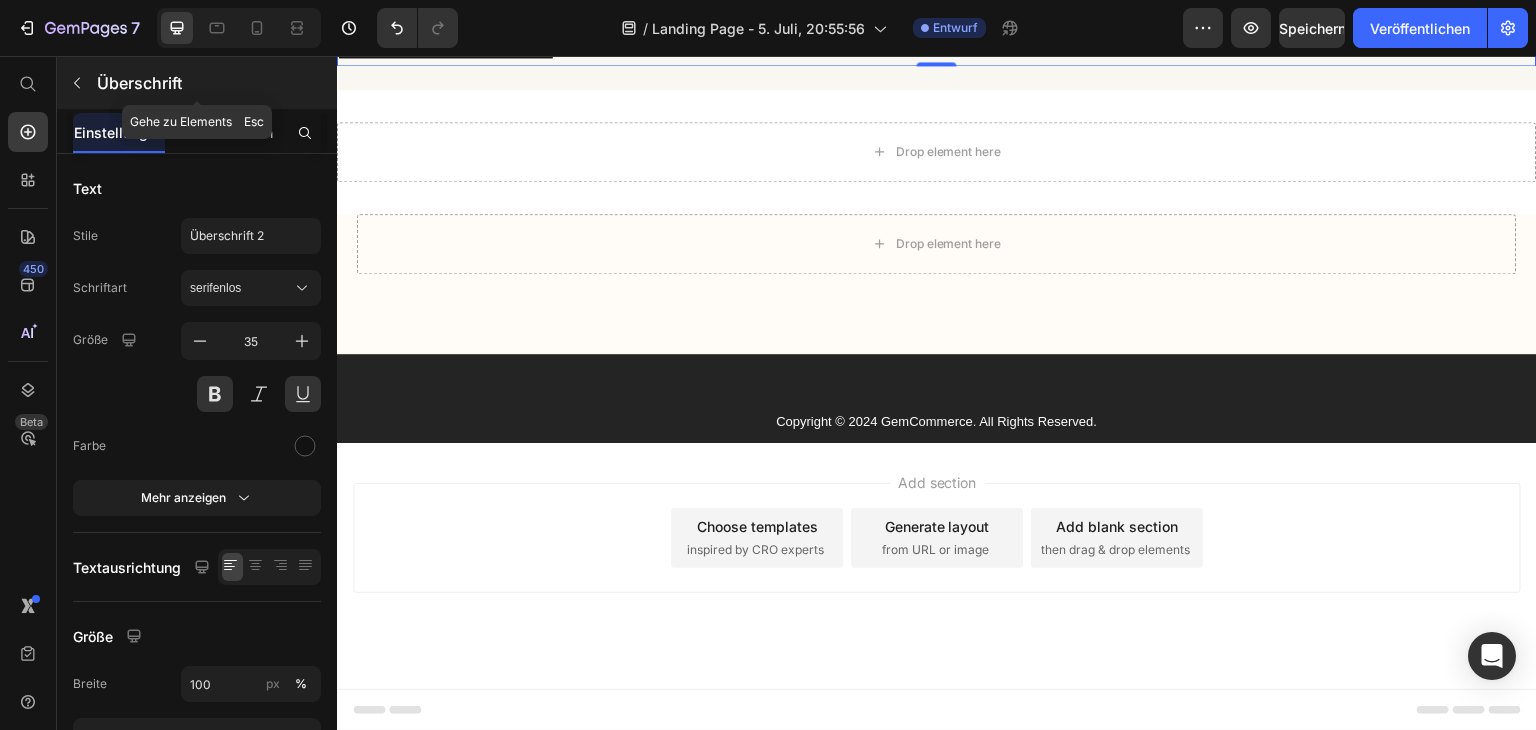 click on "Überschrift" at bounding box center (139, 83) 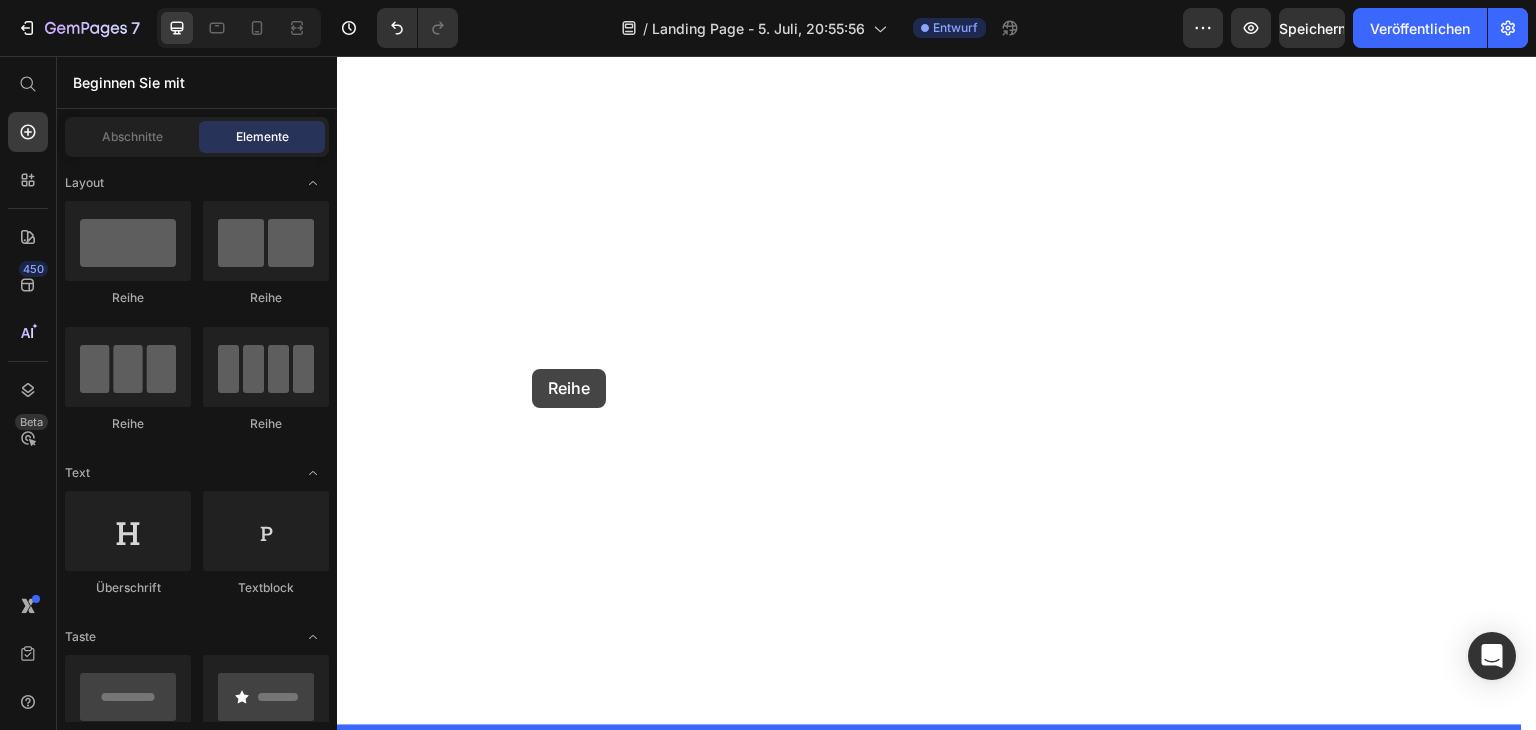 drag, startPoint x: 591, startPoint y: 293, endPoint x: 532, endPoint y: 369, distance: 96.2133 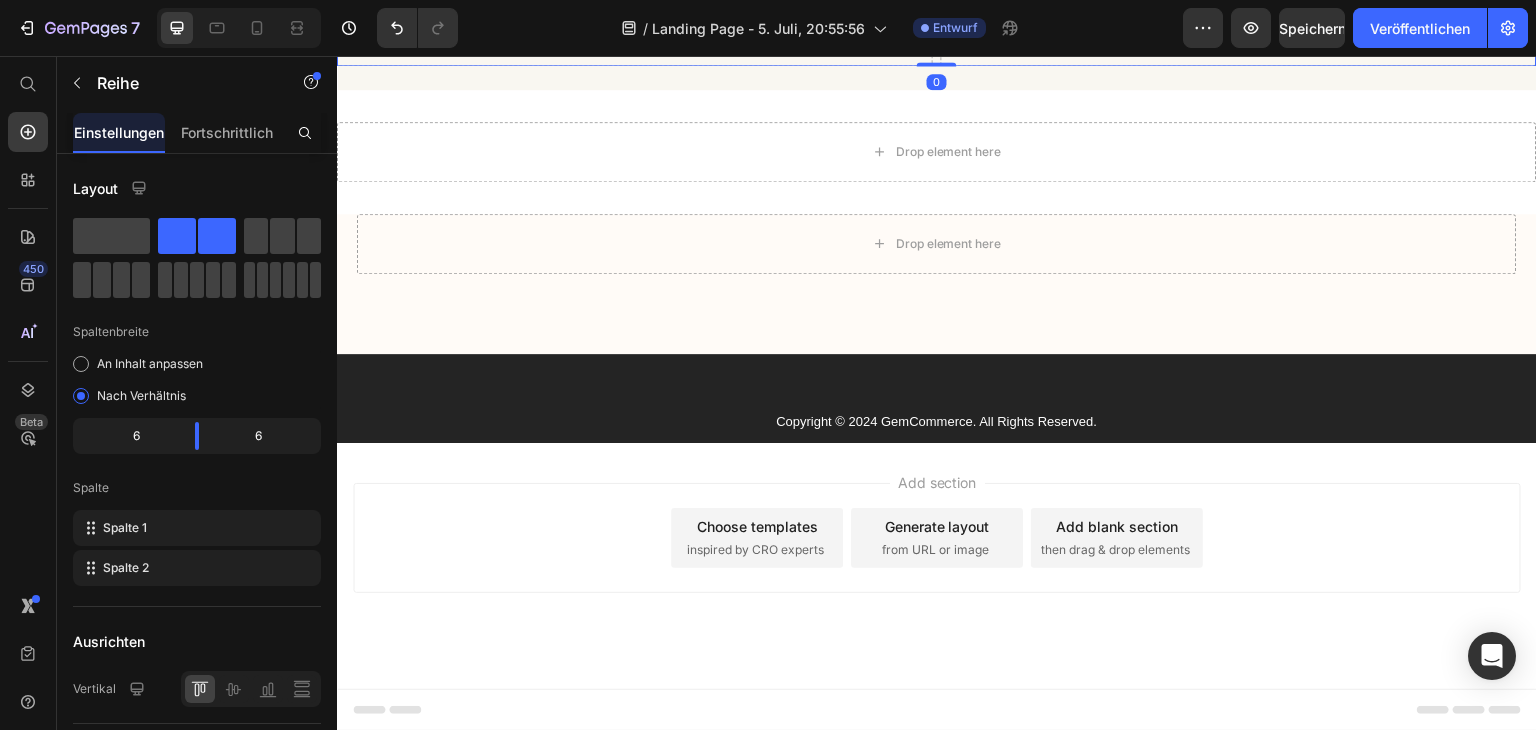 click 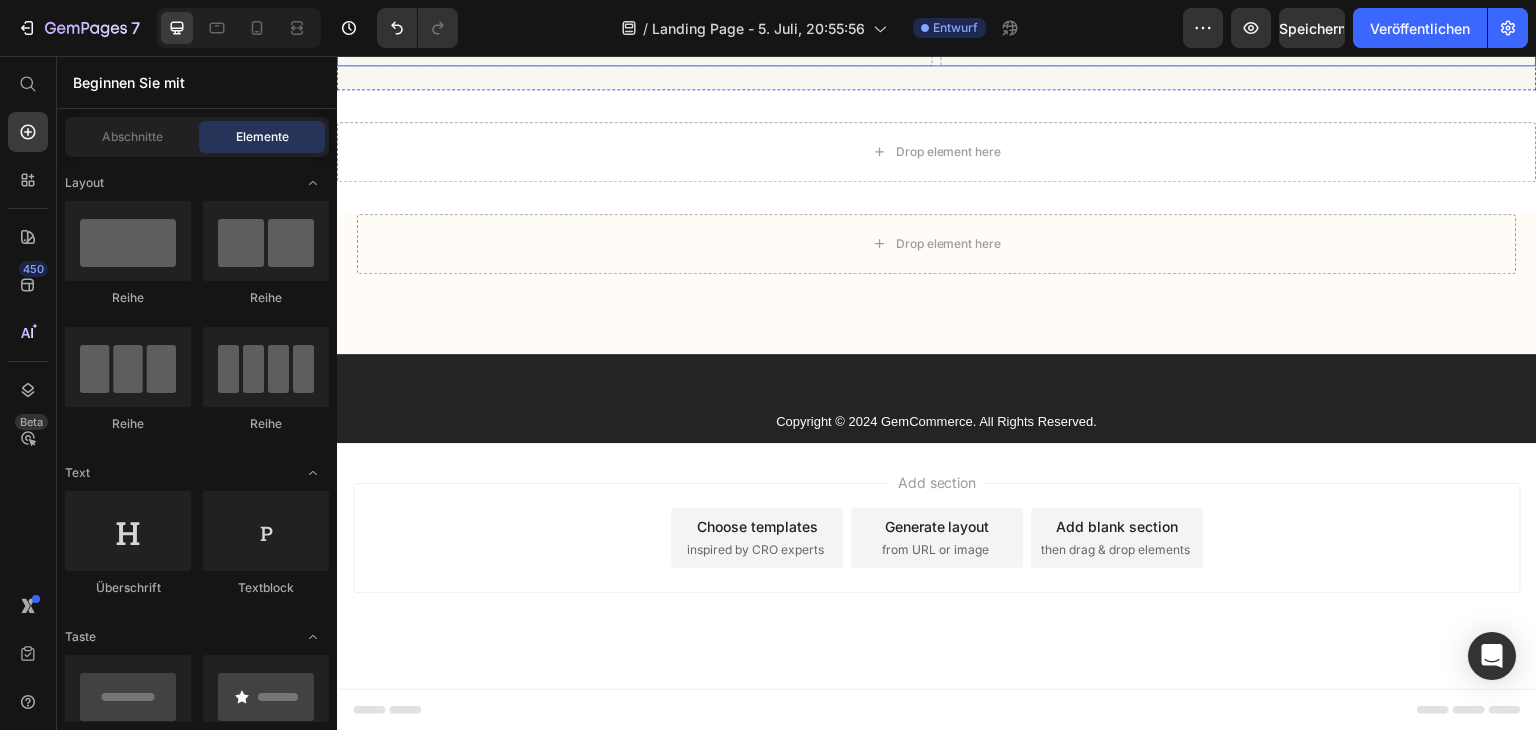 click on "Drop element here" at bounding box center [635, 36] 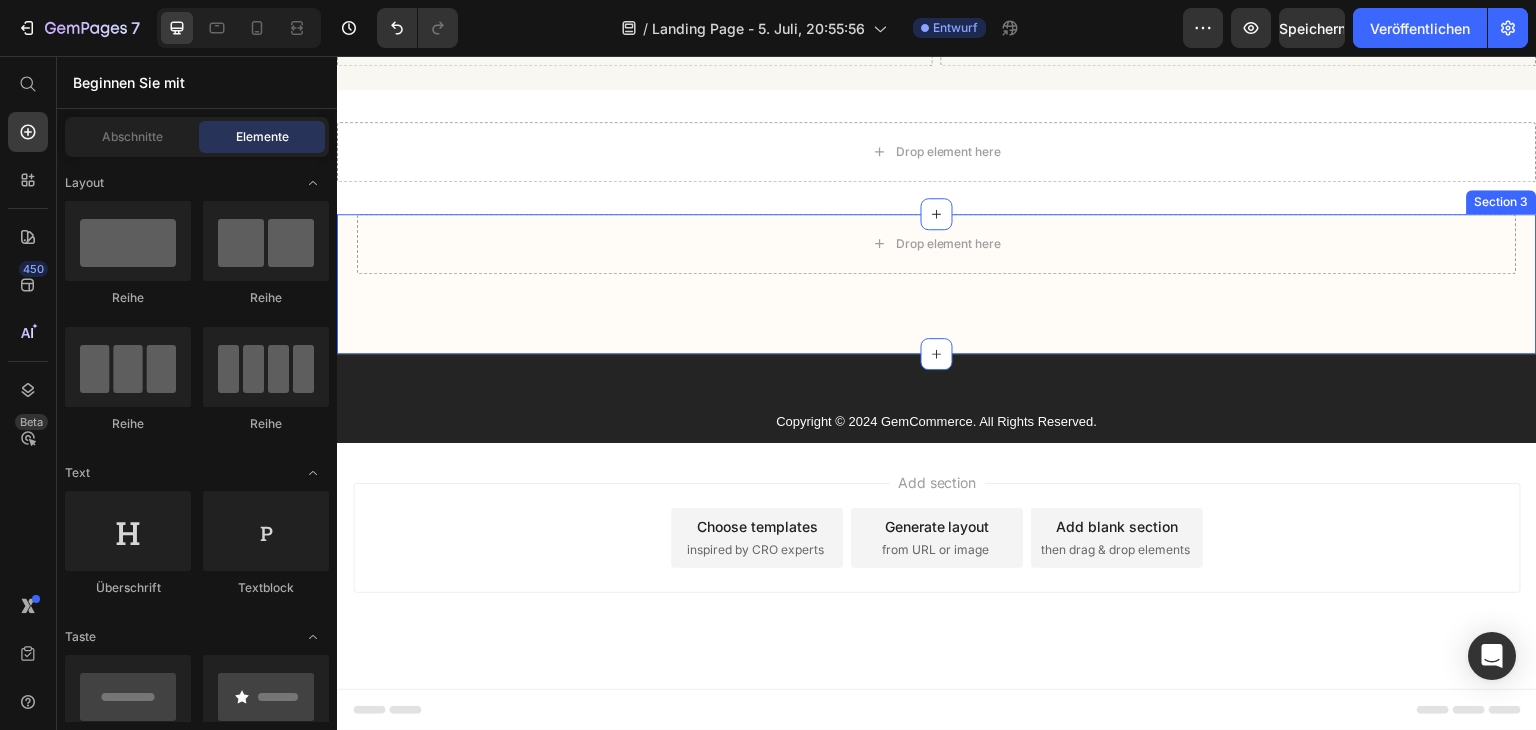 scroll, scrollTop: 29308, scrollLeft: 0, axis: vertical 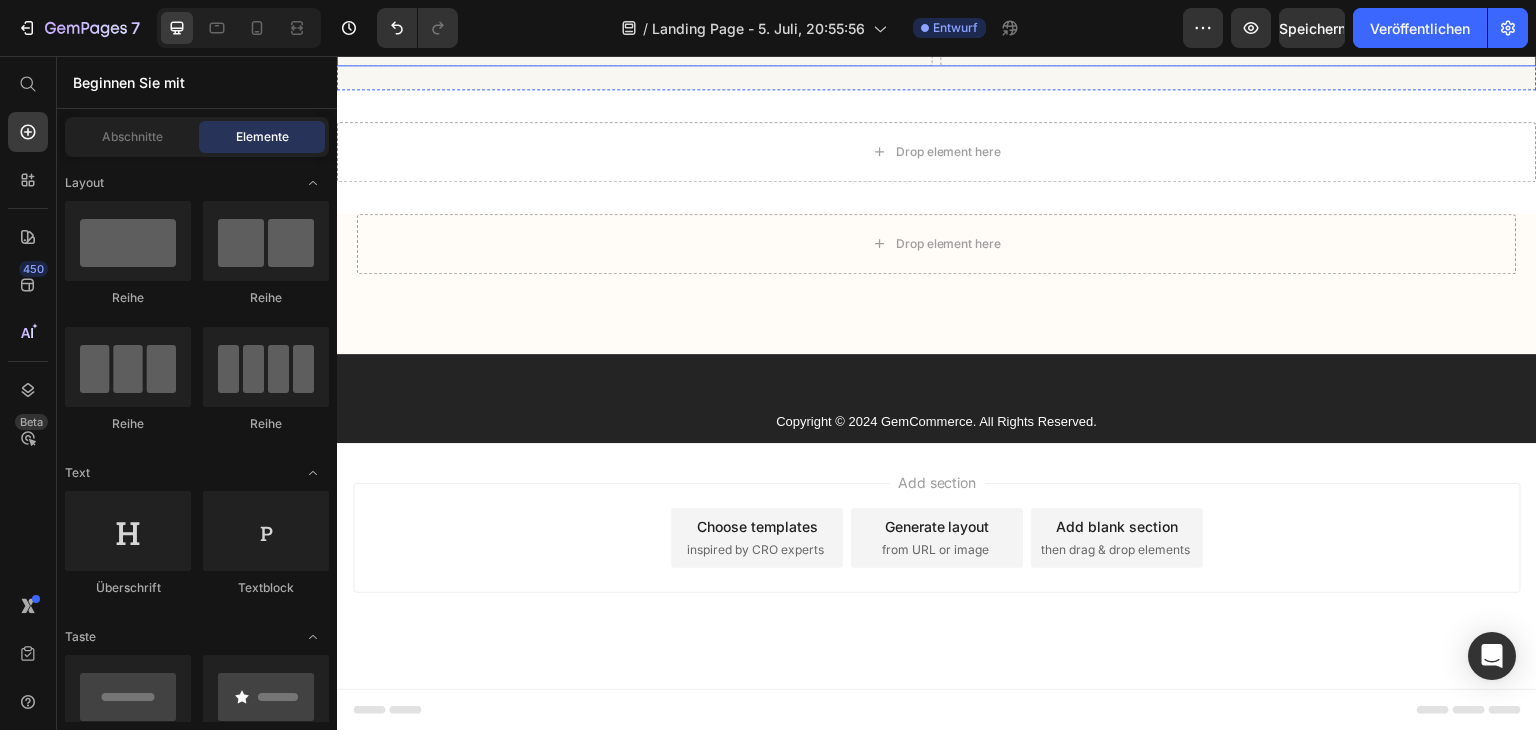 click on "Drop element here" at bounding box center (635, 36) 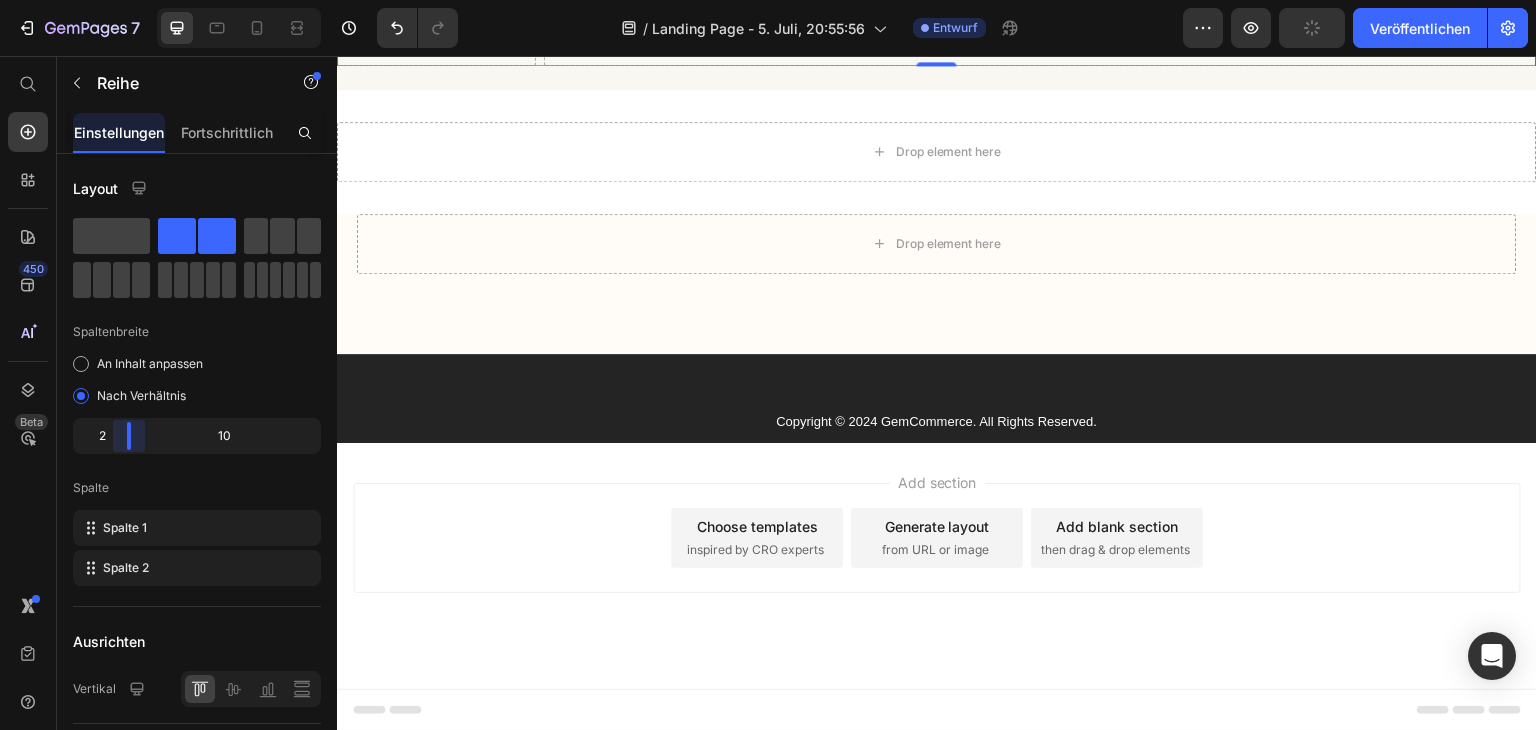 drag, startPoint x: 200, startPoint y: 436, endPoint x: 123, endPoint y: 437, distance: 77.00649 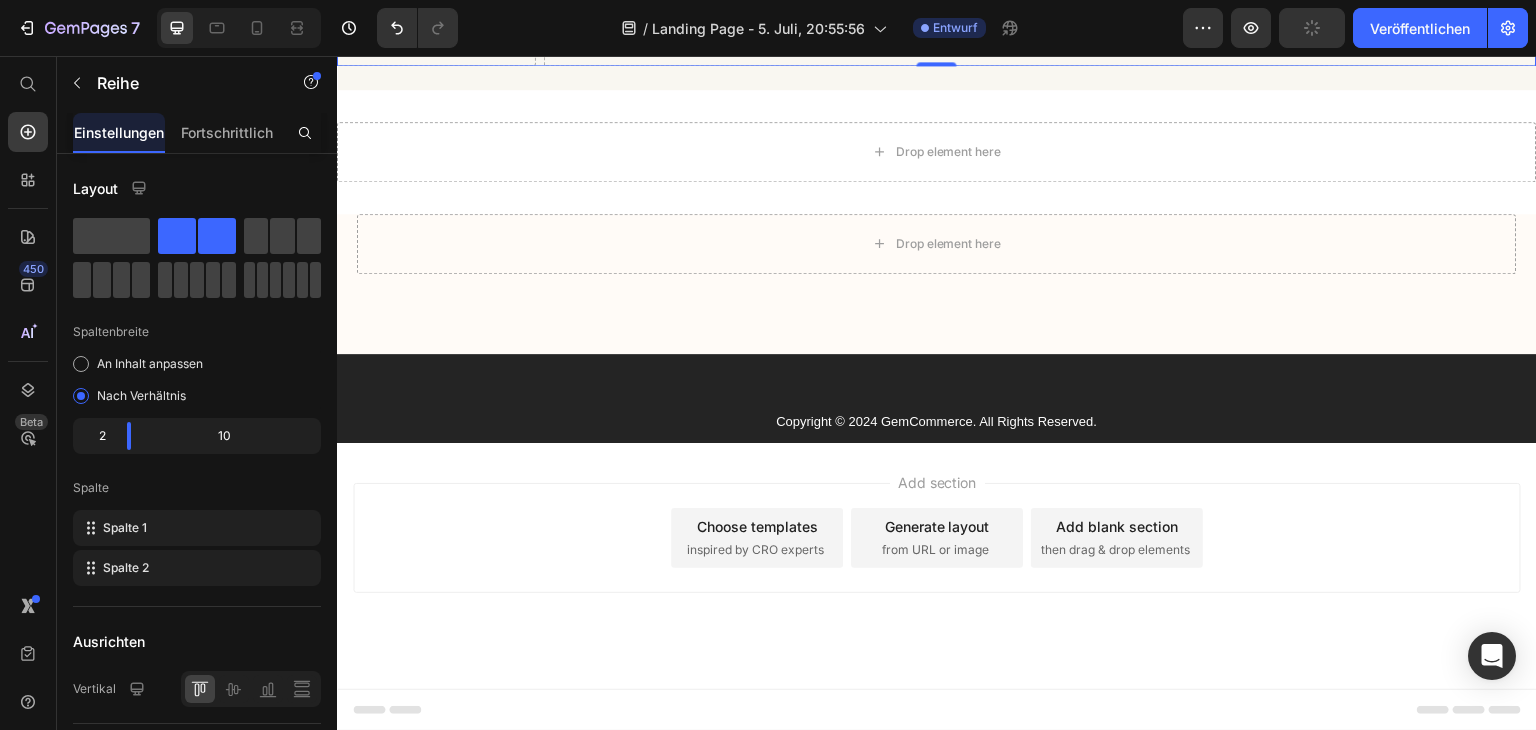 click on "Drop element here" at bounding box center [448, 36] 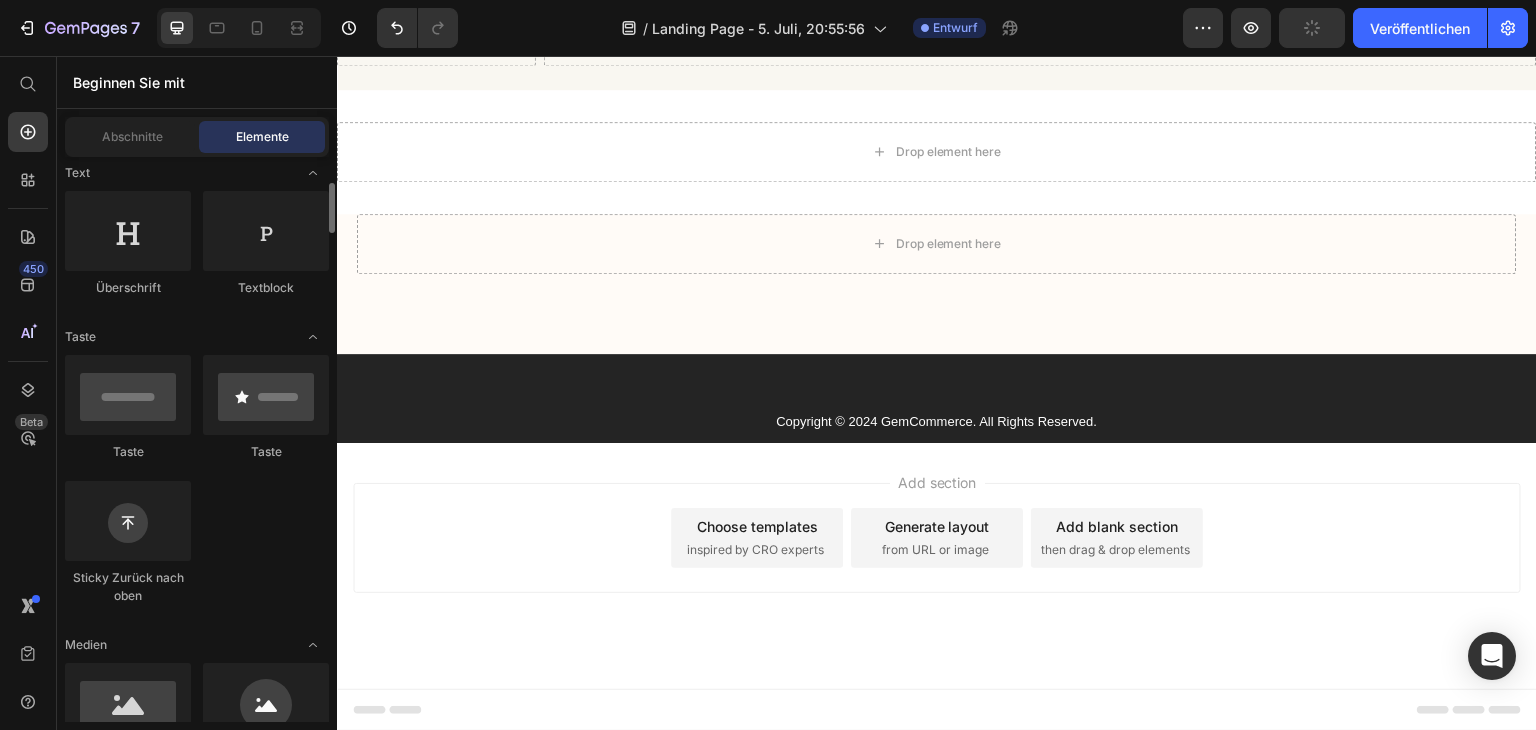 scroll, scrollTop: 400, scrollLeft: 0, axis: vertical 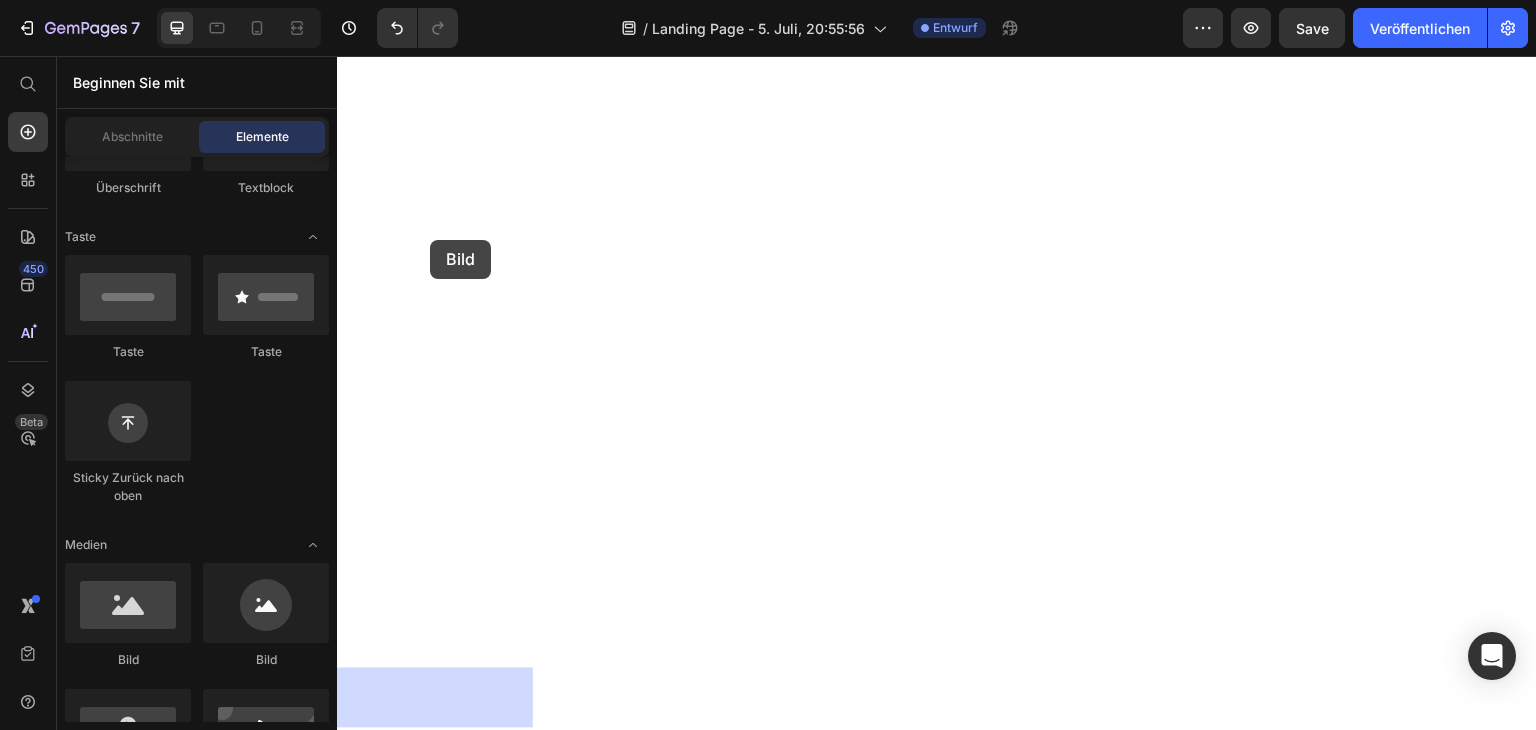 drag, startPoint x: 609, startPoint y: 658, endPoint x: 430, endPoint y: 240, distance: 454.7142 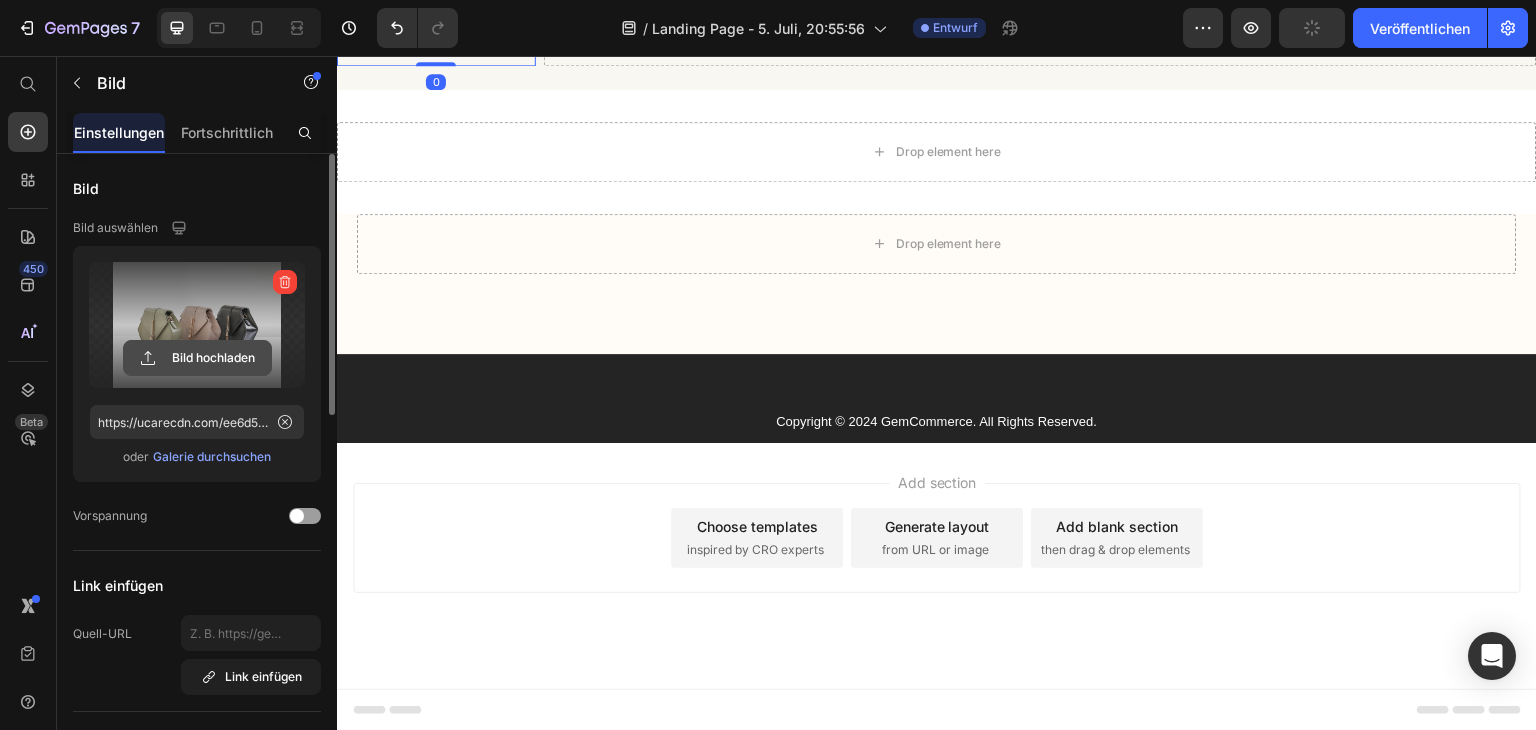 click 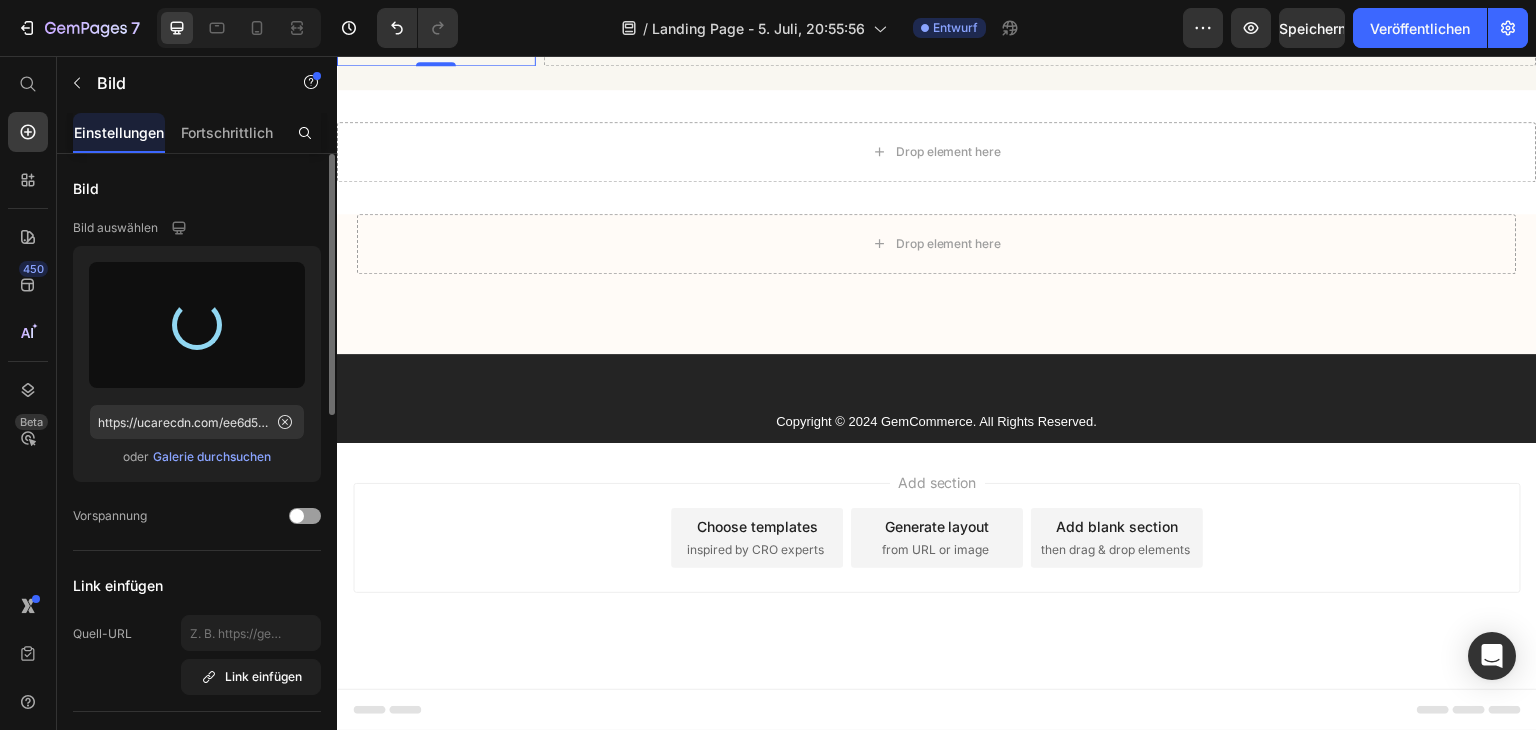 type on "https://cdn.shopify.com/s/files/1/0906/6643/4884/files/gempages_571823513191580544-d68e73d5-7f97-49f8-92fd-2e057f669034.png" 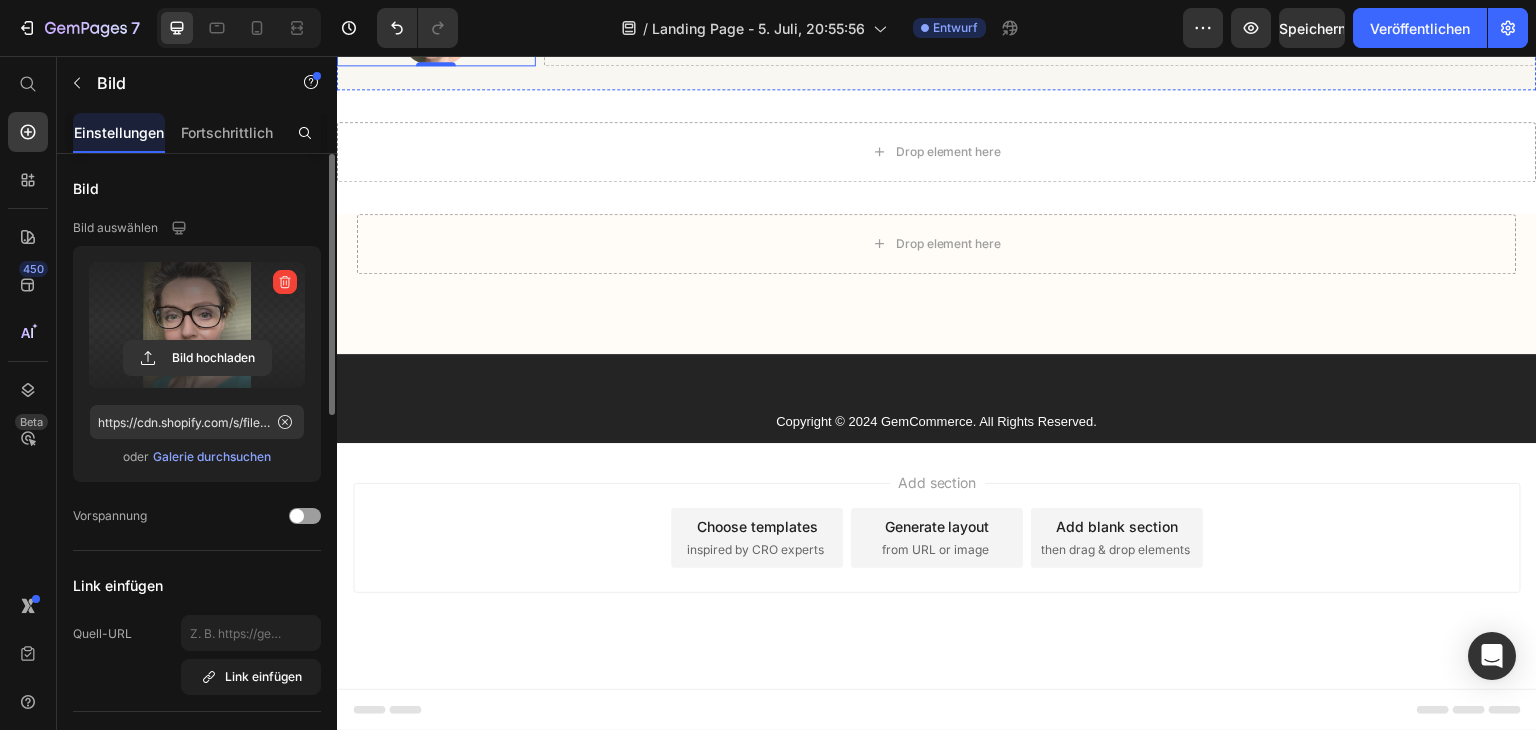 click on "Kommentare" at bounding box center [937, -39] 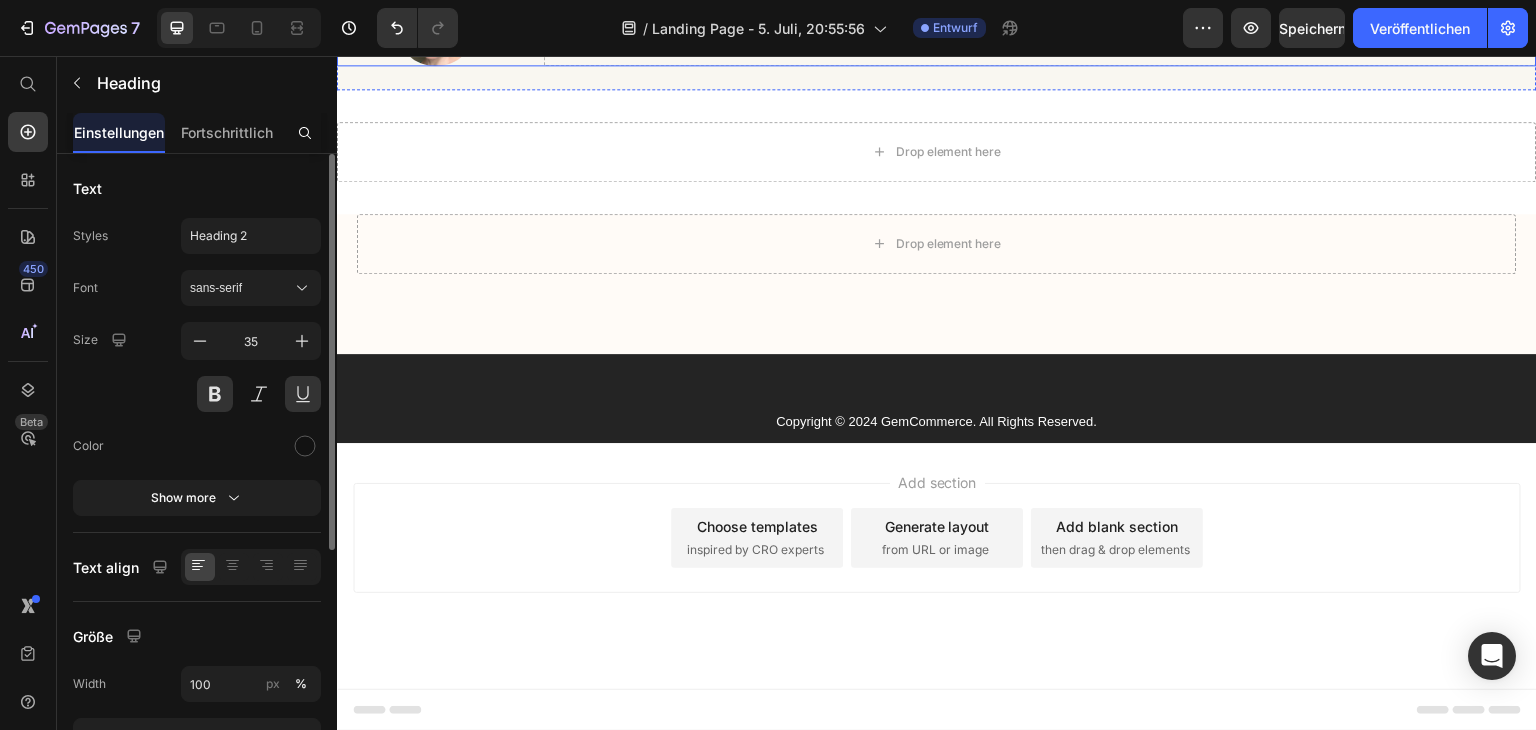 click at bounding box center (436, 26) 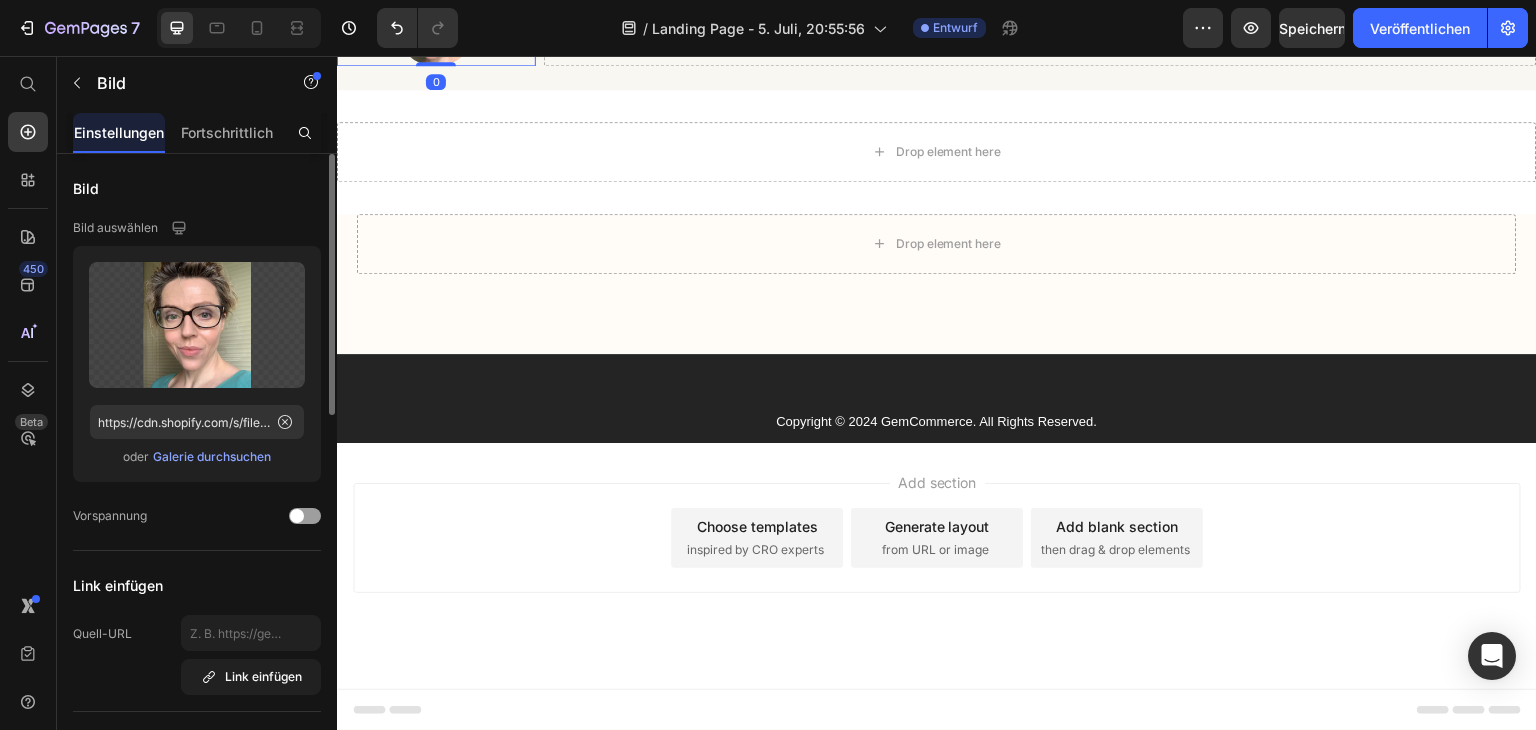 click at bounding box center (436, 26) 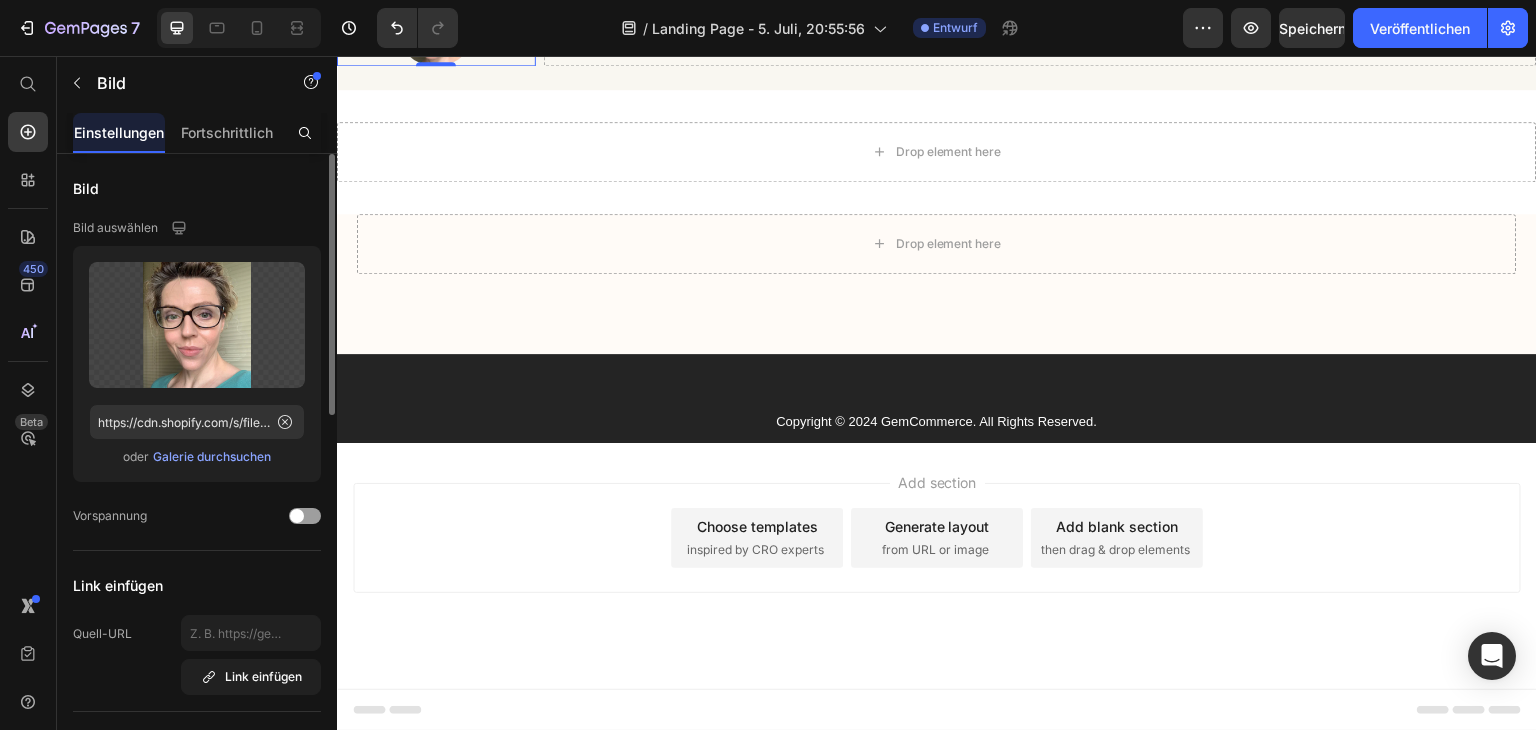 click at bounding box center (436, 26) 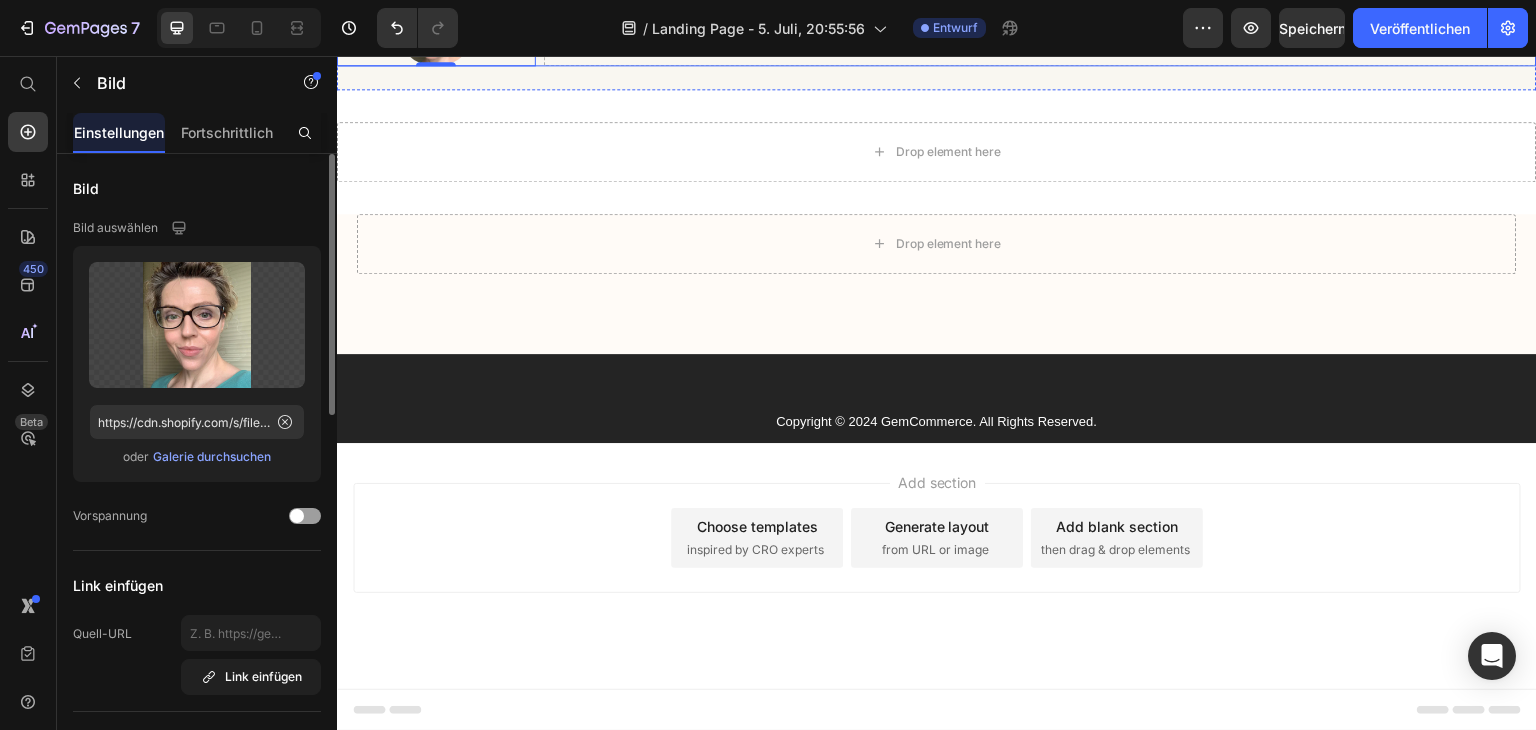 click on "Drop element here" at bounding box center (1040, 26) 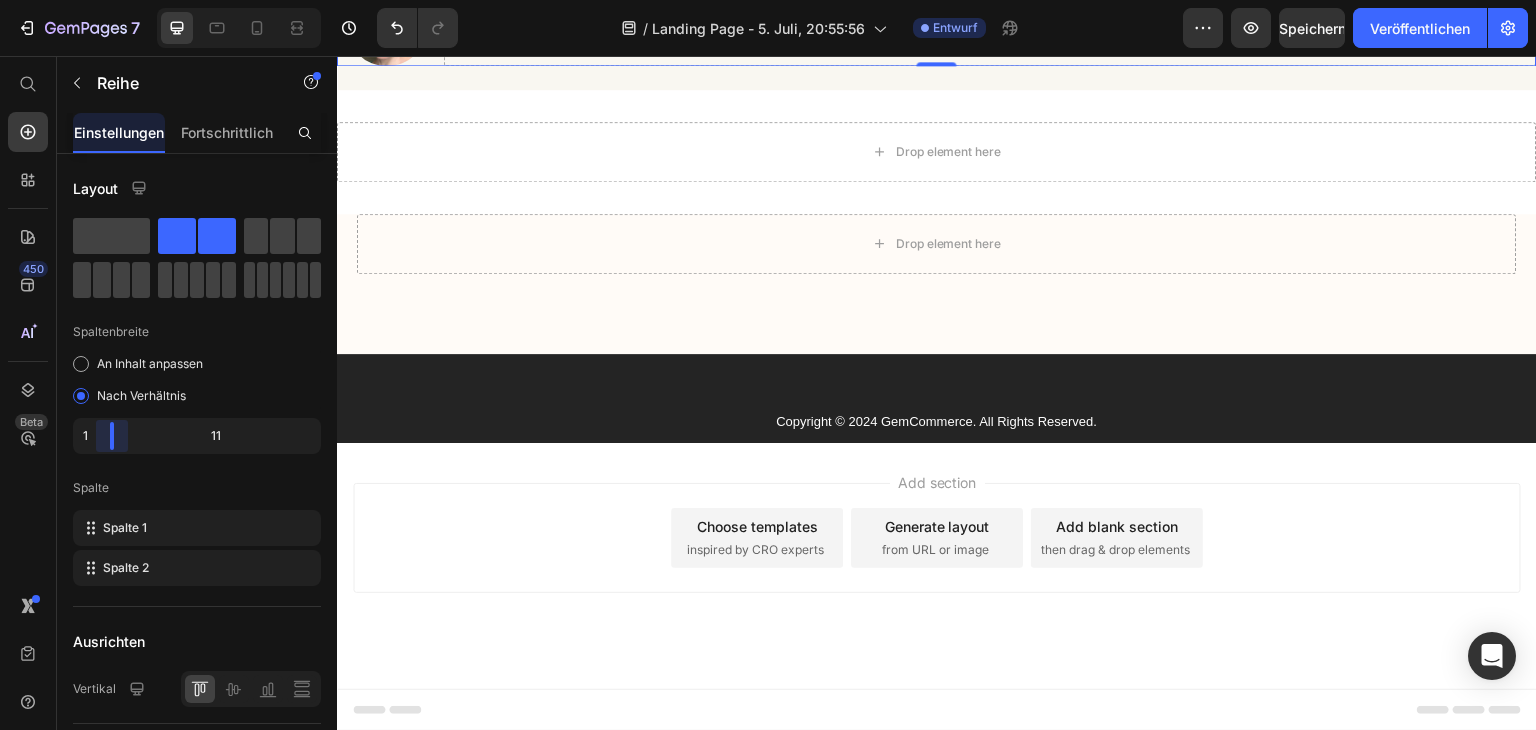 drag, startPoint x: 120, startPoint y: 437, endPoint x: 88, endPoint y: 440, distance: 32.140316 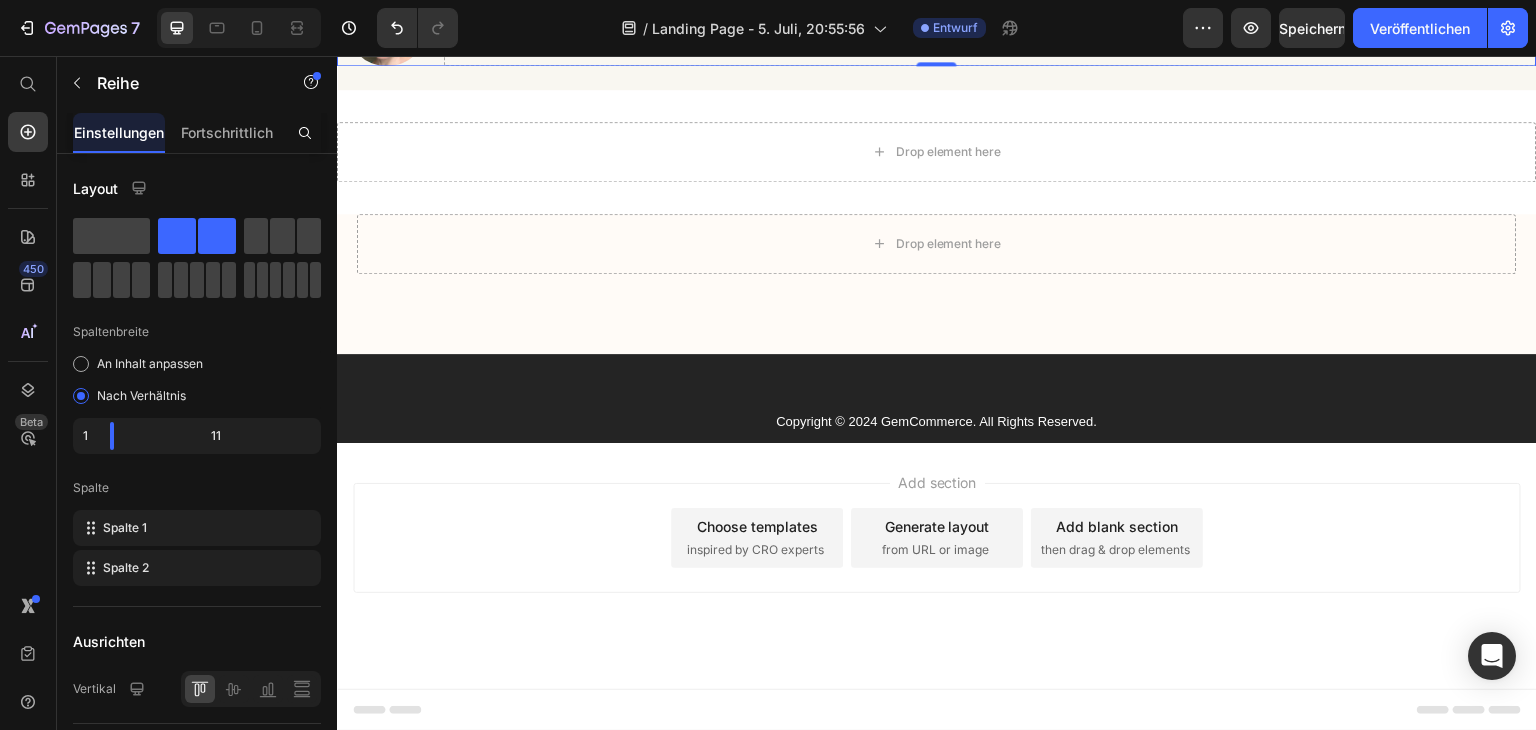 click on "Drop element here" at bounding box center (990, 26) 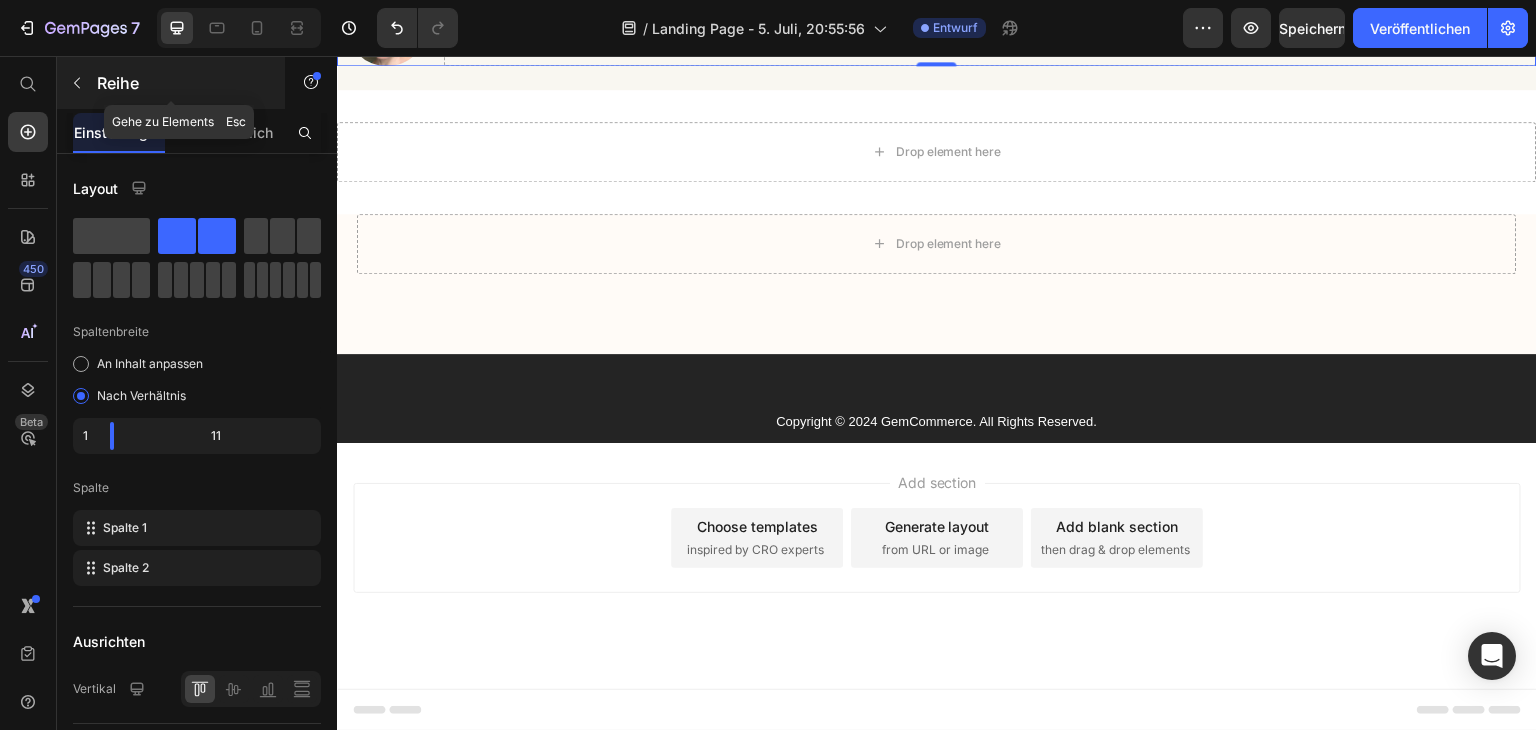 click at bounding box center [77, 83] 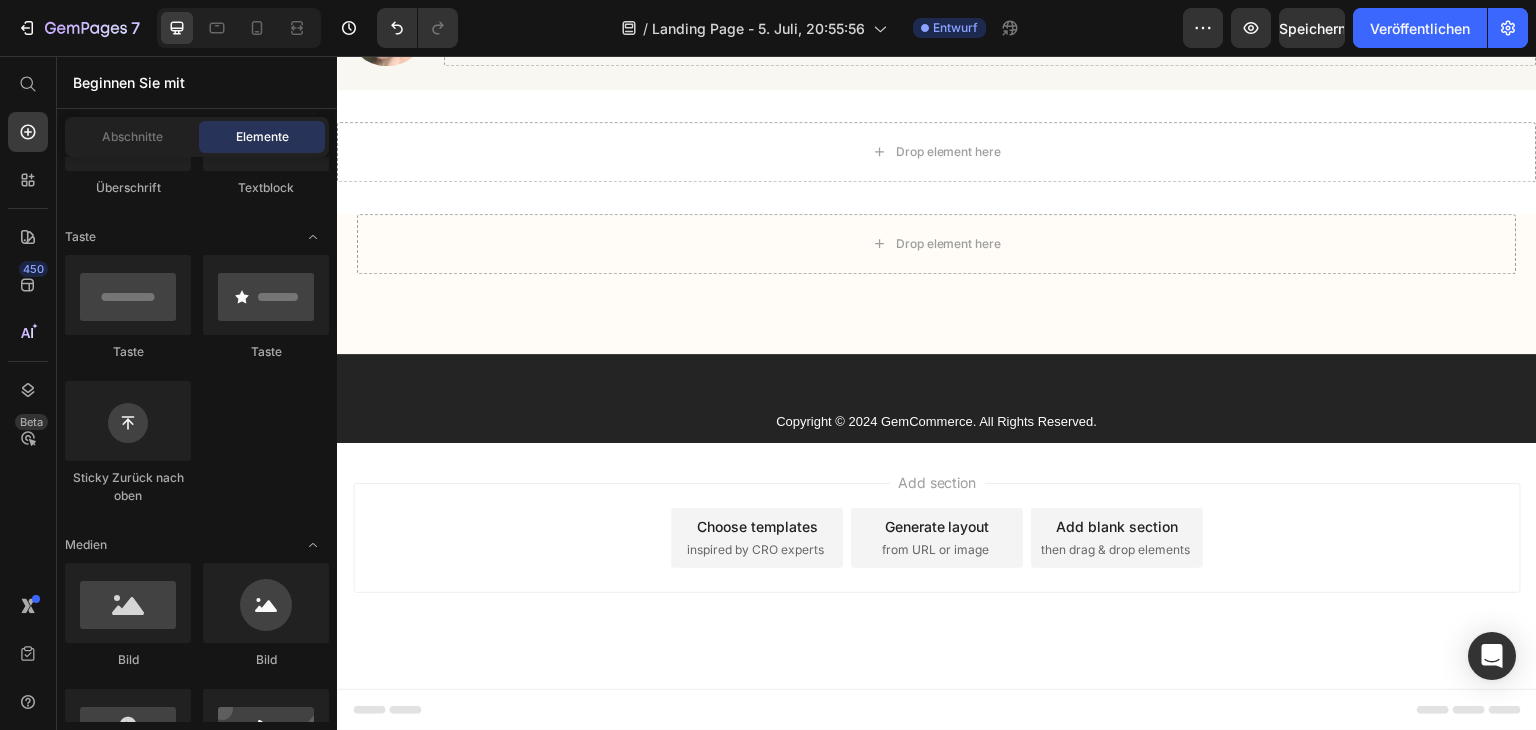 scroll, scrollTop: 0, scrollLeft: 0, axis: both 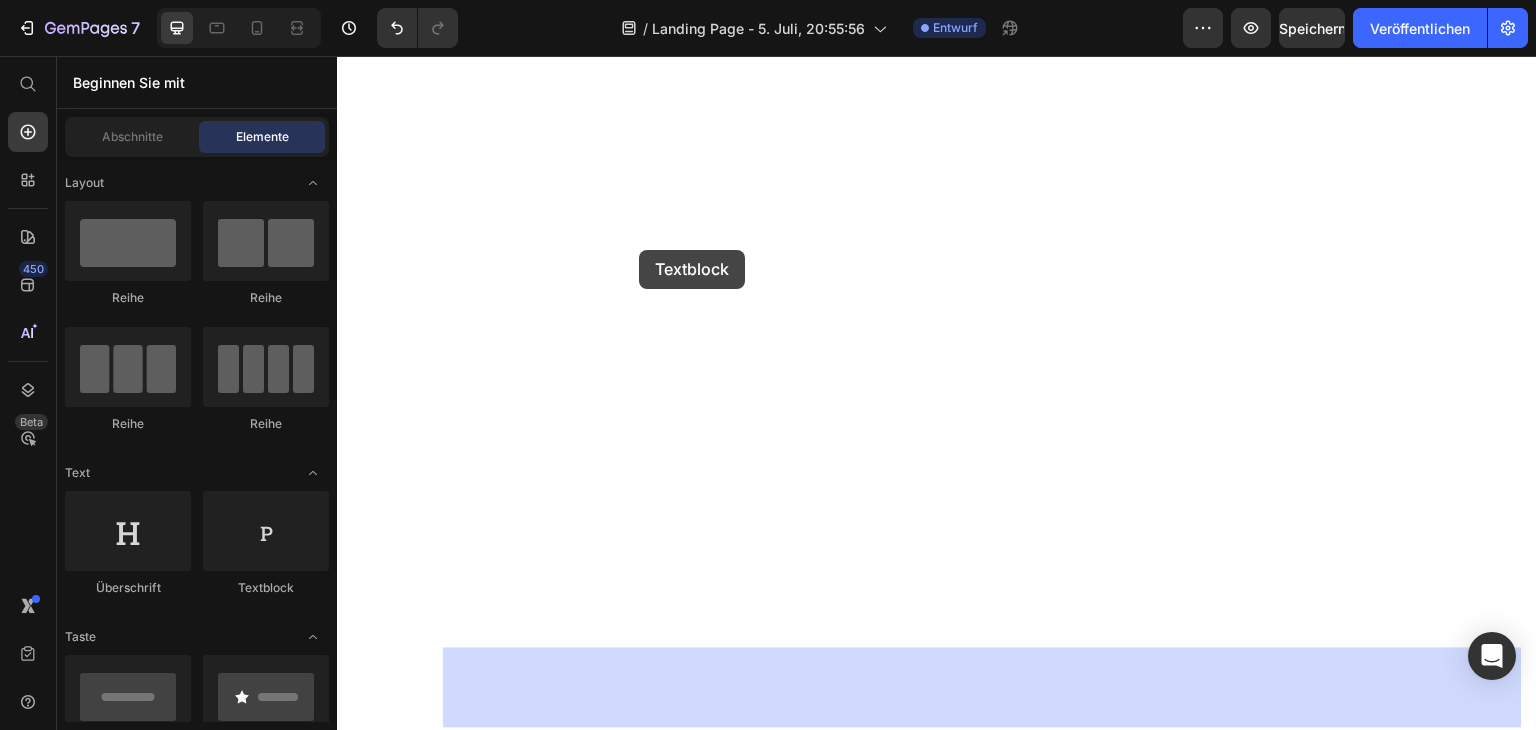 drag, startPoint x: 604, startPoint y: 610, endPoint x: 639, endPoint y: 250, distance: 361.6974 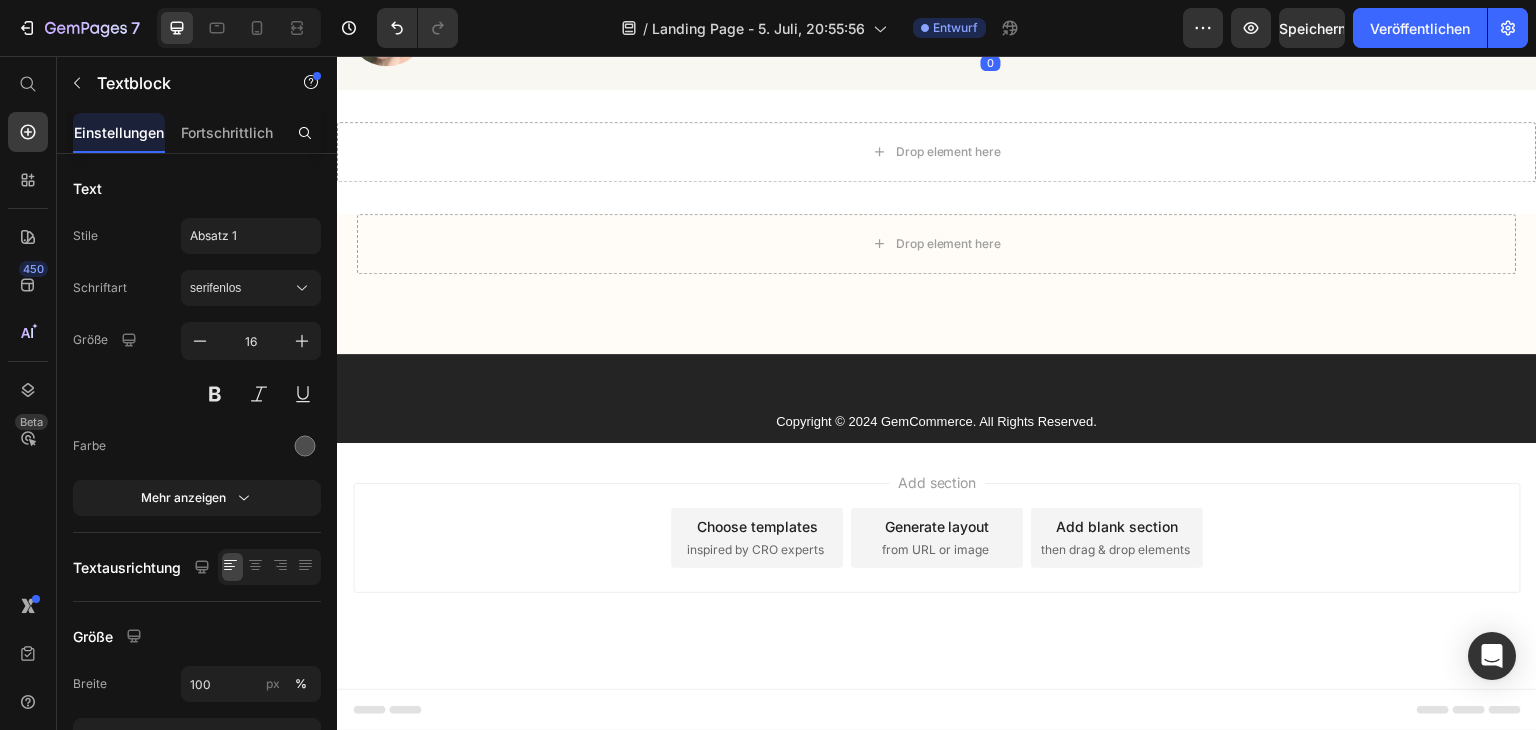 click on "Lorem ipsum dolor sit amet, consectetur adipiscing elit, sed do eiusmod tempor incididunt ut labore et dolore magna aliqua. Ut enim ad minim veniam, quis nostrud exercitation ullamco laboris nisi ut aliquip ex ea commodo consequat." at bounding box center [990, 17] 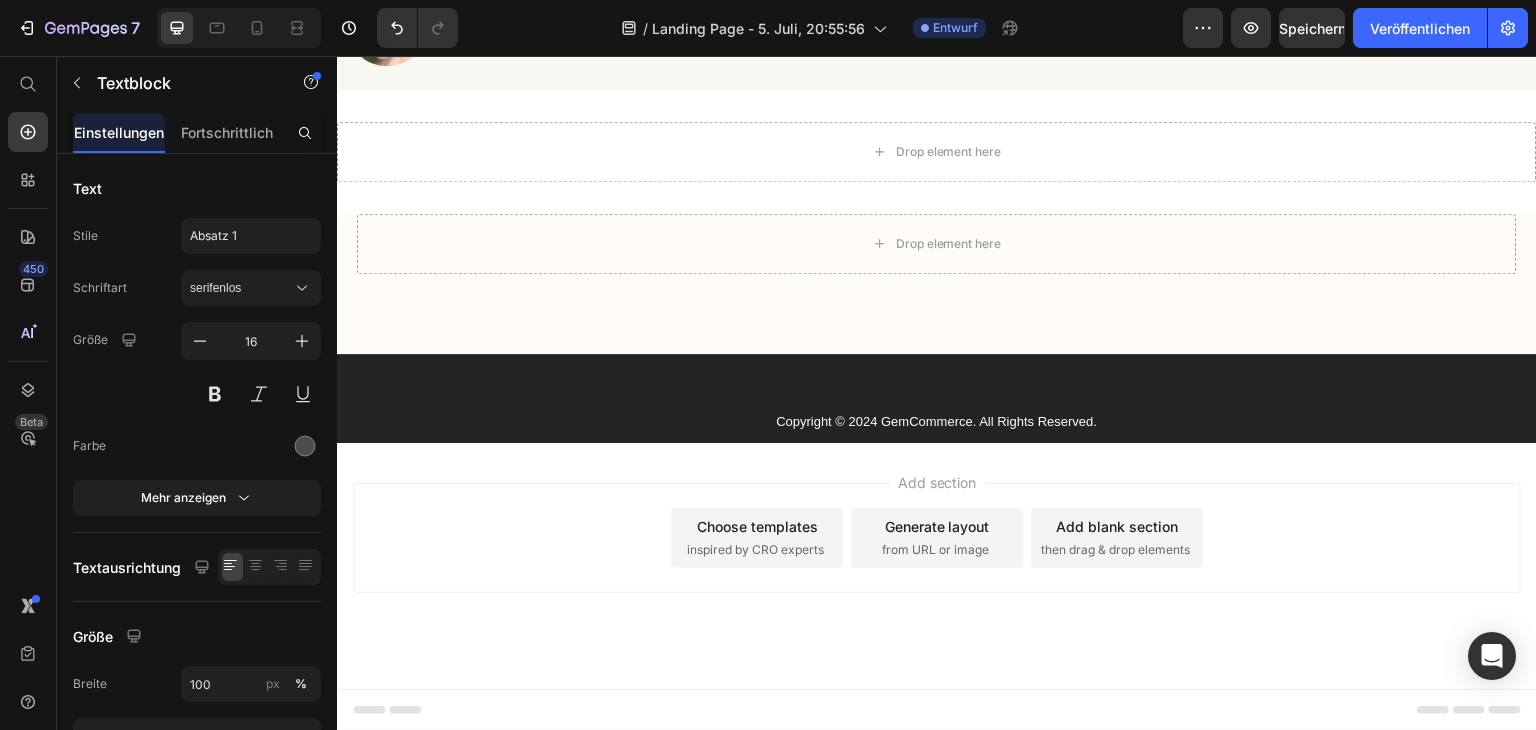 click on "Lorem ipsum dolor sit amet, consectetur adipiscing elit, sed do eiusmod tempor incididunt ut labore et dolore magna aliqua. Ut enim ad minim veniam, quis nostrud exercitation ullamco laboris nisi ut aliquip ex ea commodo consequat." at bounding box center [990, 17] 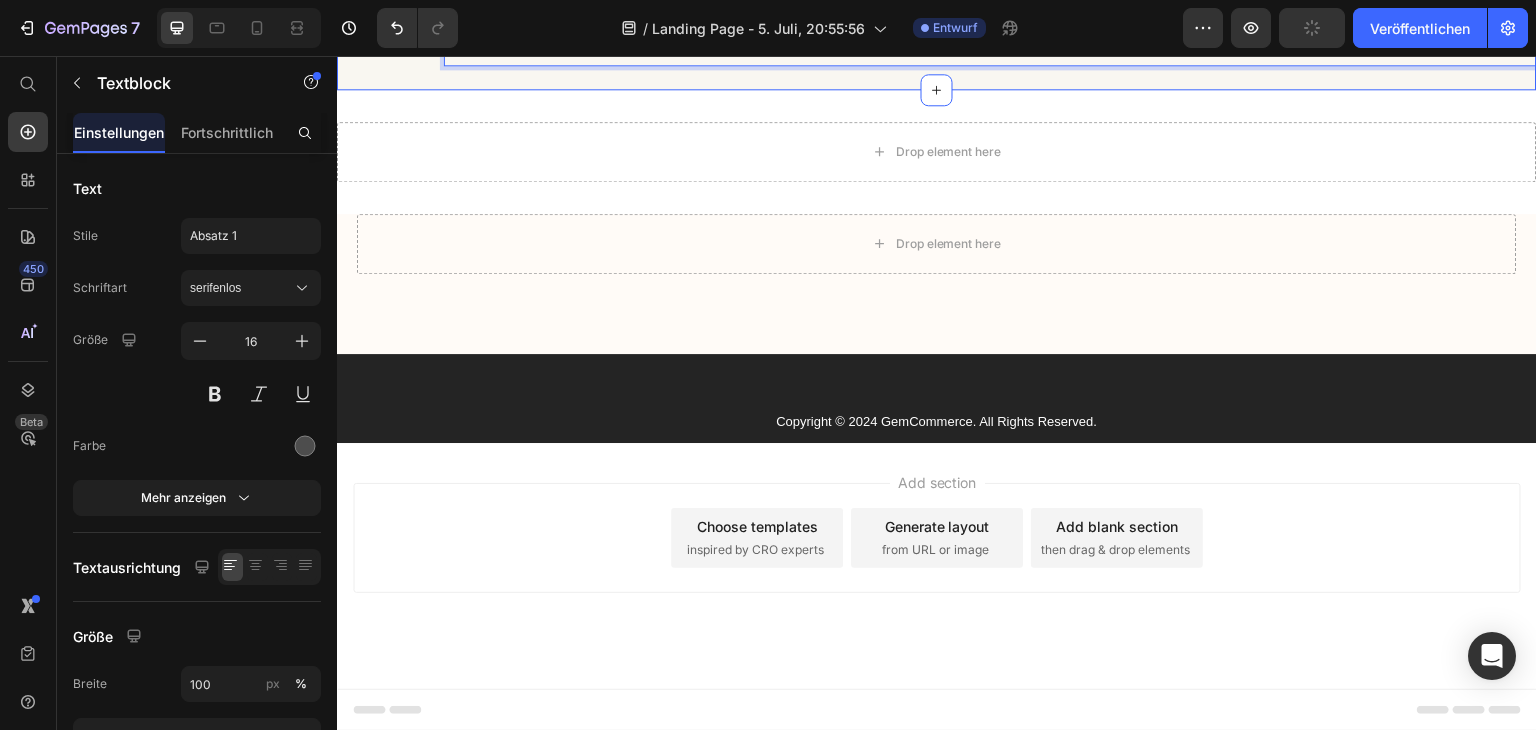click on "„Als Bauarbeiter stehe ich den ganzen Tag auf den Beinen. Um 17 Uhr waren die Schmerzen so schlimm, dass ich kaum noch zu meinem Truck laufen konnte. Mein Arzt wollte mir Gabapentin verschreiben, aber ich hatte Angst vor den Nebenwirkungen. Der" at bounding box center (937, -12323) 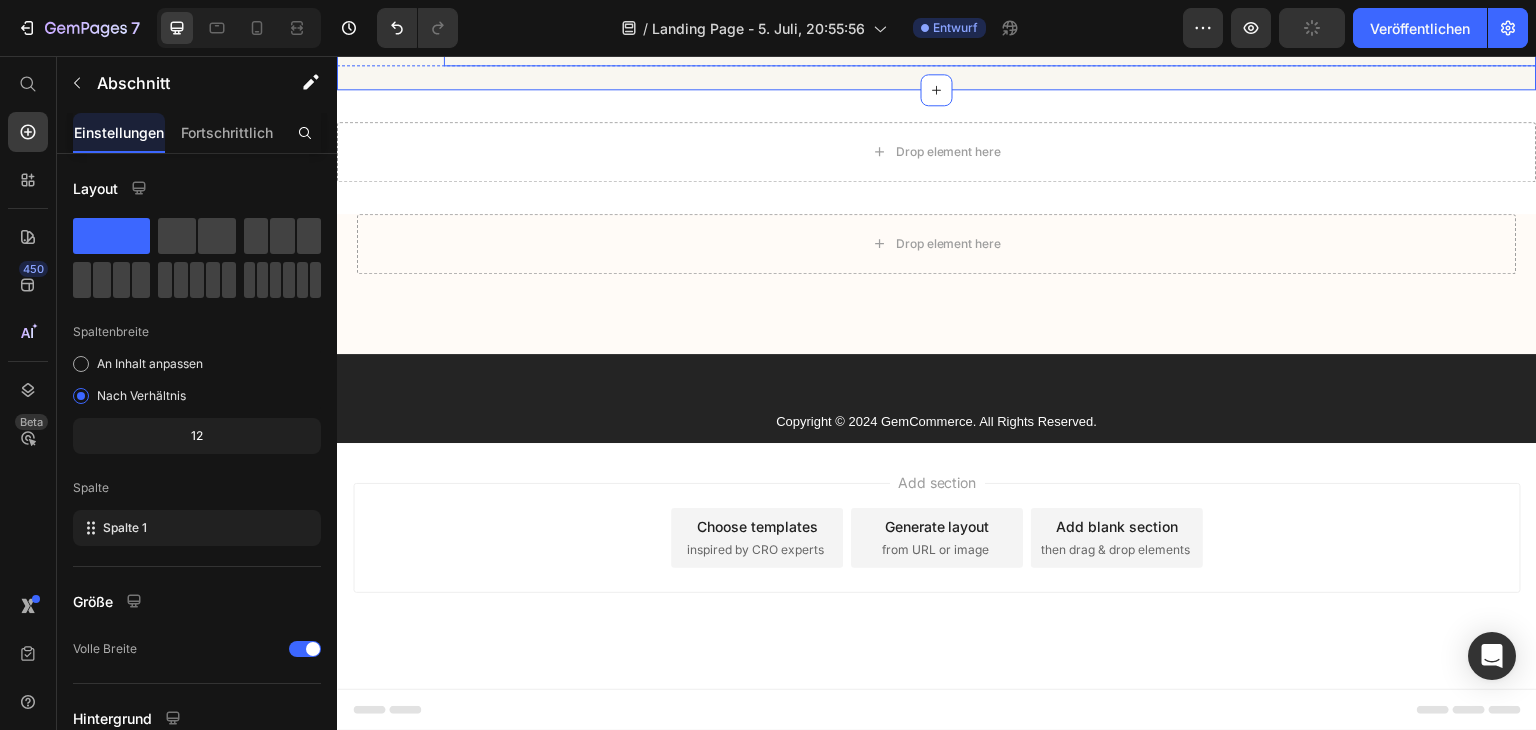 click on ""Ich laufe wieder wie früher!" Nach nur einer Woche Anwendung sind meine Schmerzen deutlich zurückgegangen. Ich nutze FußSegen™ jeden Abend – das tut so gut! – [NAME] [LAST], [AGE] – vor 2 Tagen" at bounding box center (990, 20) 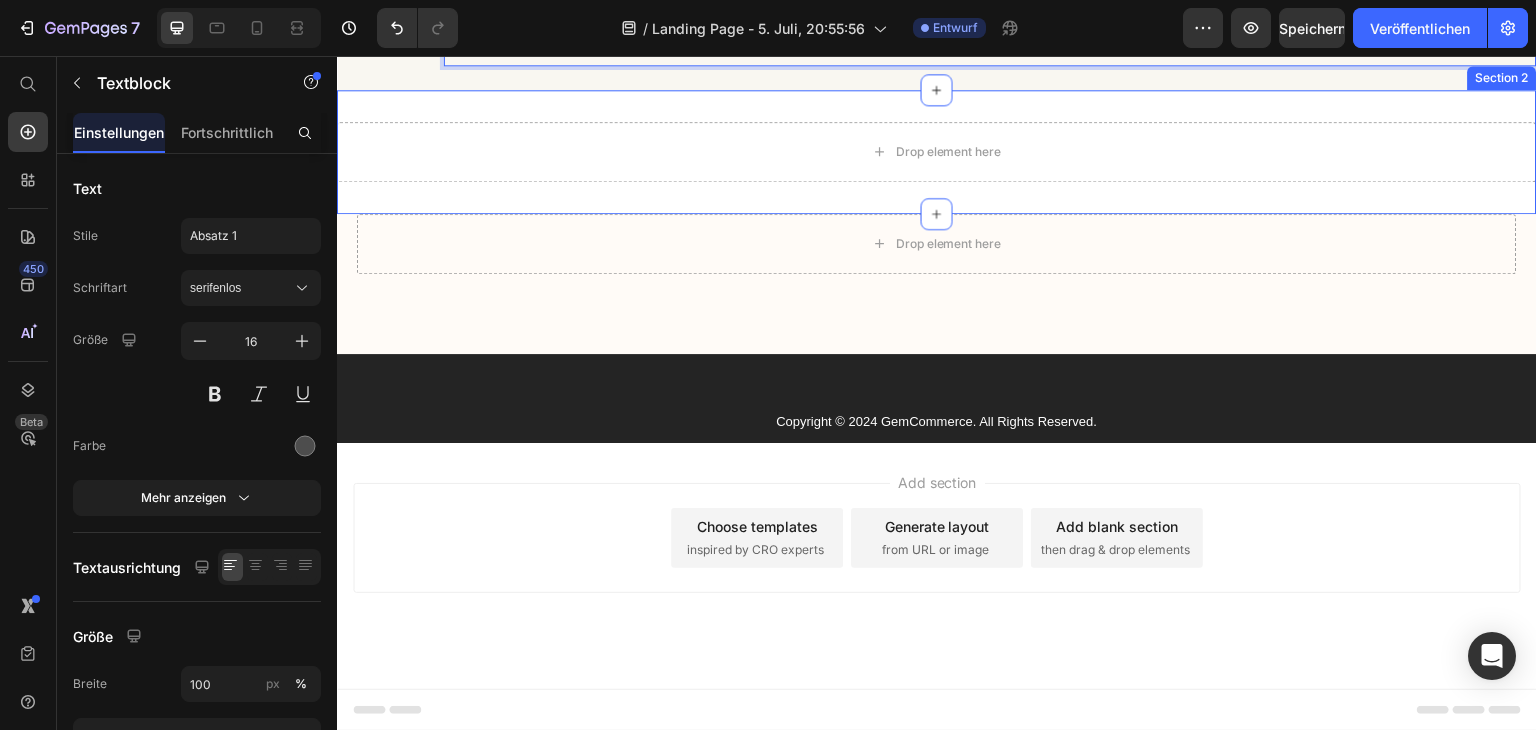 drag, startPoint x: 976, startPoint y: 322, endPoint x: 983, endPoint y: 364, distance: 42.579338 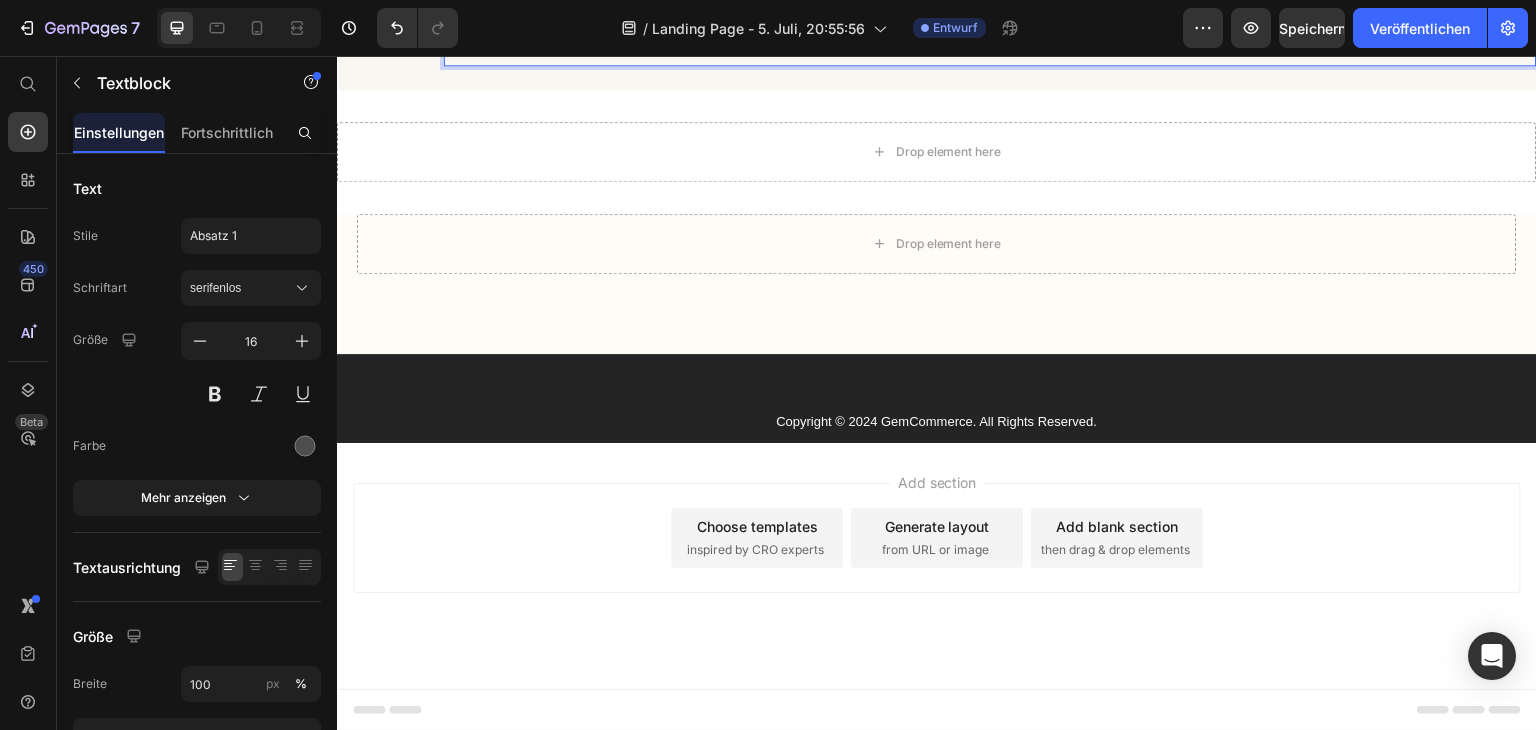 click on "⭐️⭐️⭐️⭐️⭐️ "Ich laufe wieder wie früher!" Nach nur einer Woche Anwendung sind meine Schmerzen deutlich zurückgegangen. Ich nutze FußSegen™ jeden Abend – das tut so gut! – [NAME] [LAST], [AGE] – vor 2 Tagen" at bounding box center (990, 6) 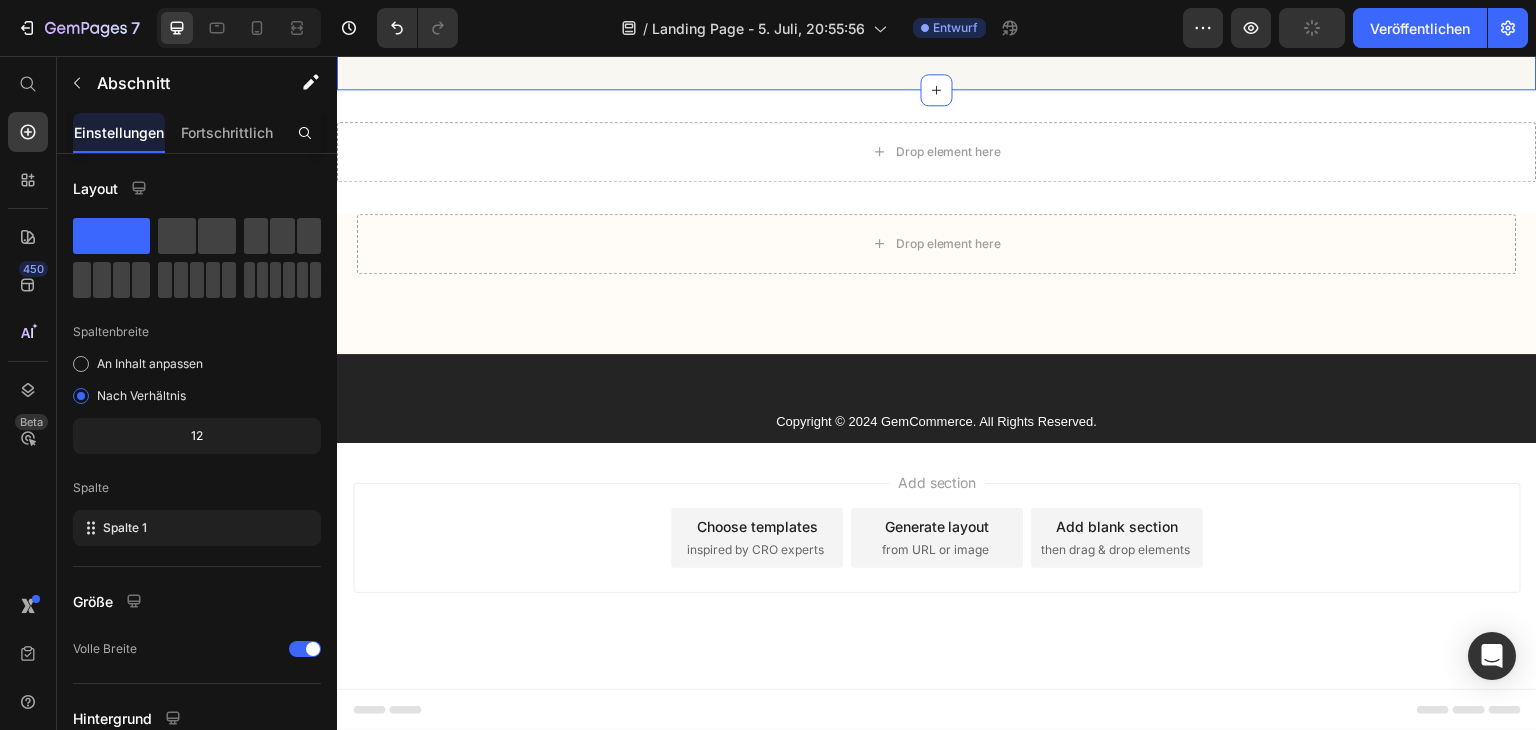 click on ""Ich laufe wieder wie früher!" Nach nur einer Woche Anwendung sind meine Schmerzen deutlich zurückgegangen. Ich nutze FußSegen™ jeden Abend – das tut so gut! – [NAME] [LAST], [AGE] – vor 2 Tagen" at bounding box center (990, 20) 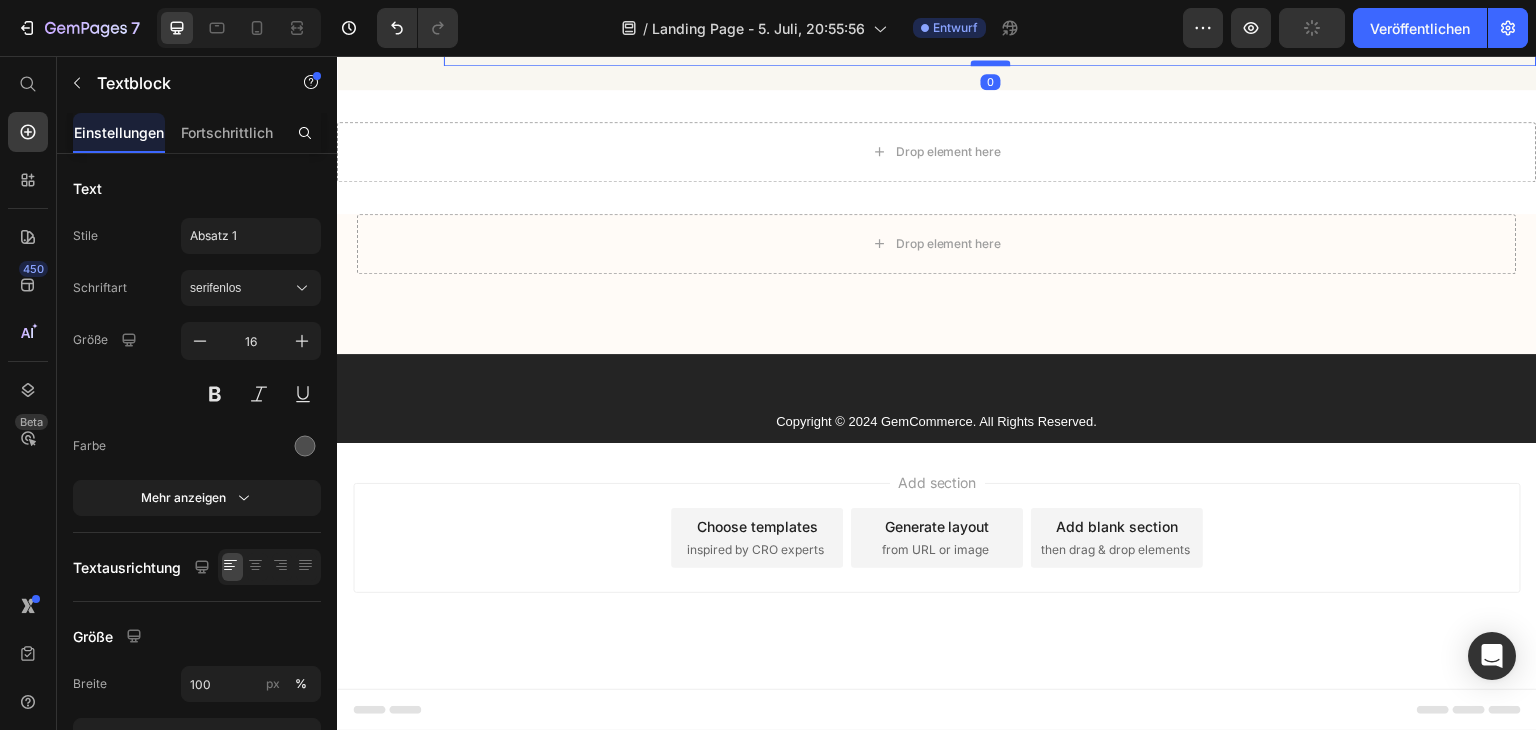 click at bounding box center [991, 63] 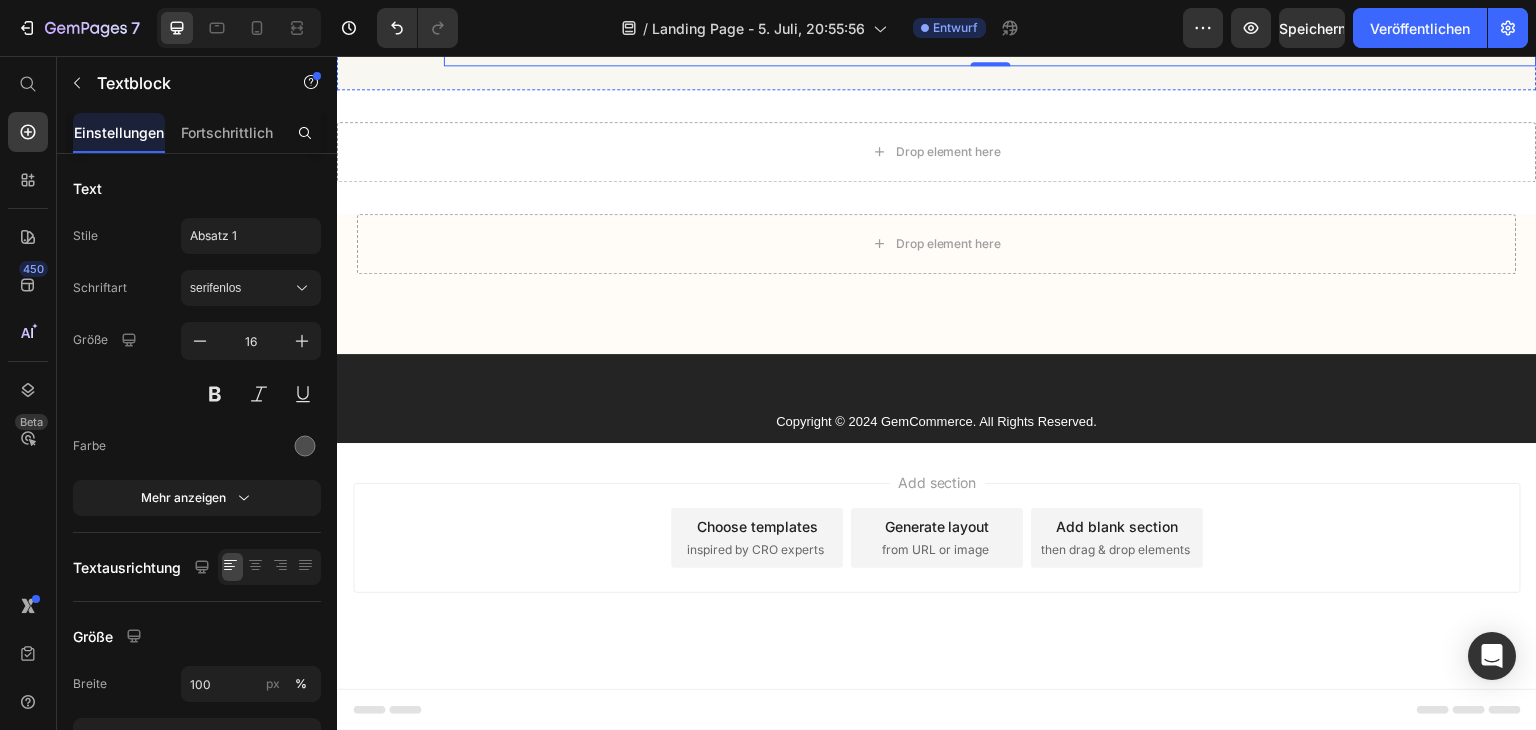 click on "Kommentare" at bounding box center [937, -78] 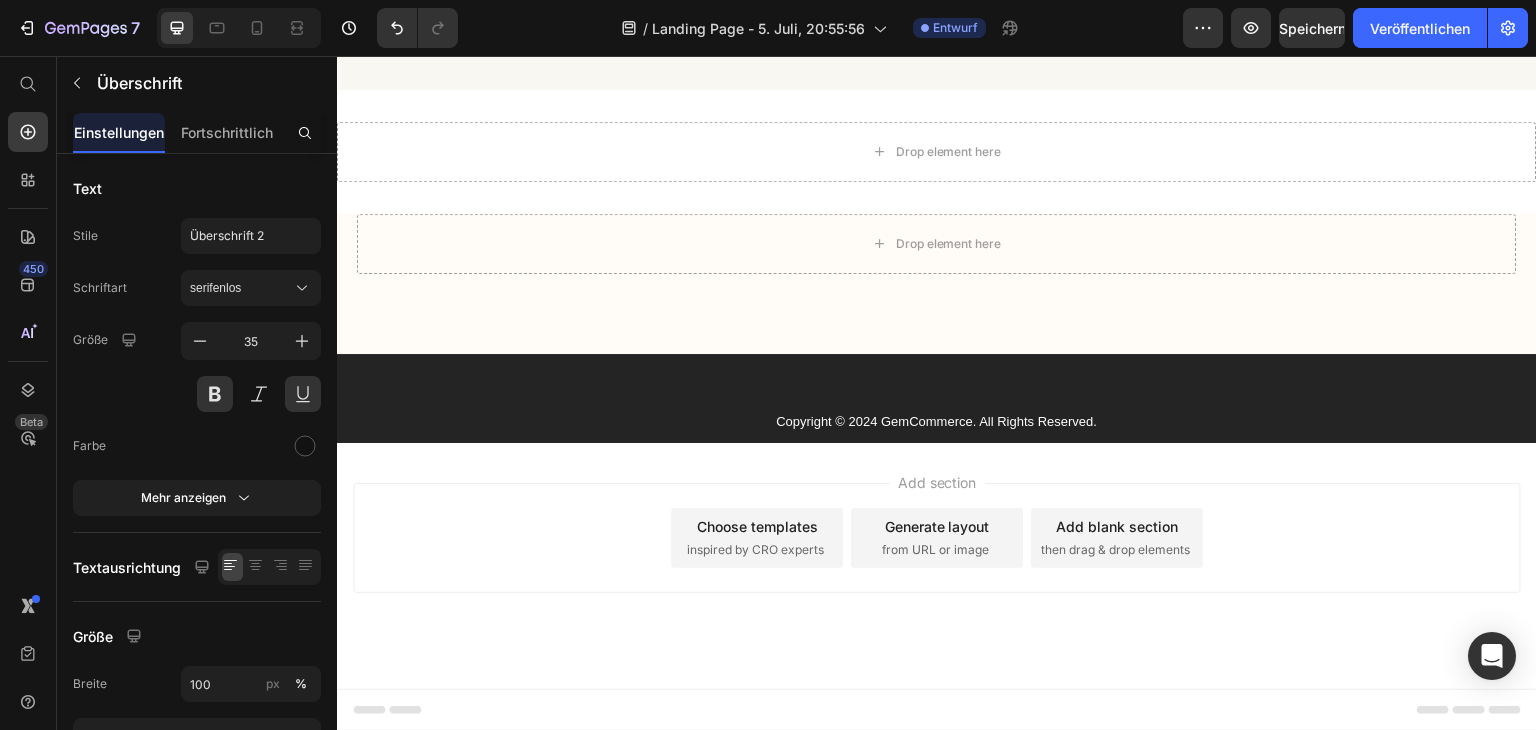 drag, startPoint x: 924, startPoint y: 205, endPoint x: 936, endPoint y: 245, distance: 41.761227 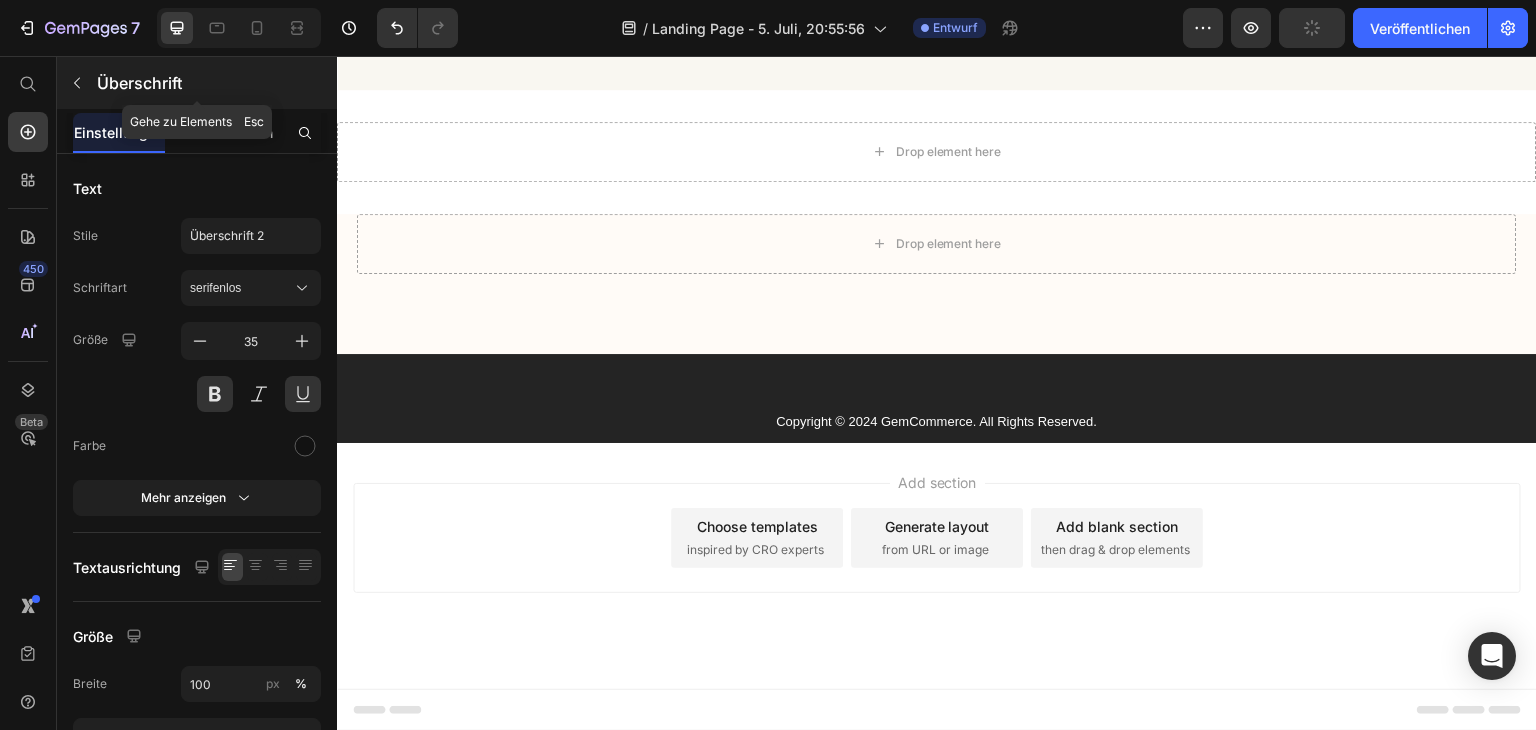 click on "Überschrift" at bounding box center (215, 83) 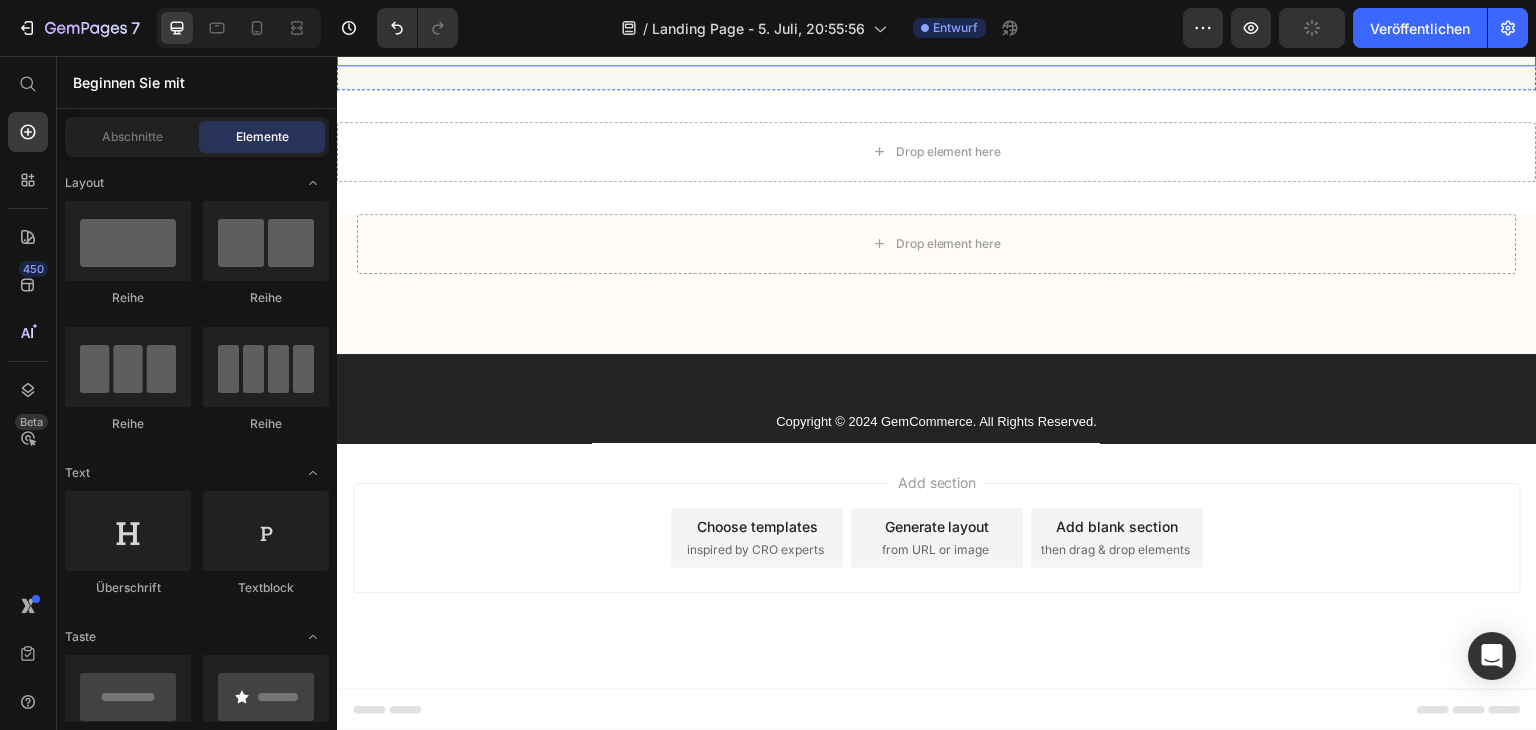 click on "Image ⭐️⭐️⭐️⭐️⭐️ "Ich laufe wieder wie früher!" Nach nur einer Woche Anwendung sind meine Schmerzen deutlich zurückgegangen. Ich nutze FußSegen™ jeden Abend – das tut so gut! – [NAME] [LAST], [AGE] – vor 2 Tagen Text Block Row" at bounding box center [937, 6] 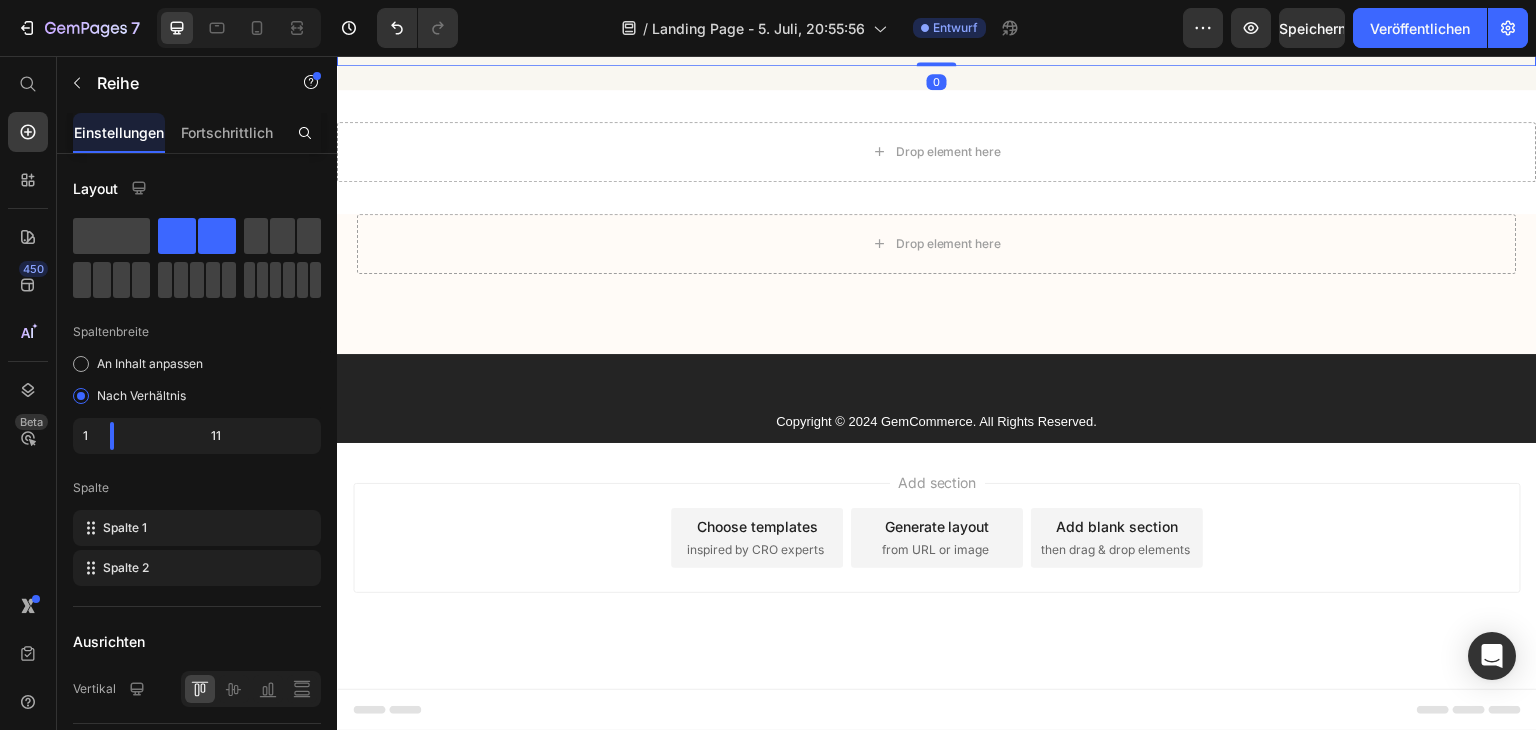 click 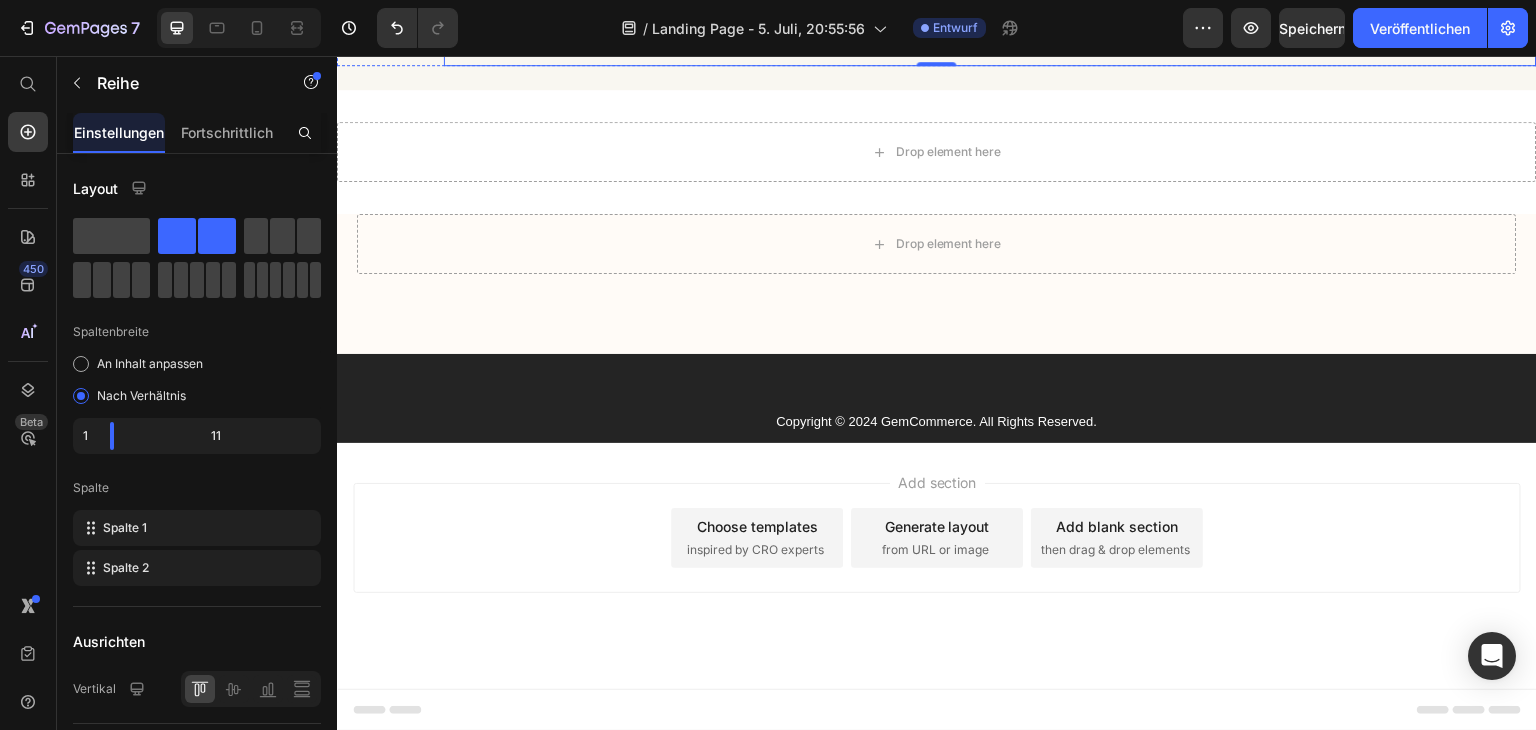 click on ""Ich laufe wieder wie früher!" Nach nur einer Woche Anwendung sind meine Schmerzen deutlich zurückgegangen. Ich nutze FußSegen™ jeden Abend – das tut so gut! – [NAME] [LAST], [AGE] – vor 2 Tagen" at bounding box center [990, 21] 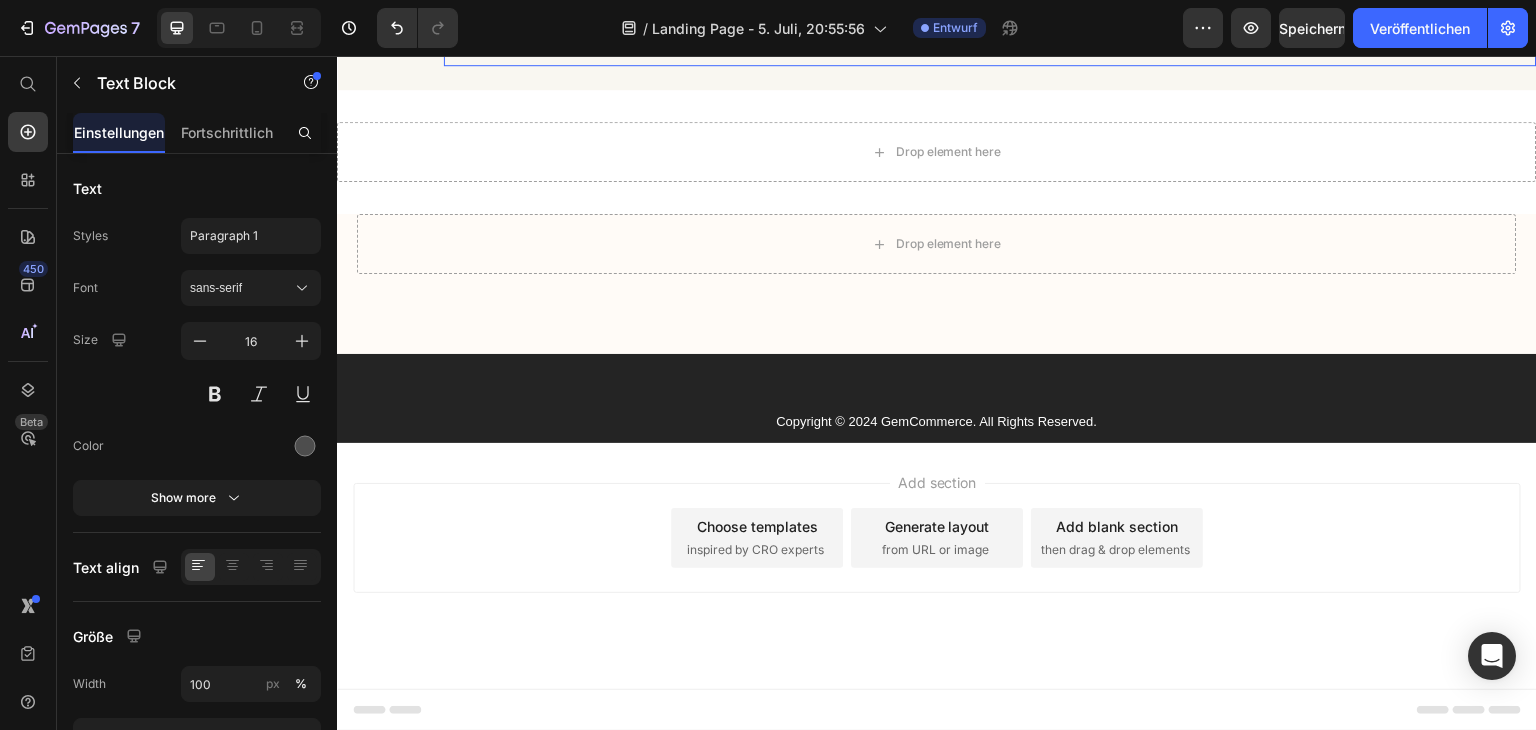 click on ""Ich laufe wieder wie früher!" Nach nur einer Woche Anwendung sind meine Schmerzen deutlich zurückgegangen. Ich nutze FußSegen™ jeden Abend – das tut so gut! – [NAME] [LAST], [AGE] – vor 2 Tagen" at bounding box center (990, 21) 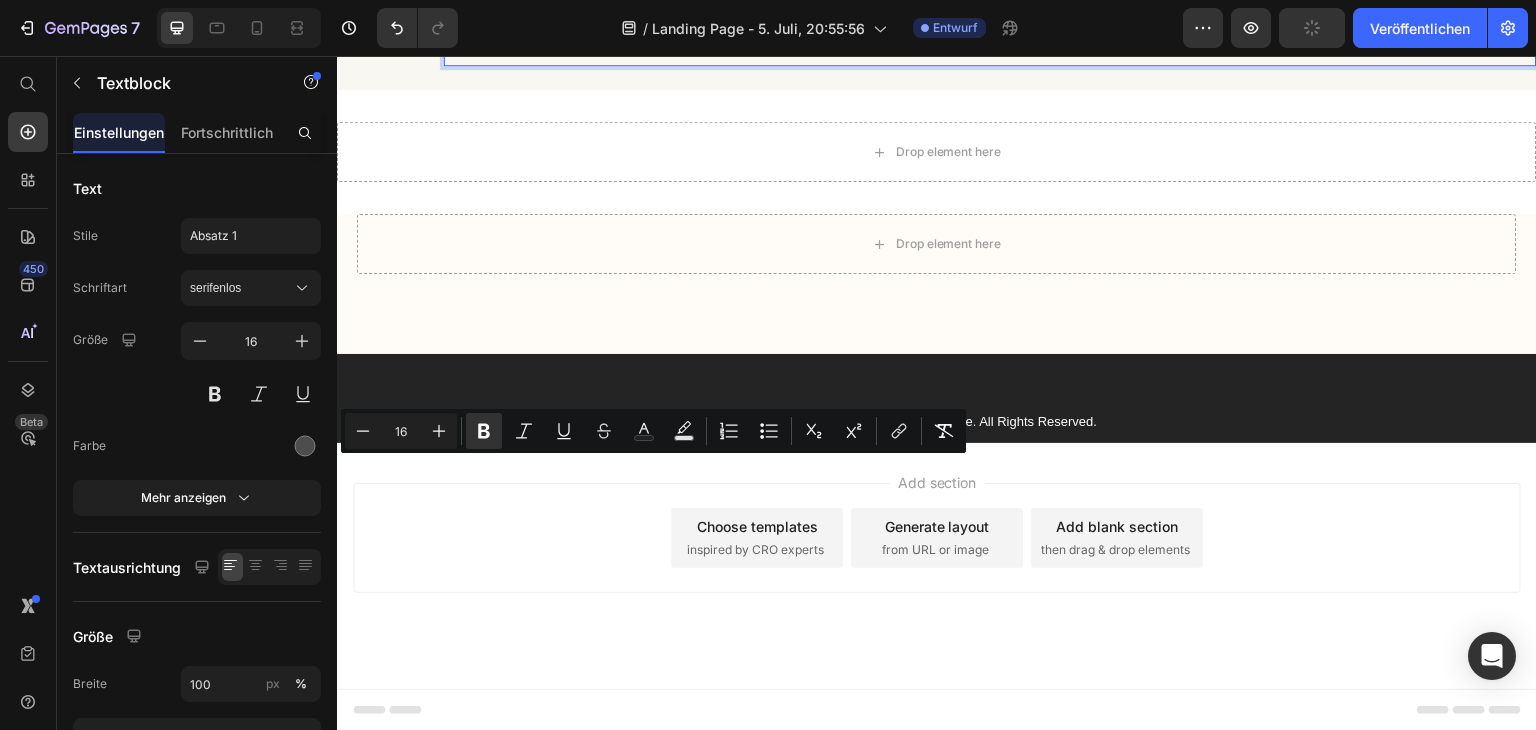 click on ""Ich laufe wieder wie früher!" Nach nur einer Woche Anwendung sind meine Schmerzen deutlich zurückgegangen. Ich nutze FußSegen™ jeden Abend – das tut so gut! – [NAME] [LAST], [AGE] – vor 2 Tagen" at bounding box center (990, 21) 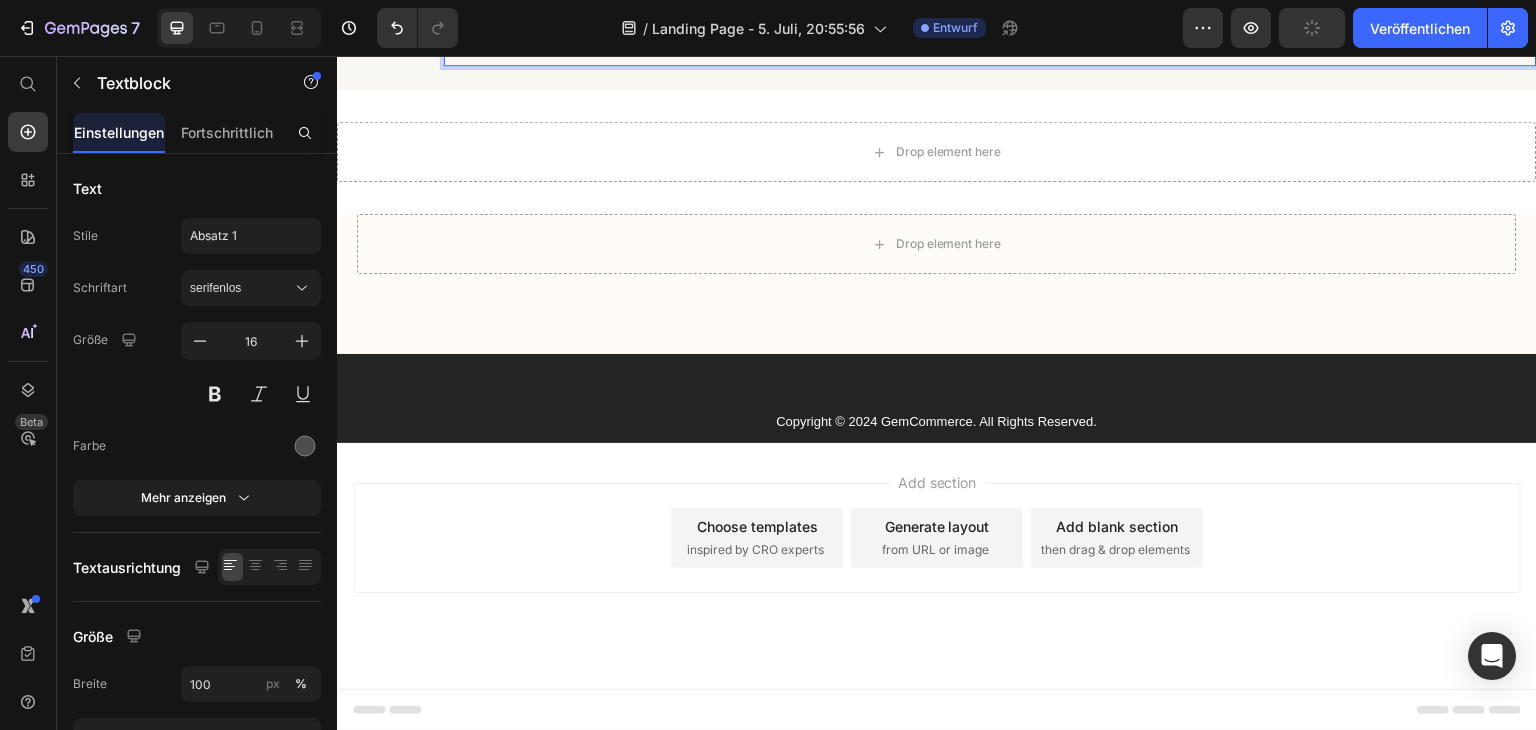 click on ""Ich laufe wieder wie früher!" Nach nur einer Woche Anwendung sind meine Schmerzen deutlich zurückgegangen. Ich nutze FußSegen™ jeden Abend – das tut so gut! – [NAME] [LAST], [AGE] – vor 2 Tagen" at bounding box center (990, 21) 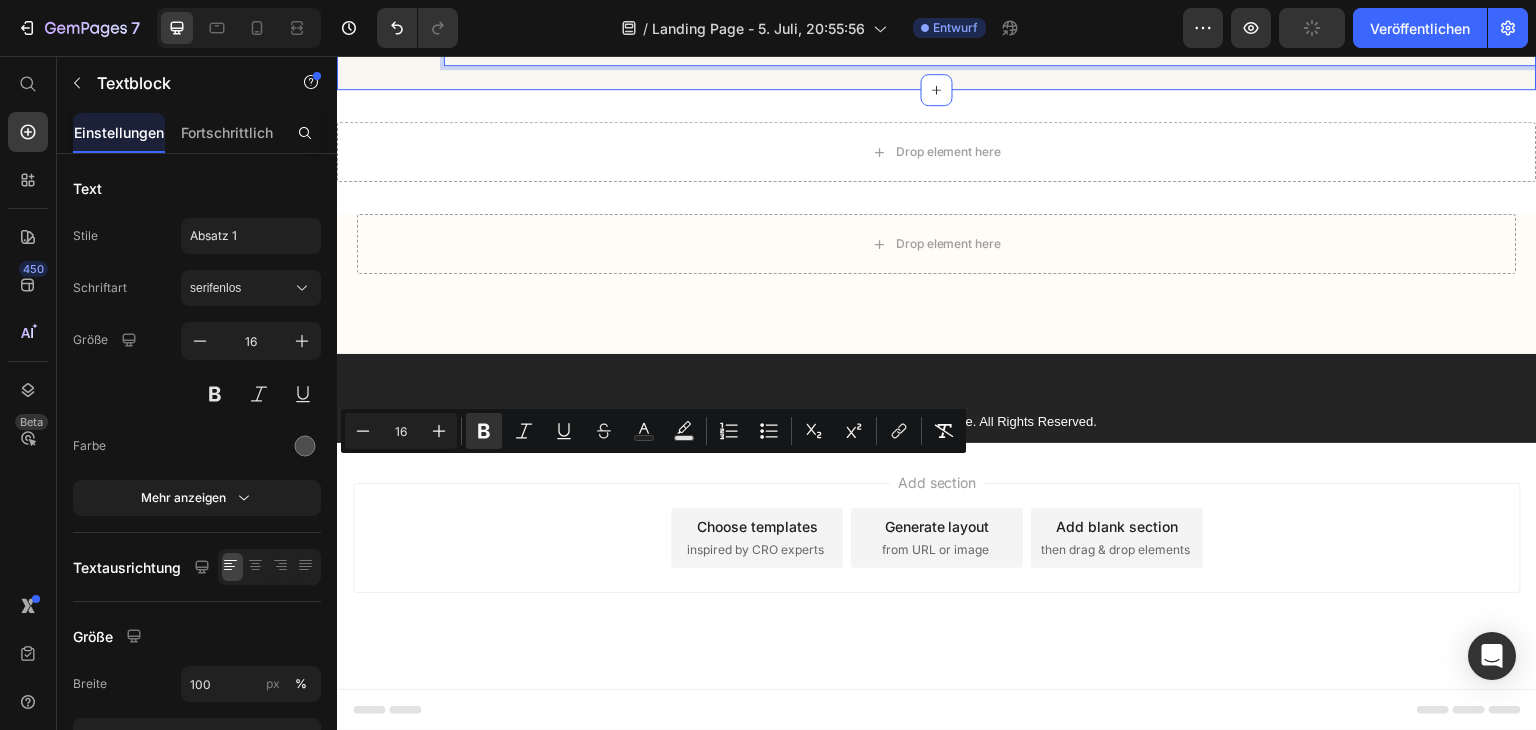 click on "Image" at bounding box center (386, 6) 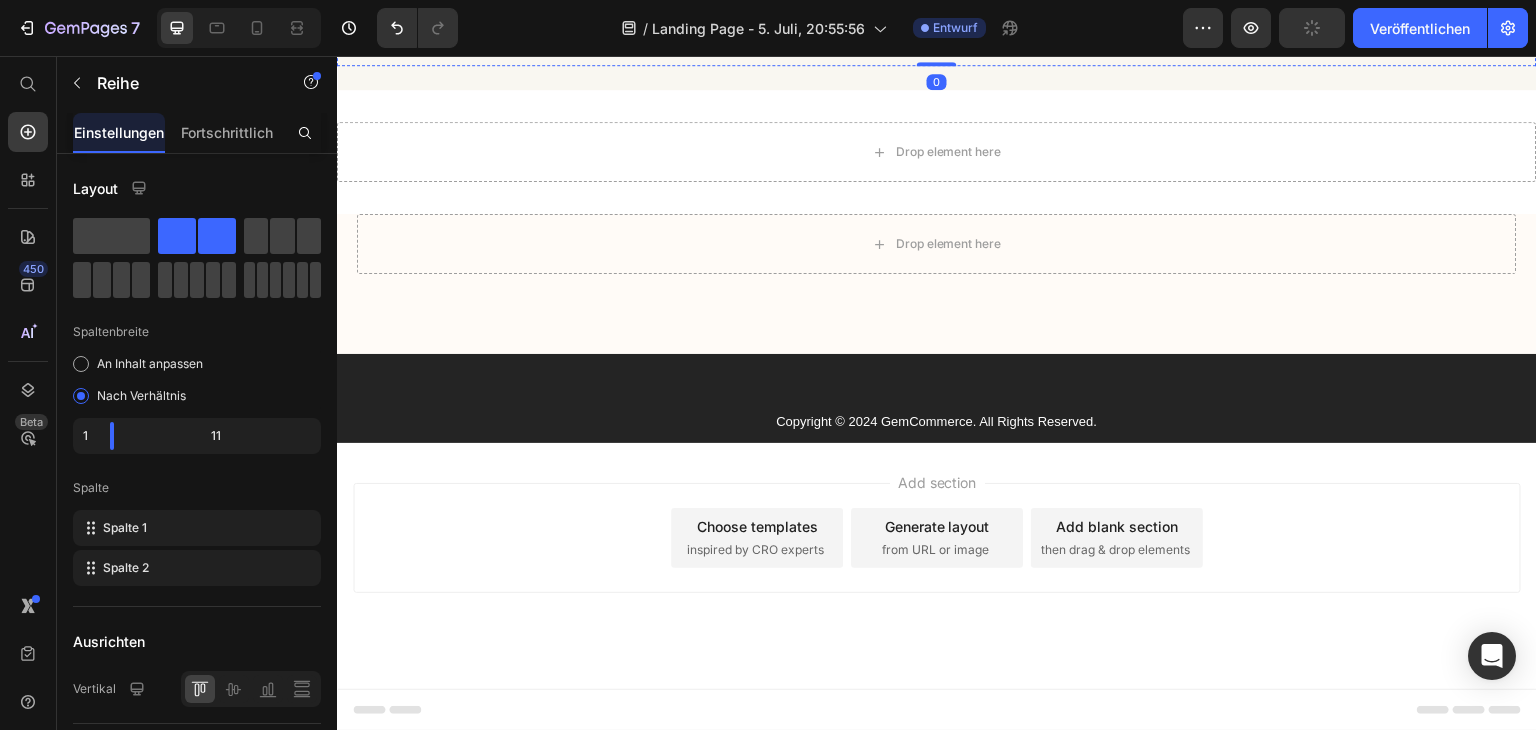 click at bounding box center (386, -13) 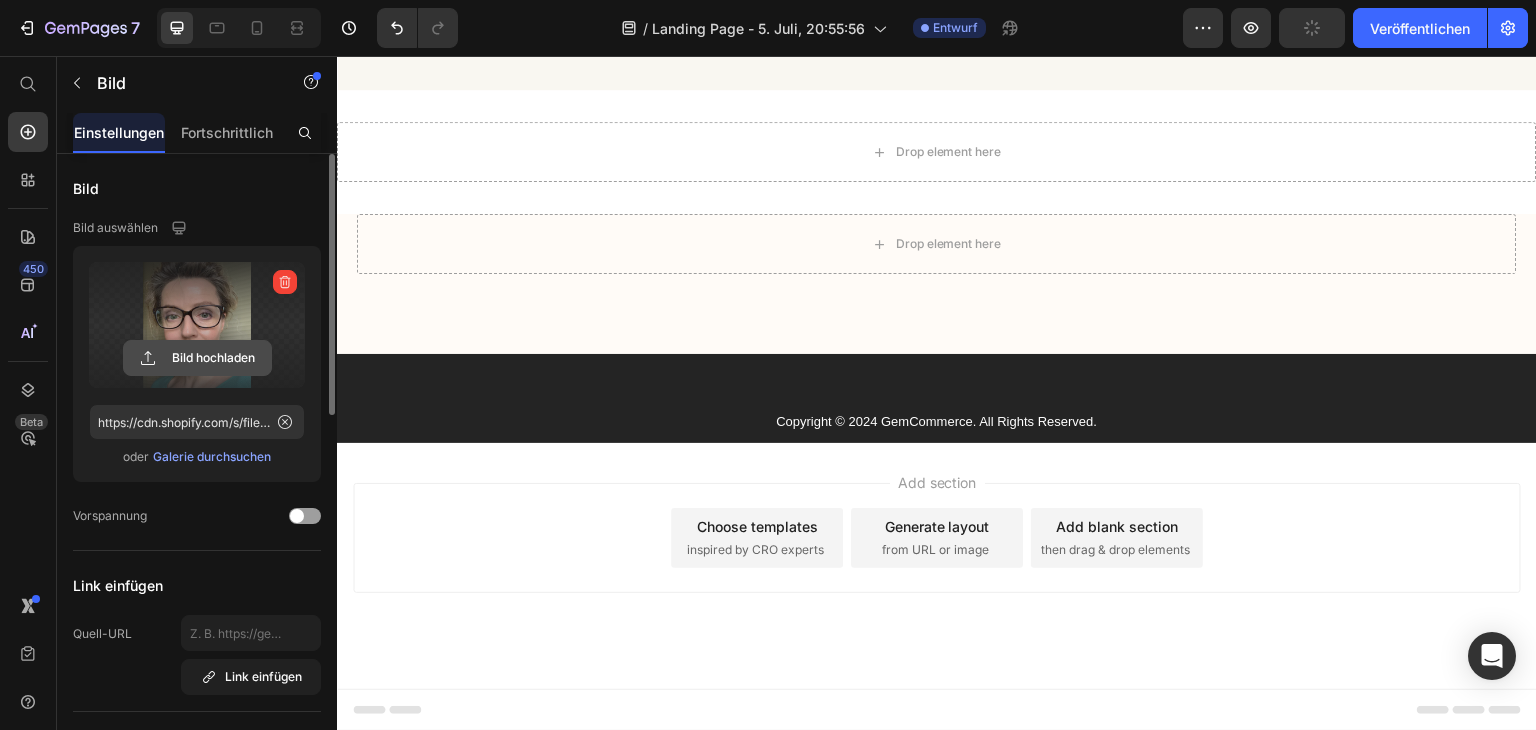 click 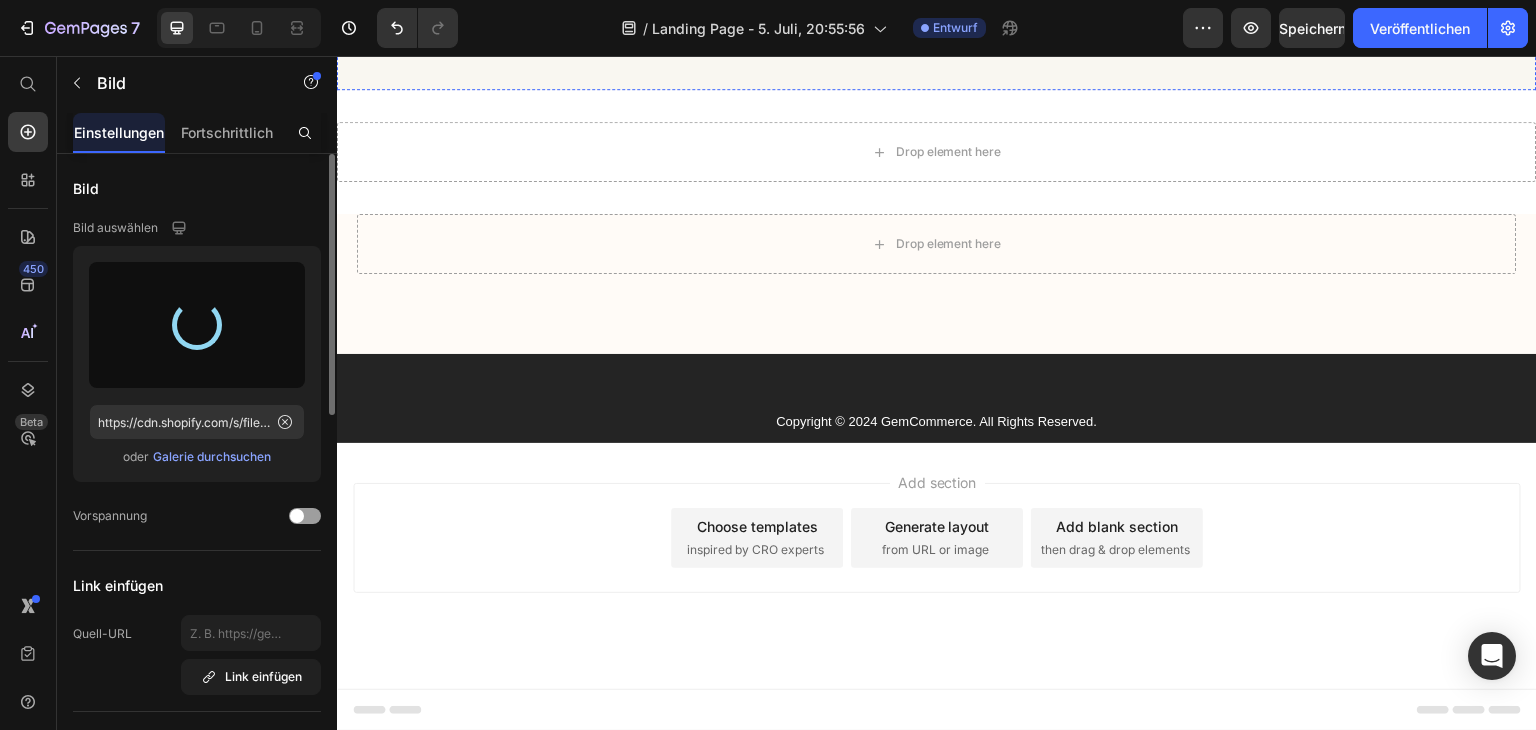 type on "https://cdn.shopify.com/s/files/1/0906/6643/4884/files/gempages_571823513191580544-94a666e0-cce6-4624-9815-3349f55d0e17.png" 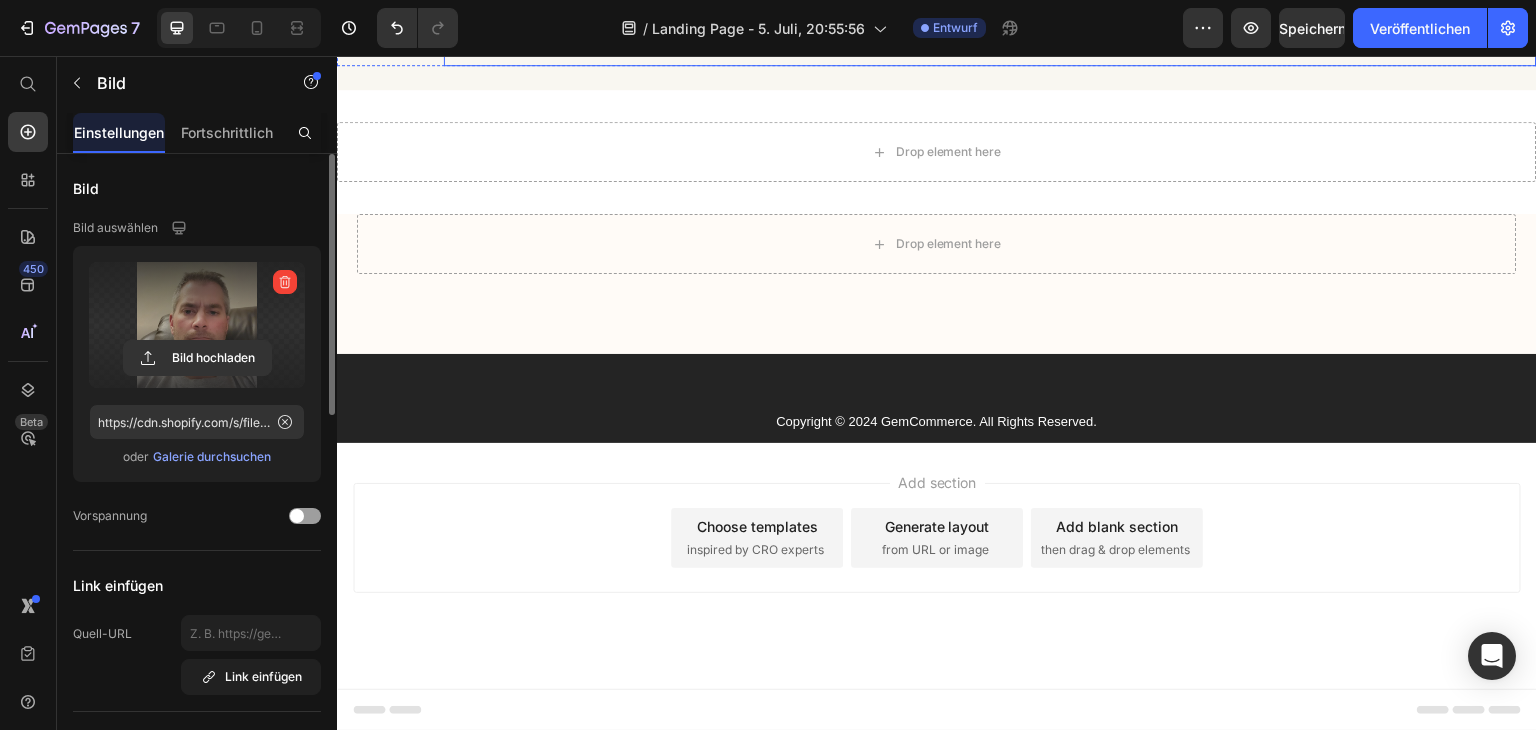 click on ""Ich laufe wieder wie früher!" Nach nur einer Woche Anwendung sind meine Schmerzen deutlich zurückgegangen. Ich nutze FußSegen™ jeden Abend – das tut so gut! – [NAME] [LAST], [AGE] – vor 2 Tagen" at bounding box center [990, 21] 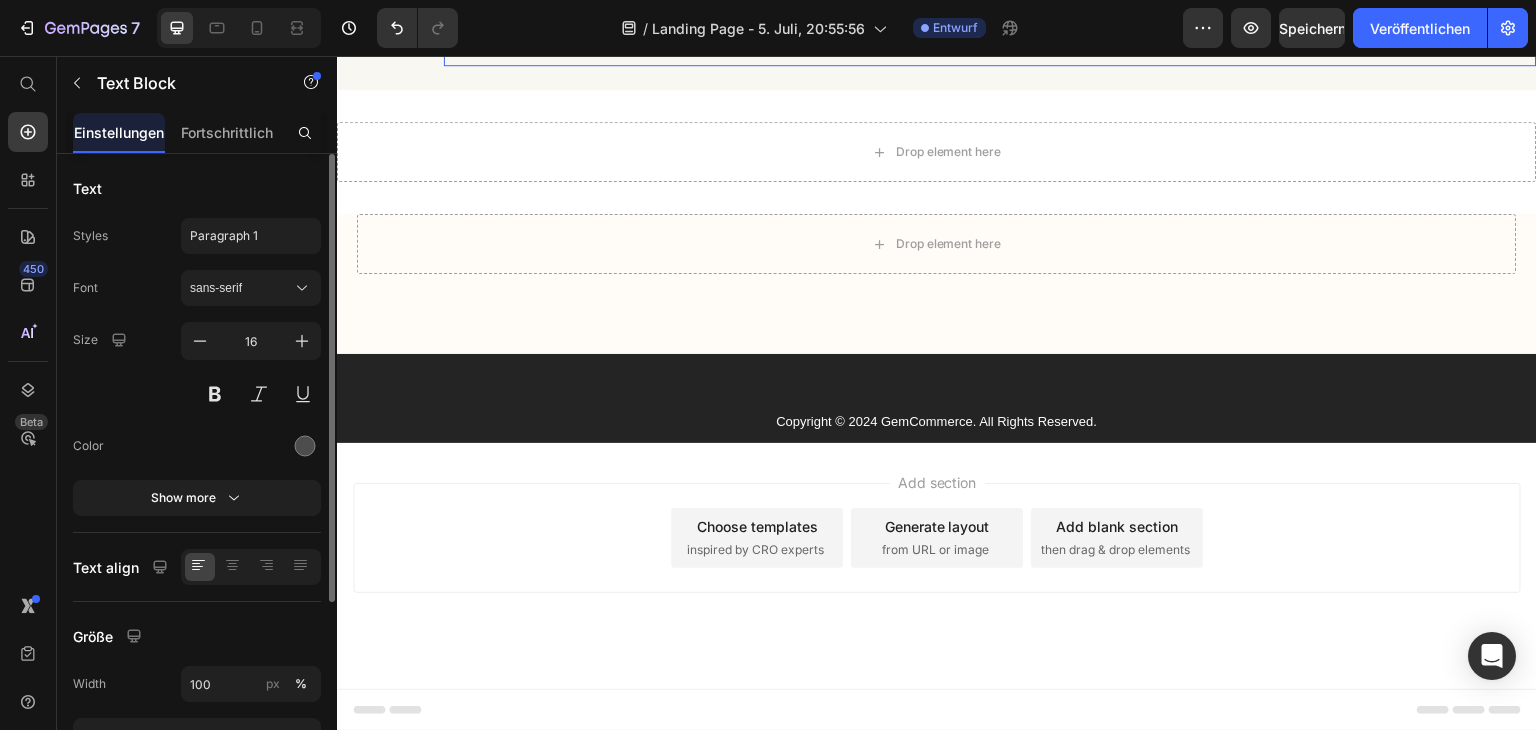 click on ""Ich laufe wieder wie früher!" Nach nur einer Woche Anwendung sind meine Schmerzen deutlich zurückgegangen. Ich nutze FußSegen™ jeden Abend – das tut so gut! – [NAME] [LAST], [AGE] – vor 2 Tagen" at bounding box center (990, 21) 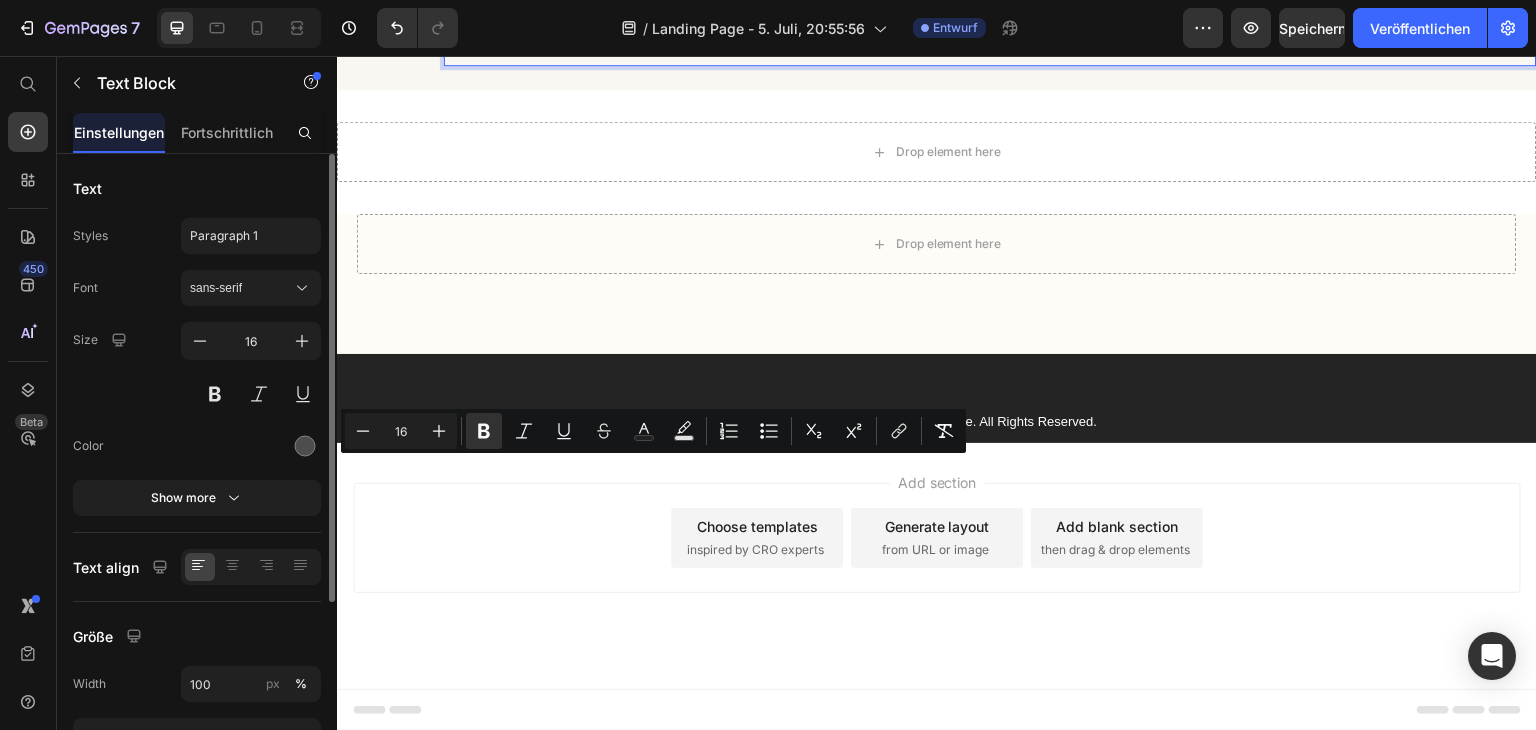 click on ""Ich laufe wieder wie früher!" Nach nur einer Woche Anwendung sind meine Schmerzen deutlich zurückgegangen. Ich nutze FußSegen™ jeden Abend – das tut so gut! – [NAME] [LAST], [AGE] – vor 2 Tagen" at bounding box center [990, 21] 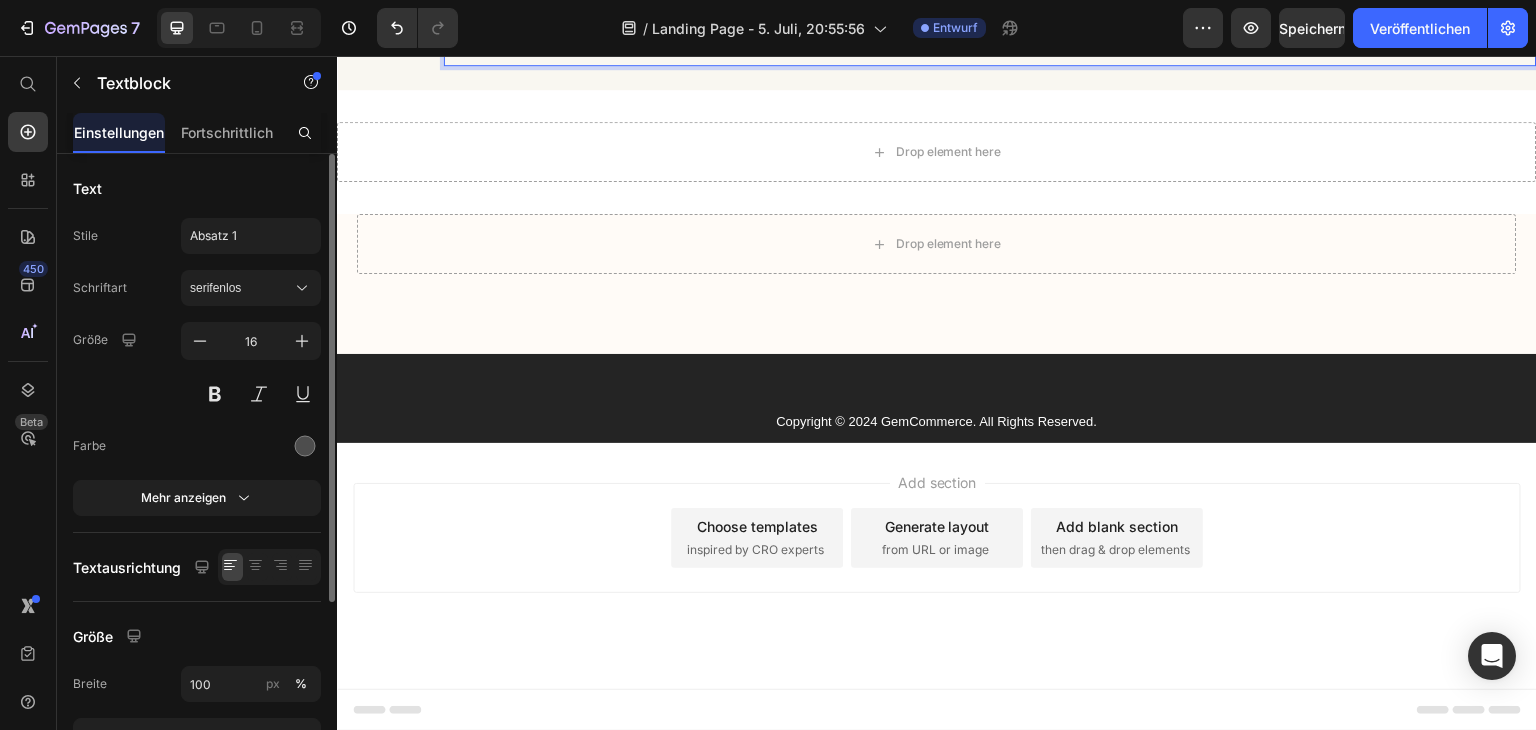 click on ""Ich laufe wieder wie früher!" Nach nur einer Woche Anwendung sind meine Schmerzen deutlich zurückgegangen. Ich nutze FußSegen™ jeden Abend – das tut so gut! – [NAME] [LAST], [AGE] – vor 2 Tagen" at bounding box center (990, 21) 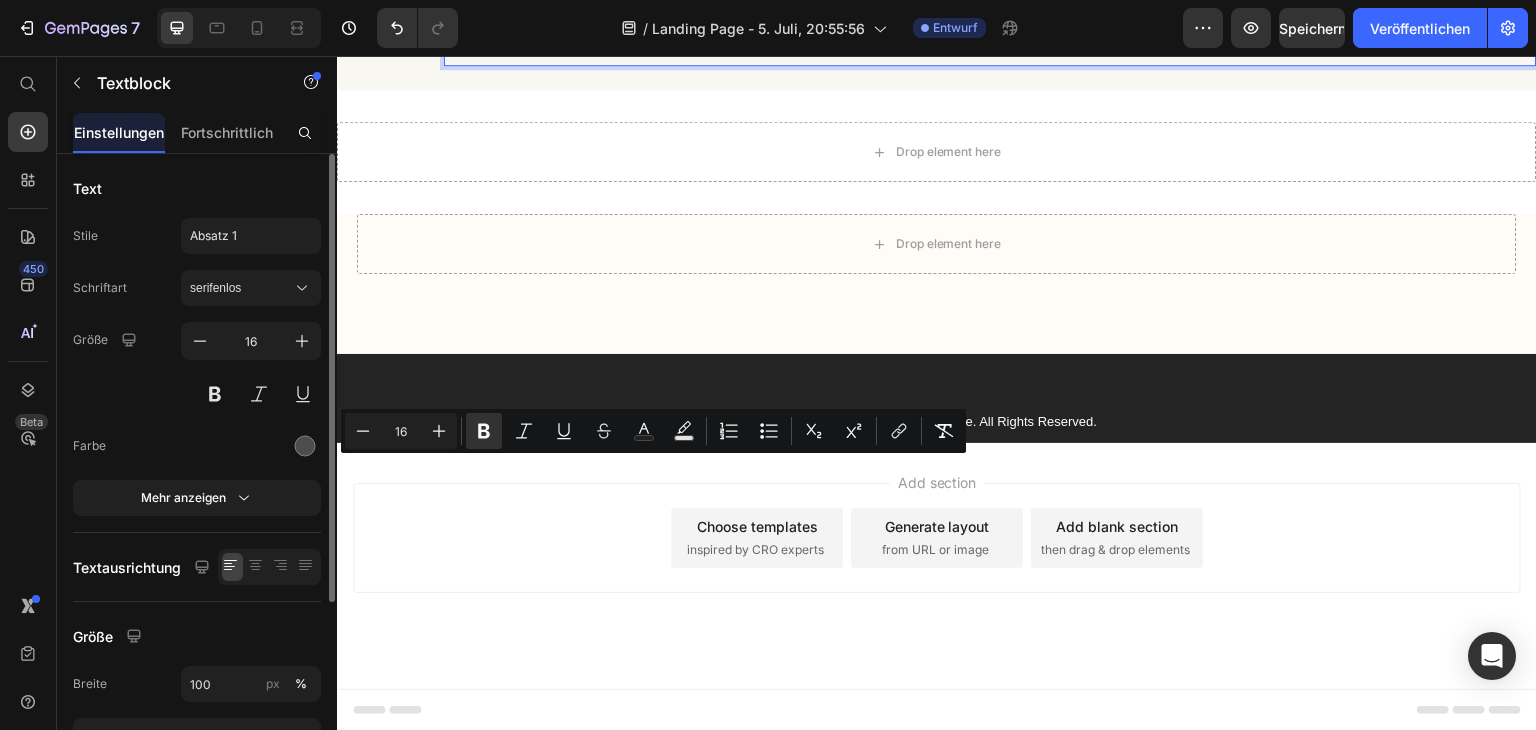 click on ""Ich laufe wieder wie früher!" Nach nur einer Woche Anwendung sind meine Schmerzen deutlich zurückgegangen. Ich nutze FußSegen™ jeden Abend – das tut so gut! – [NAME] [LAST], [AGE] – vor 2 Tagen" at bounding box center (990, 21) 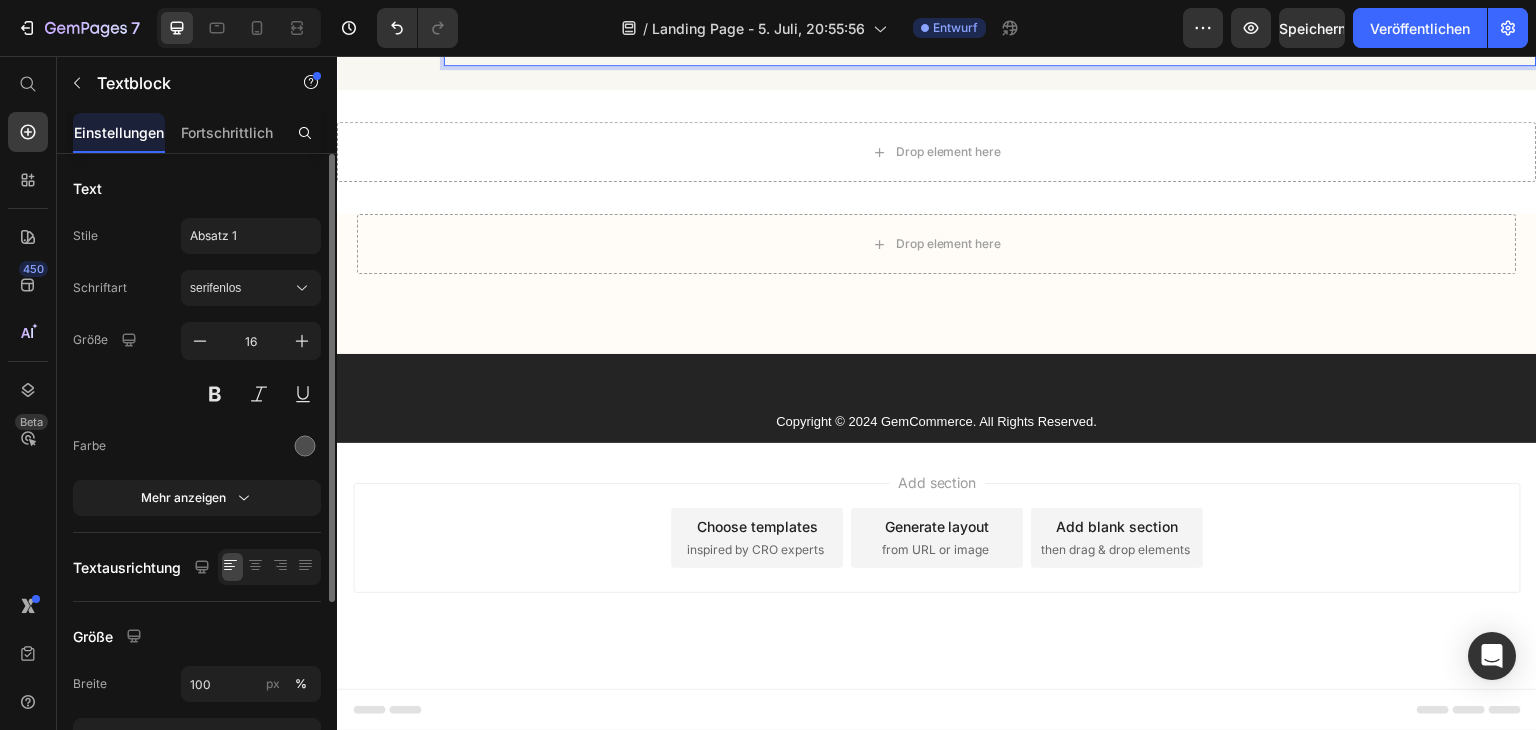 drag, startPoint x: 729, startPoint y: 469, endPoint x: 448, endPoint y: 385, distance: 293.28656 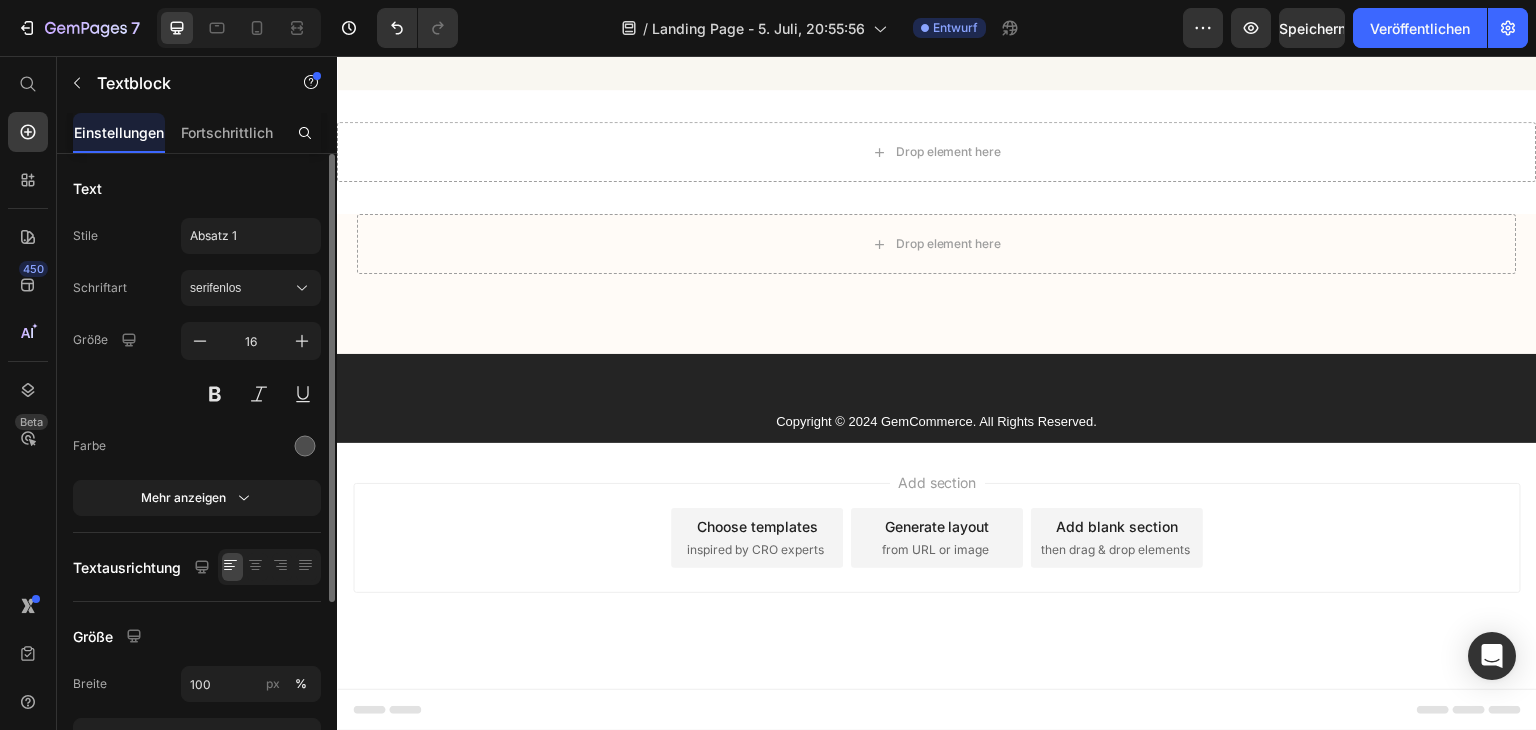click at bounding box center (991, -56) 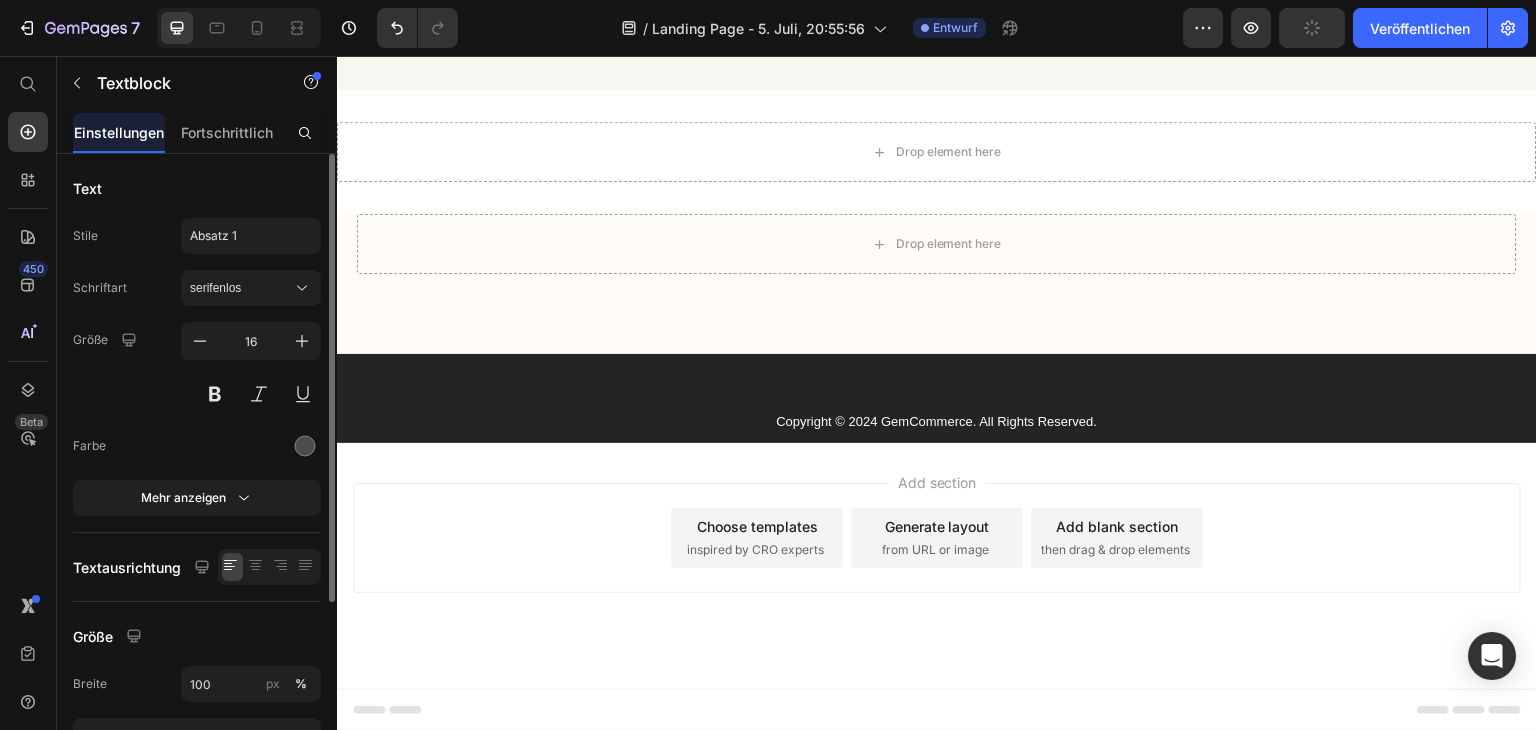 drag, startPoint x: 980, startPoint y: 374, endPoint x: 981, endPoint y: 386, distance: 12.0415945 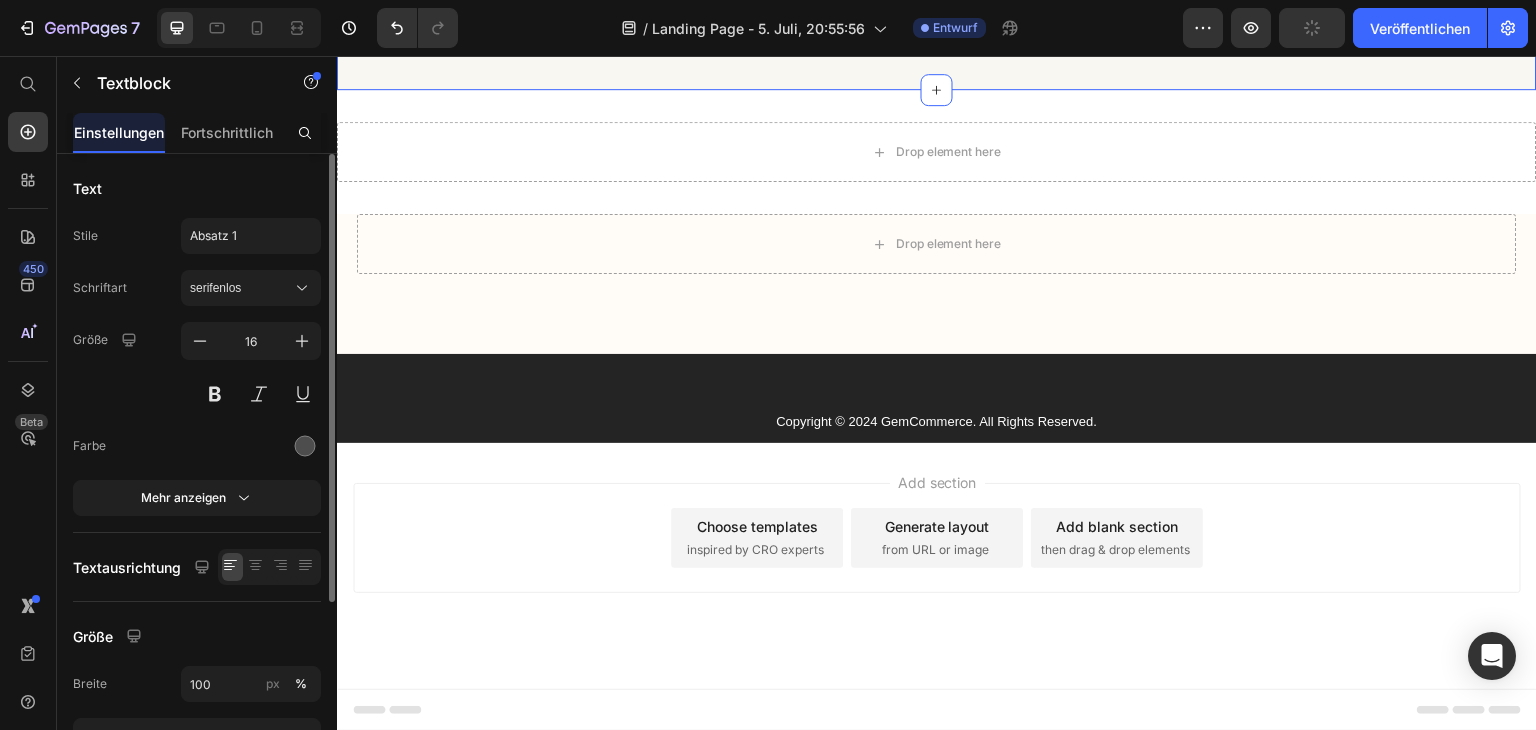 click on "„Als Bauarbeiter stehe ich den ganzen Tag auf den Beinen. Um 17 Uhr waren die Schmerzen so schlimm, dass ich kaum noch zu meinem Truck laufen konnte. Mein Arzt wollte mir Gabapentin verschreiben, aber ich hatte Angst vor den Nebenwirkungen. Der" at bounding box center (937, -12412) 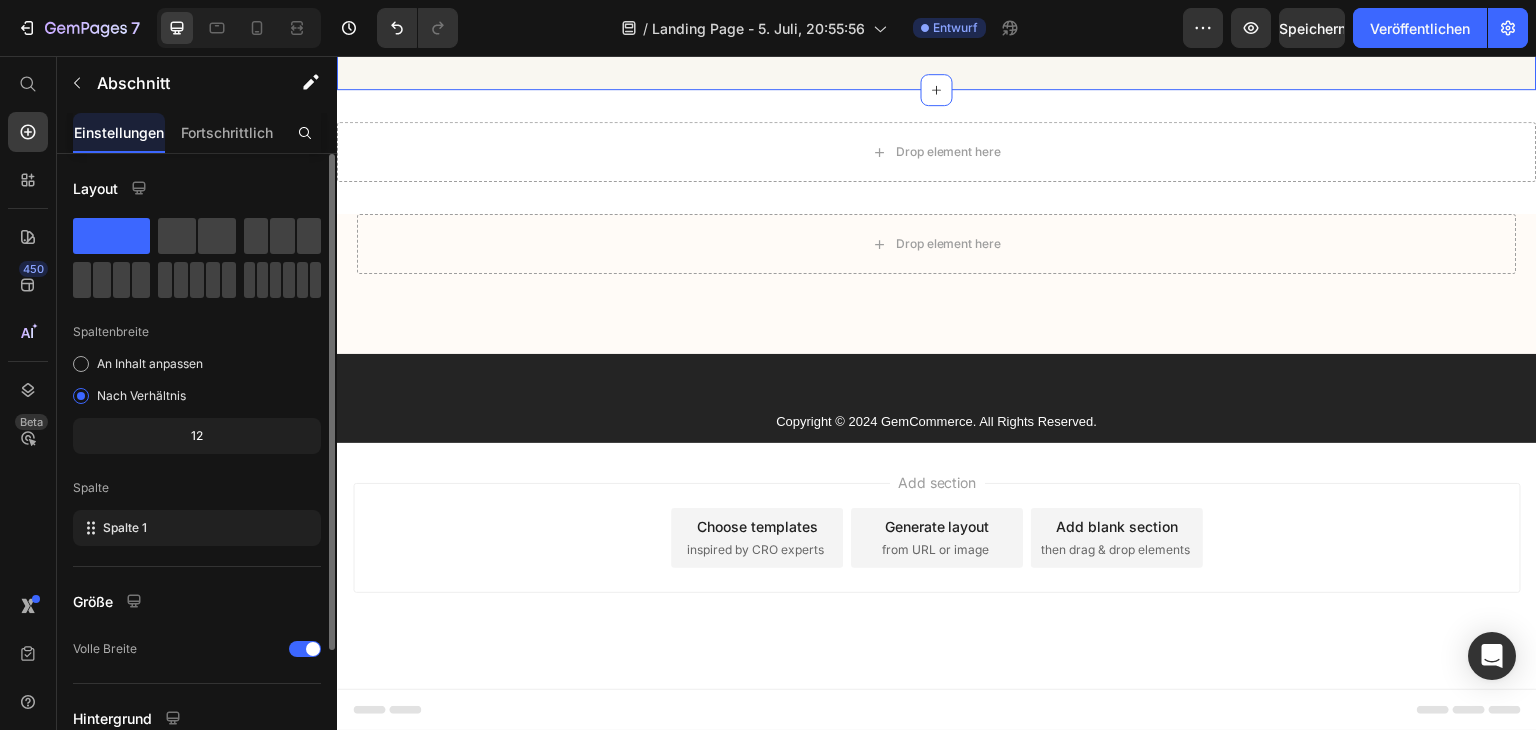 click on "„Als Bauarbeiter stehe ich den ganzen Tag auf den Beinen. Um 17 Uhr waren die Schmerzen so schlimm, dass ich kaum noch zu meinem Truck laufen konnte. Mein Arzt wollte mir Gabapentin verschreiben, aber ich hatte Angst vor den Nebenwirkungen. Der" at bounding box center [937, -12400] 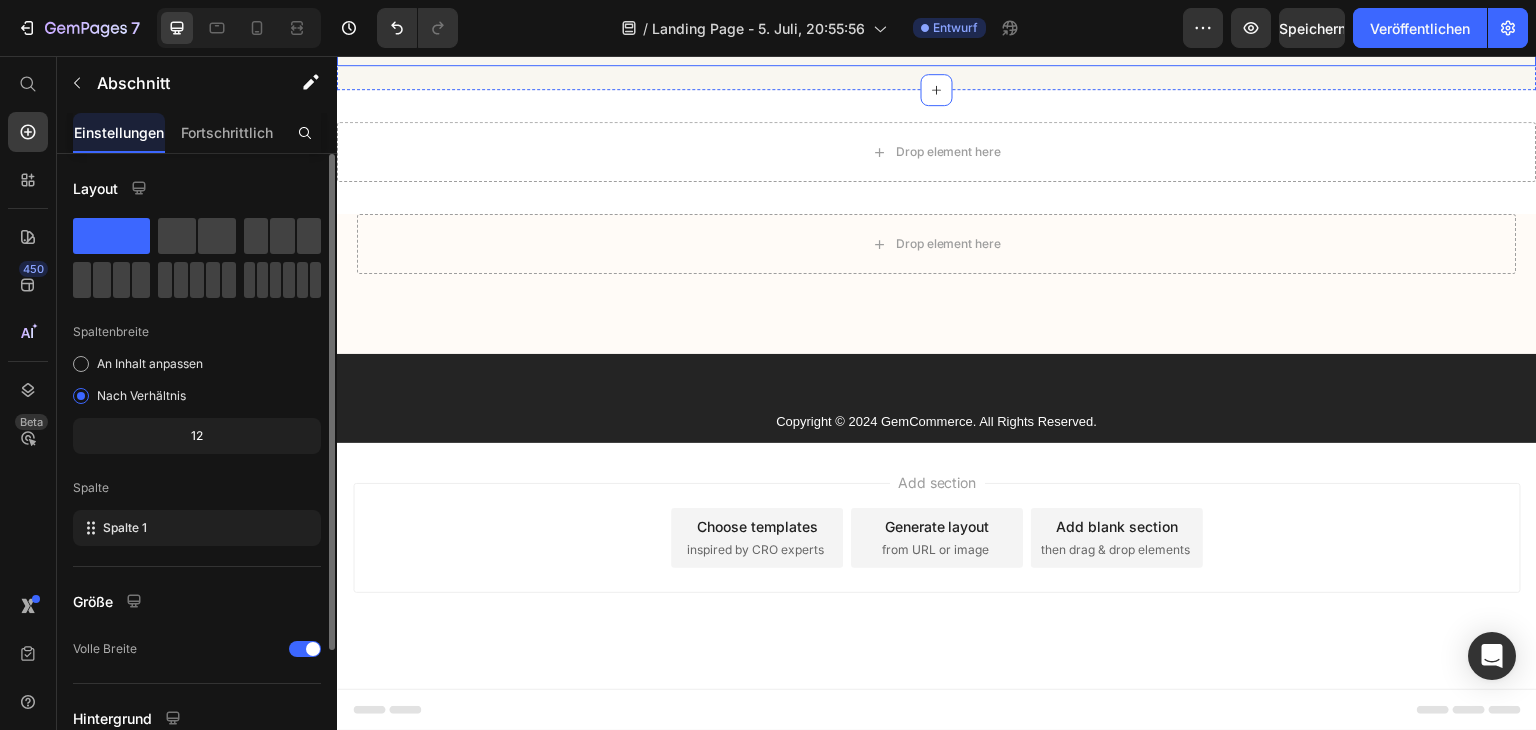 click on "Image" at bounding box center (386, 6) 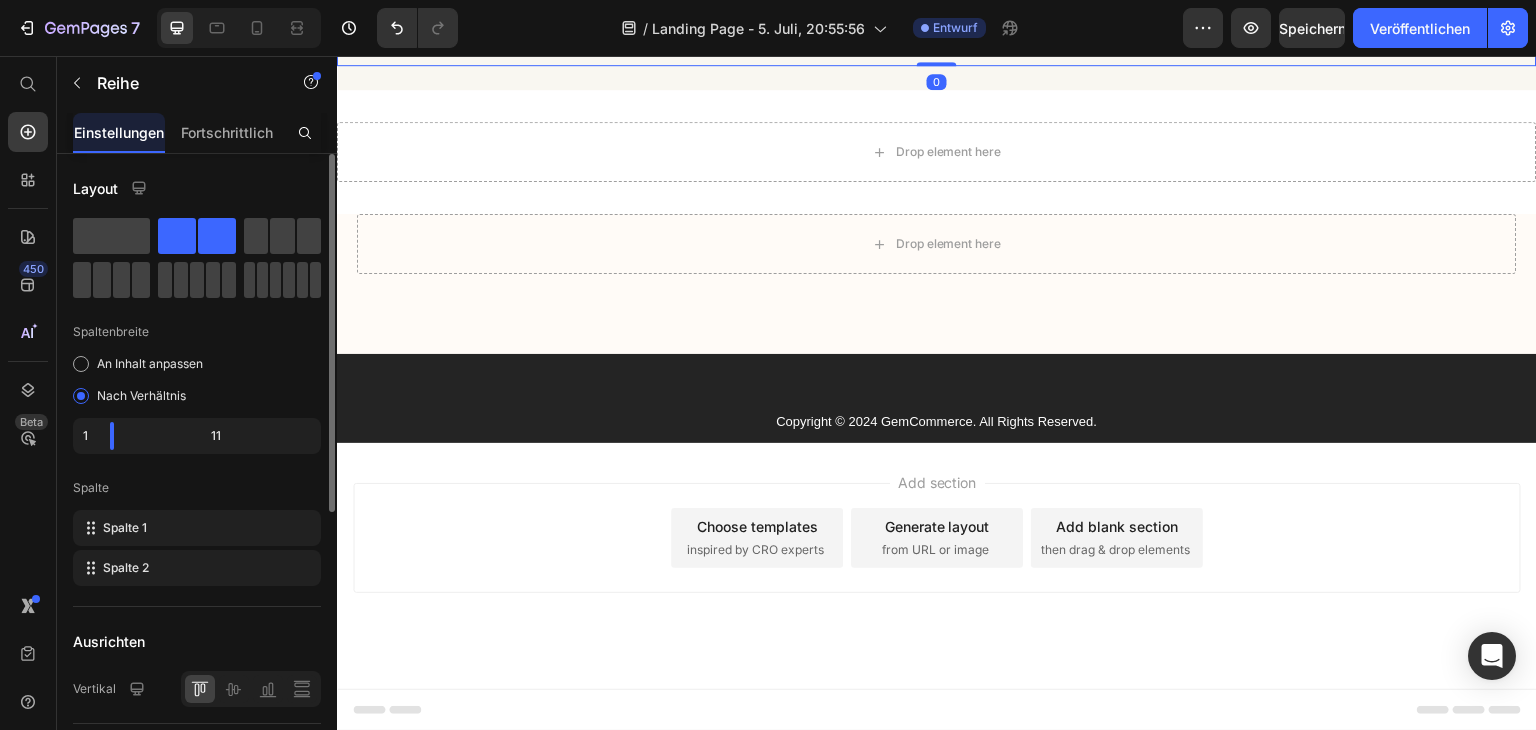 click 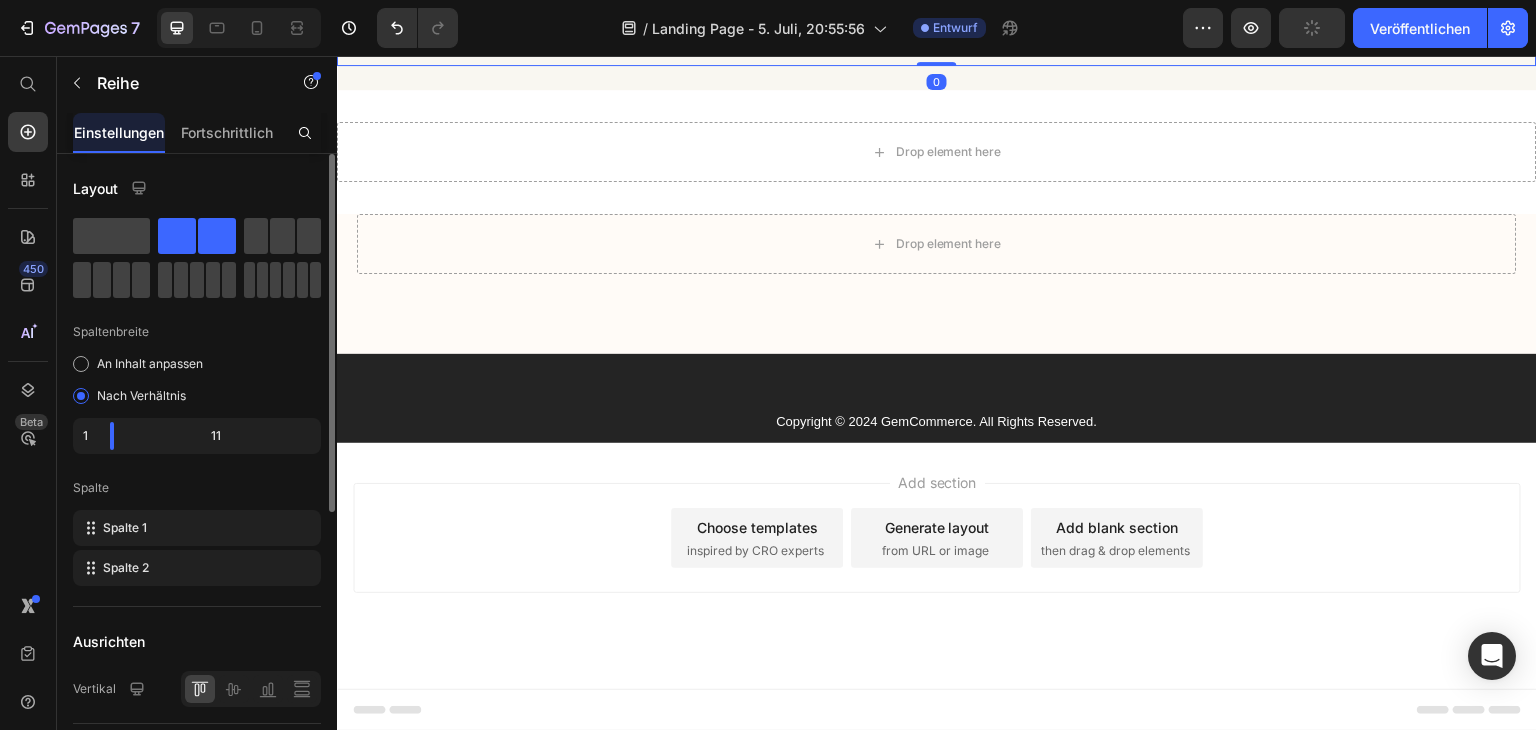 click 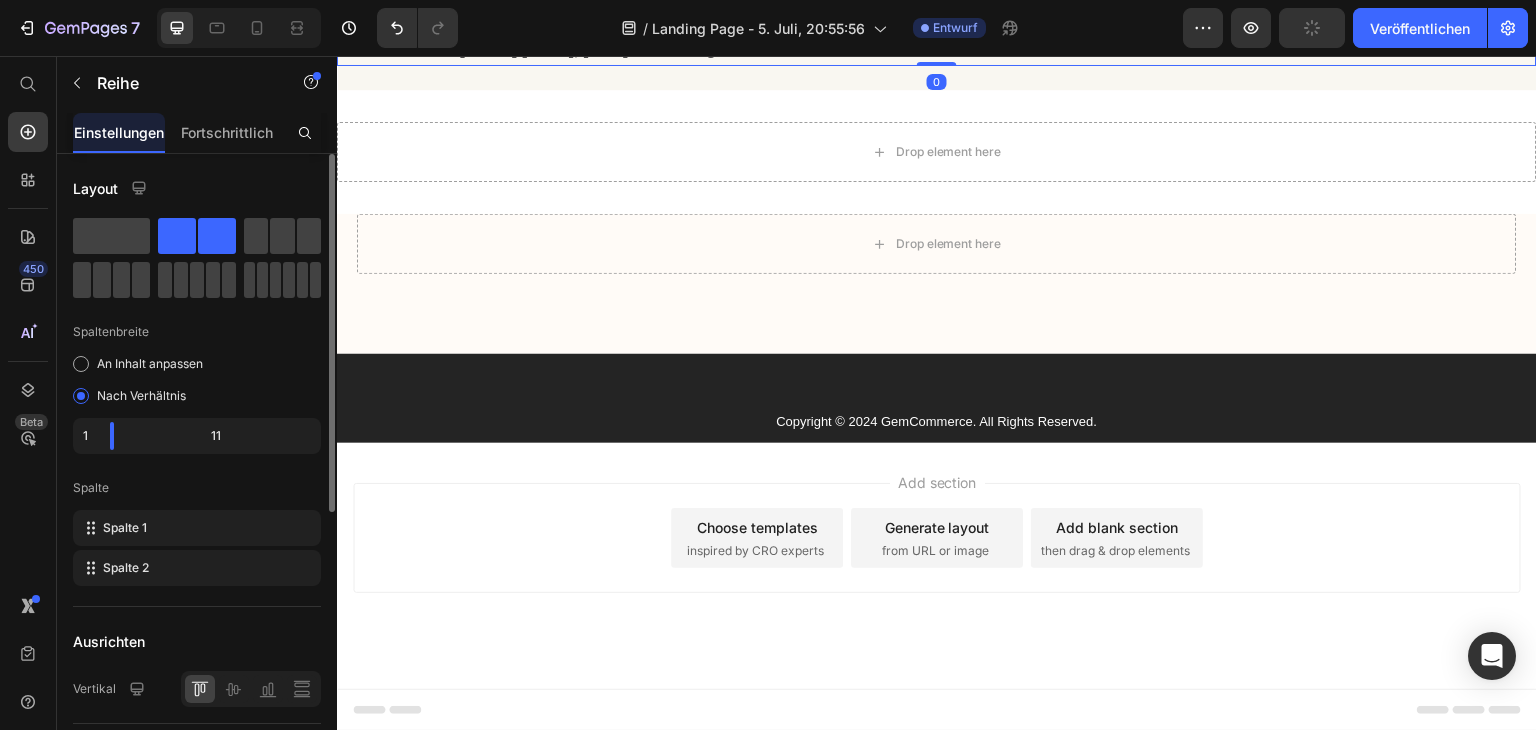 click 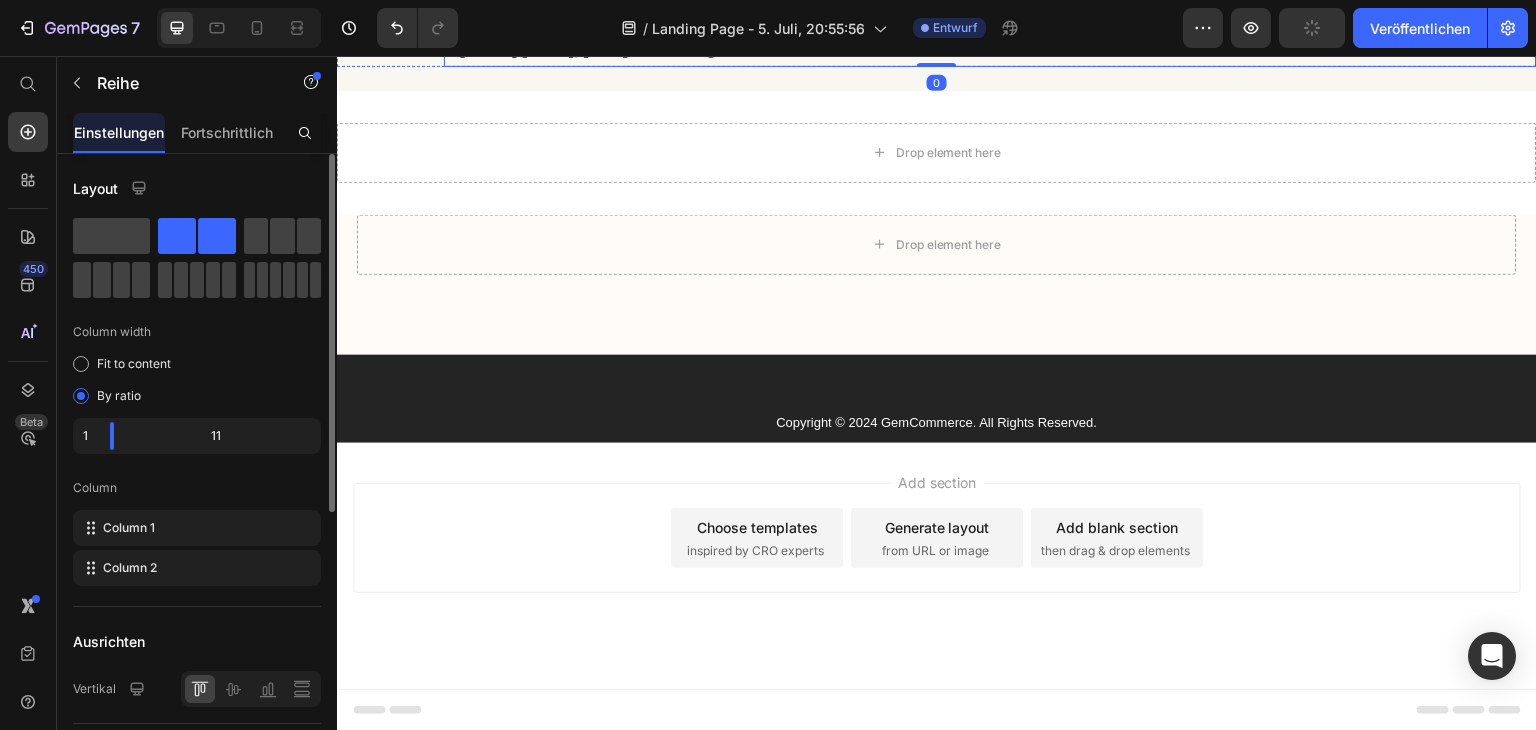 scroll, scrollTop: 29972, scrollLeft: 0, axis: vertical 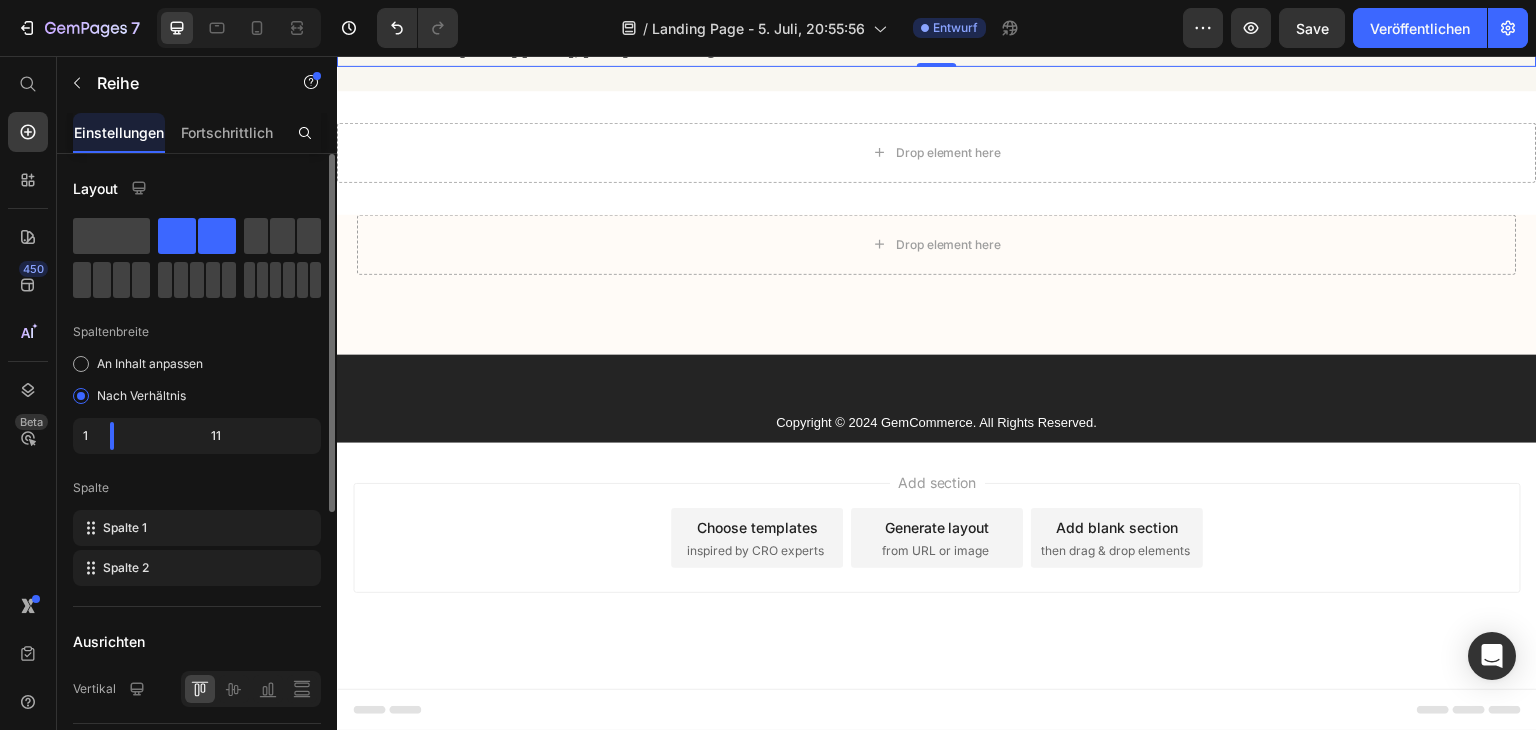 click 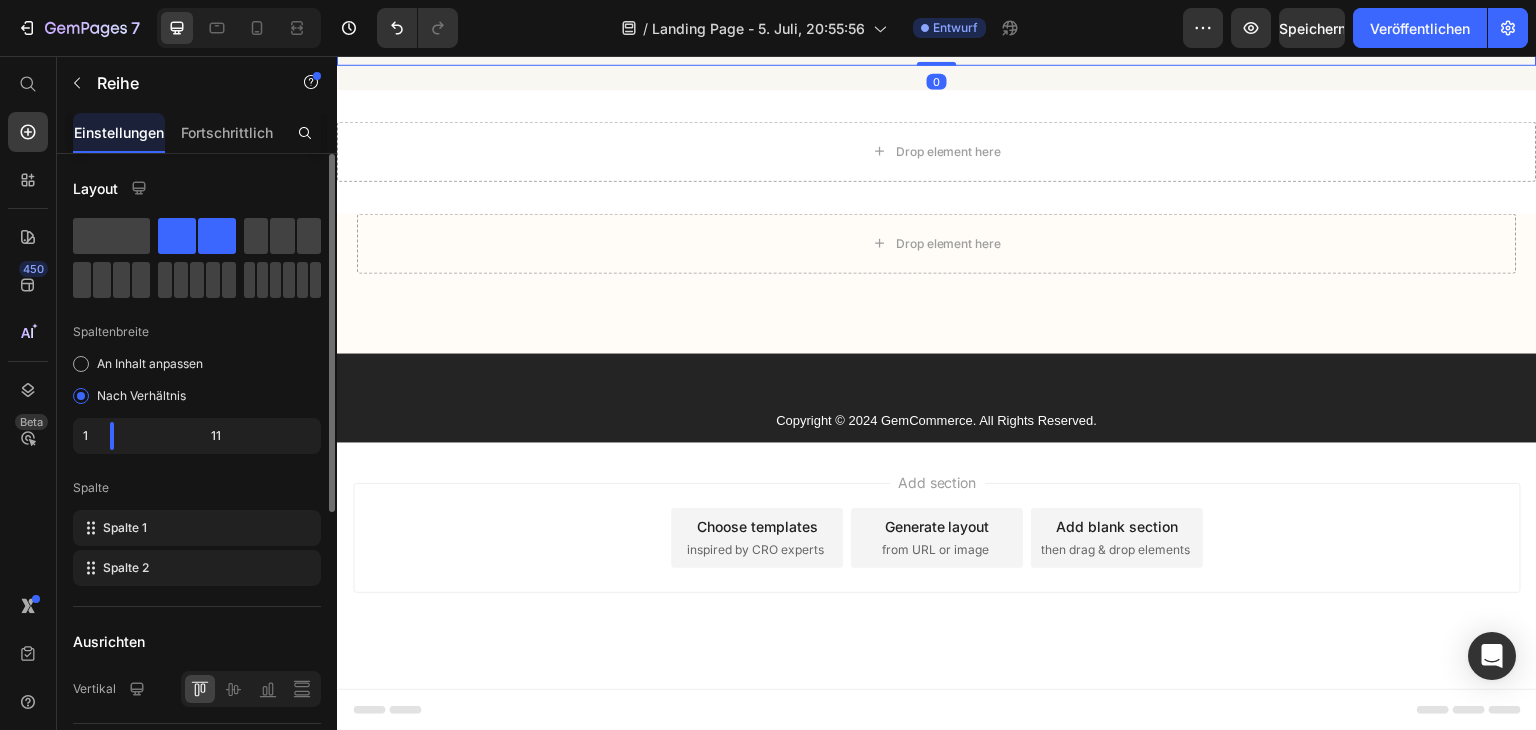 click at bounding box center (436, -72) 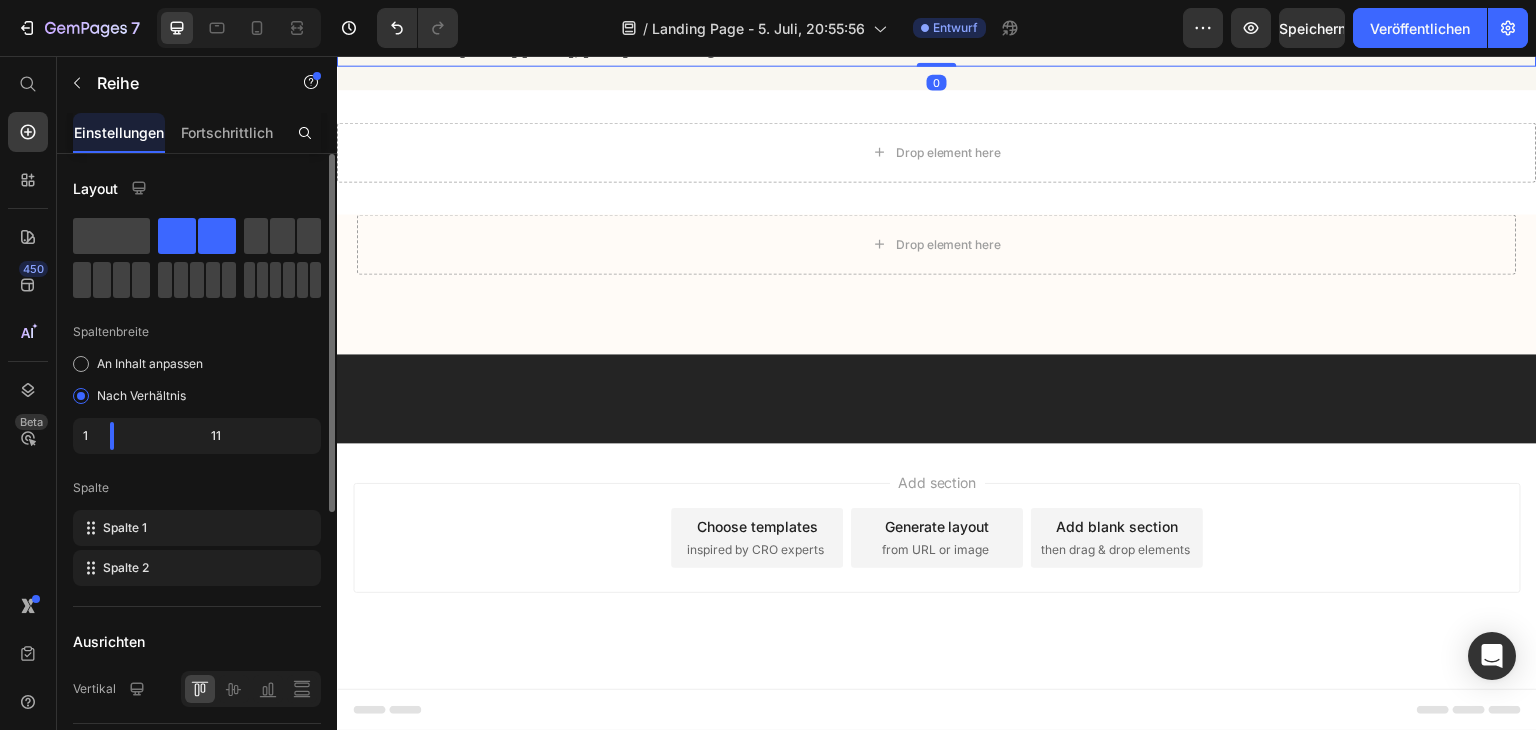 scroll, scrollTop: 29372, scrollLeft: 0, axis: vertical 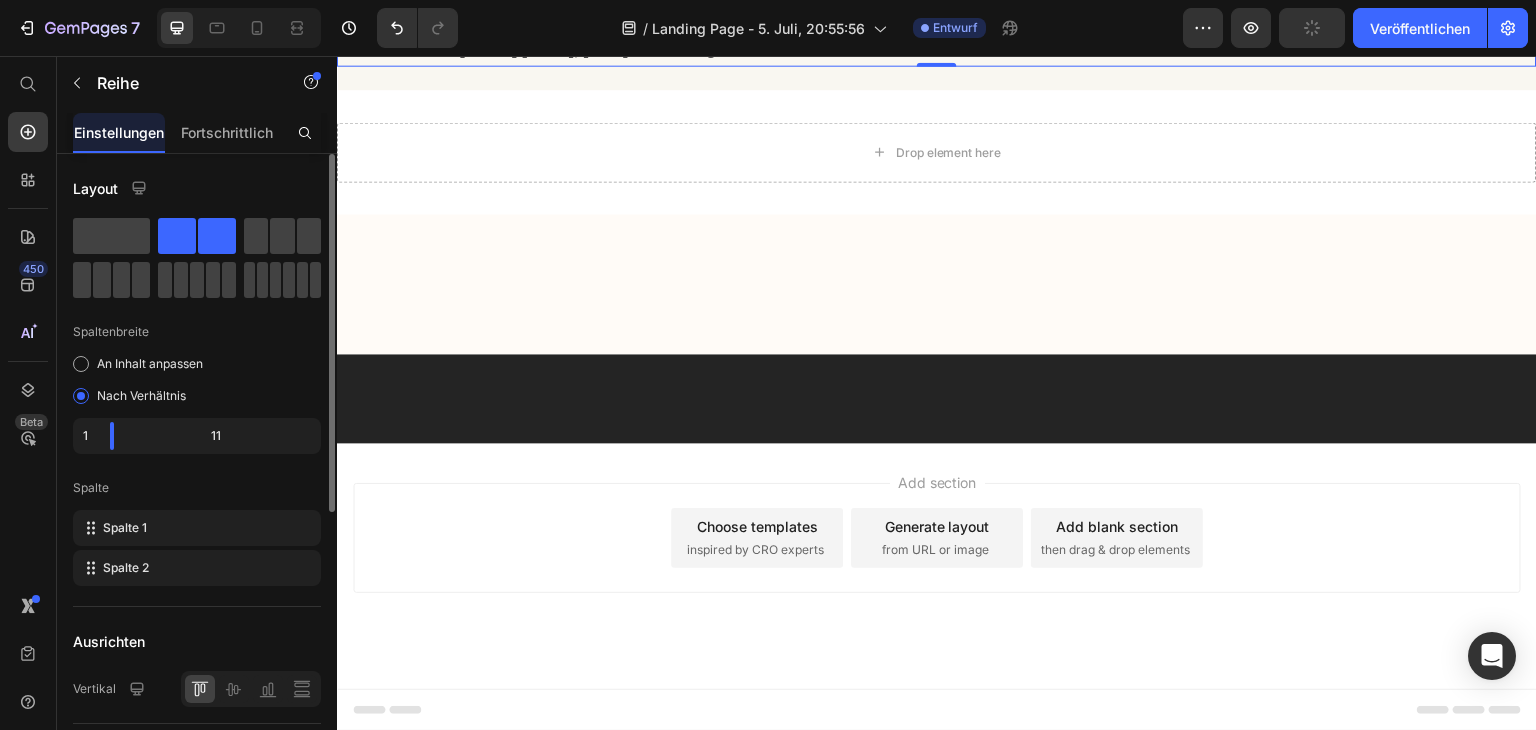 click at bounding box center [386, -490] 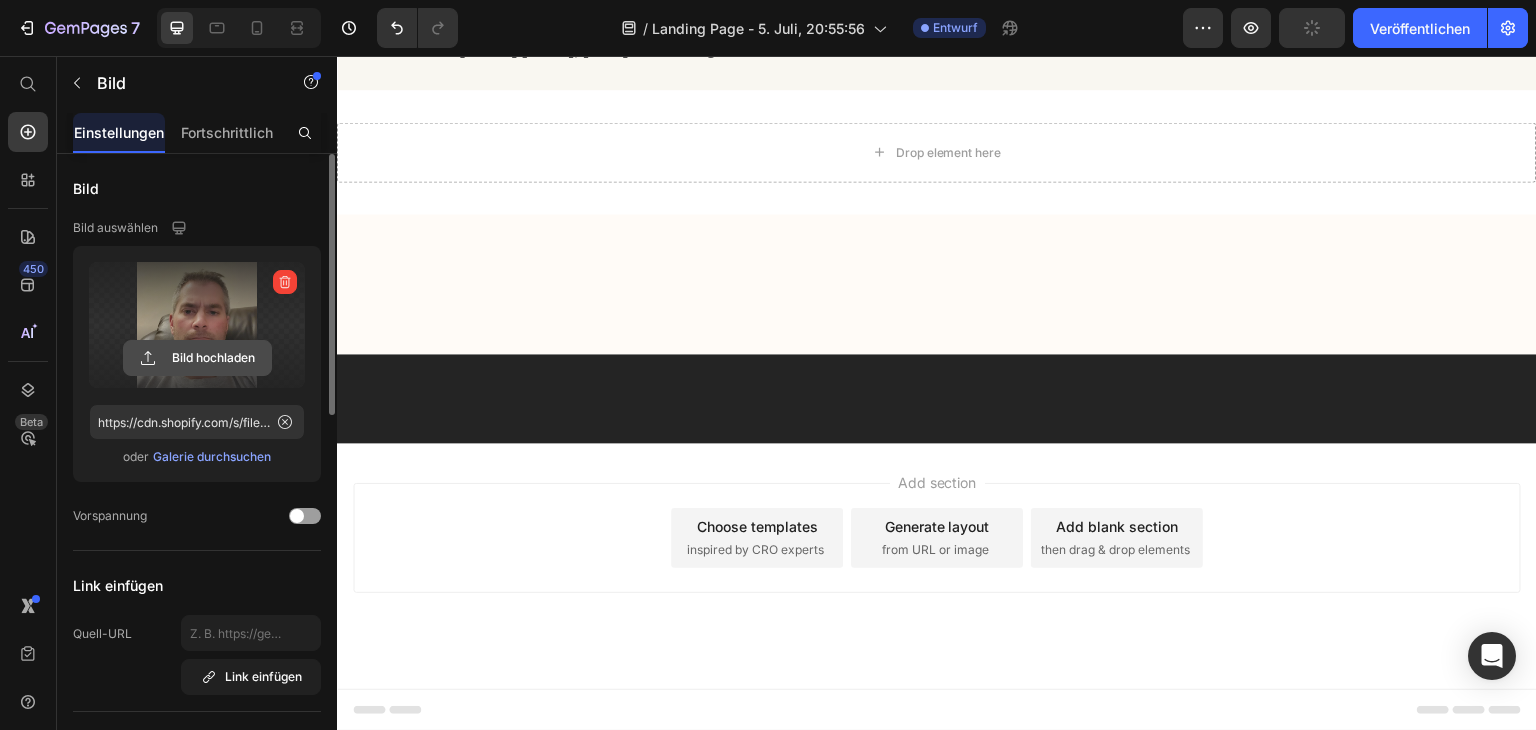 click 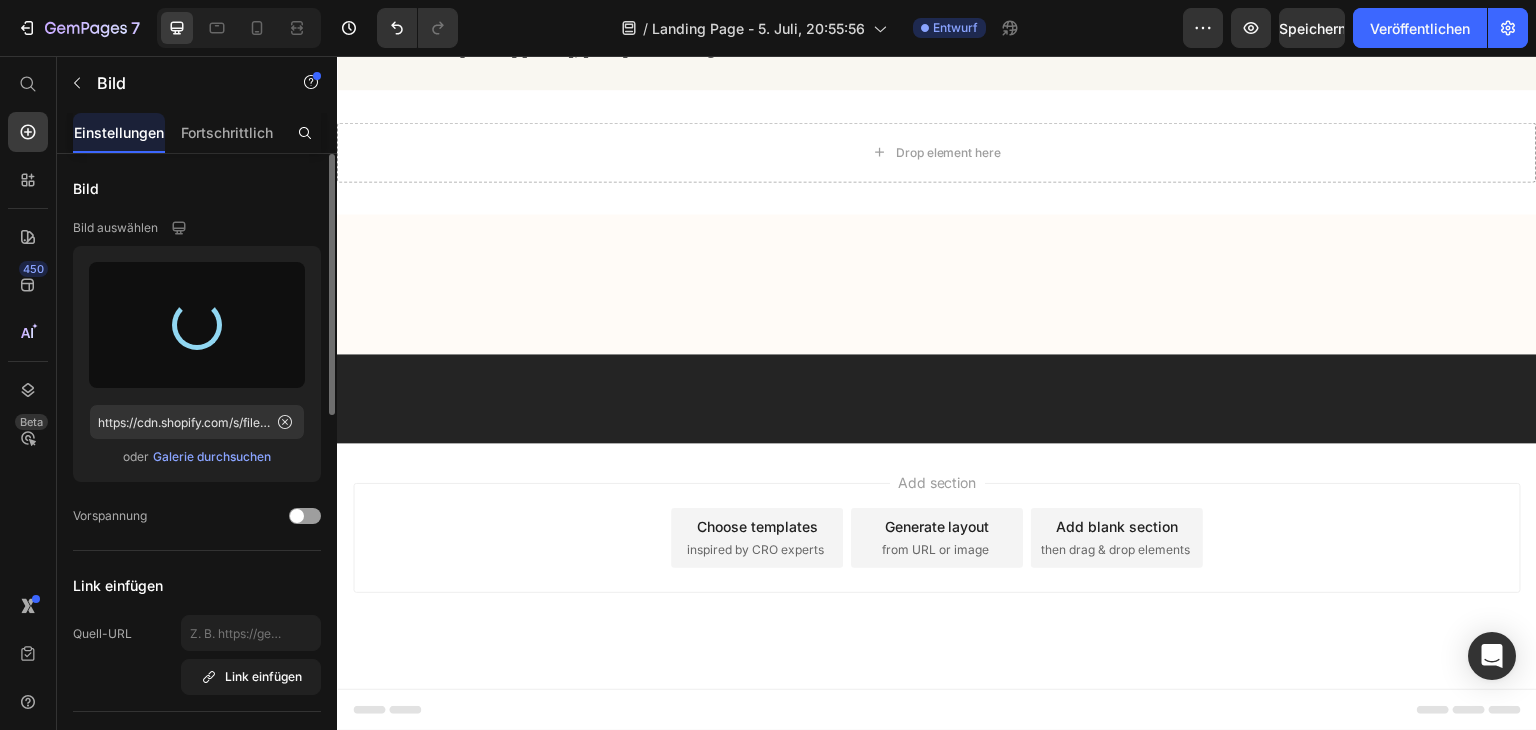 type on "https://cdn.shopify.com/s/files/1/0906/6643/4884/files/gempages_571823513191580544-d3ccfeec-a0bc-4a4f-9329-66ee62a5d7d0.png" 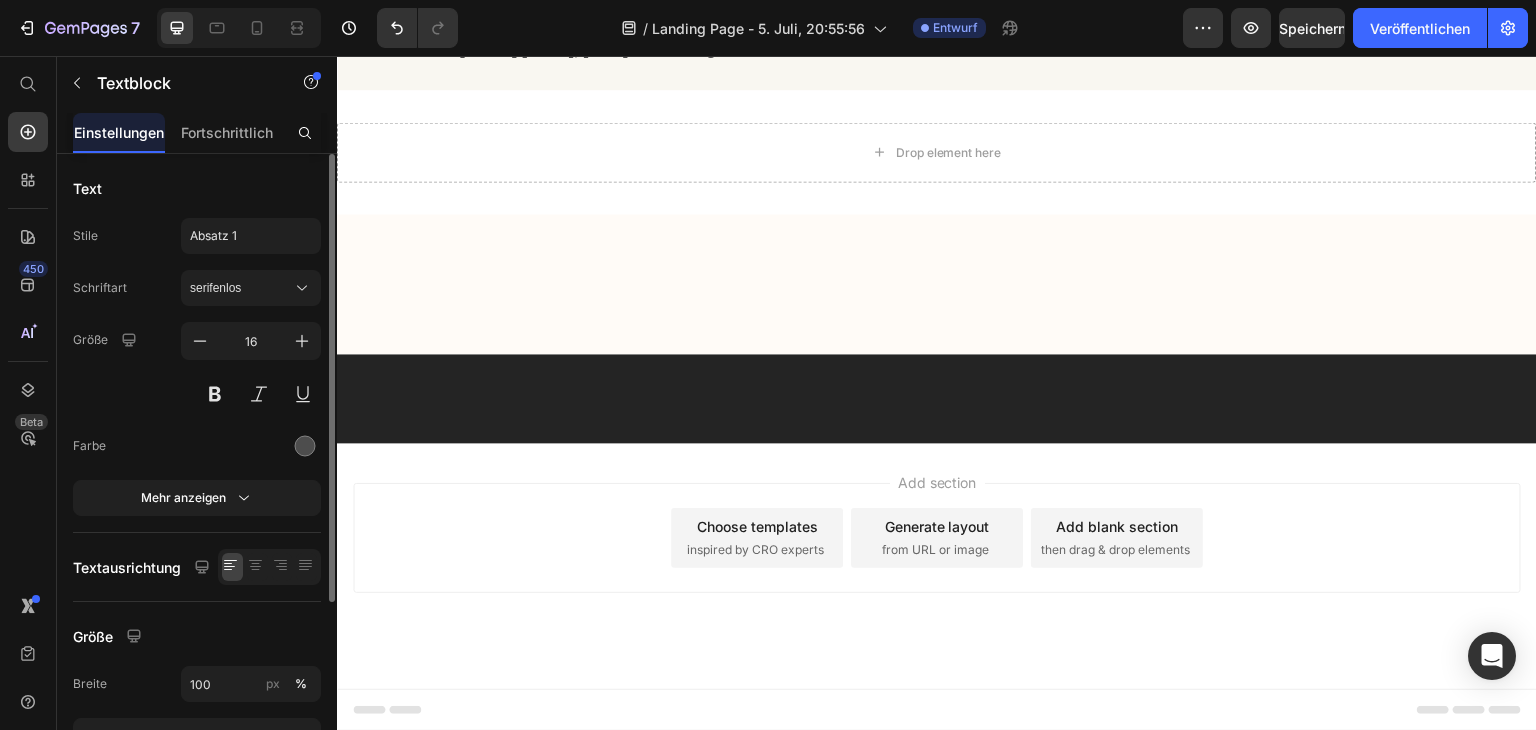click on ""Mein Arzt war überrascht." Ich war skeptisch, aber mein Neurologe meinte letztens sogar, dass meine Durchblutung deutlich besser sei. Absolute Empfehlung. – [NAME] [LAST], [AGE] – vor 5 Tagen" at bounding box center (990, -456) 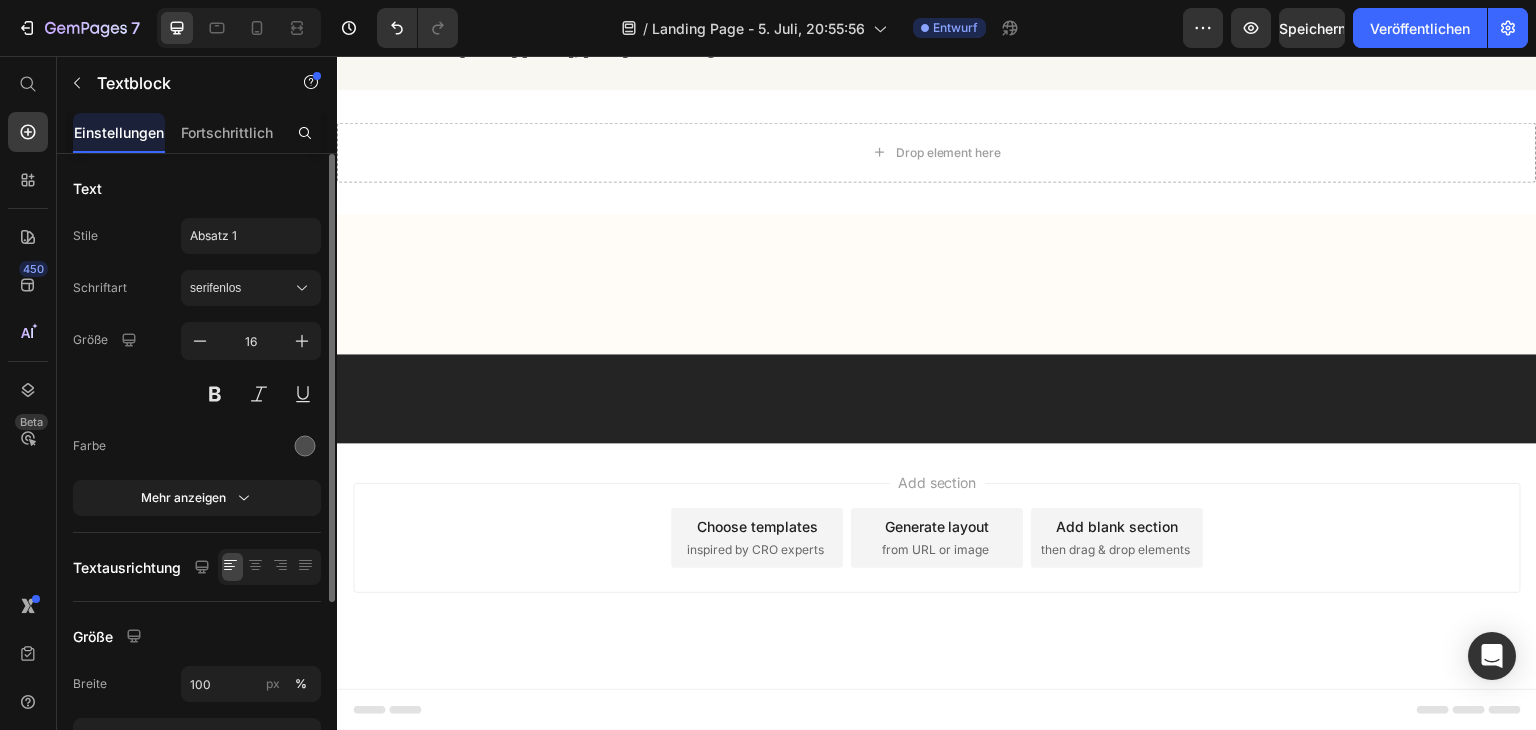 drag, startPoint x: 787, startPoint y: 592, endPoint x: 453, endPoint y: 494, distance: 348.08044 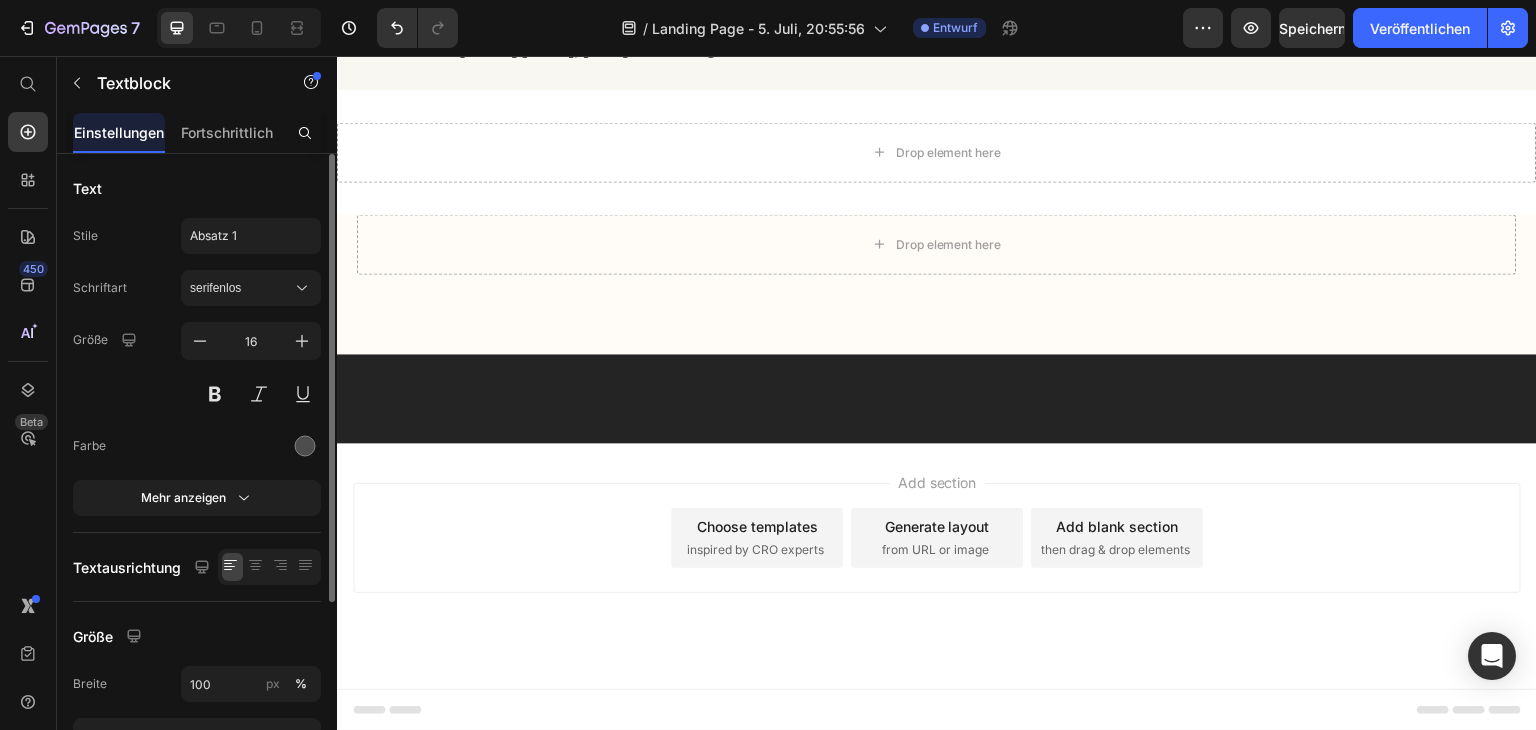 scroll, scrollTop: 29472, scrollLeft: 0, axis: vertical 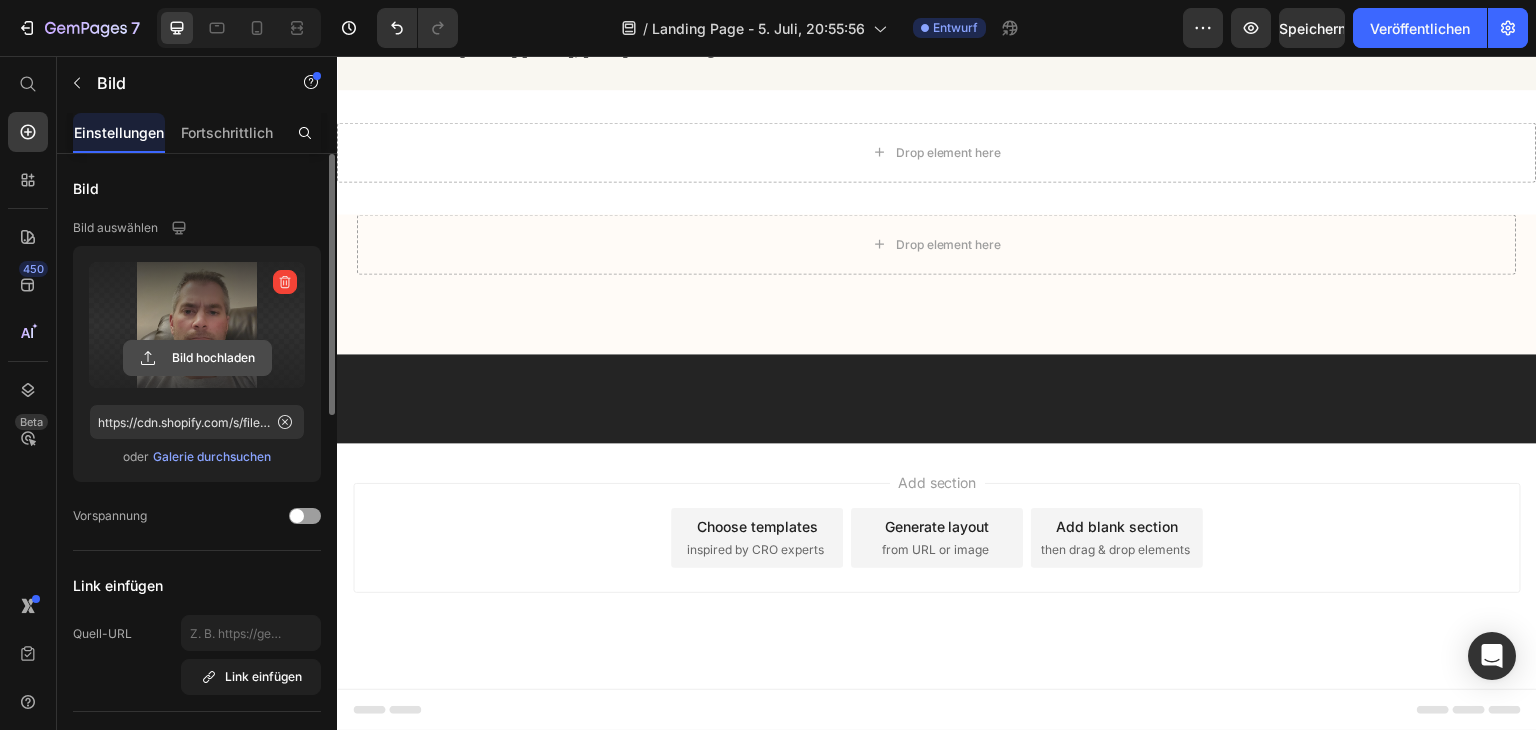 click 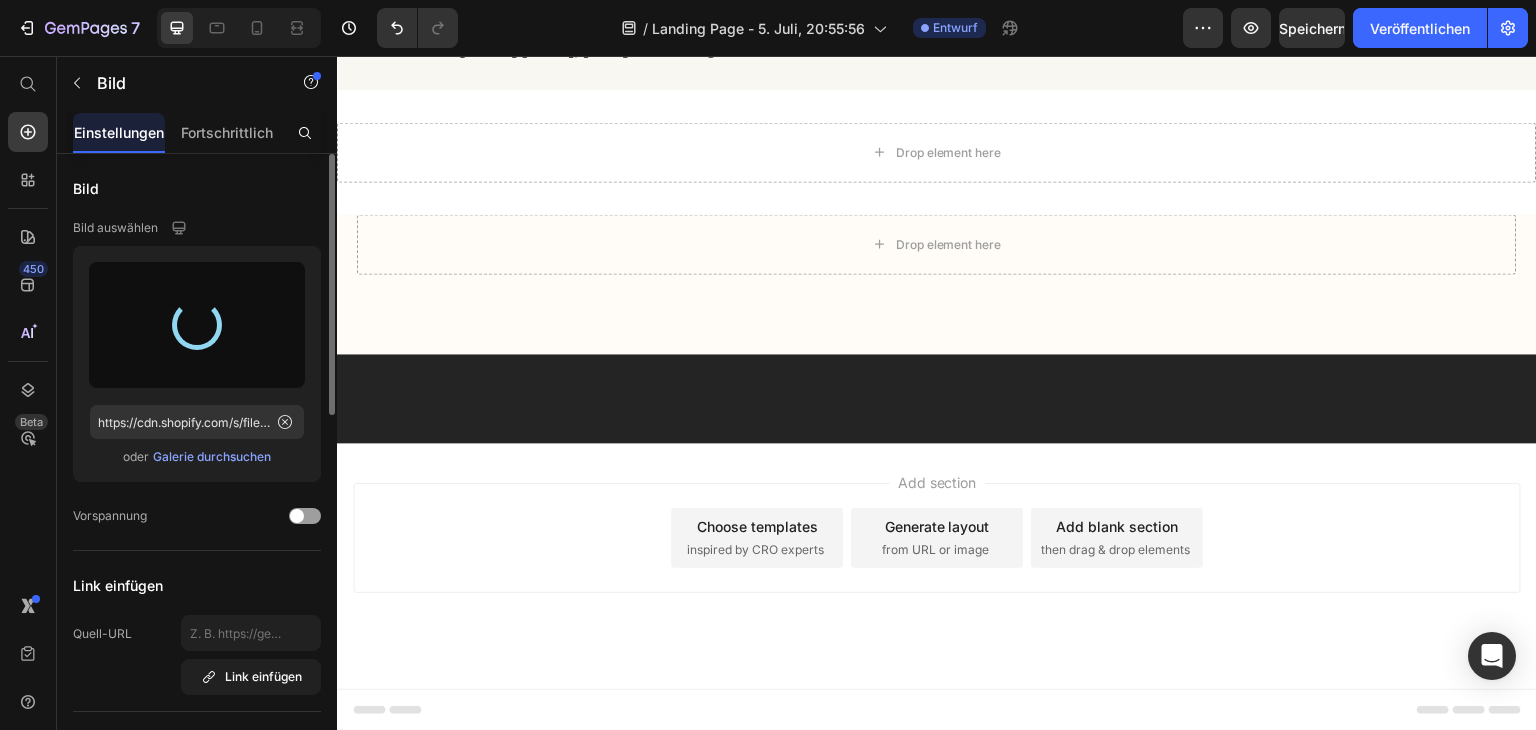 type on "https://cdn.shopify.com/s/files/1/0906/6643/4884/files/gempages_571823513191580544-1b687cd1-f11d-4d9d-a73b-209fbc6798f9.png" 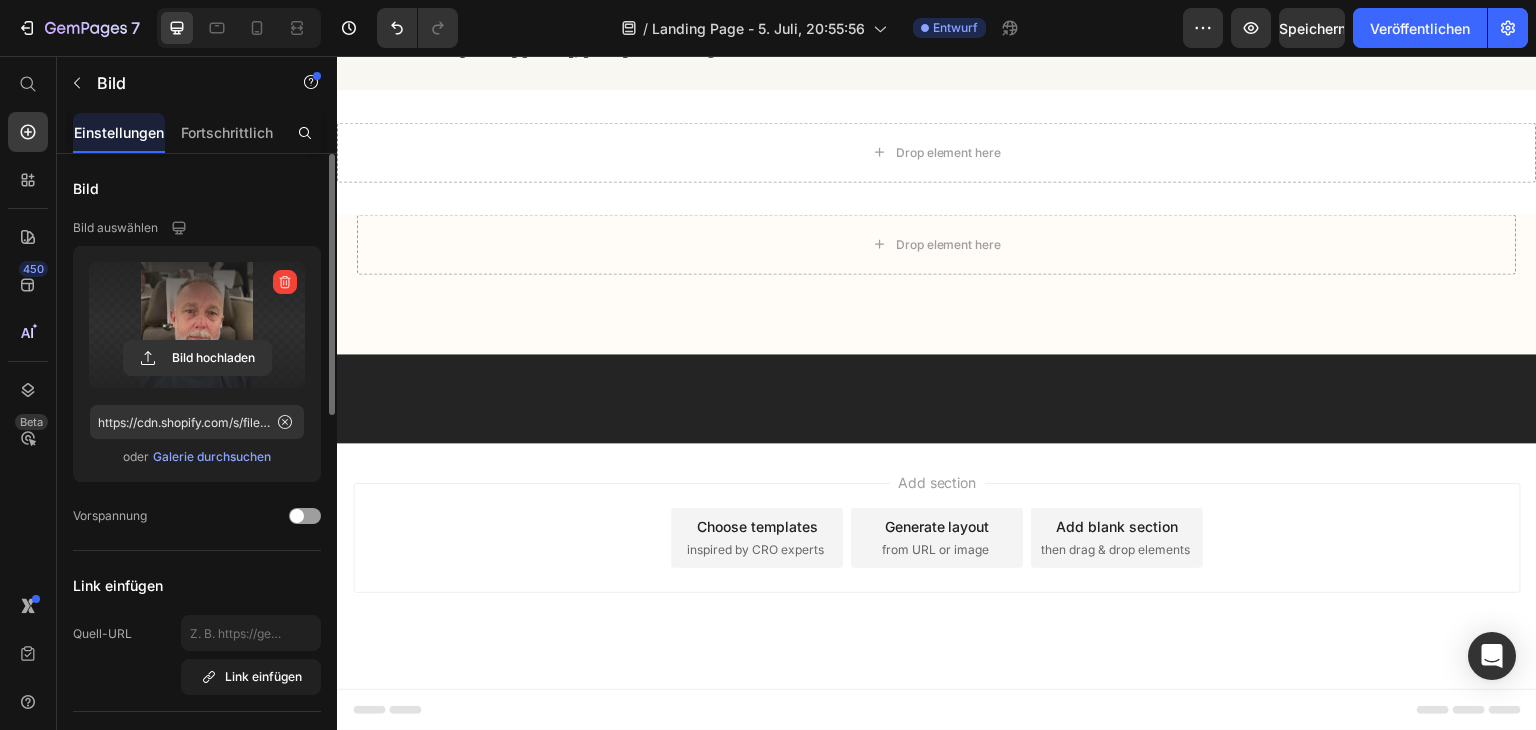 click on ""Mein Arzt war überrascht." Ich war skeptisch, aber mein Neurologe meinte letztens sogar, dass meine Durchblutung deutlich besser sei. Absolute Empfehlung. – [NAME] [LAST], [AGE] – vor 5 Tagen" at bounding box center (990, -337) 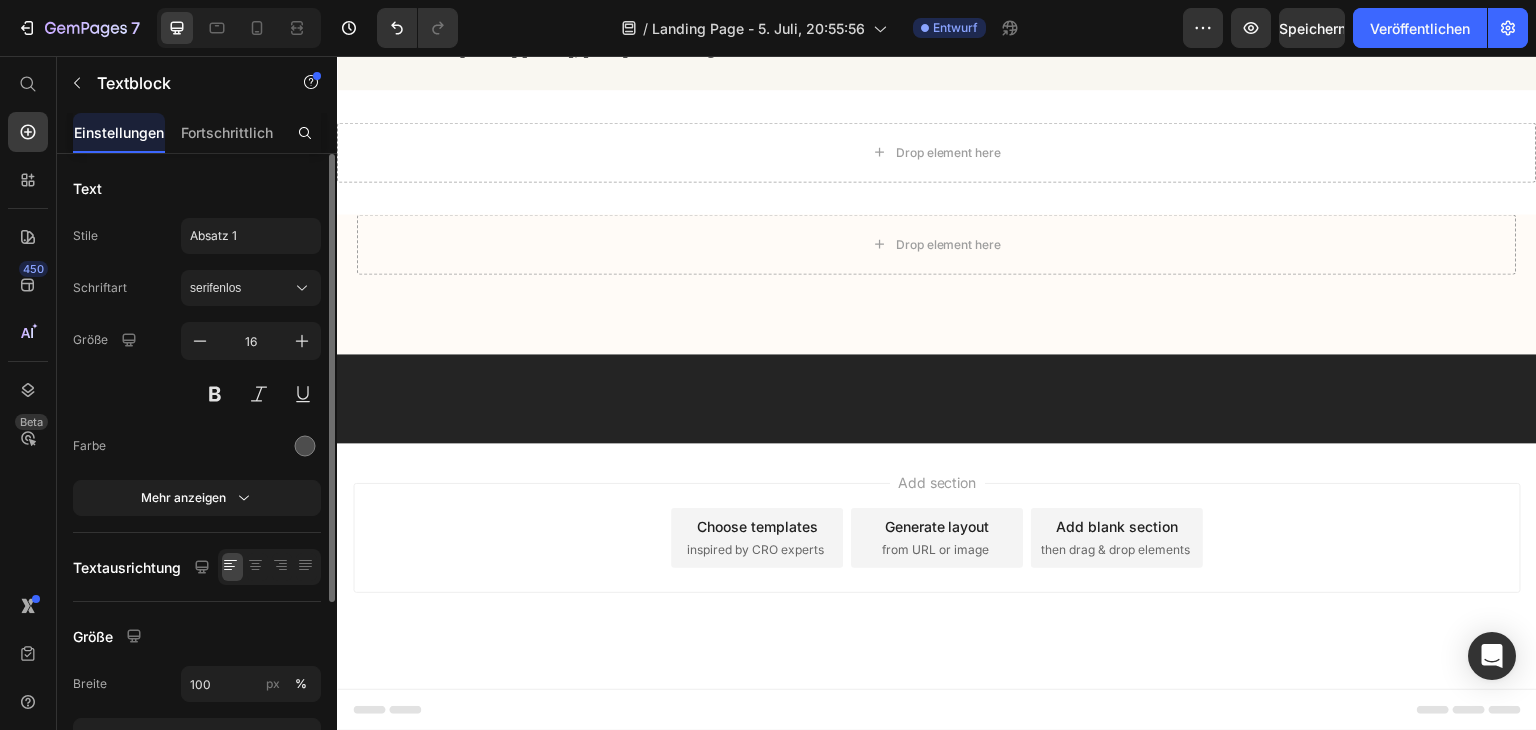 drag, startPoint x: 781, startPoint y: 610, endPoint x: 452, endPoint y: 522, distance: 340.5657 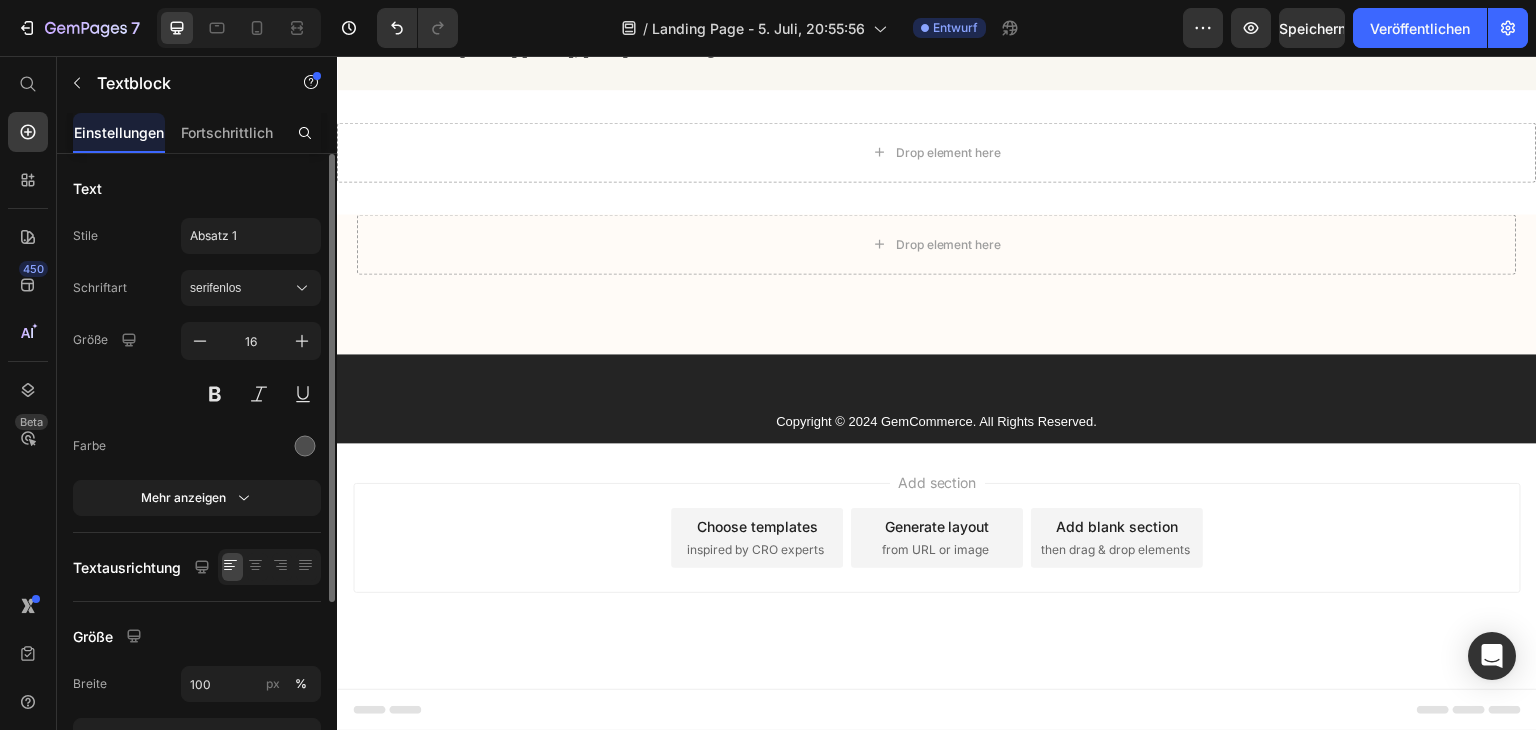scroll, scrollTop: 29572, scrollLeft: 0, axis: vertical 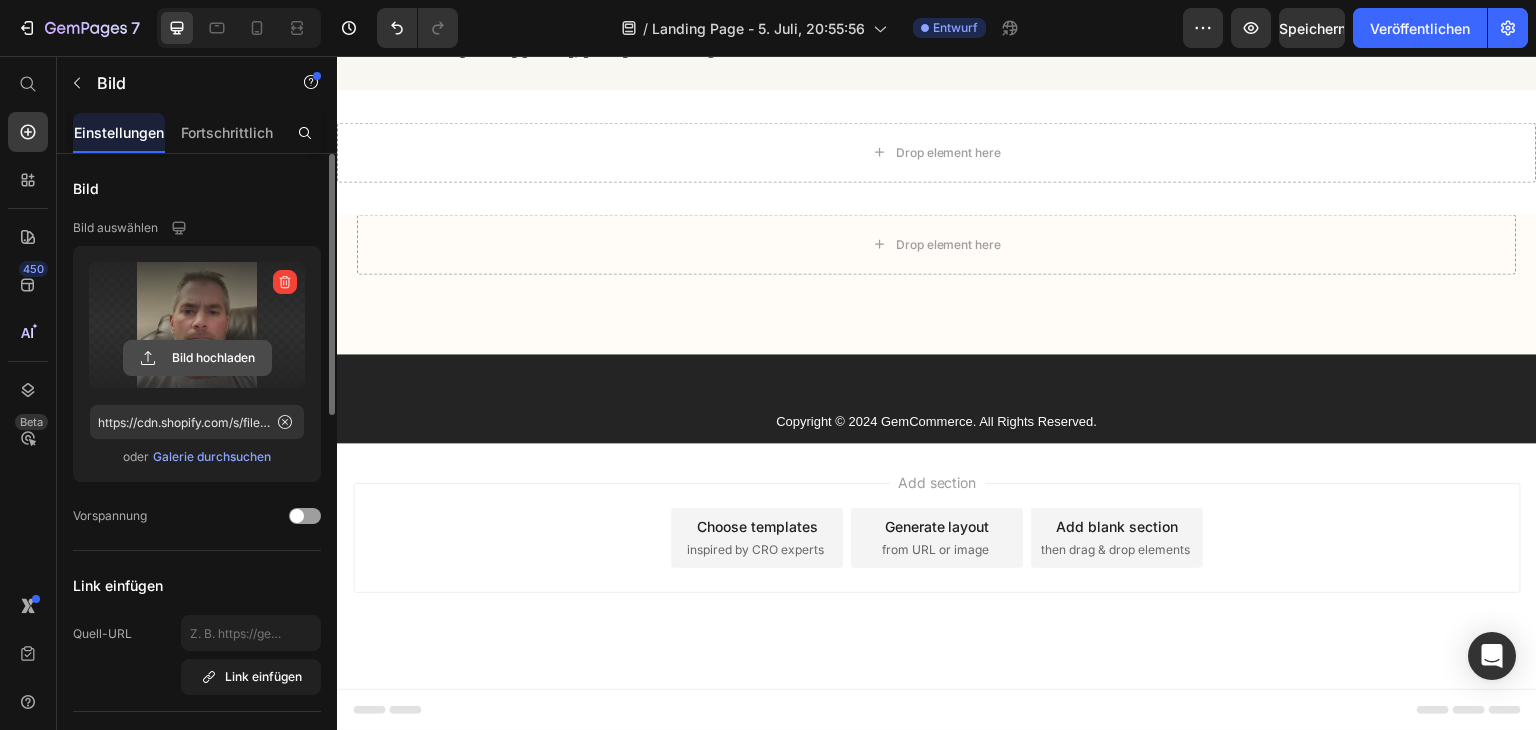 click 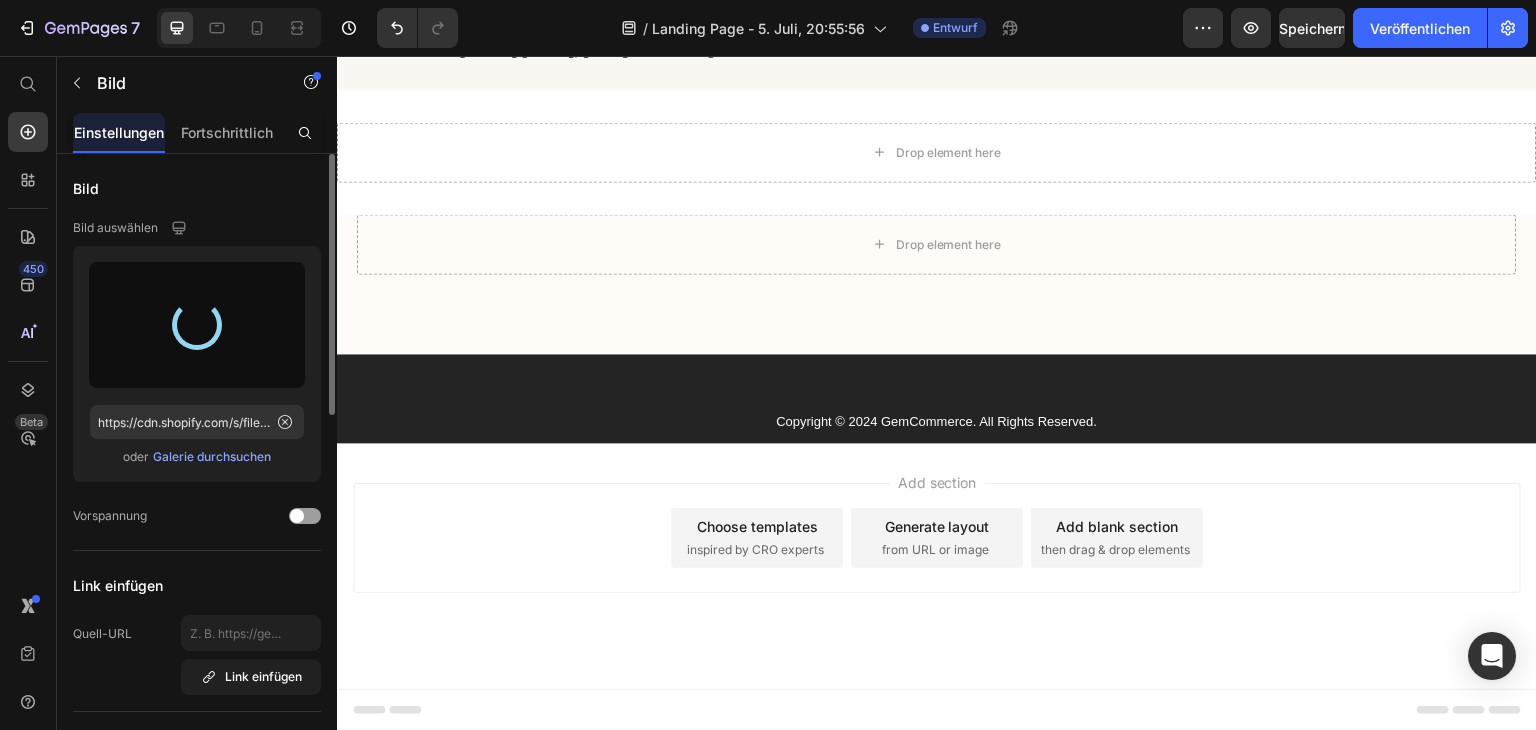 type on "https://cdn.shopify.com/s/files/1/0906/6643/4884/files/gempages_571823513191580544-9b81b6b7-87db-4d30-89df-69165b20c333.png" 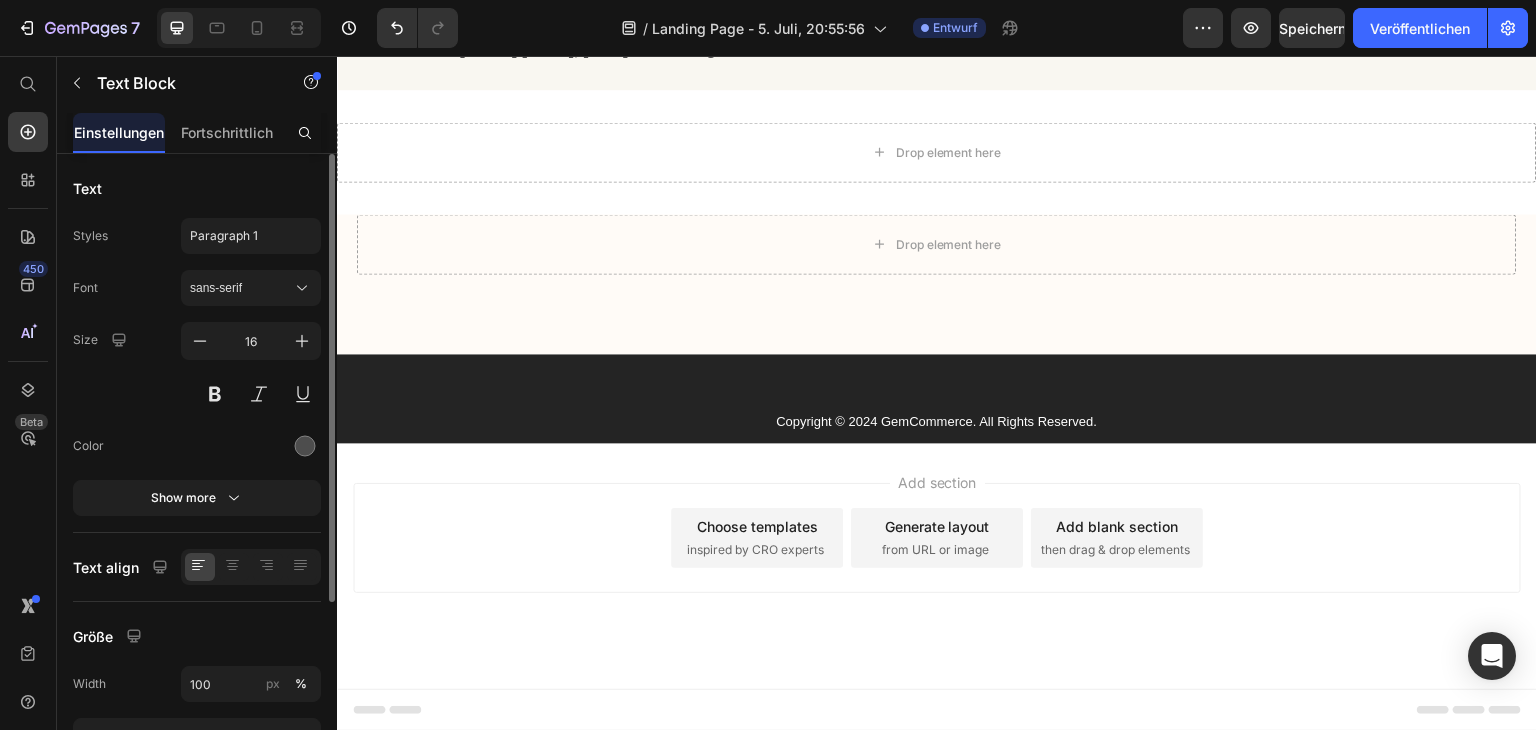 click on ""Mein Arzt war überrascht." Ich war skeptisch, aber mein Neurologe meinte letztens sogar, dass meine Durchblutung deutlich besser sei. Absolute Empfehlung. – [NAME] [LAST], [AGE] – vor 5 Tagen" at bounding box center [990, -218] 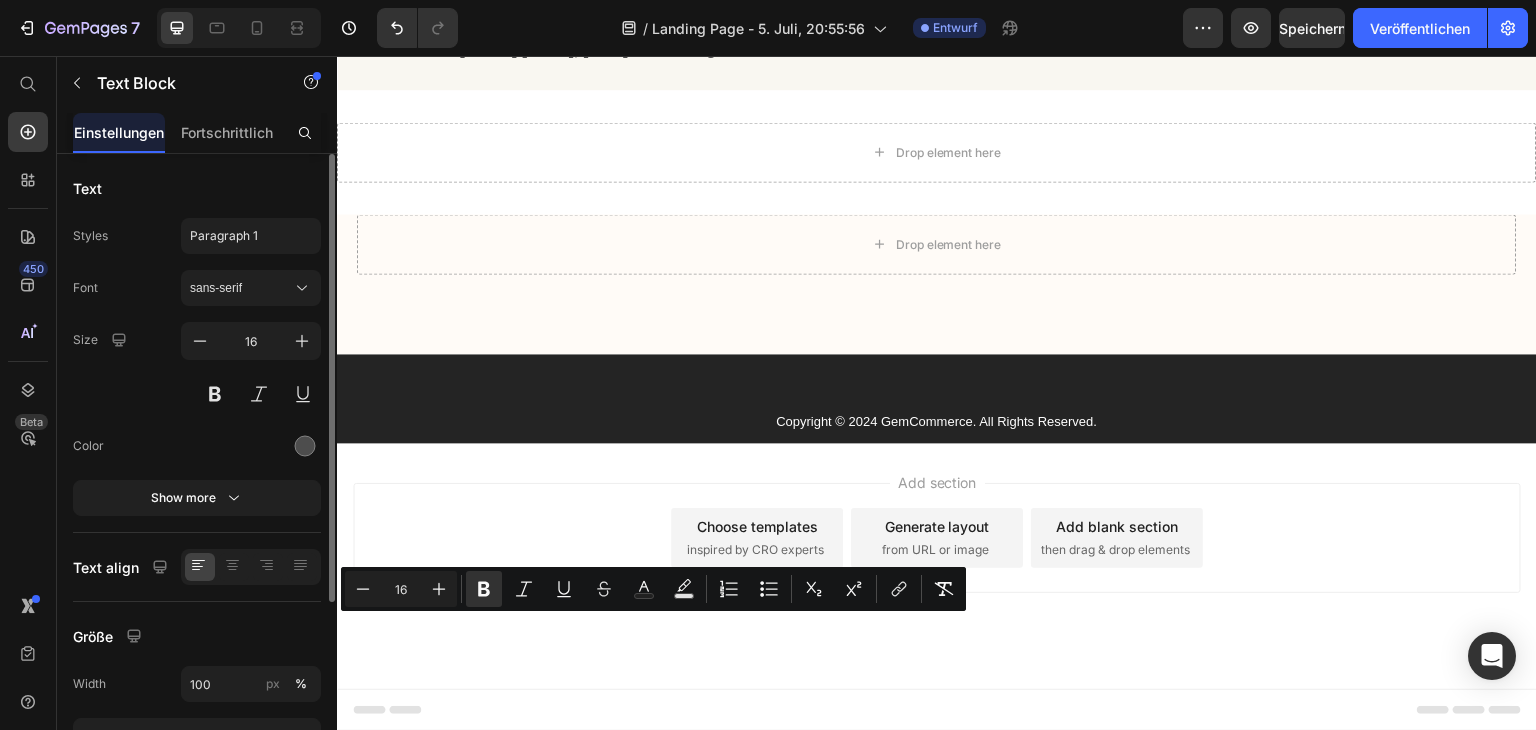 drag, startPoint x: 778, startPoint y: 631, endPoint x: 572, endPoint y: 542, distance: 224.40366 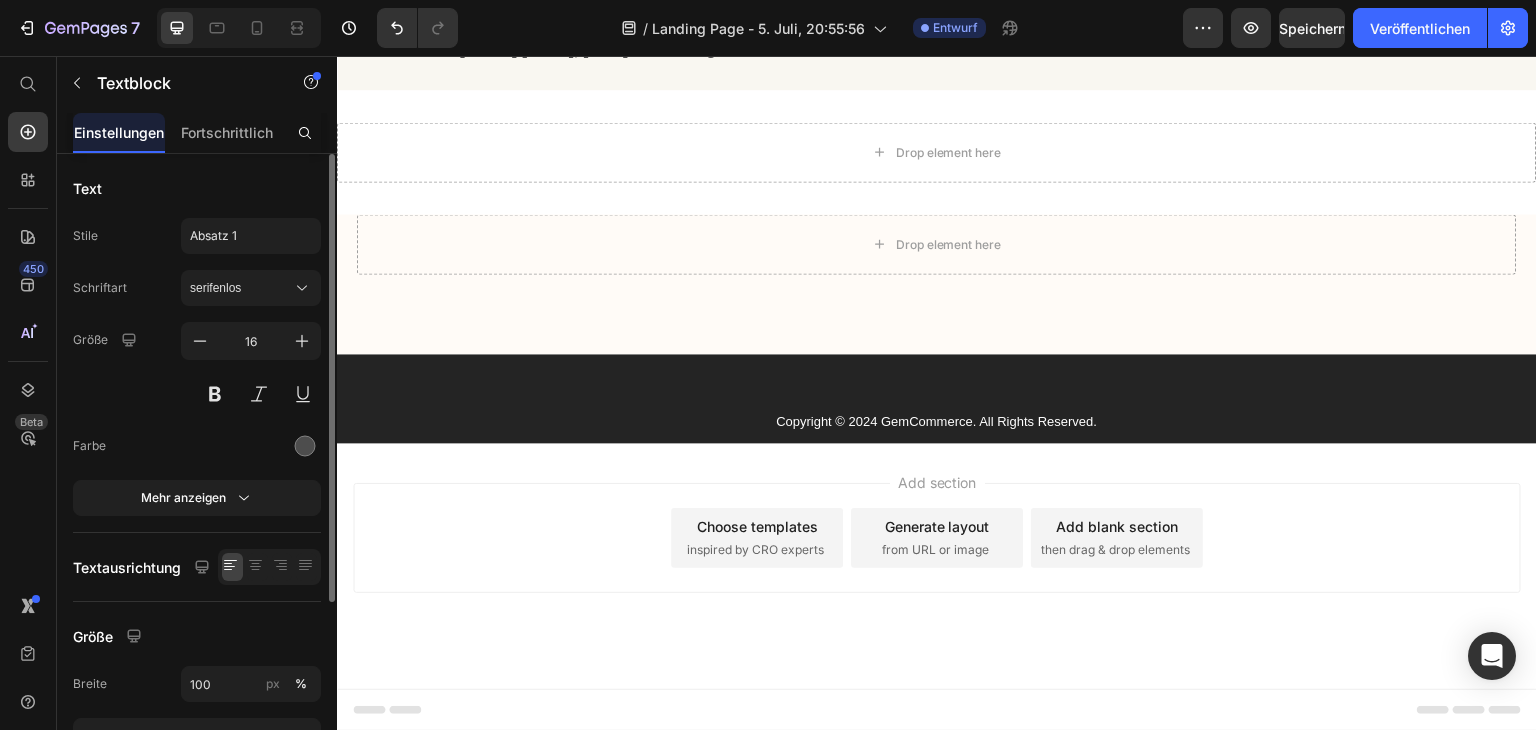 click on "⭐️⭐️⭐️⭐️⭐️" at bounding box center (990, -276) 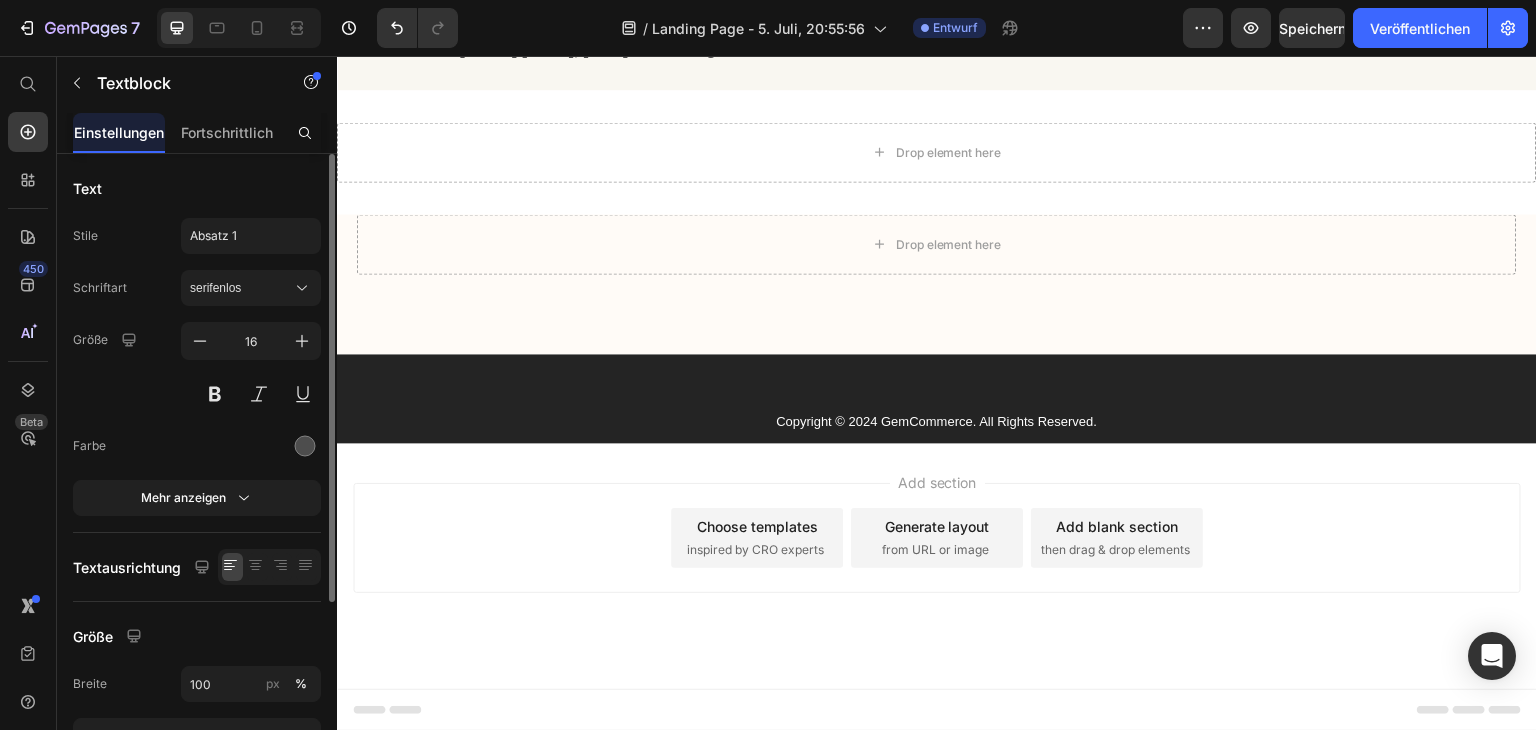 drag, startPoint x: 798, startPoint y: 626, endPoint x: 452, endPoint y: 530, distance: 359.071 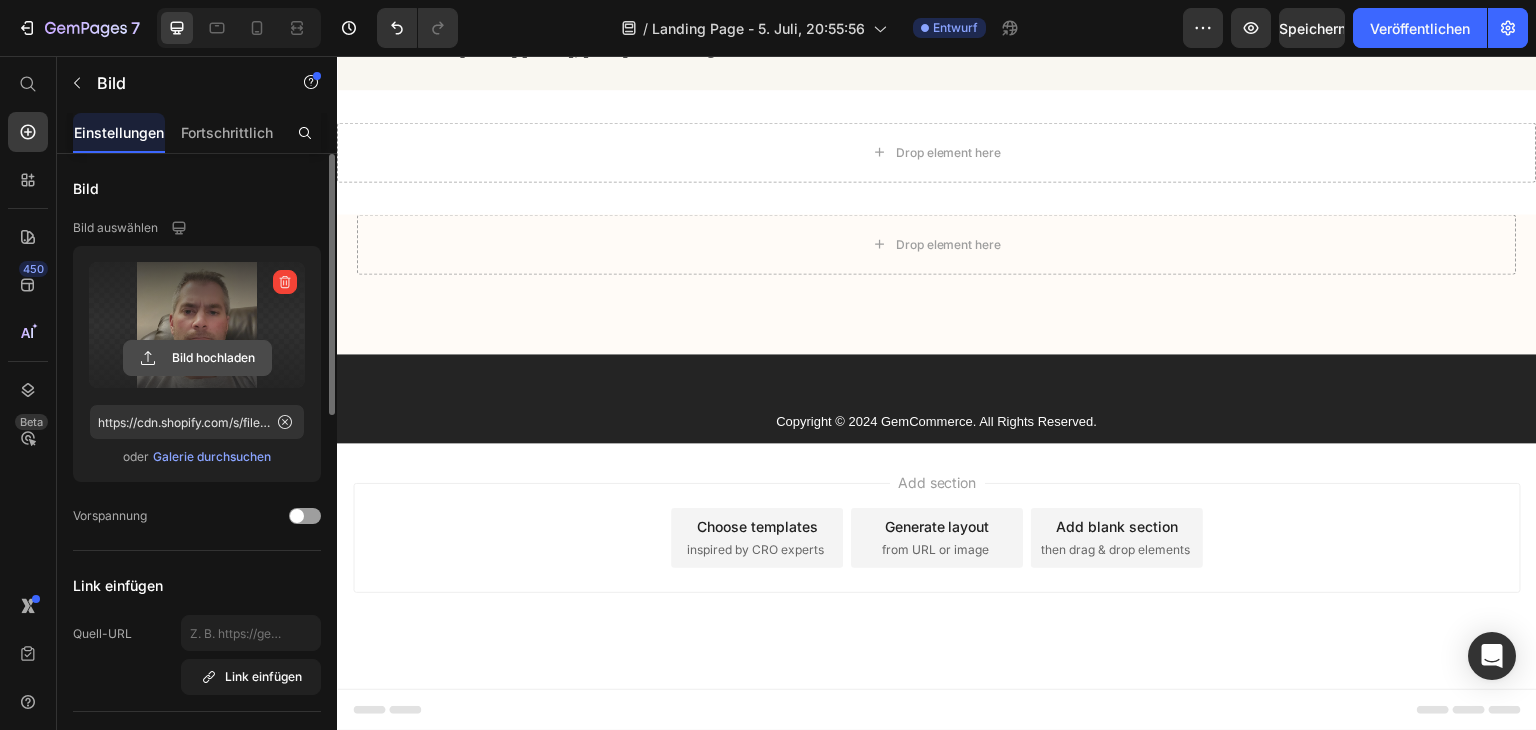 click 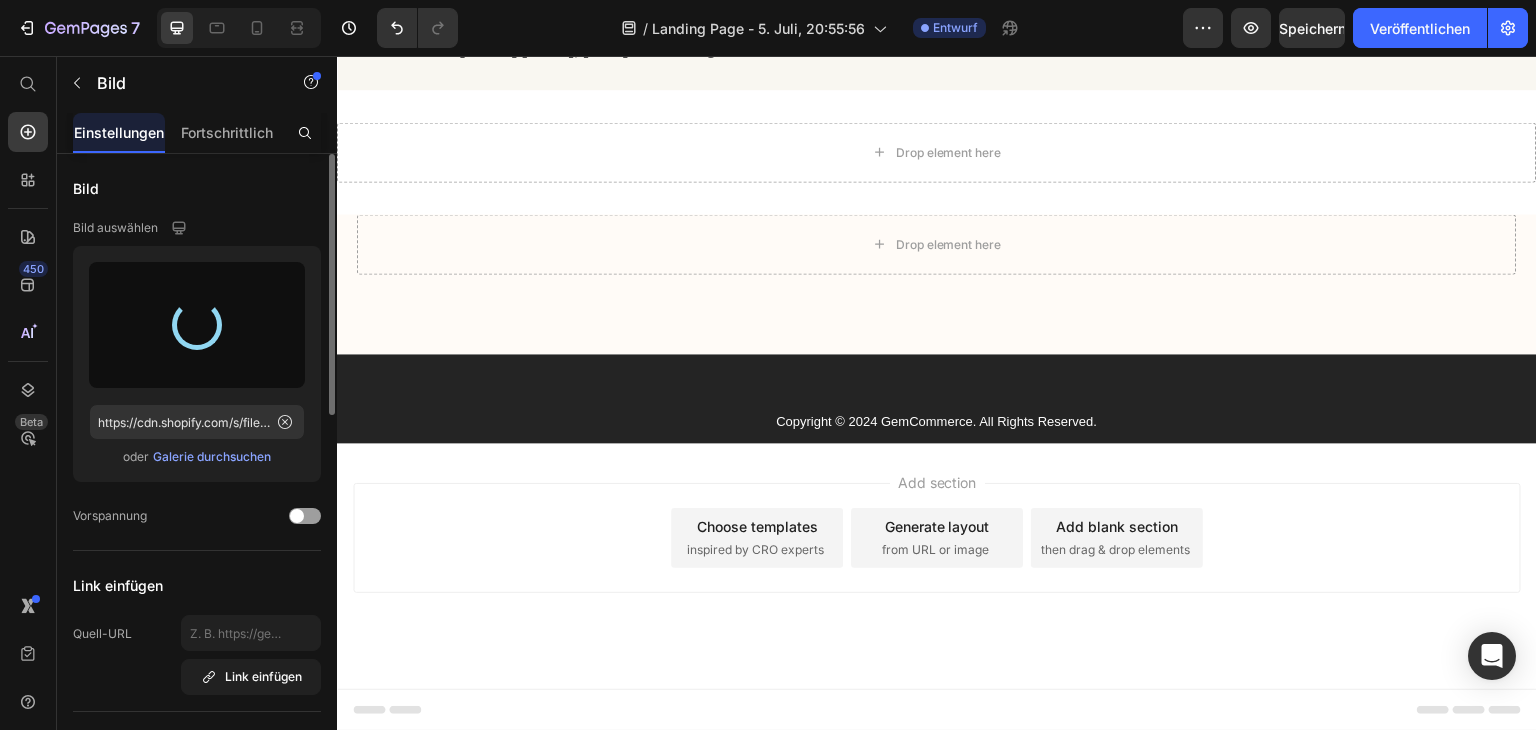 type on "https://cdn.shopify.com/s/files/1/0906/6643/4884/files/gempages_571823513191580544-eee6e491-87fc-47fb-900e-8404d99566ba.png" 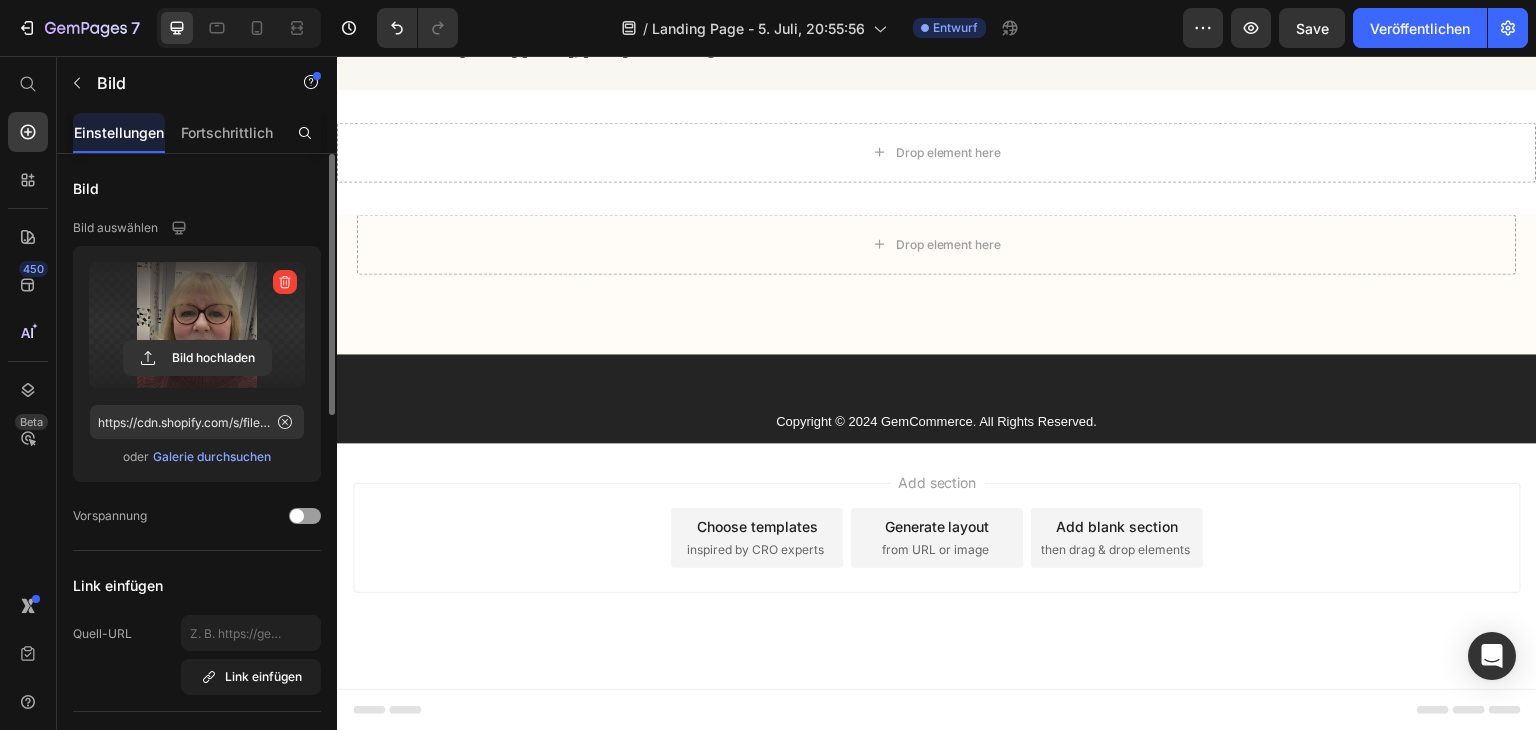 scroll, scrollTop: 29772, scrollLeft: 0, axis: vertical 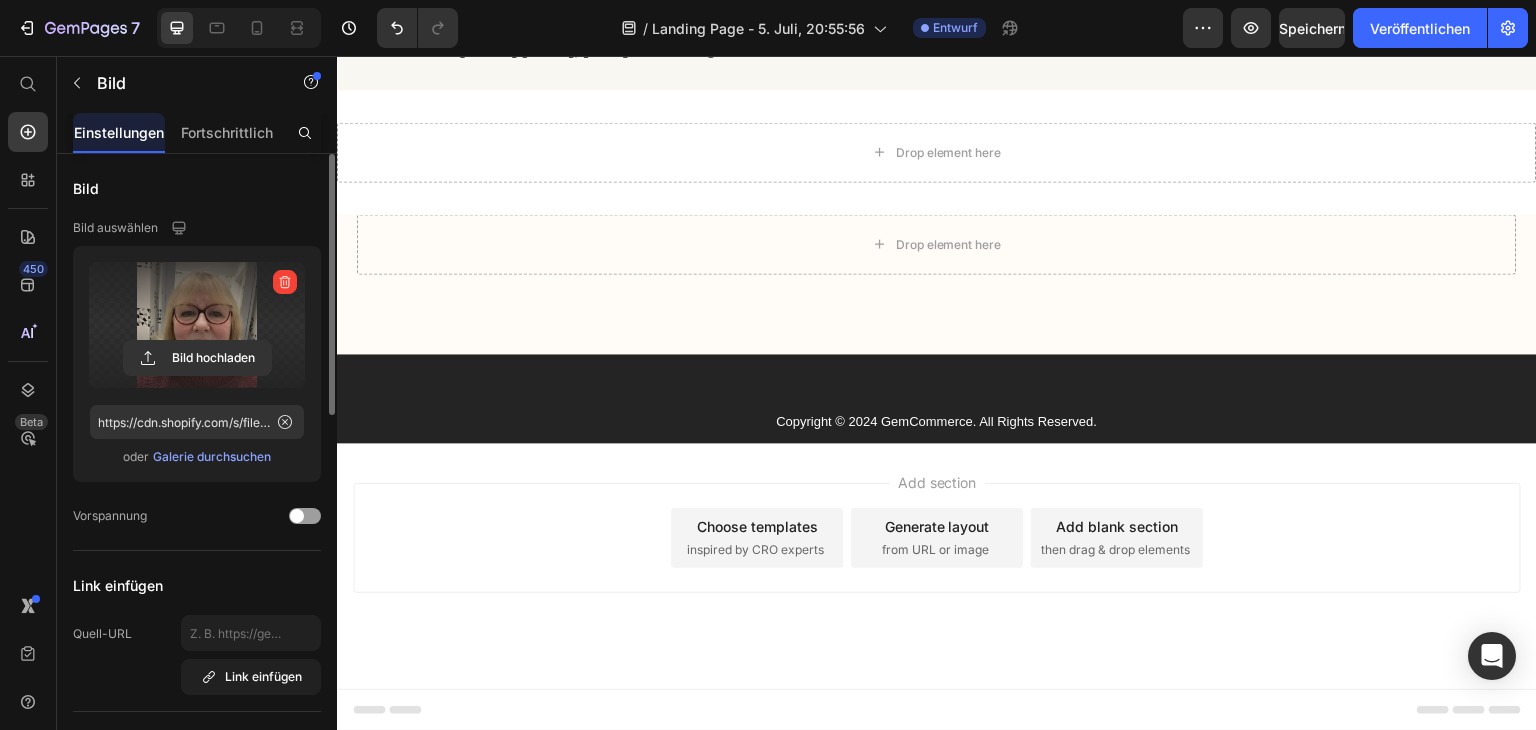click on ""Mein Arzt war überrascht." Ich war skeptisch, aber mein Neurologe meinte letztens sogar, dass meine Durchblutung deutlich besser sei. Absolute Empfehlung. – [NAME] [LAST], [AGE] – vor 5 Tagen" at bounding box center [990, -99] 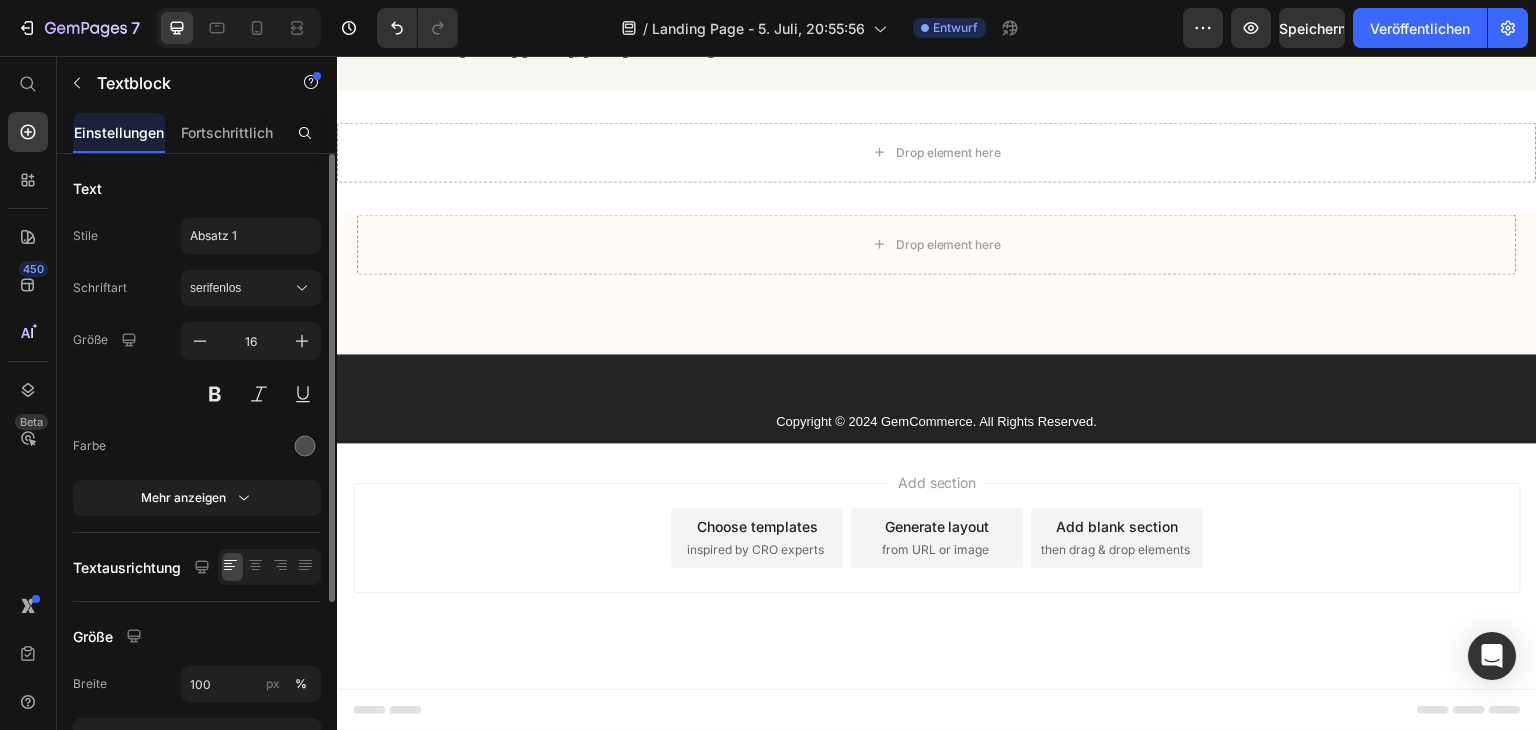 click on ""Mein Arzt war überrascht." Ich war skeptisch, aber mein Neurologe meinte letztens sogar, dass meine Durchblutung deutlich besser sei. Absolute Empfehlung. – [NAME] [LAST], [AGE] – vor 5 Tagen" at bounding box center (990, -99) 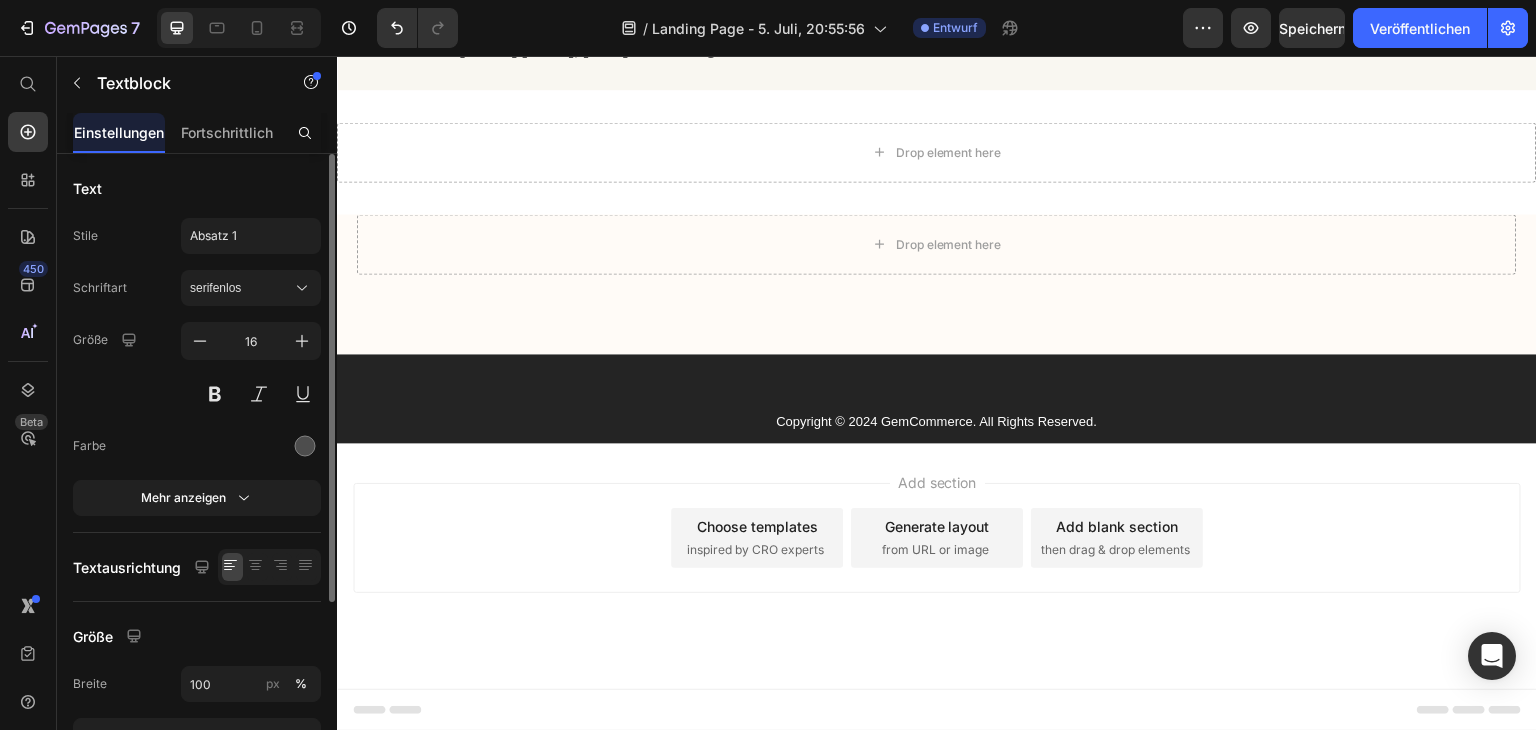 drag, startPoint x: 783, startPoint y: 548, endPoint x: 446, endPoint y: 456, distance: 349.3322 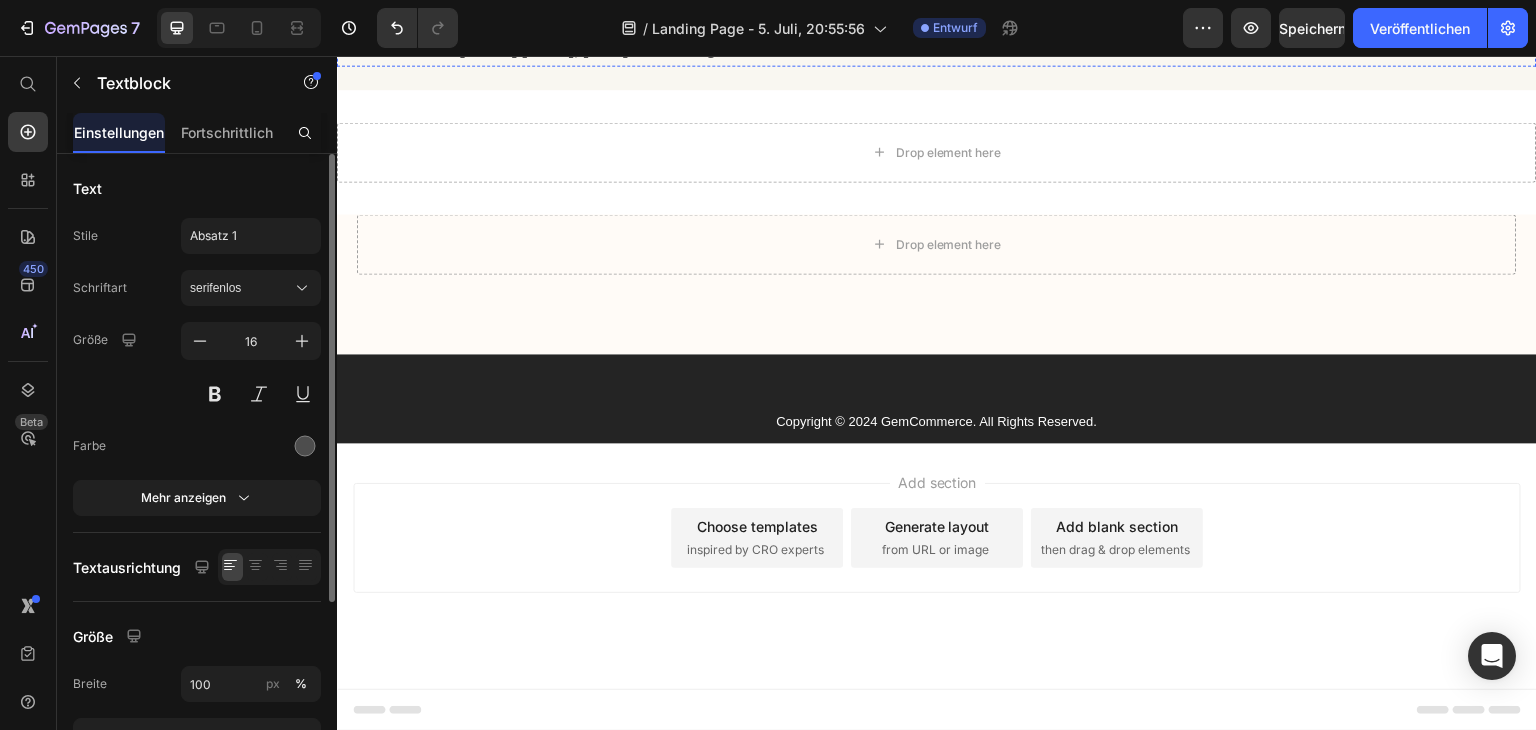 click at bounding box center (386, -13) 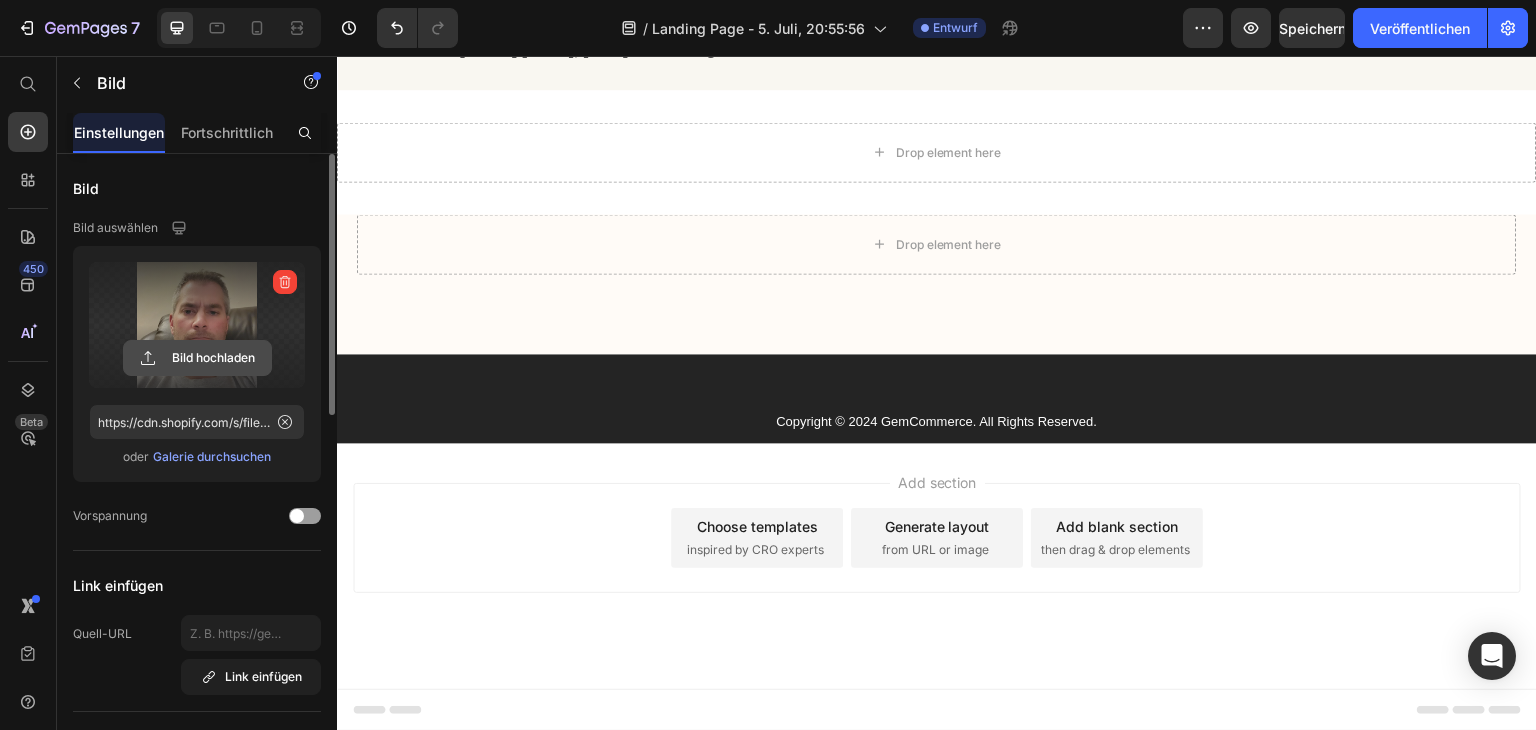 click 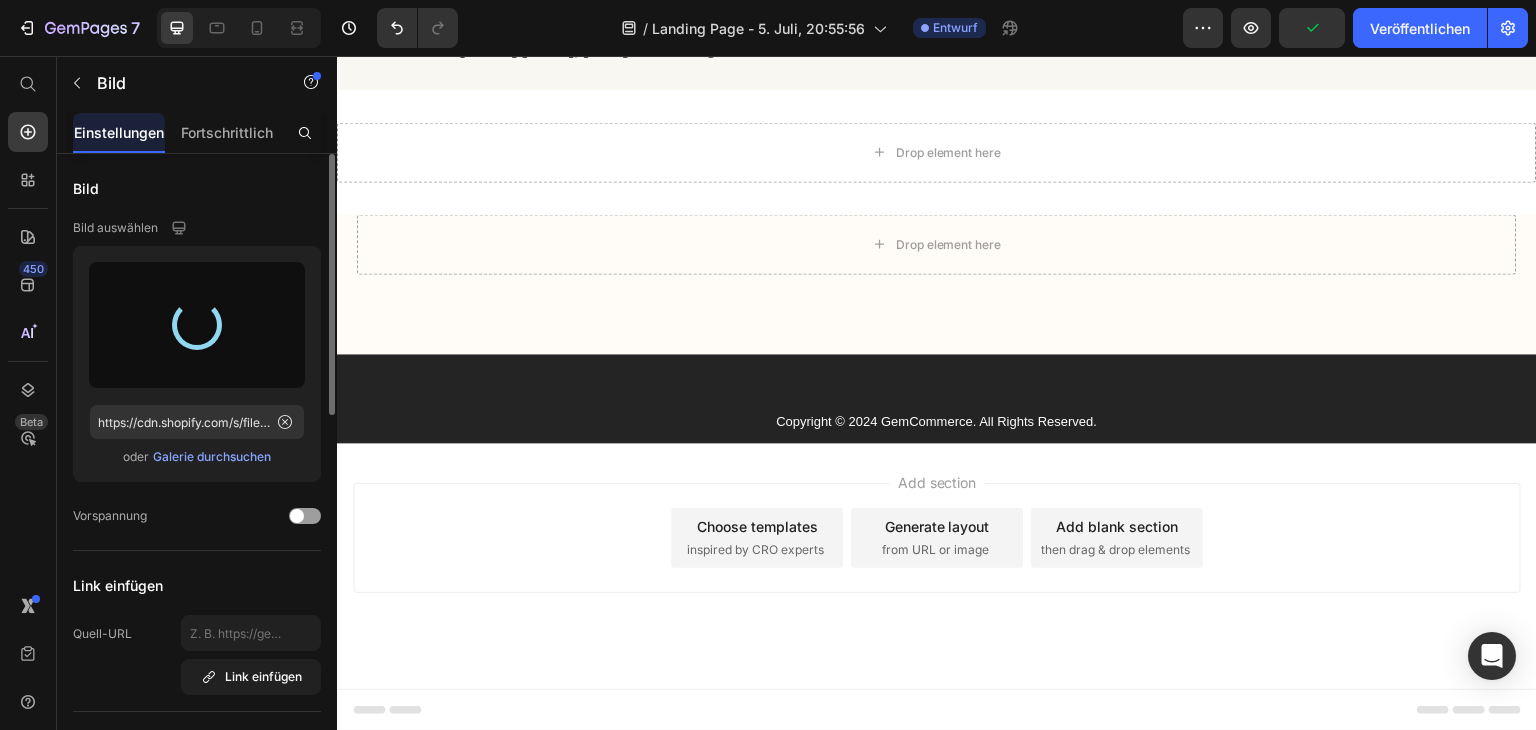scroll, scrollTop: 29872, scrollLeft: 0, axis: vertical 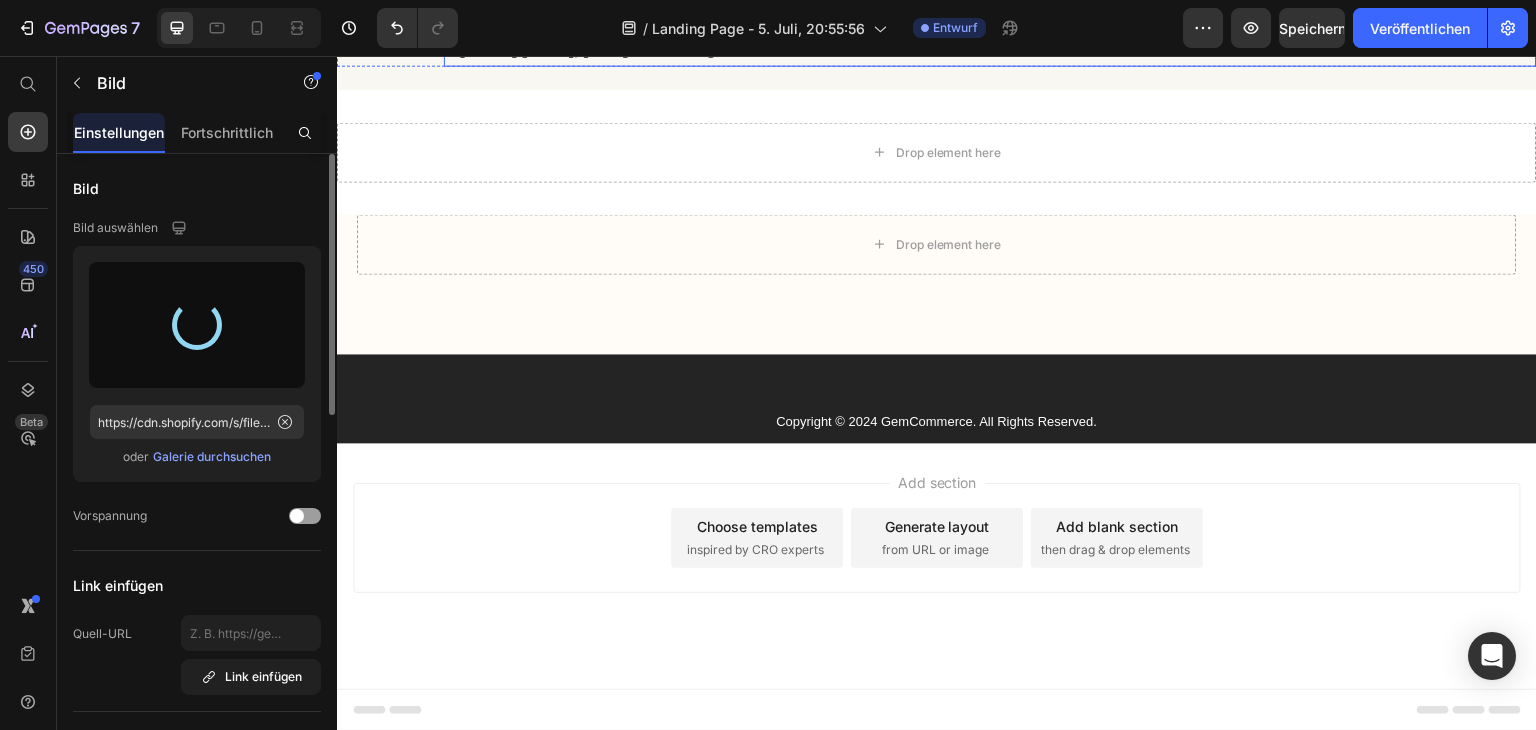 type on "https://cdn.shopify.com/s/files/1/0906/6643/4884/files/gempages_571823513191580544-c0a97d26-01d0-47e5-8d5f-0e333f9df4d0.png" 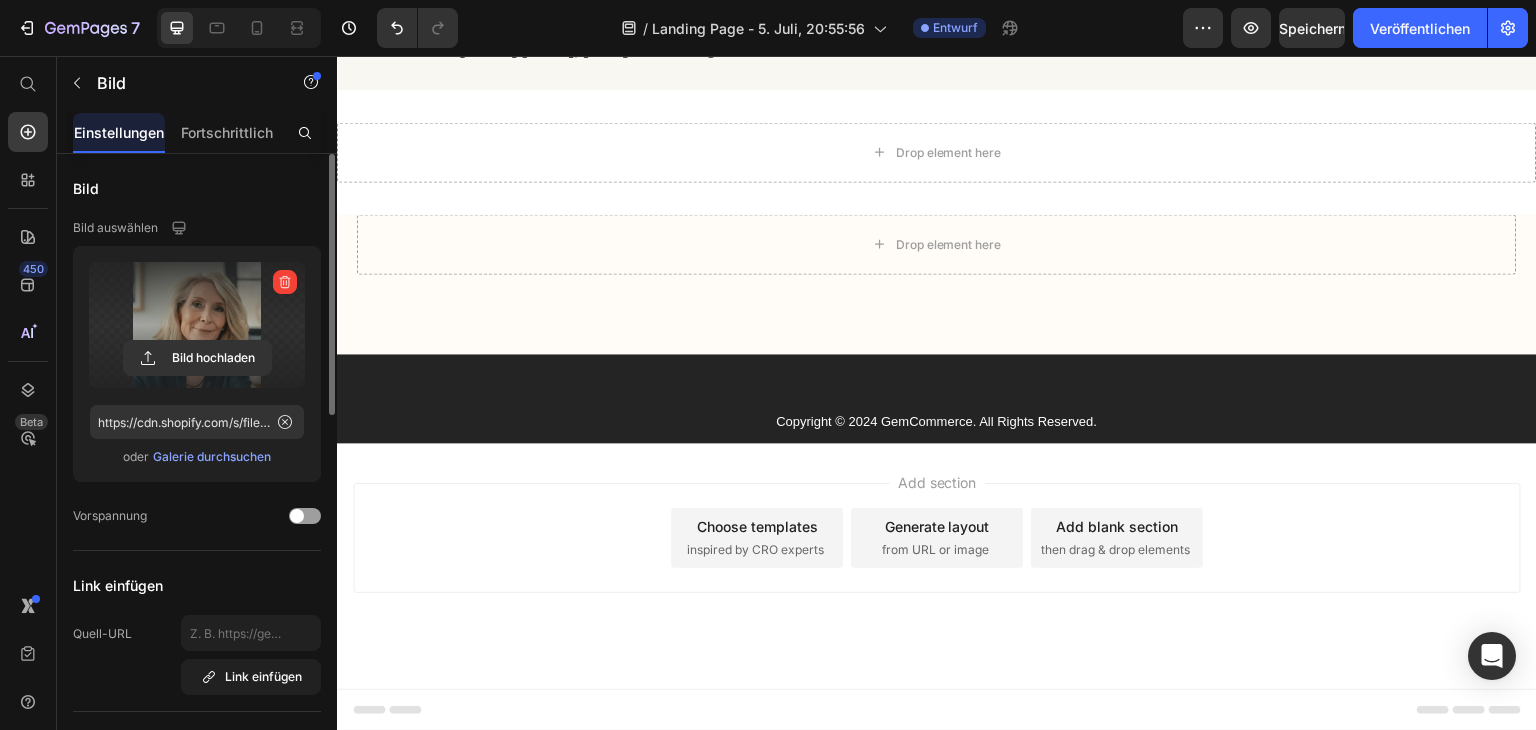 scroll, scrollTop: 29972, scrollLeft: 0, axis: vertical 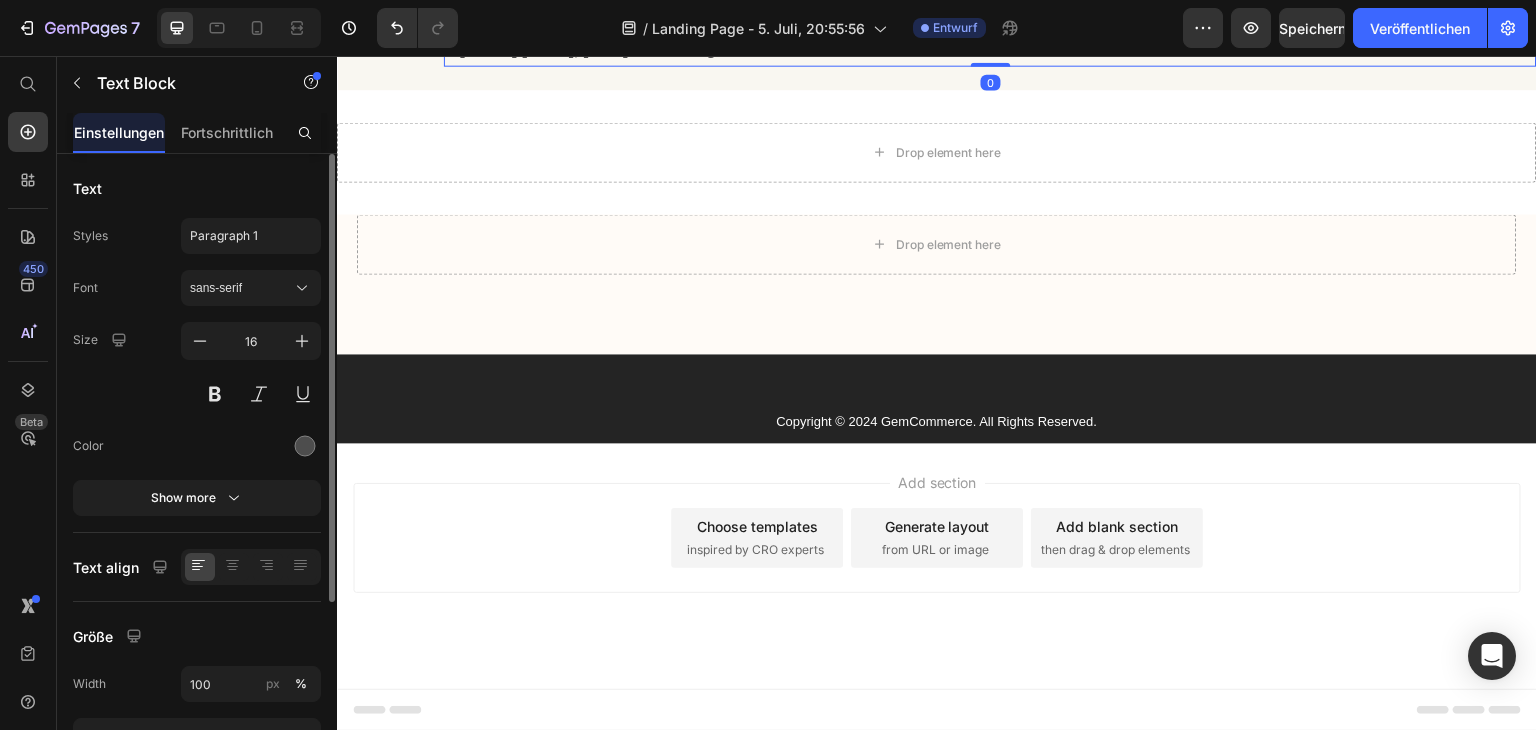 click on "– [NAME] [LAST], [AGE] – vor 5 Tagen" at bounding box center (590, 48) 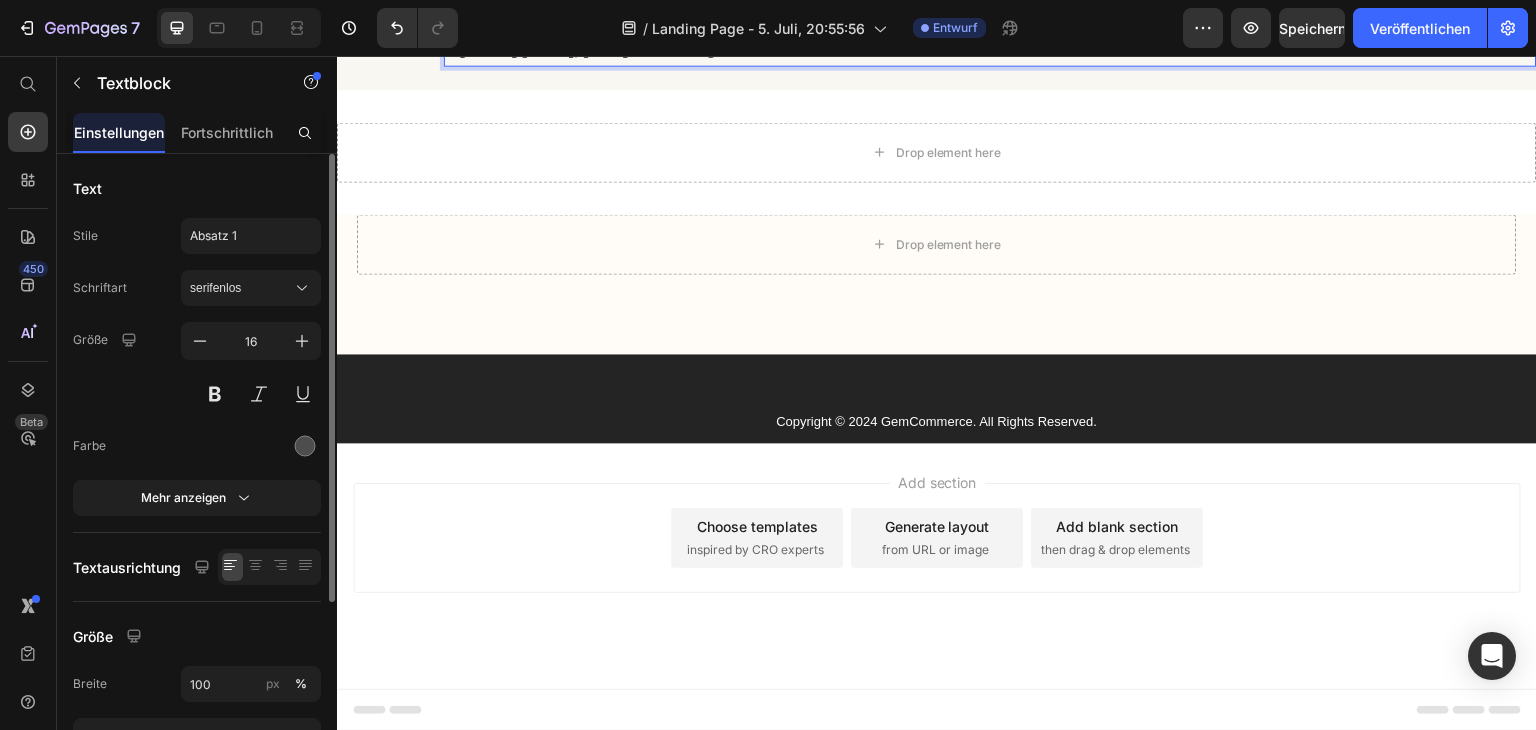 drag, startPoint x: 781, startPoint y: 472, endPoint x: 455, endPoint y: 378, distance: 339.2816 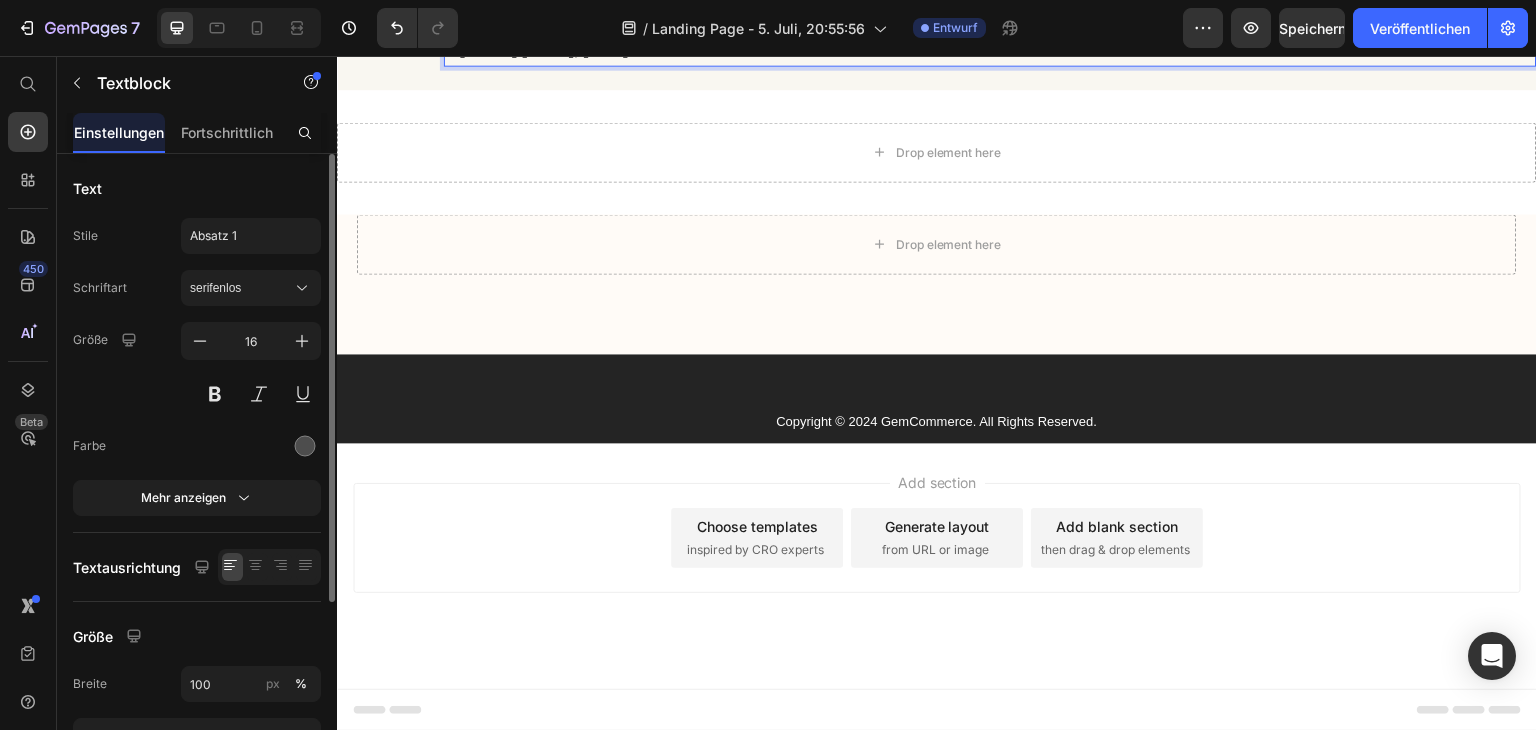 scroll, scrollTop: 29872, scrollLeft: 0, axis: vertical 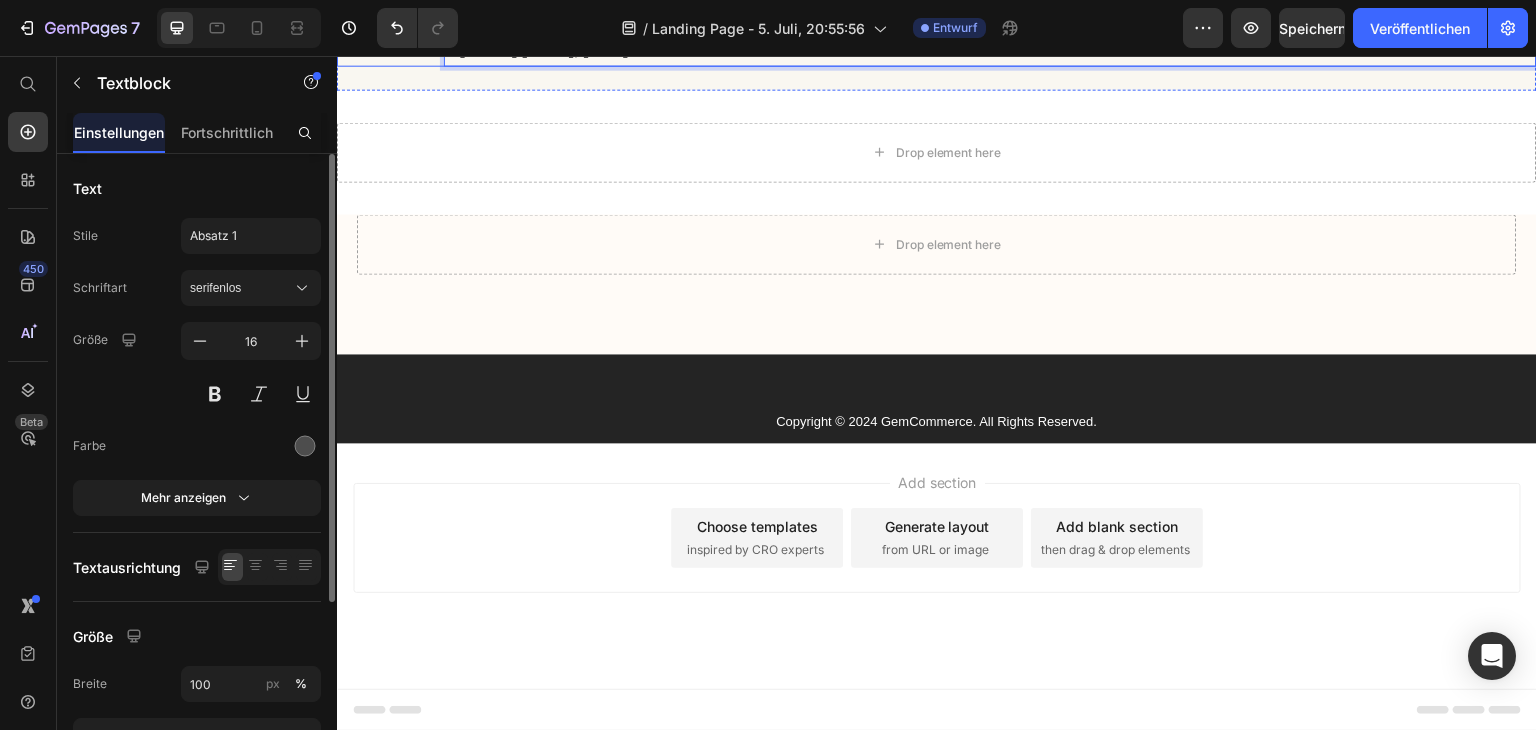 click on "Image" at bounding box center [386, 6] 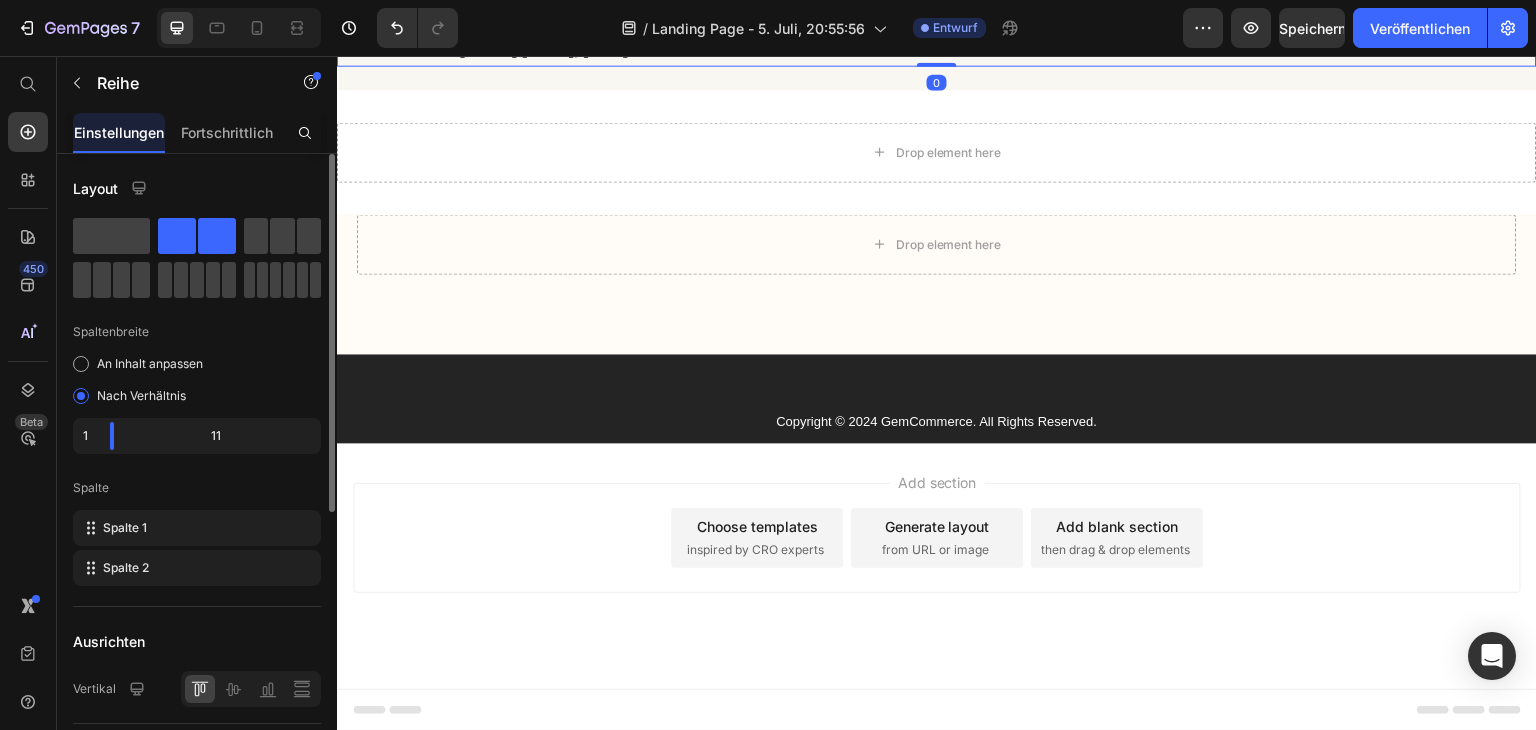 click 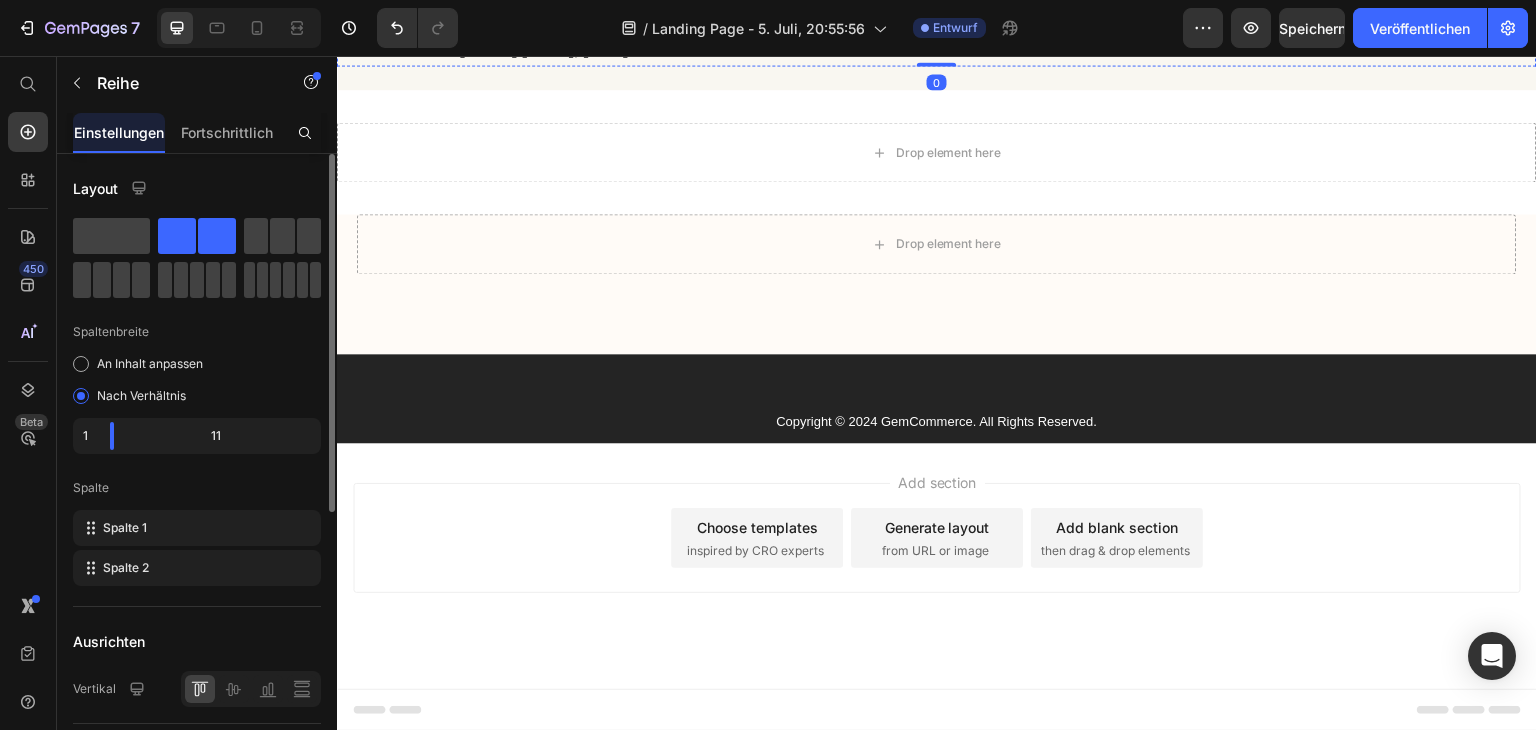 click at bounding box center [386, -13] 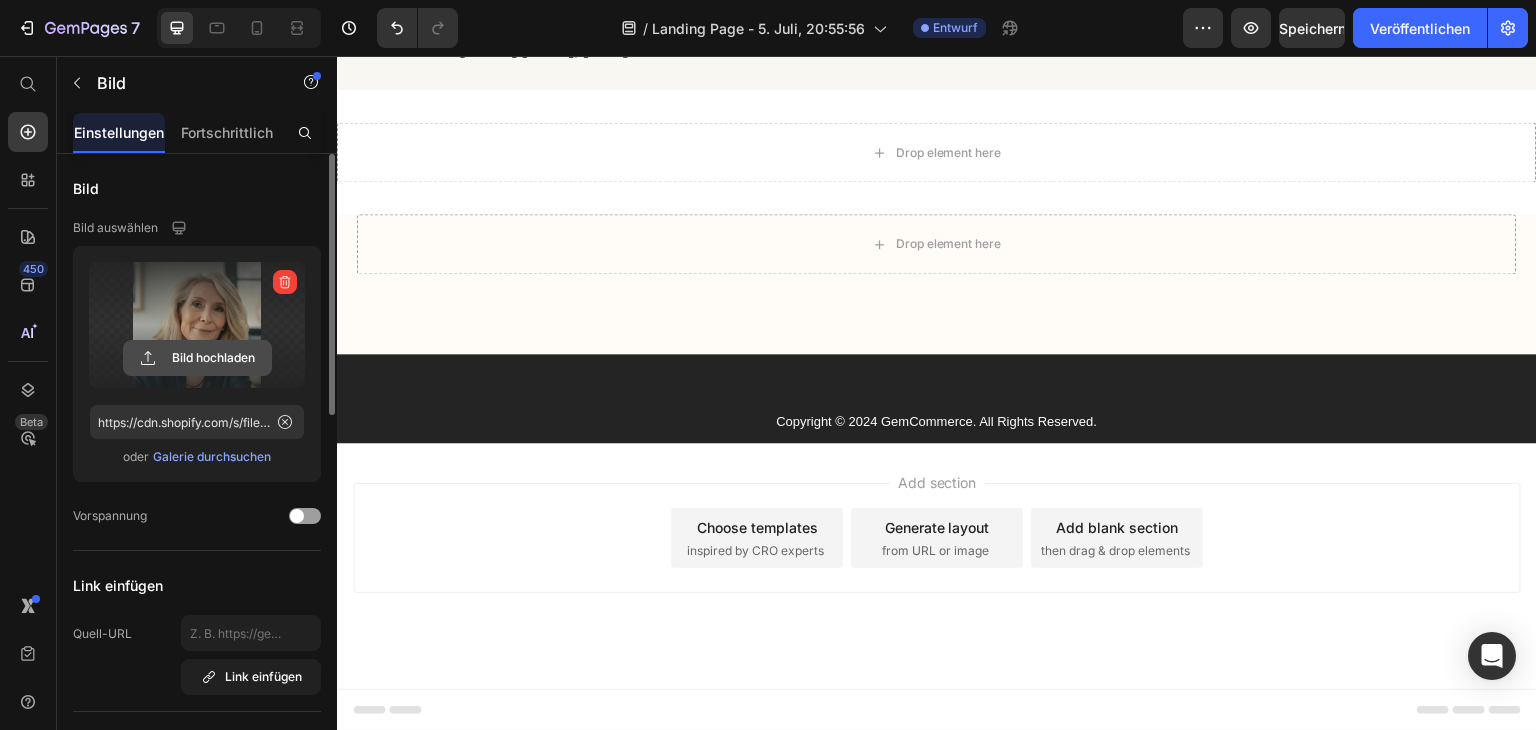 click 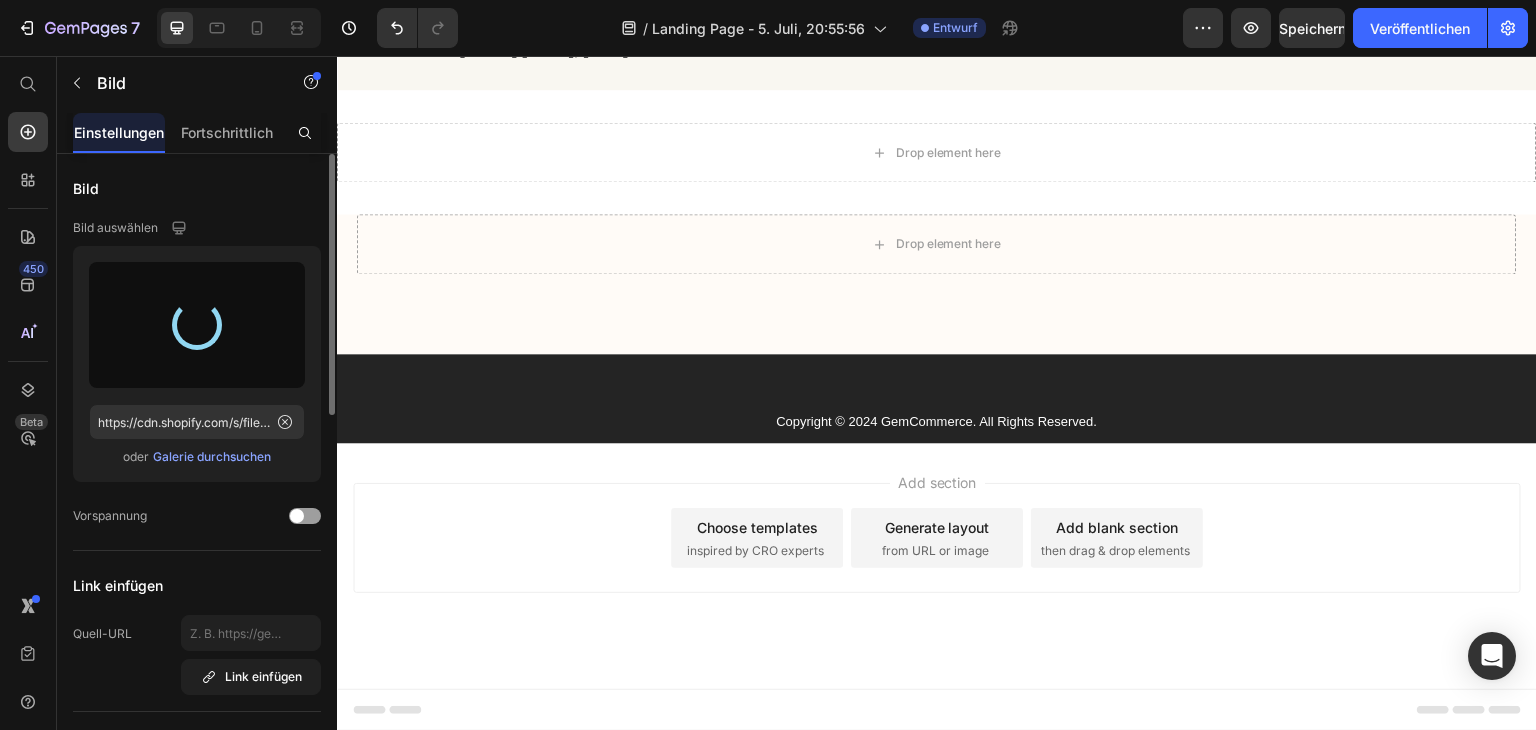 type on "https://cdn.shopify.com/s/files/1/0906/6643/4884/files/gempages_571823513191580544-688ed94c-59df-4f07-9d40-01d86a2a7760.png" 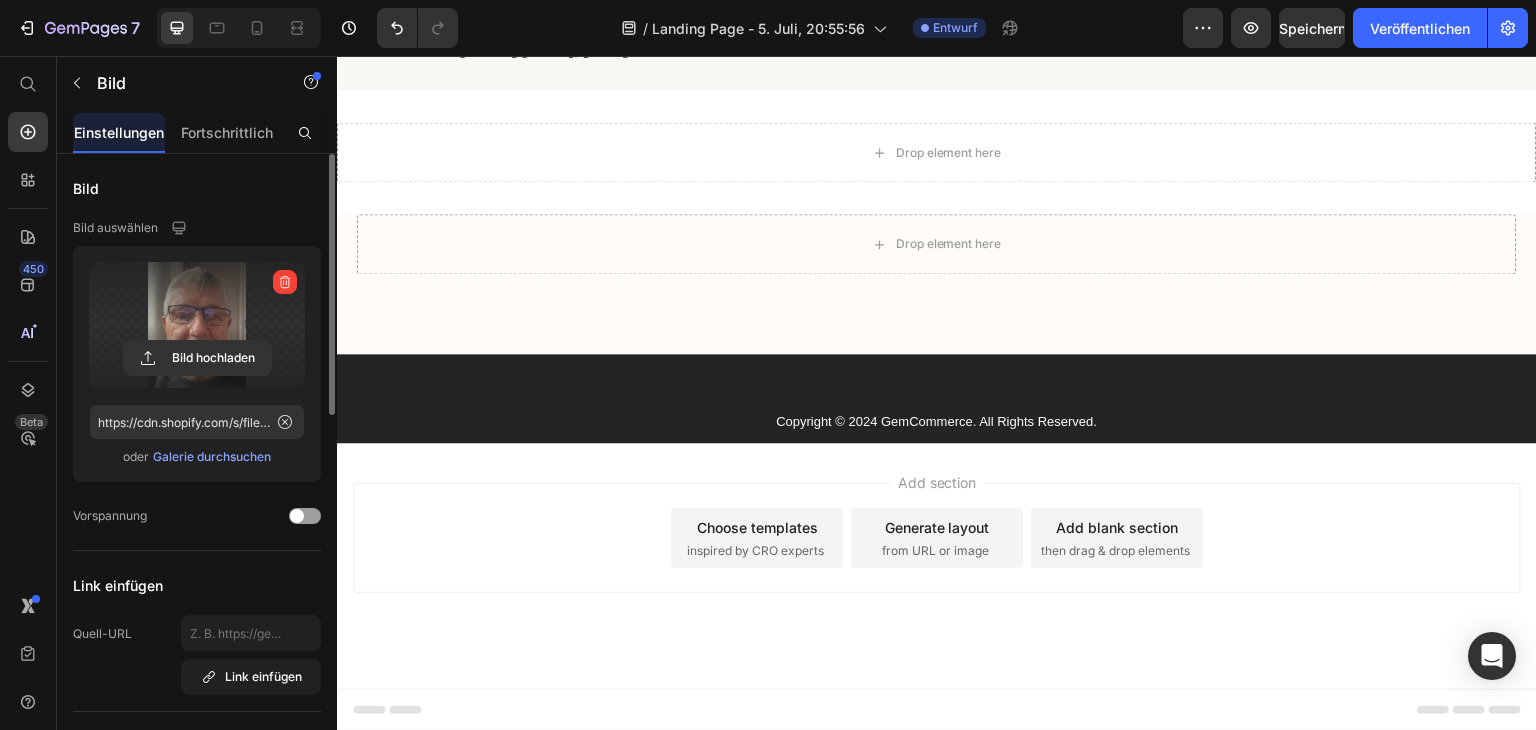 scroll, scrollTop: 30172, scrollLeft: 0, axis: vertical 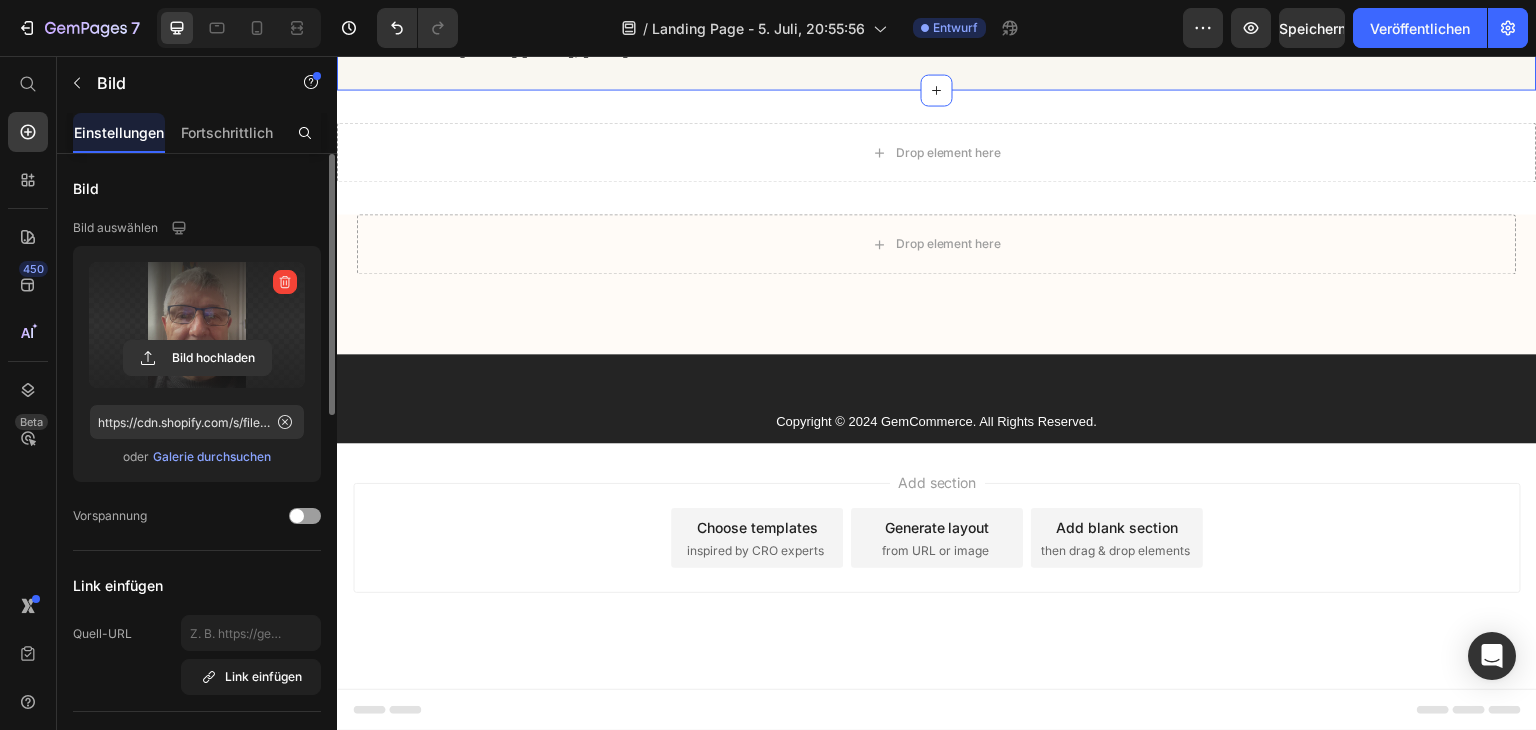 click on ""Gutes Preis-Leistungs-Verhältnis." Für den Preis ein sehr solides Gerät. Ich bin gespannt, wie es sich in den nächsten Wochen entwickelt. – [NAME] [LAST], [AGE] – vor 1 Woche" at bounding box center (990, 21) 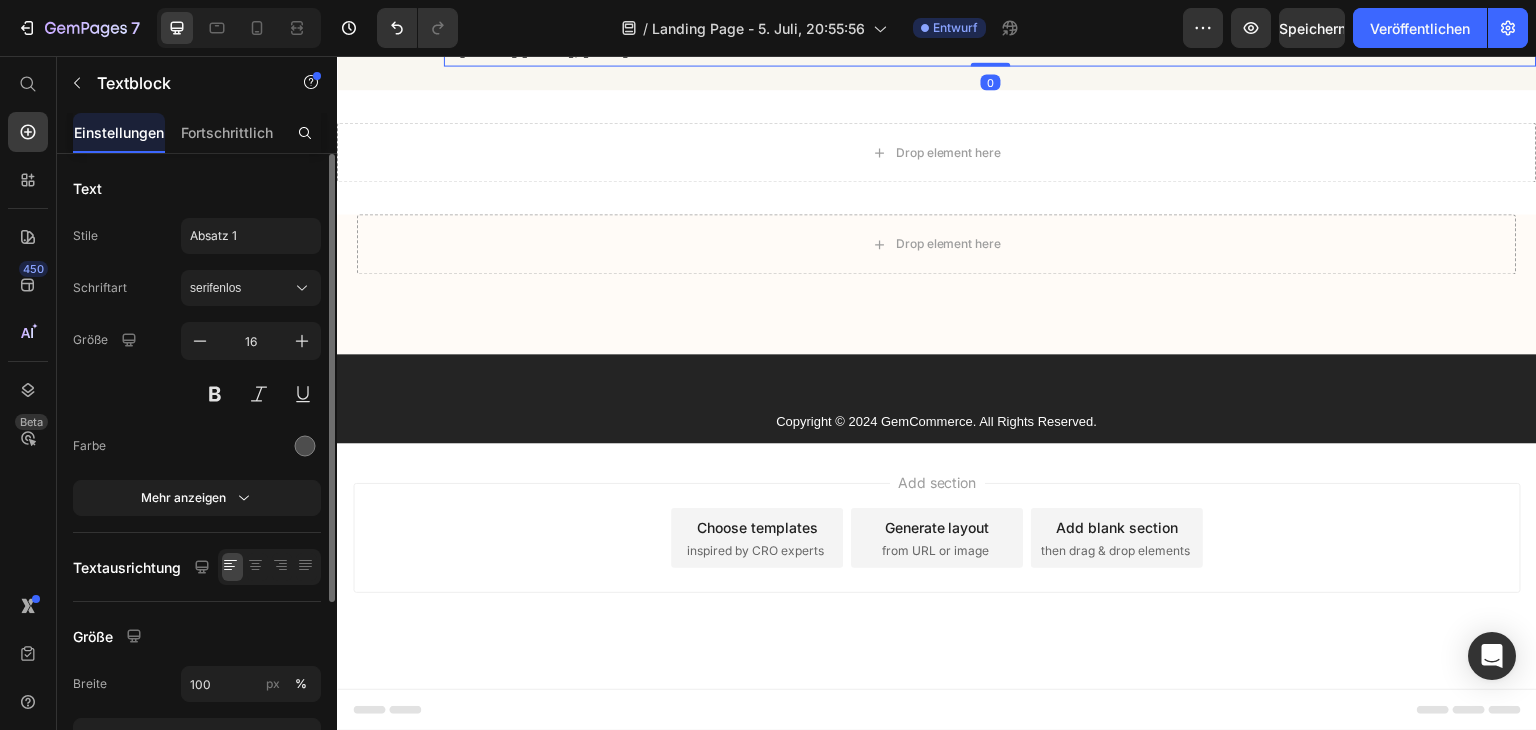 click on "– [NAME] [LAST], [AGE] – vor 1 Woche" at bounding box center [593, 48] 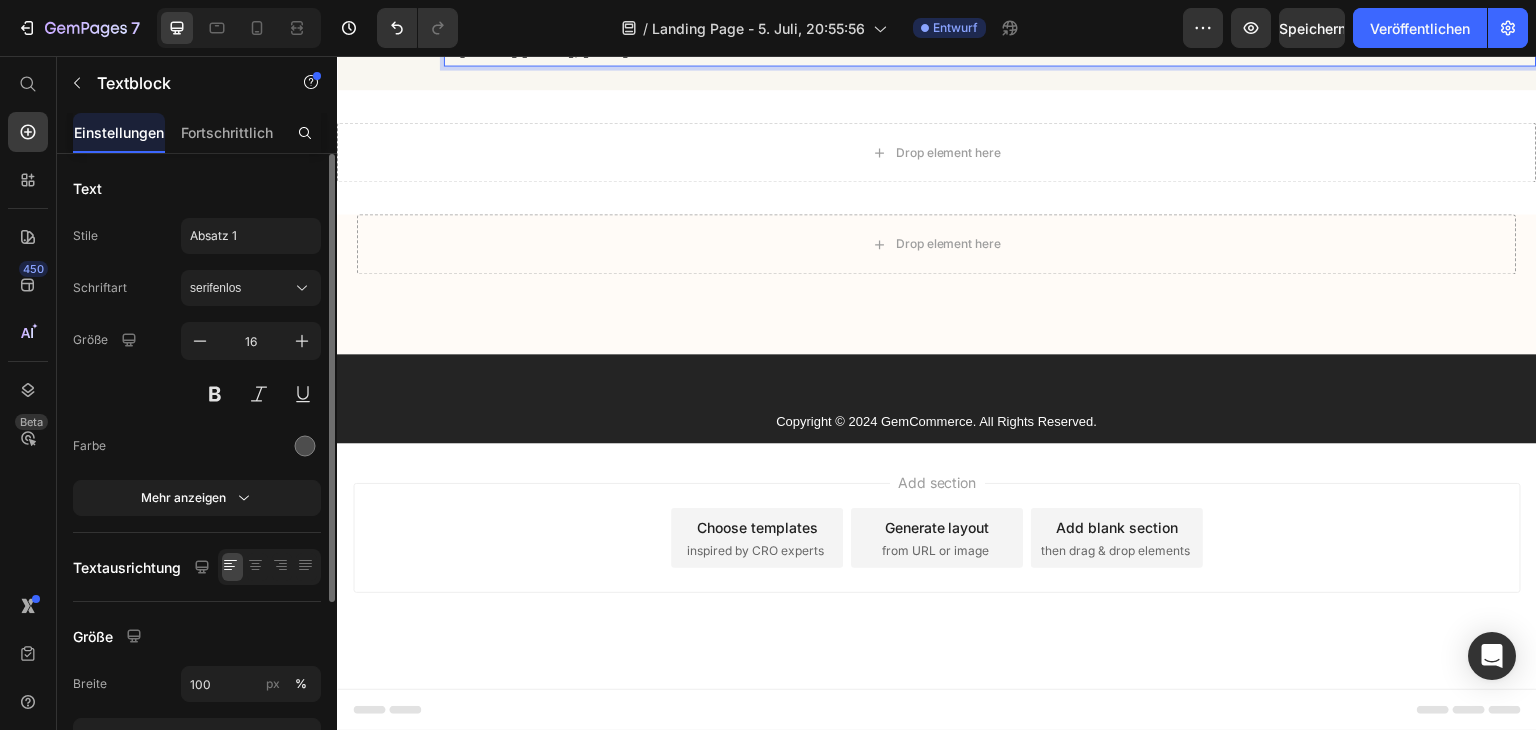 drag, startPoint x: 781, startPoint y: 384, endPoint x: 440, endPoint y: 290, distance: 353.7188 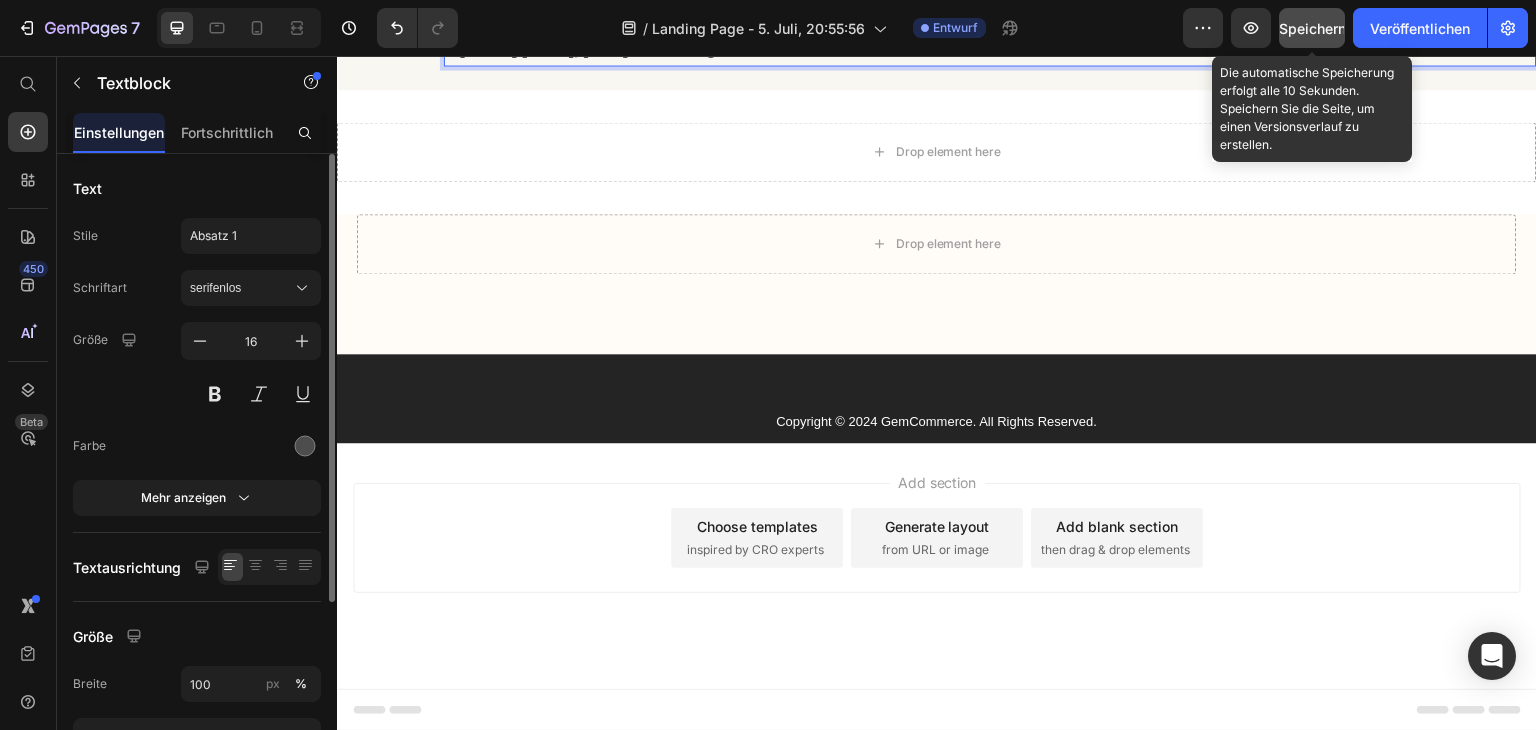 click on "Speichern" at bounding box center [1312, 28] 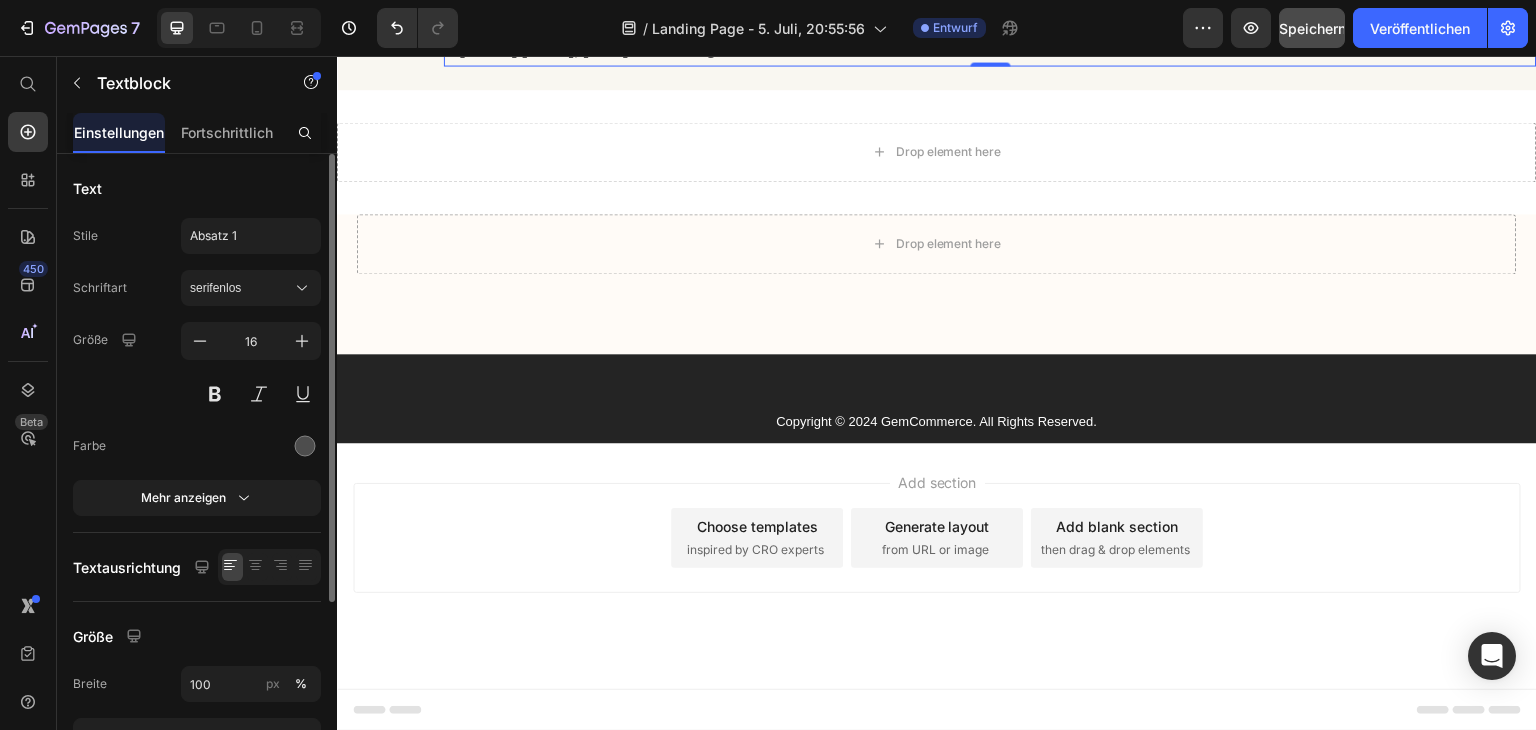 scroll, scrollTop: 30072, scrollLeft: 0, axis: vertical 